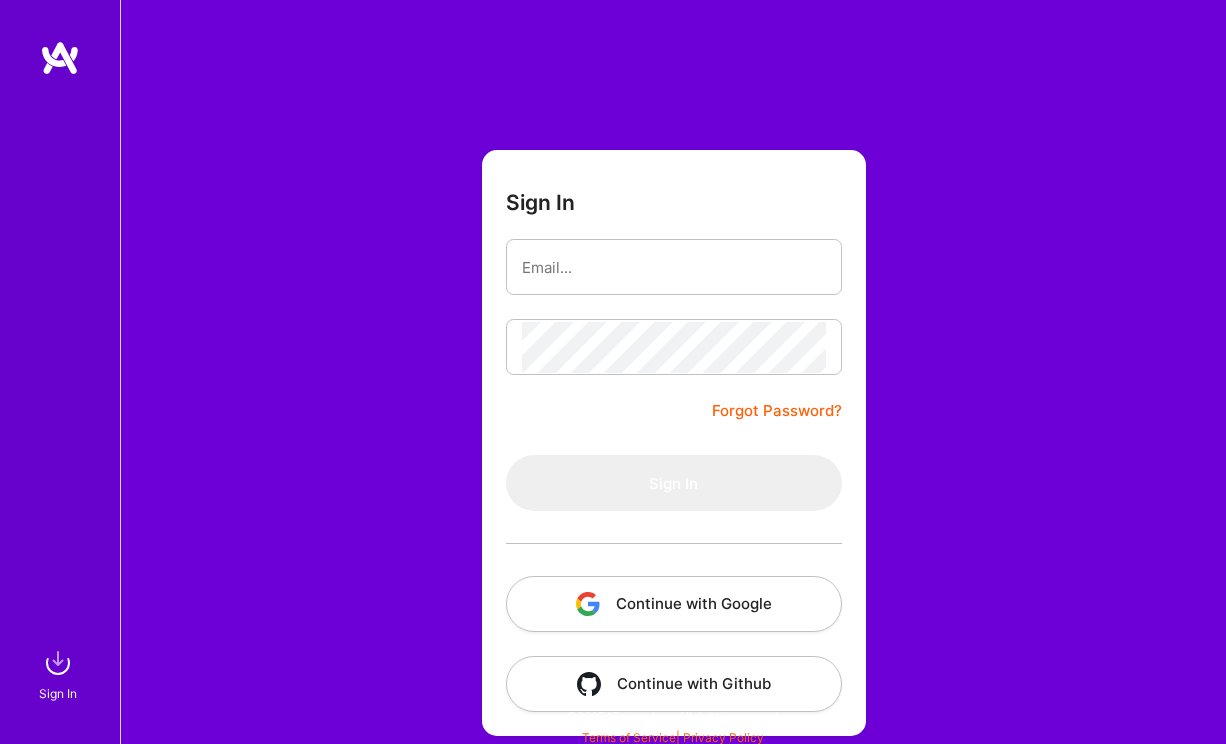 scroll, scrollTop: 0, scrollLeft: 0, axis: both 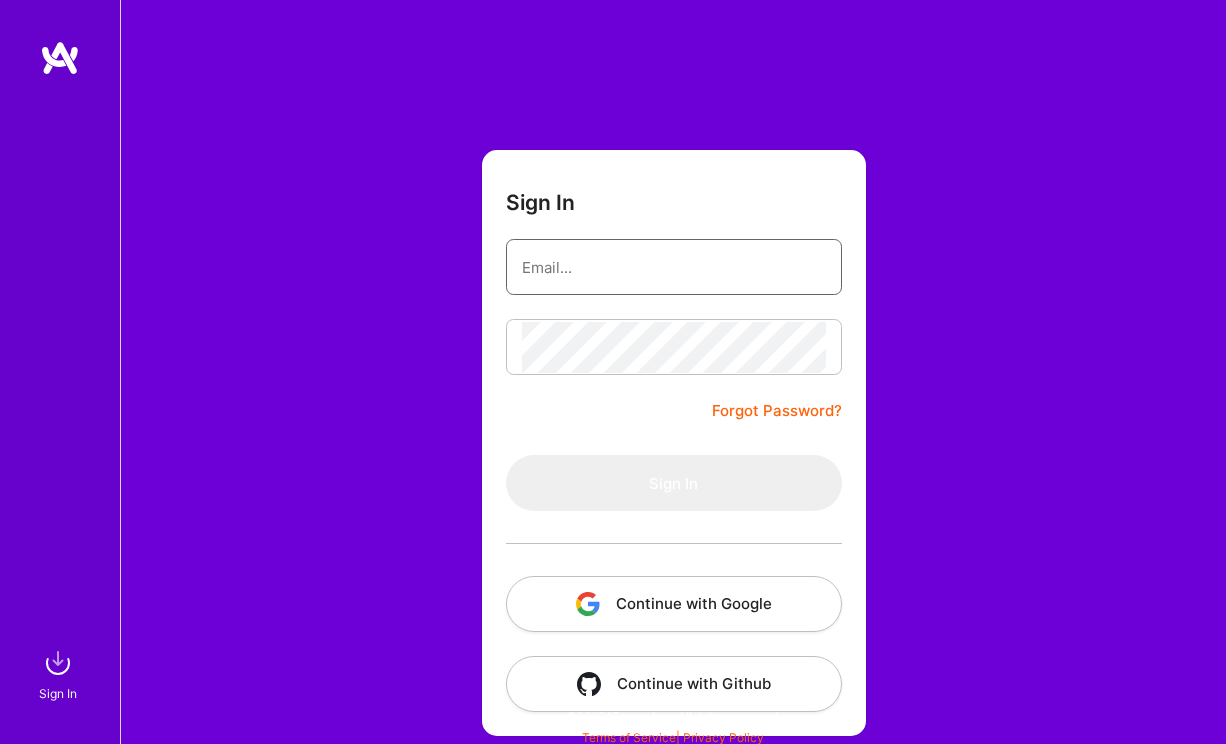click at bounding box center [674, 267] 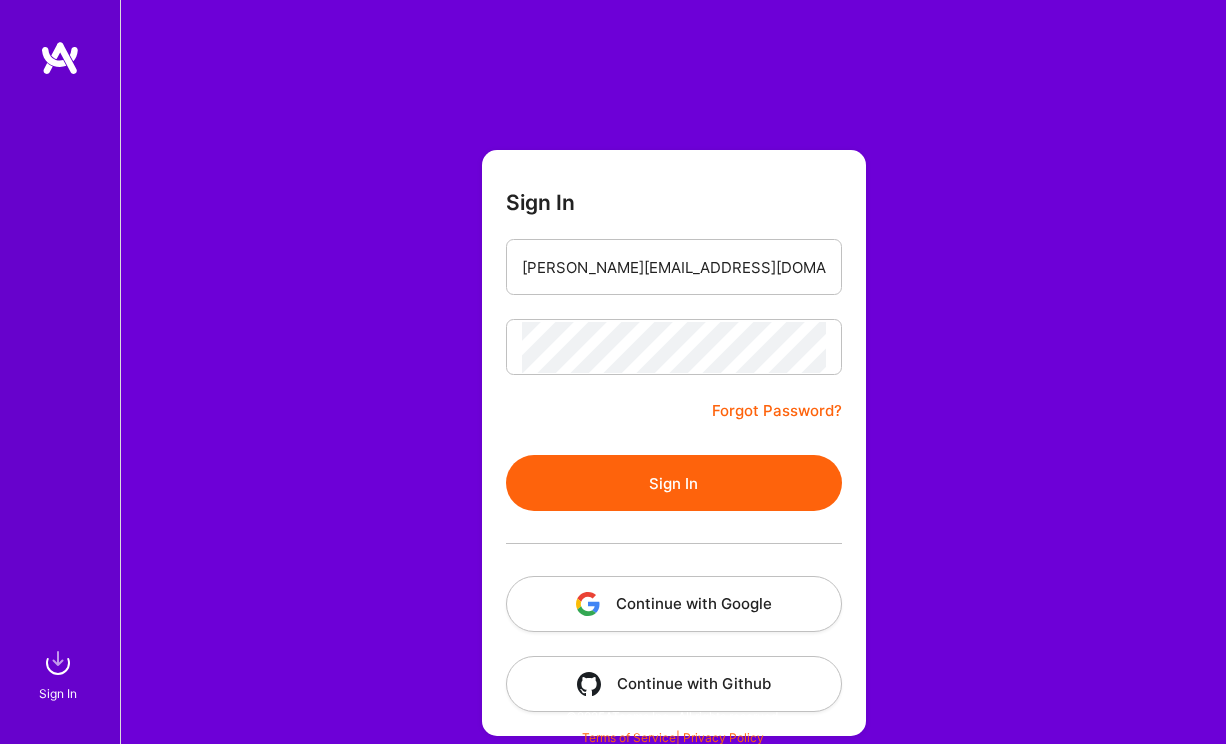 click on "Continue with Google" at bounding box center (674, 604) 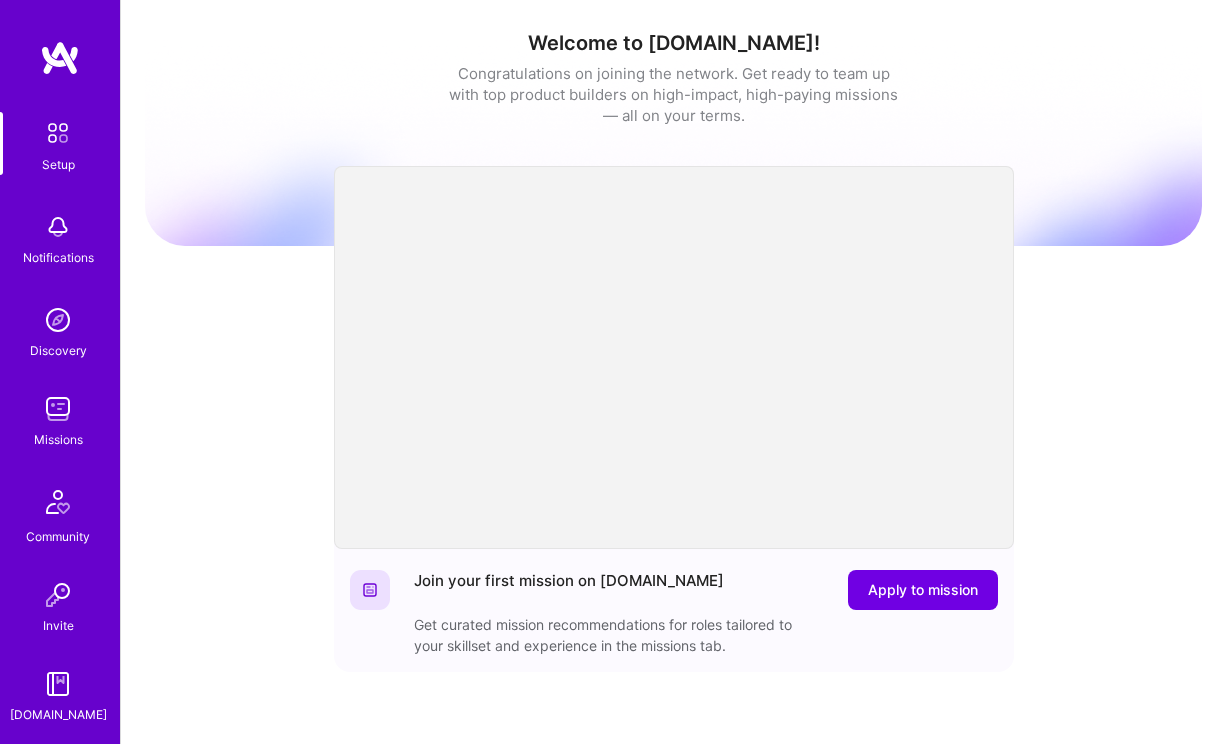click at bounding box center [58, 409] 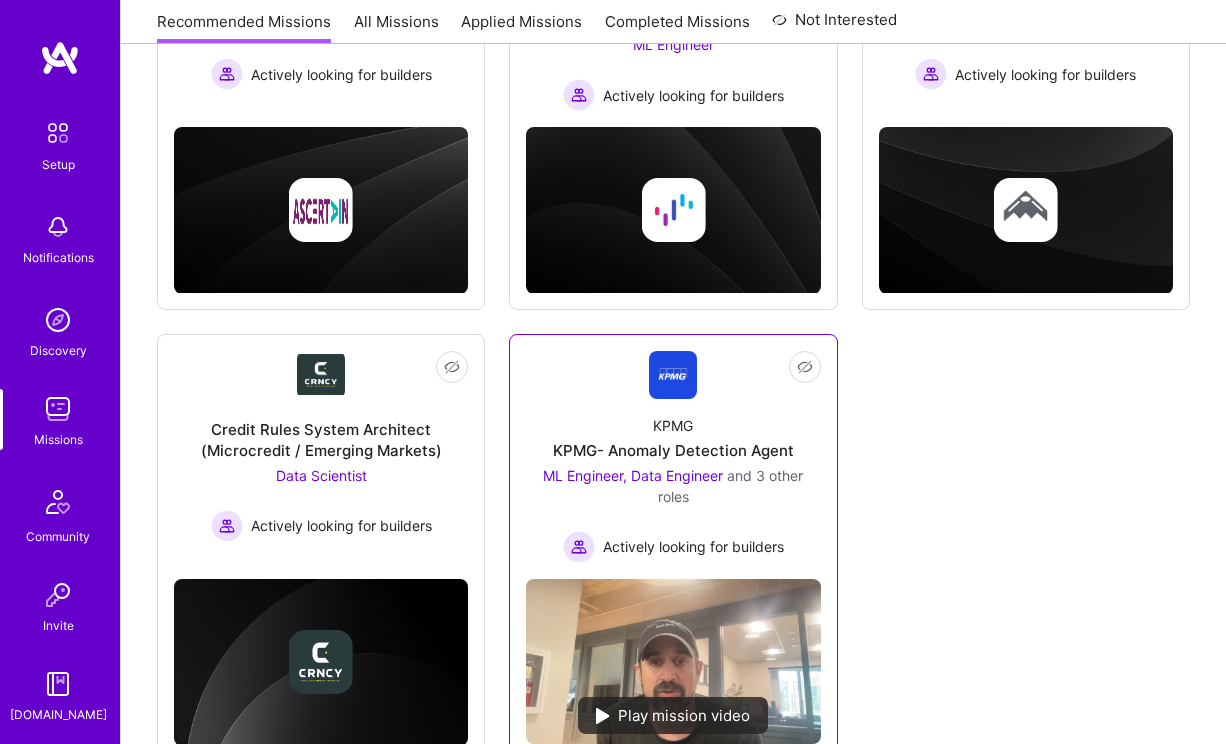 scroll, scrollTop: 520, scrollLeft: 0, axis: vertical 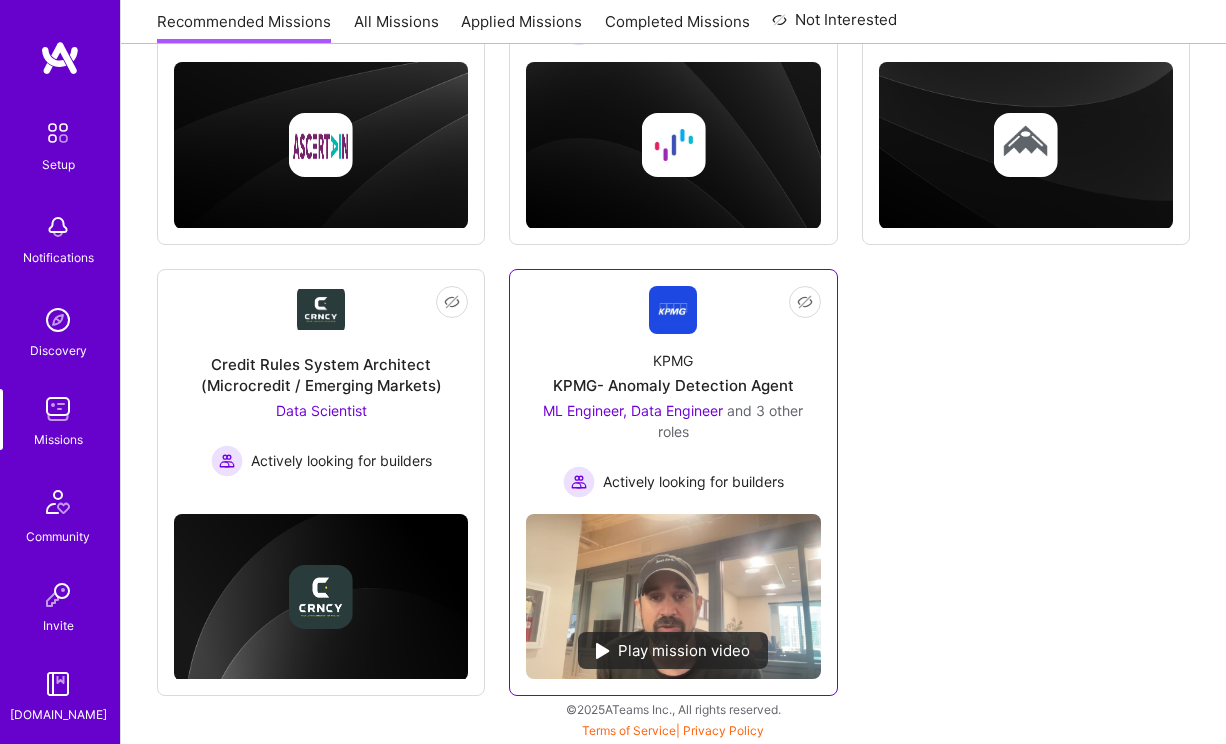 click on "Play mission video" at bounding box center (673, 650) 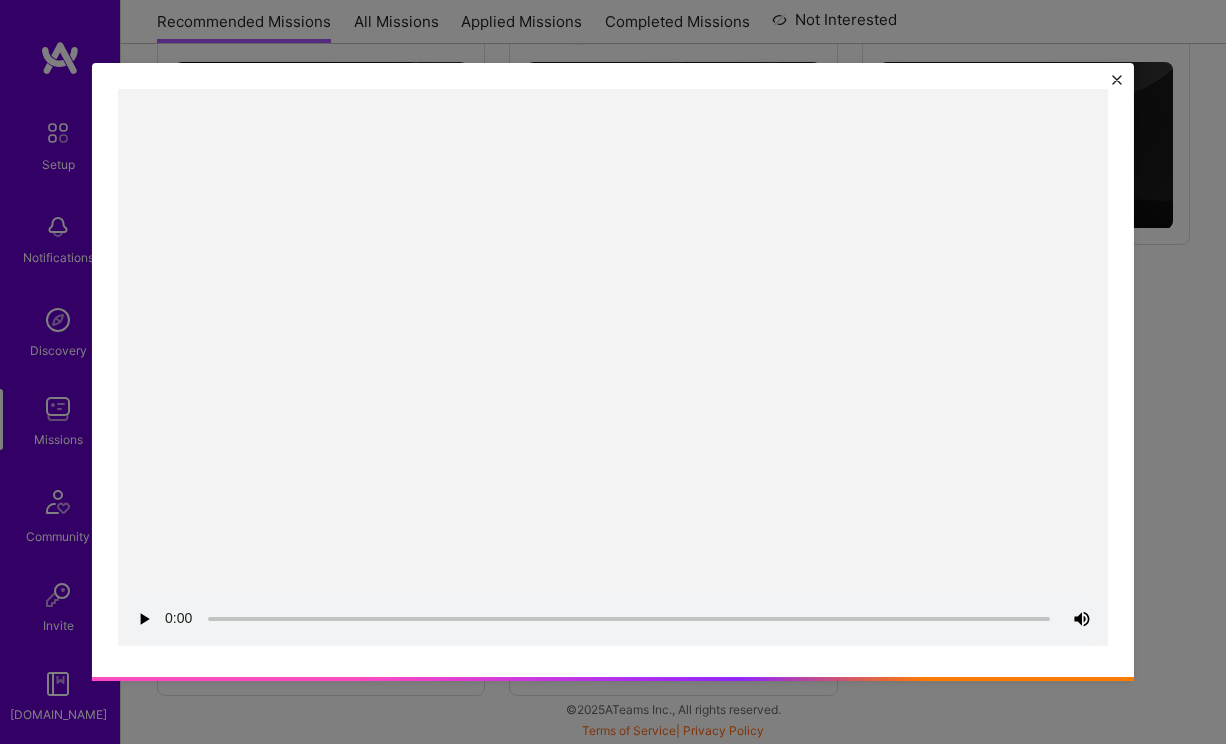 click at bounding box center [1117, 80] 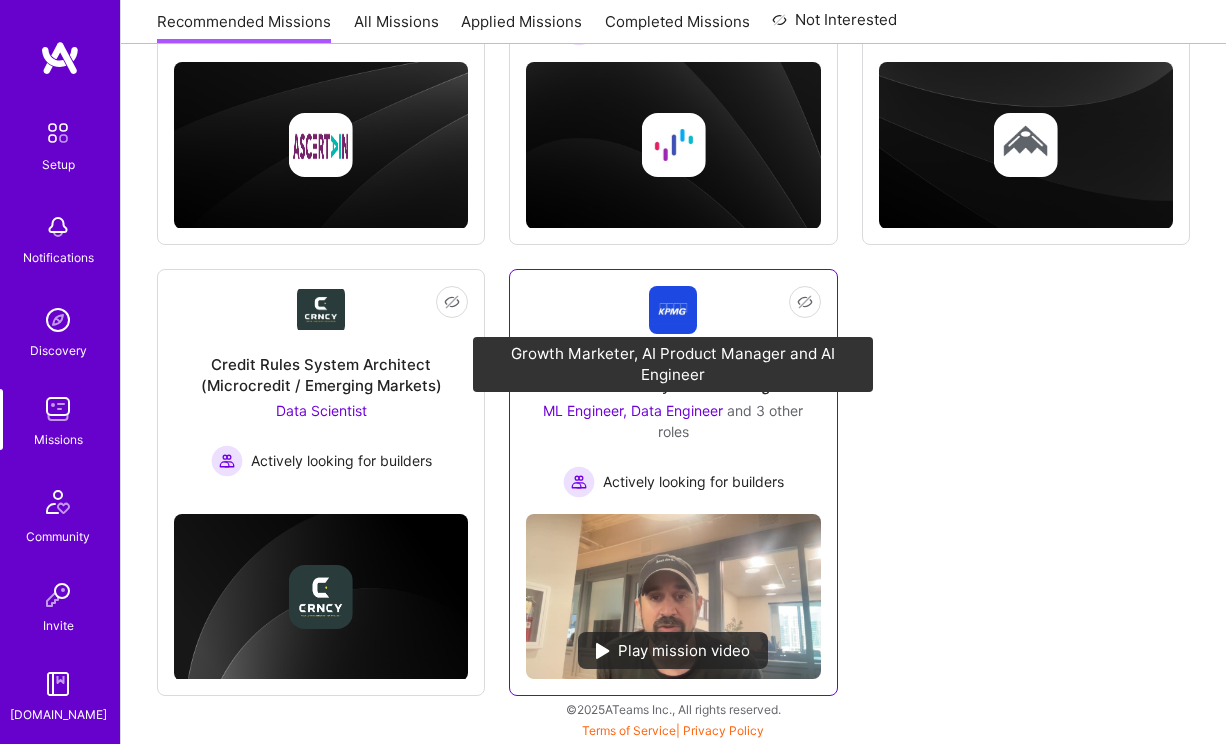 click on "ML Engineer, Data Engineer" at bounding box center [633, 410] 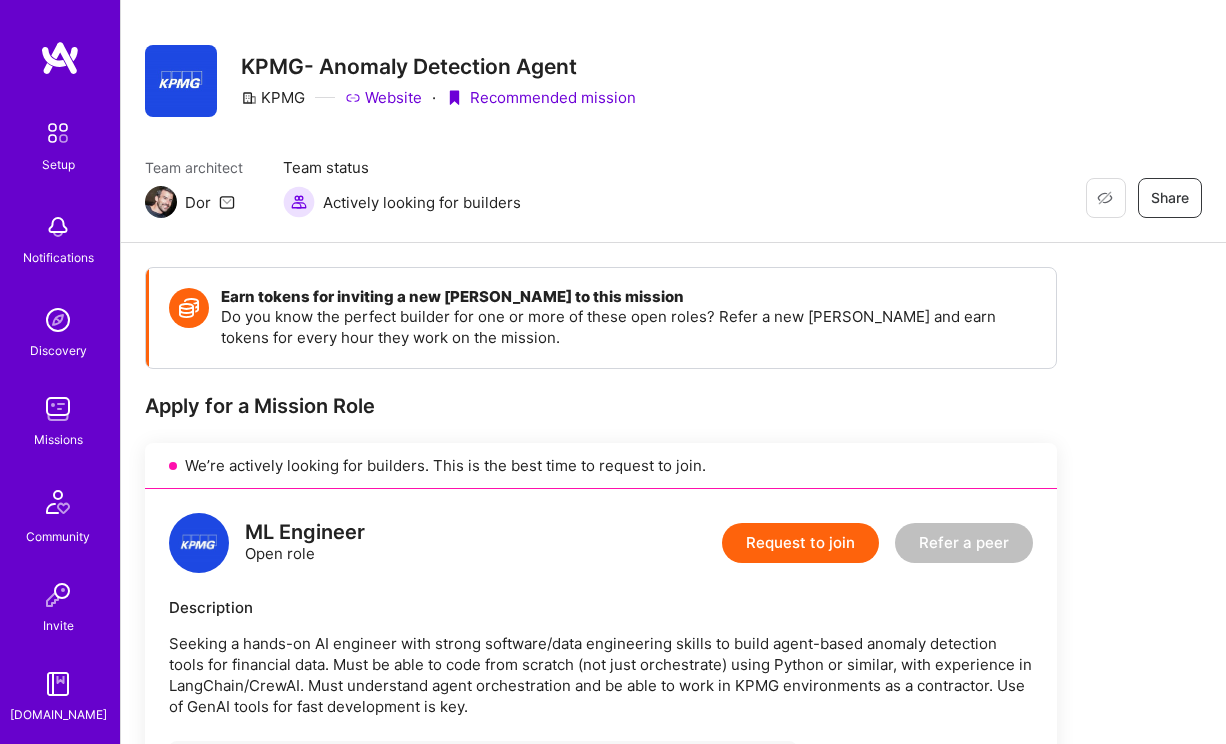 scroll, scrollTop: 0, scrollLeft: 0, axis: both 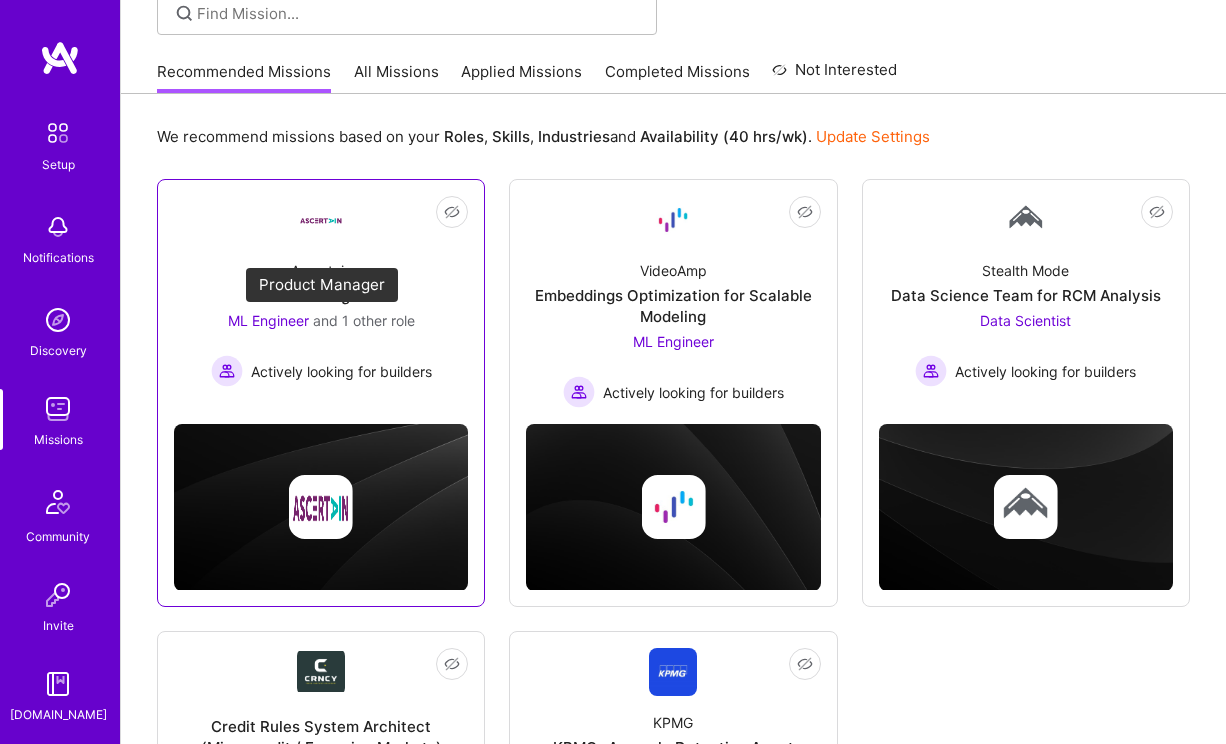 click on "ML Engineer" at bounding box center (268, 320) 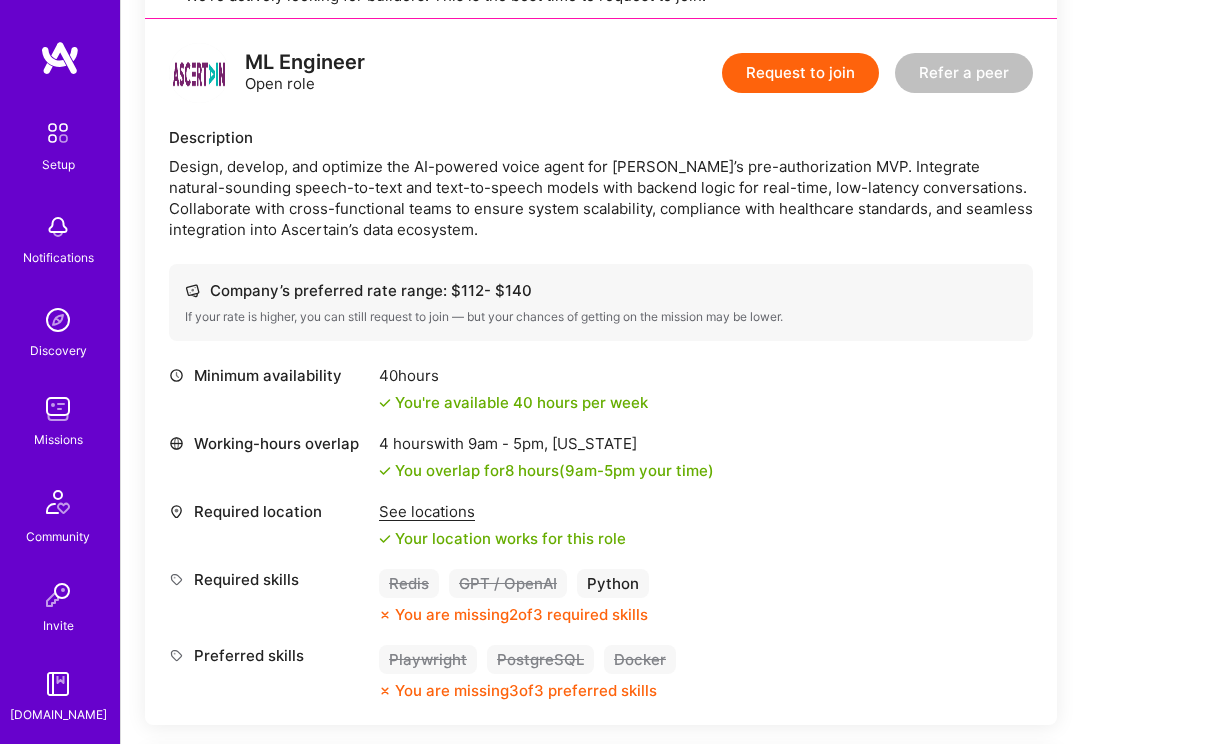 scroll, scrollTop: 496, scrollLeft: 0, axis: vertical 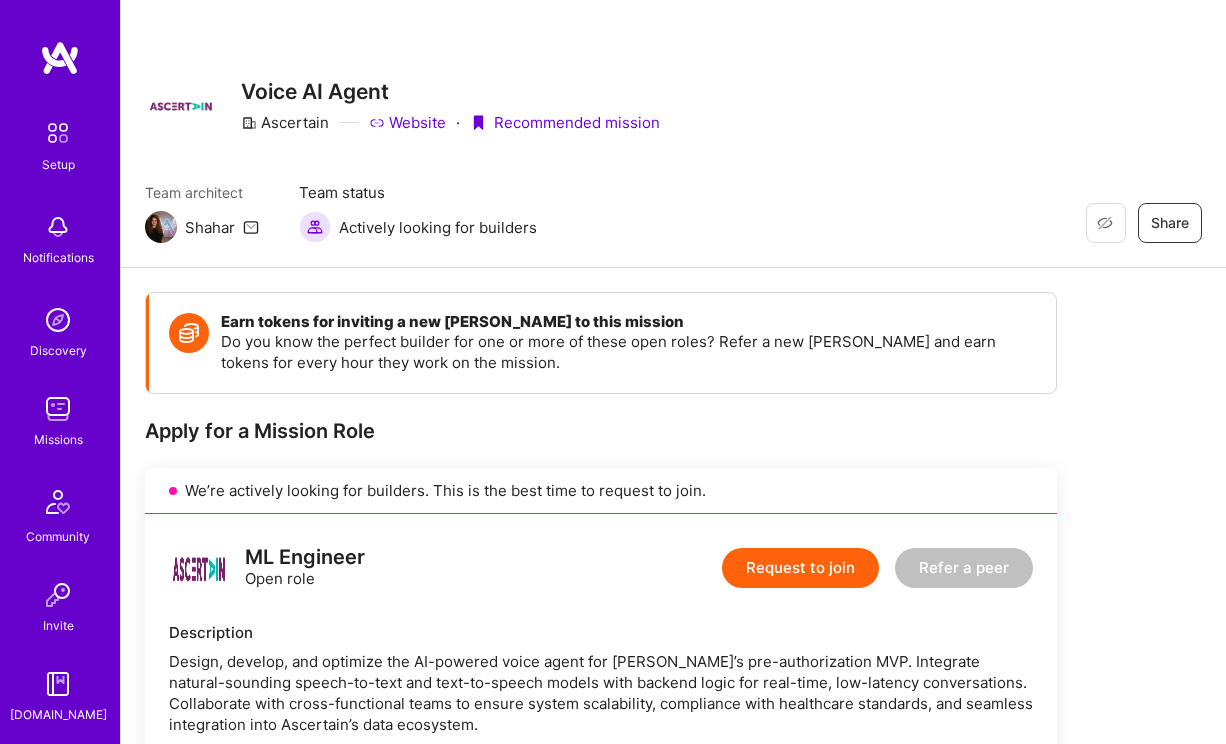 click on "Request to join" at bounding box center (800, 568) 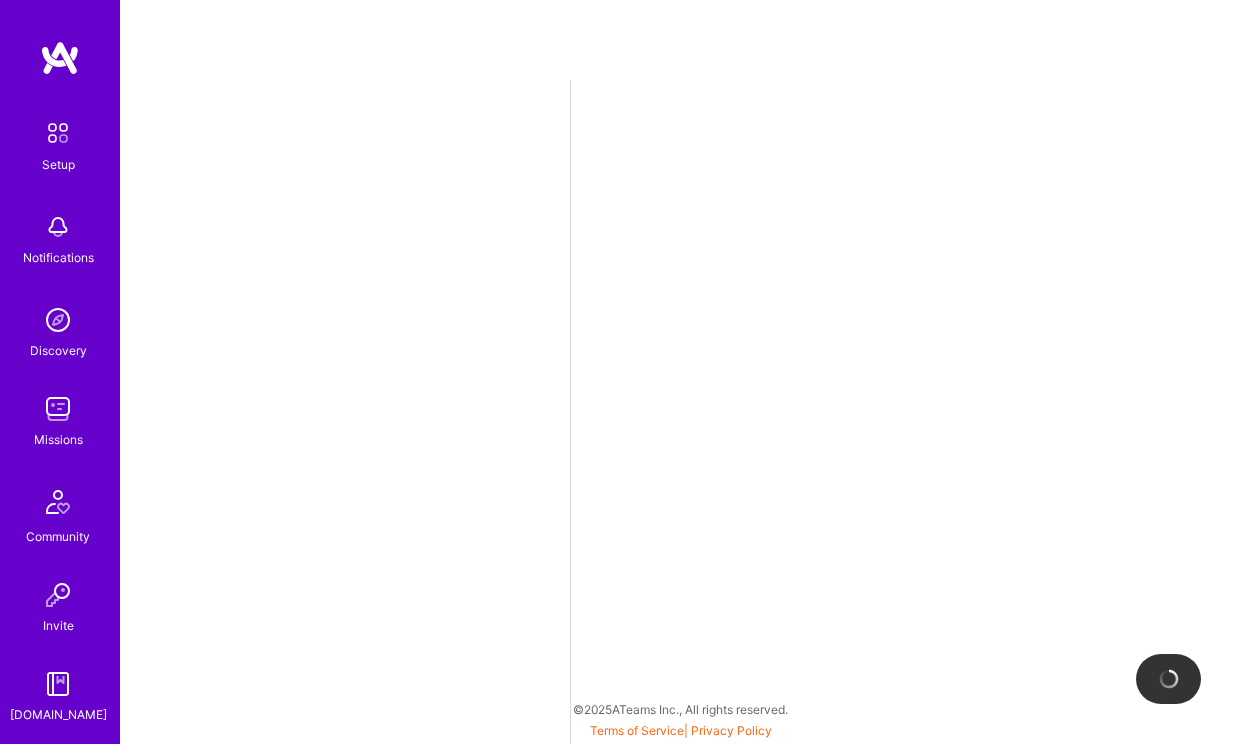 select on "US" 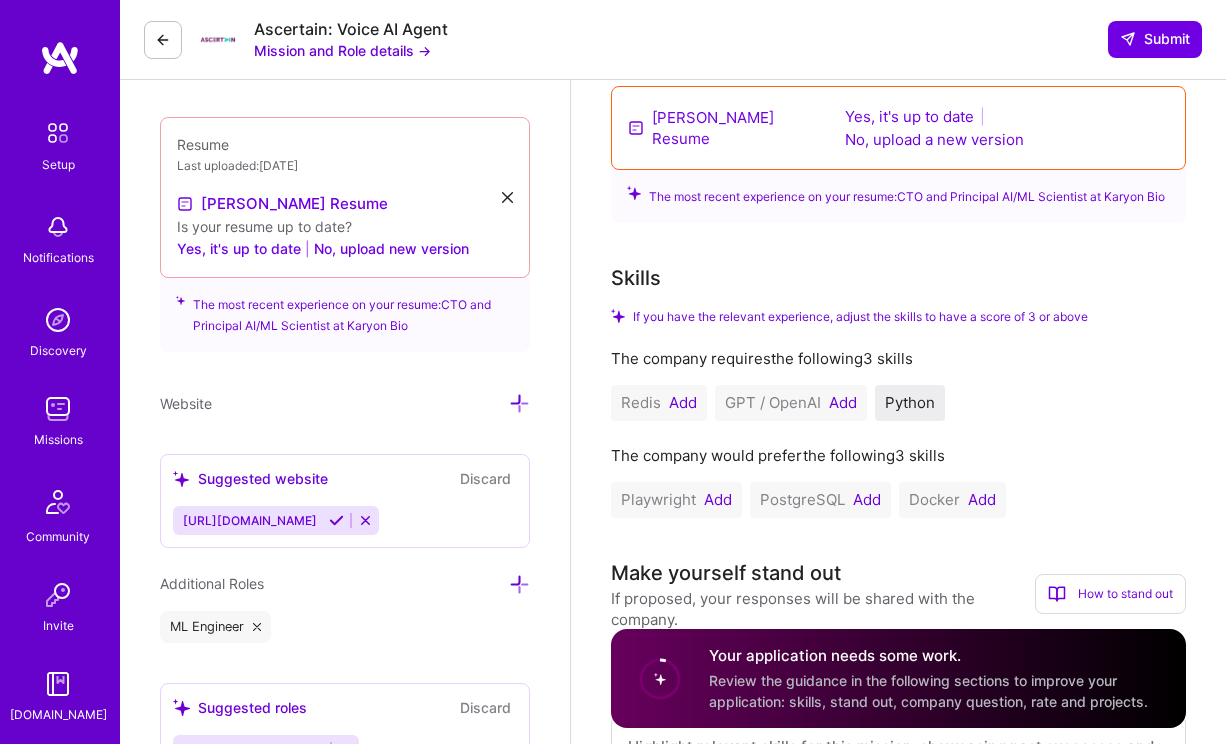 scroll, scrollTop: 499, scrollLeft: 0, axis: vertical 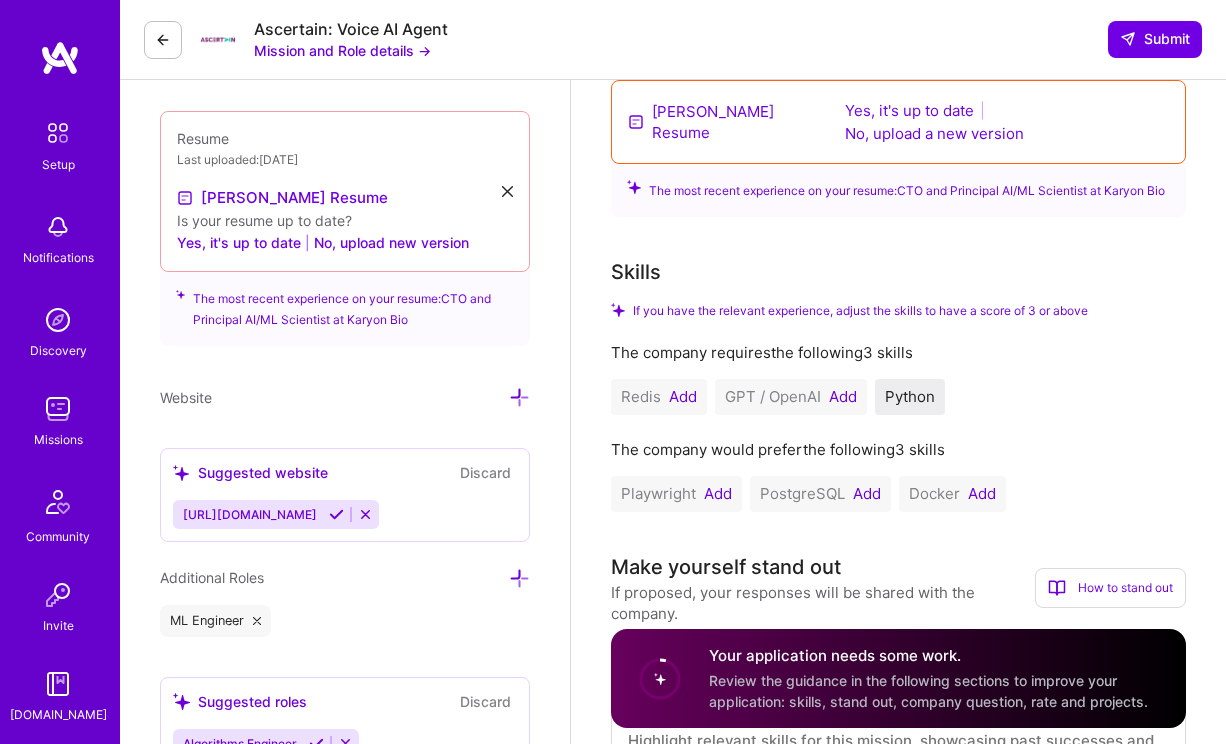 click on "Add" at bounding box center (843, 397) 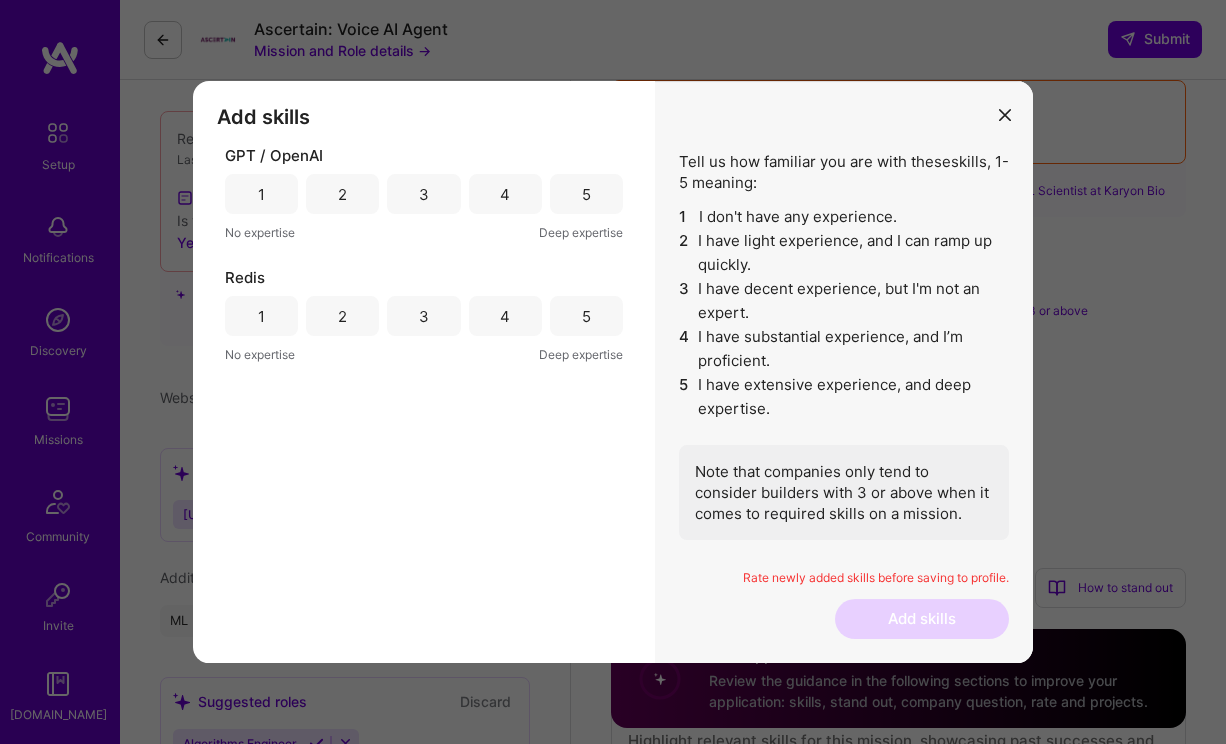 click on "5" at bounding box center [586, 194] 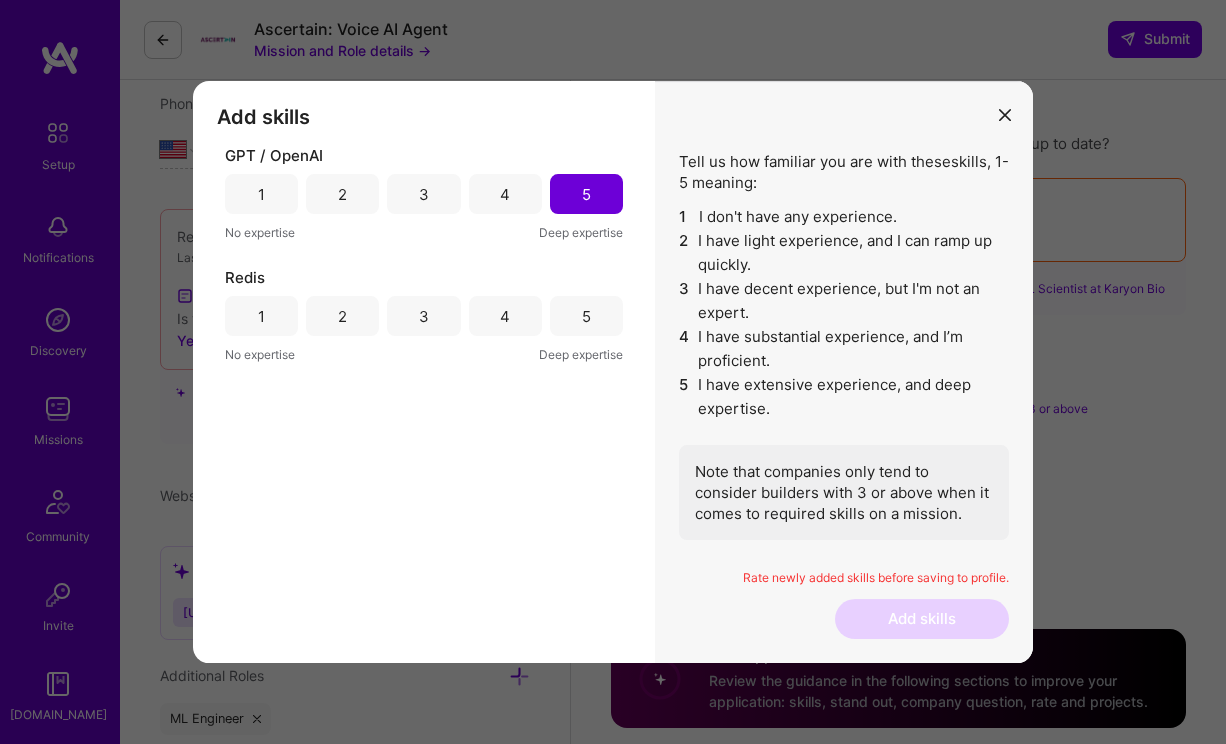 scroll, scrollTop: 399, scrollLeft: 0, axis: vertical 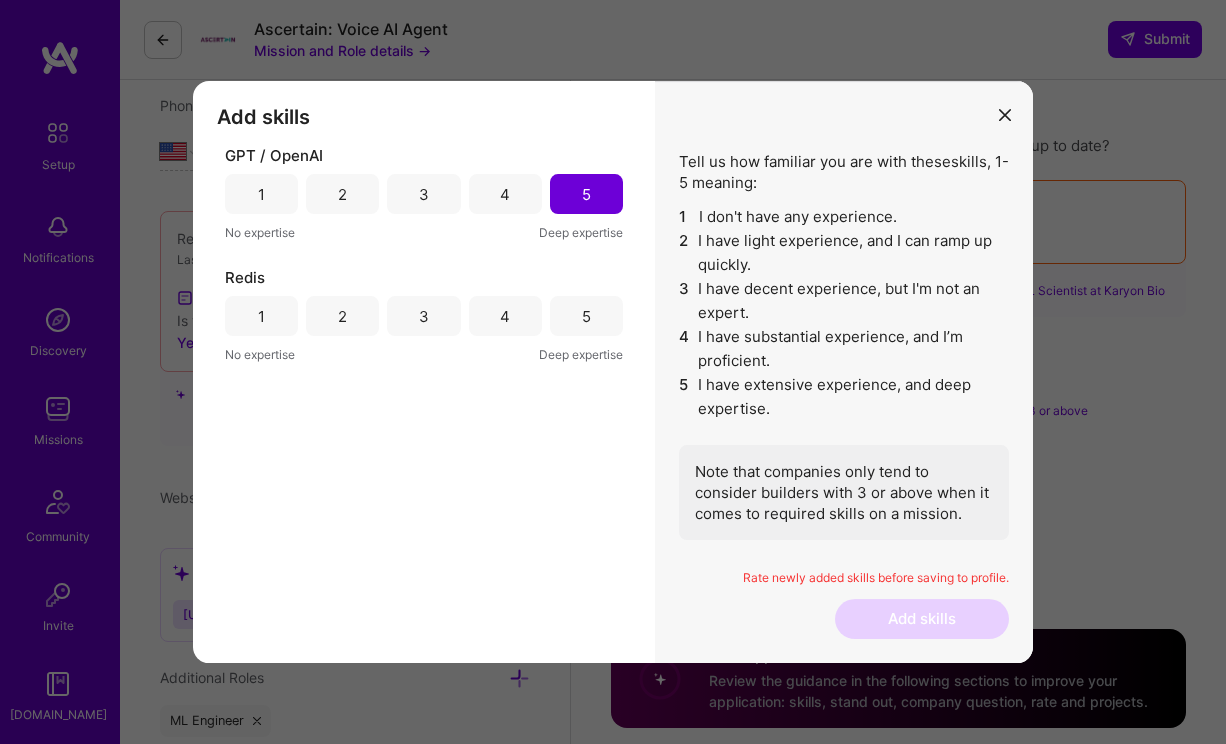 click on "3" at bounding box center (423, 316) 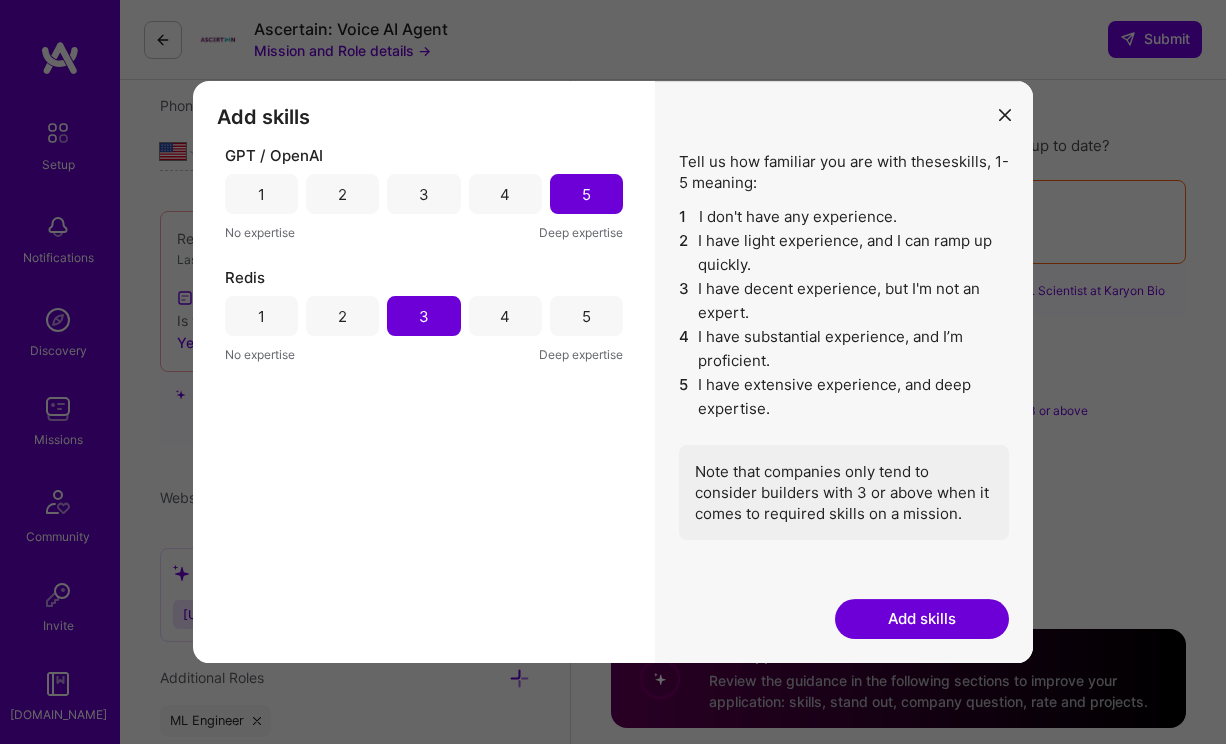 click on "Add skills" at bounding box center [922, 619] 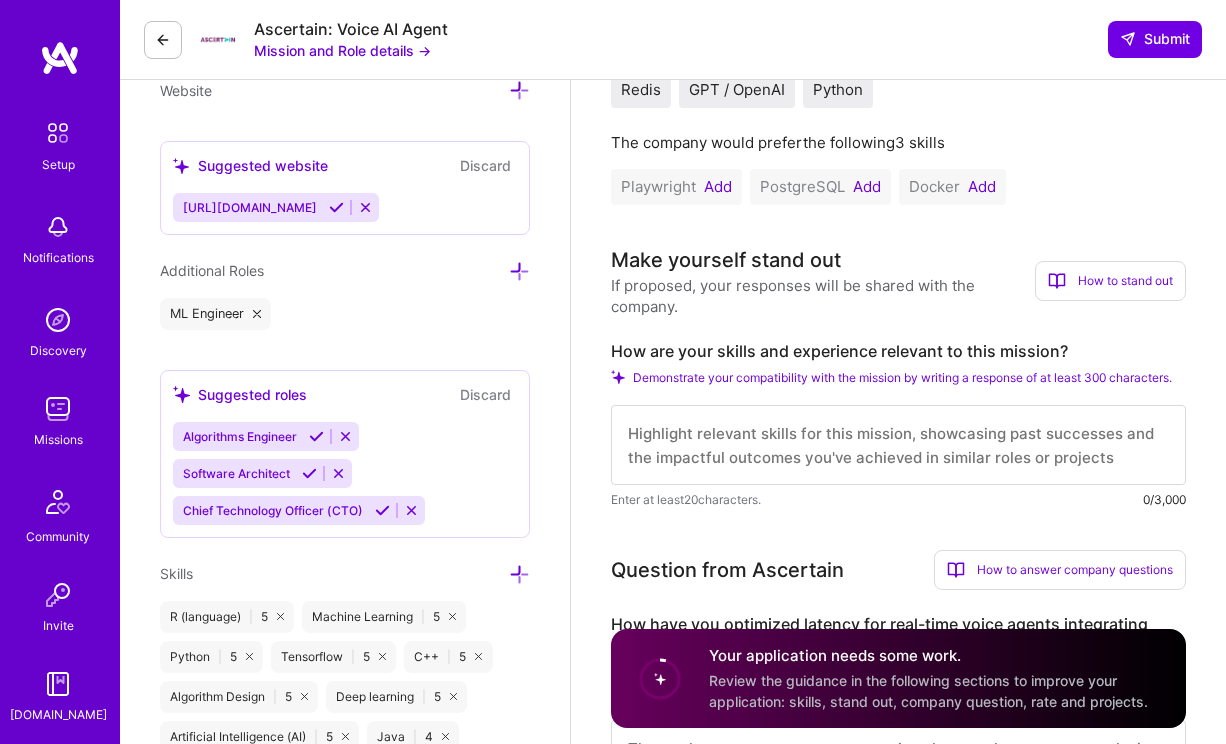 scroll, scrollTop: 812, scrollLeft: 0, axis: vertical 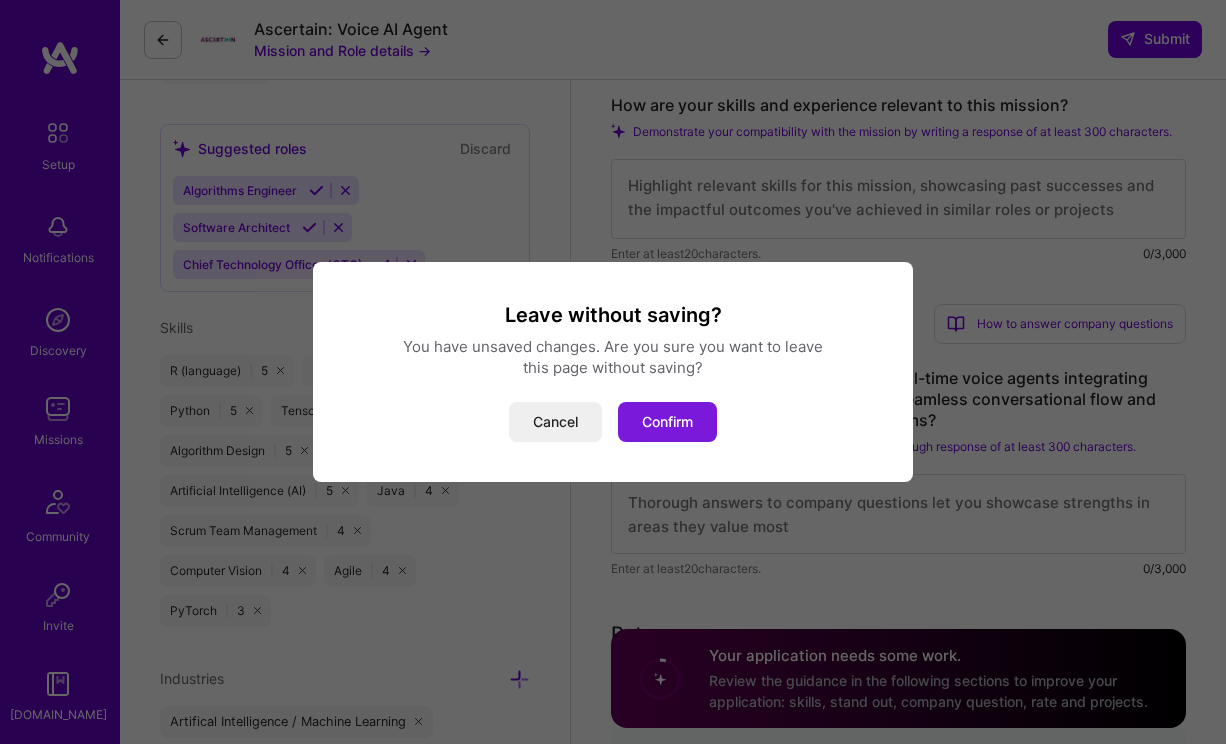 click on "Confirm" at bounding box center (667, 422) 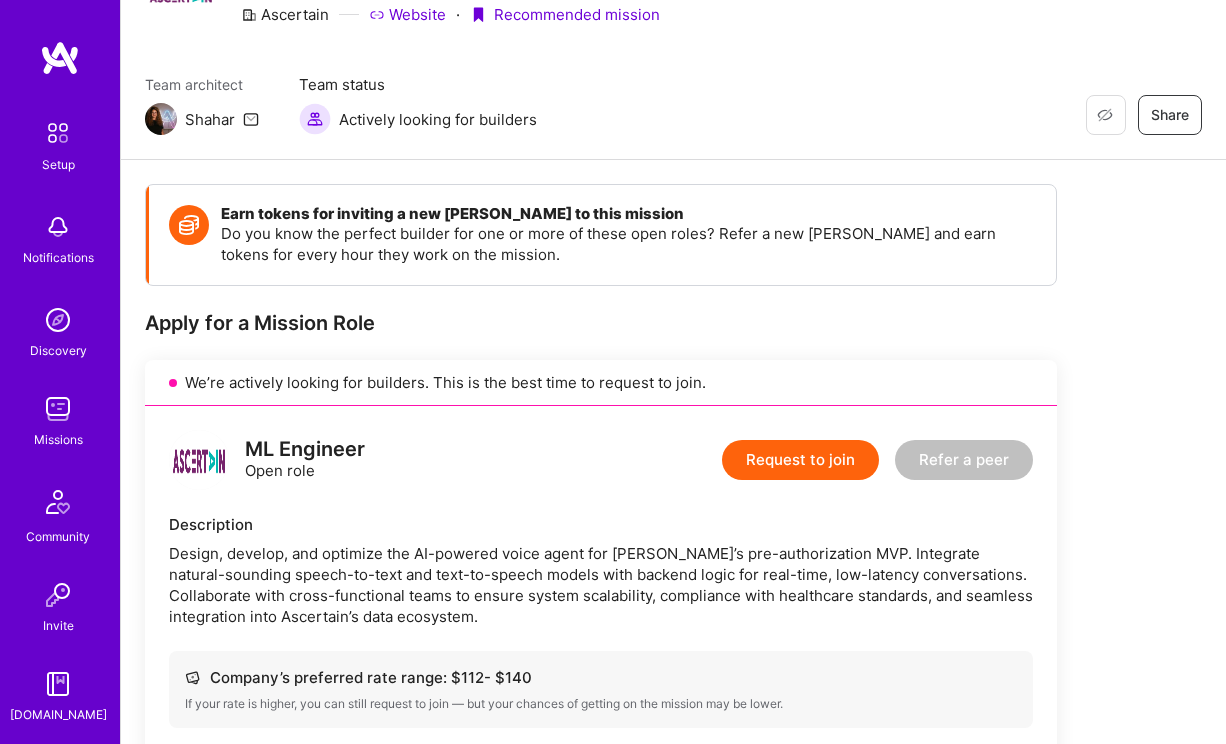 scroll, scrollTop: 0, scrollLeft: 0, axis: both 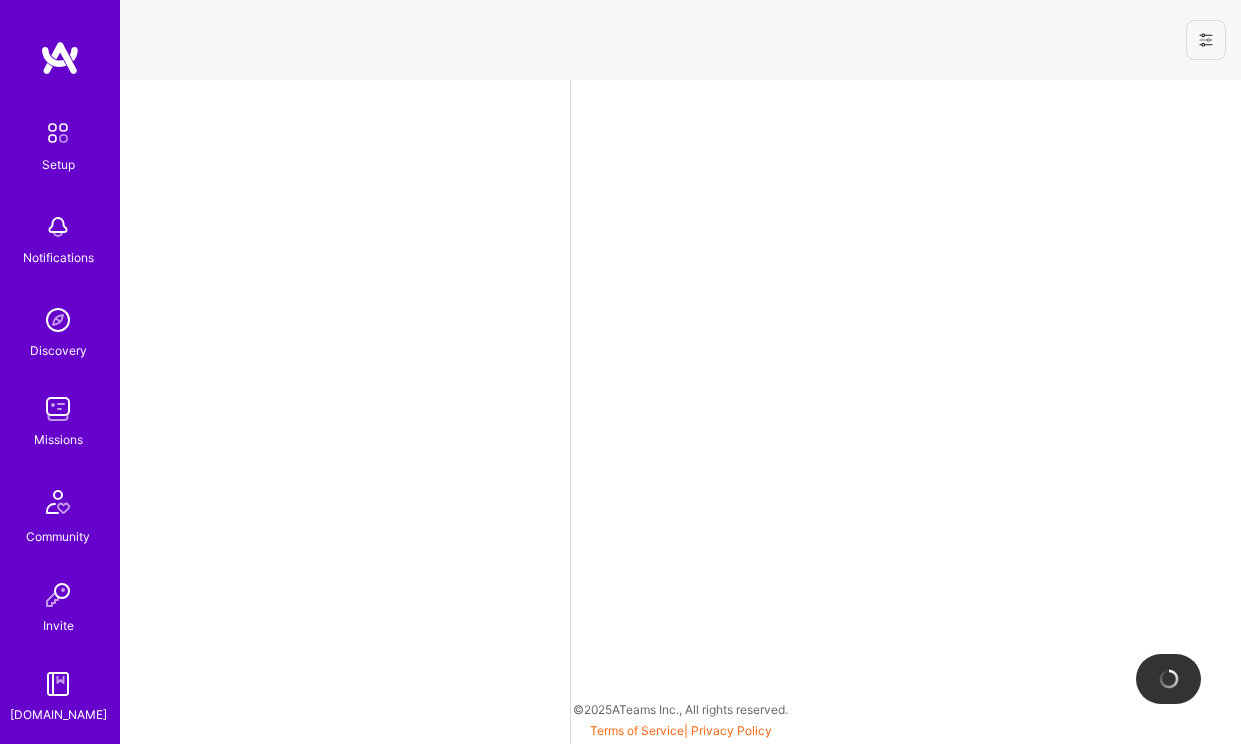 select on "US" 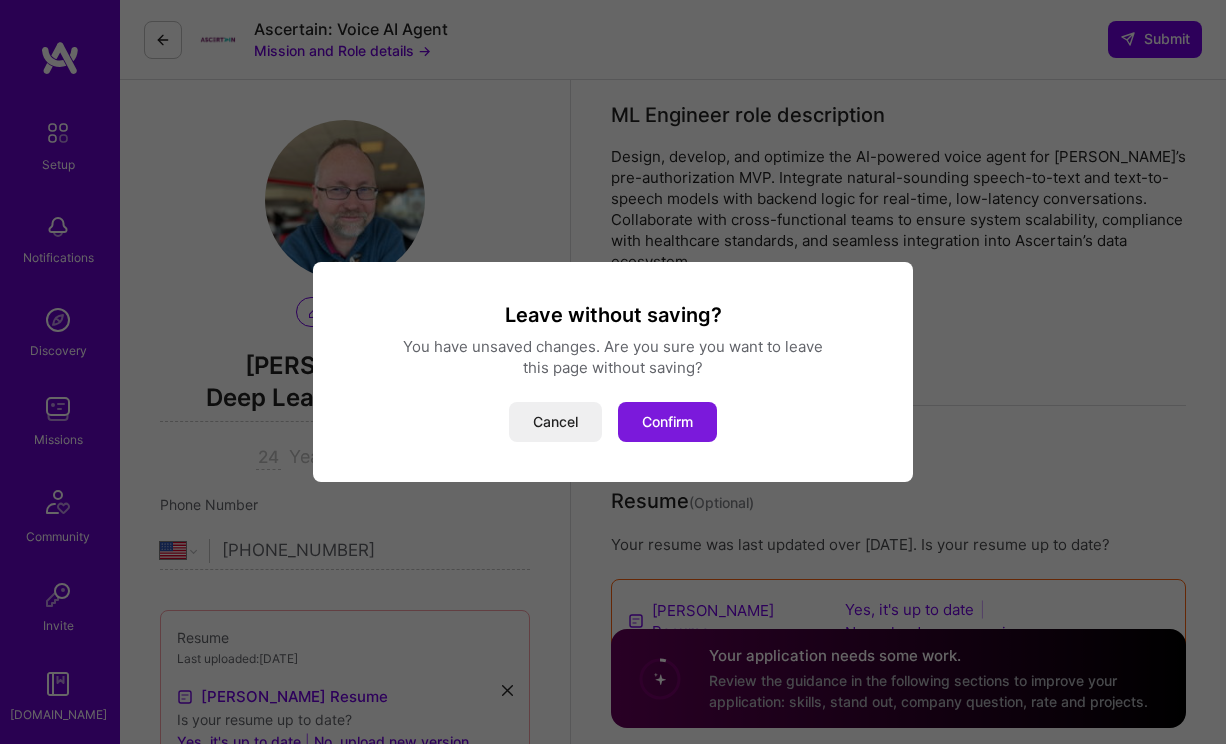 click on "Confirm" at bounding box center [667, 422] 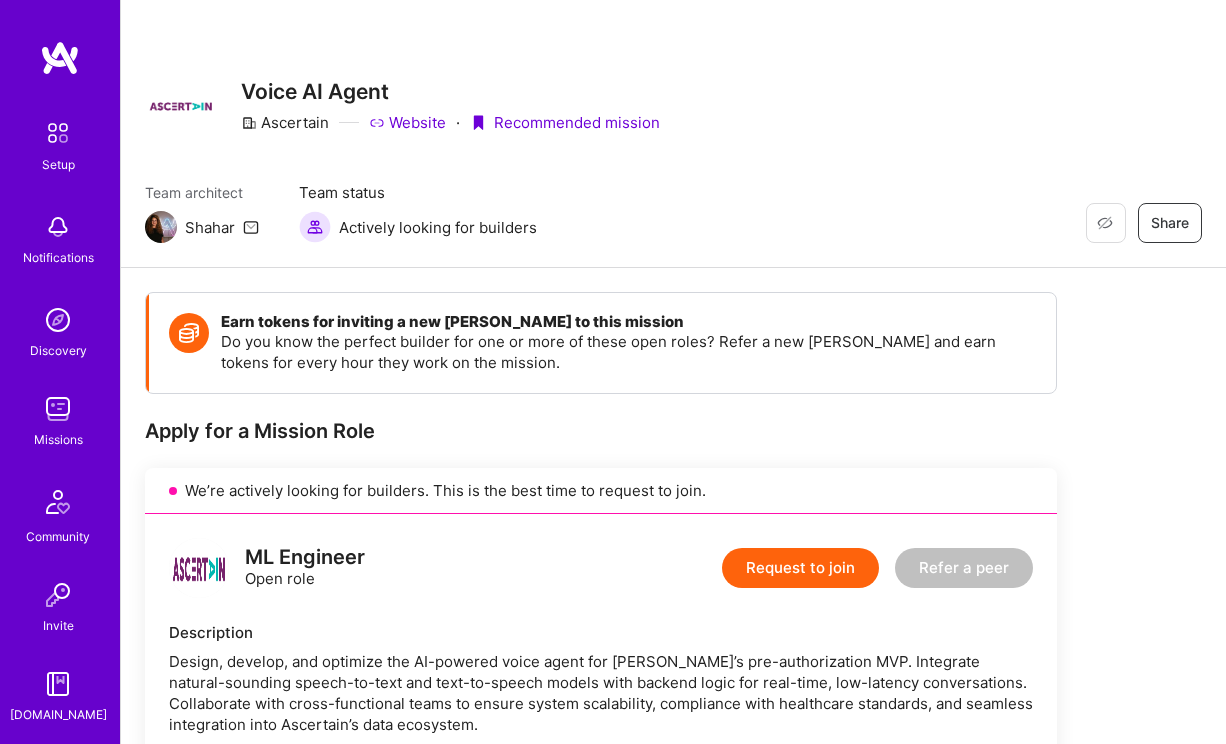 click at bounding box center (58, 409) 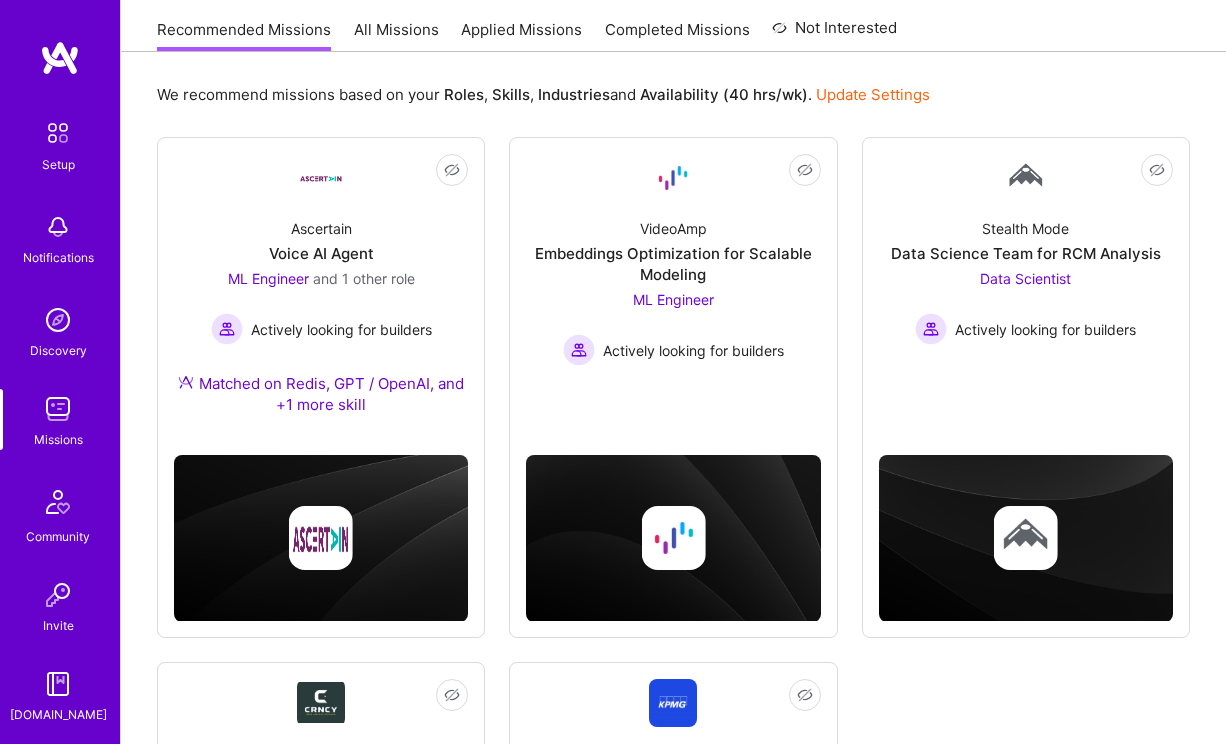 scroll, scrollTop: 212, scrollLeft: 0, axis: vertical 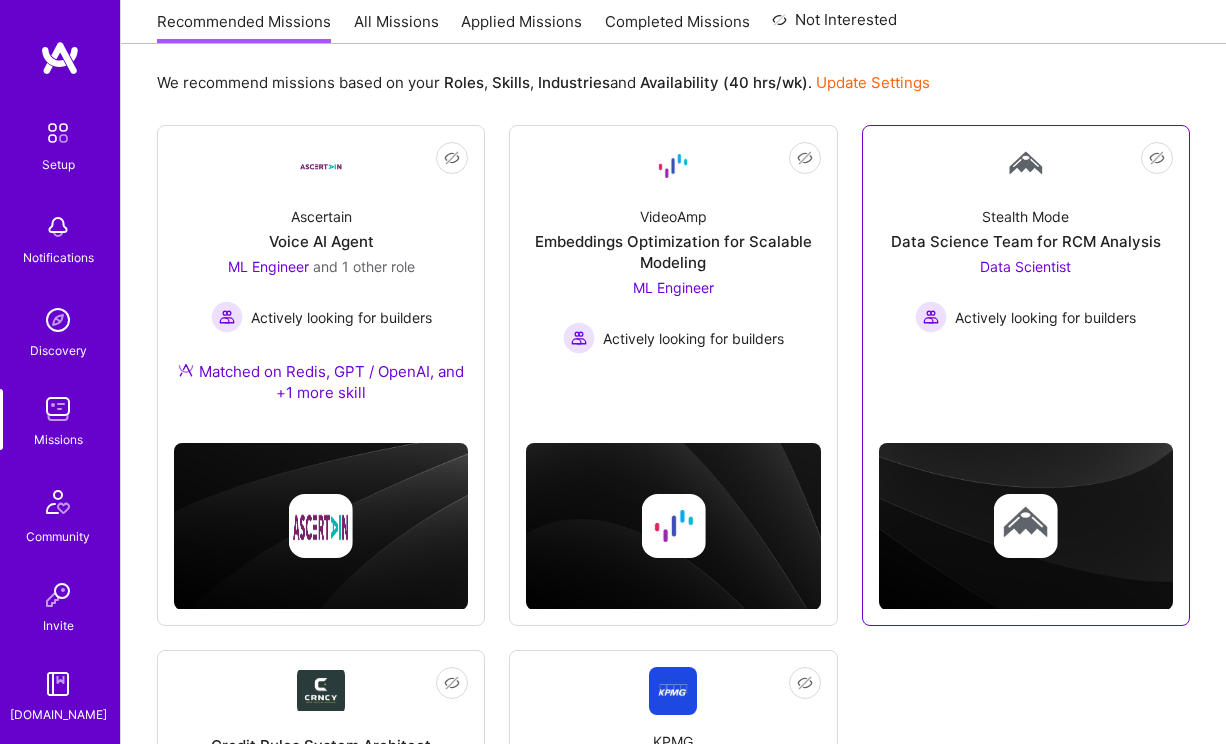 click on "Data Scientist" at bounding box center [1025, 266] 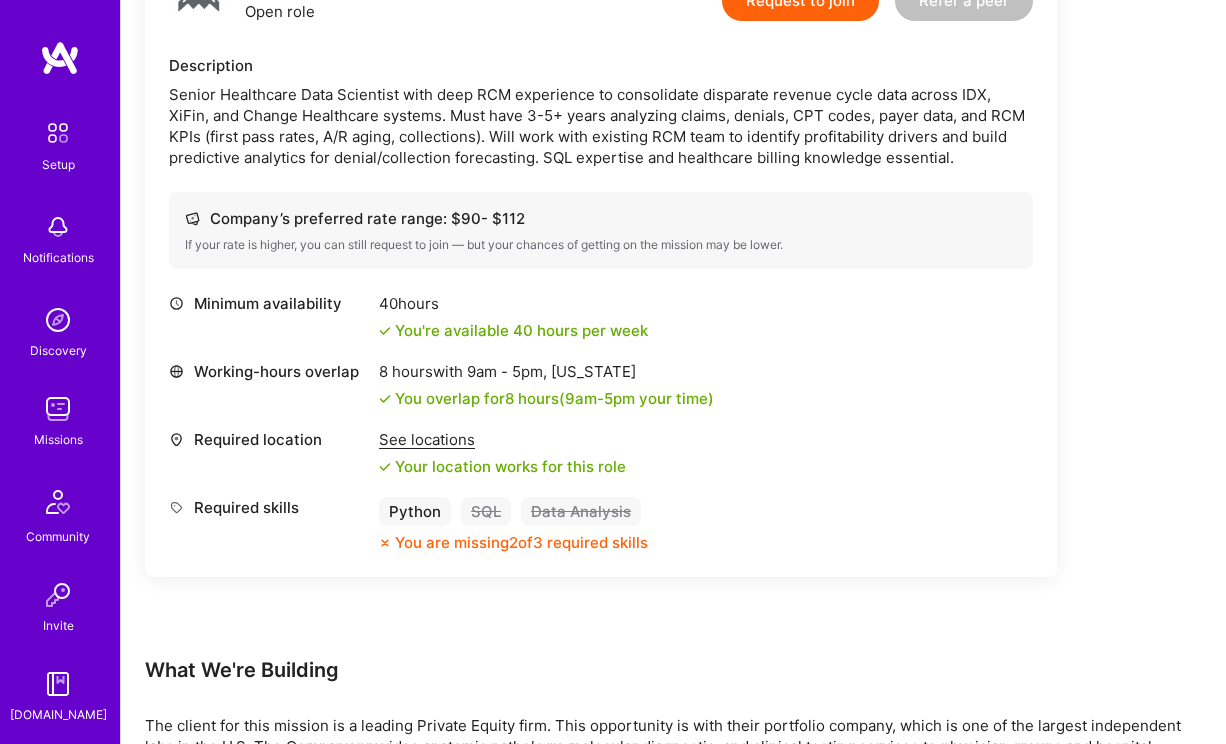 scroll, scrollTop: 571, scrollLeft: 0, axis: vertical 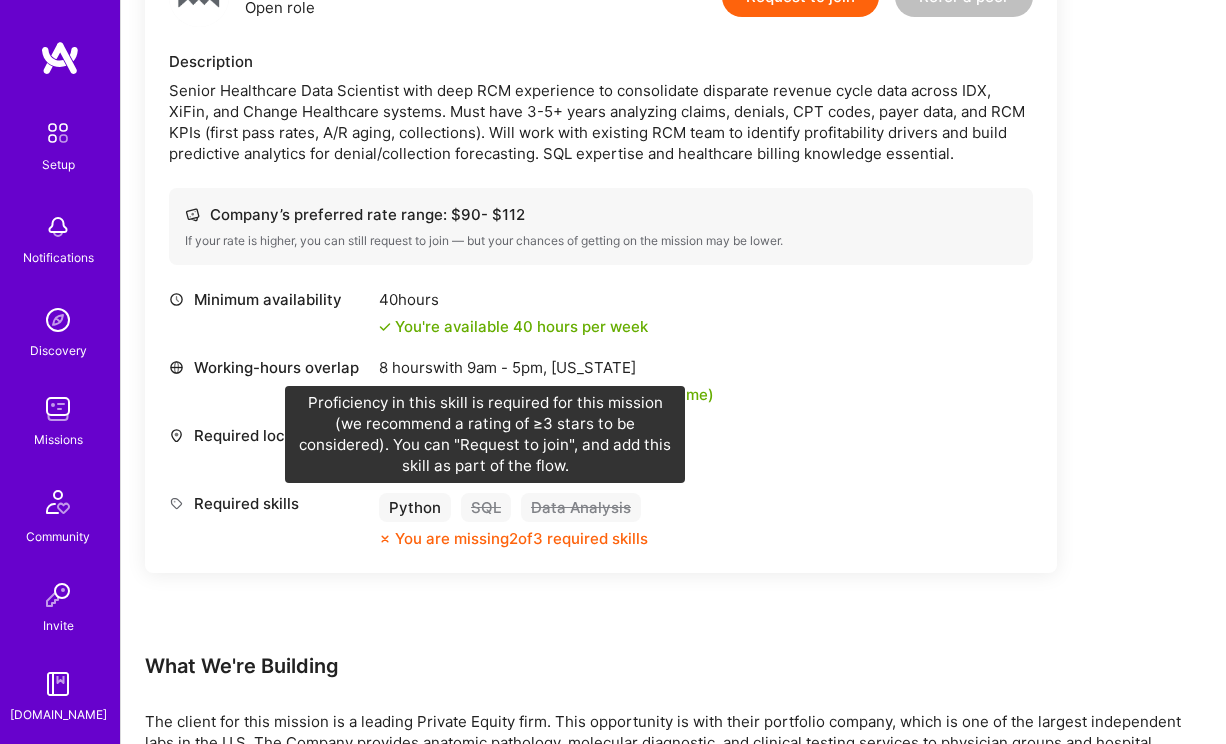 click on "SQL" at bounding box center (486, 507) 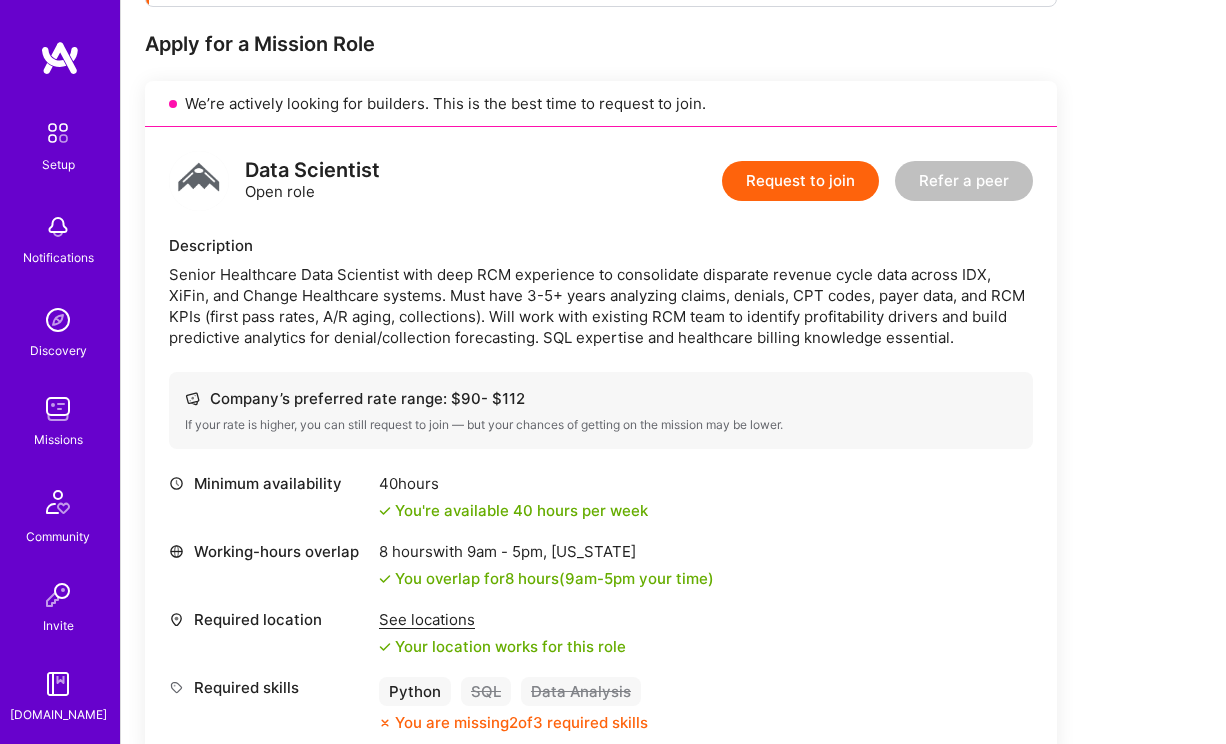 scroll, scrollTop: 347, scrollLeft: 0, axis: vertical 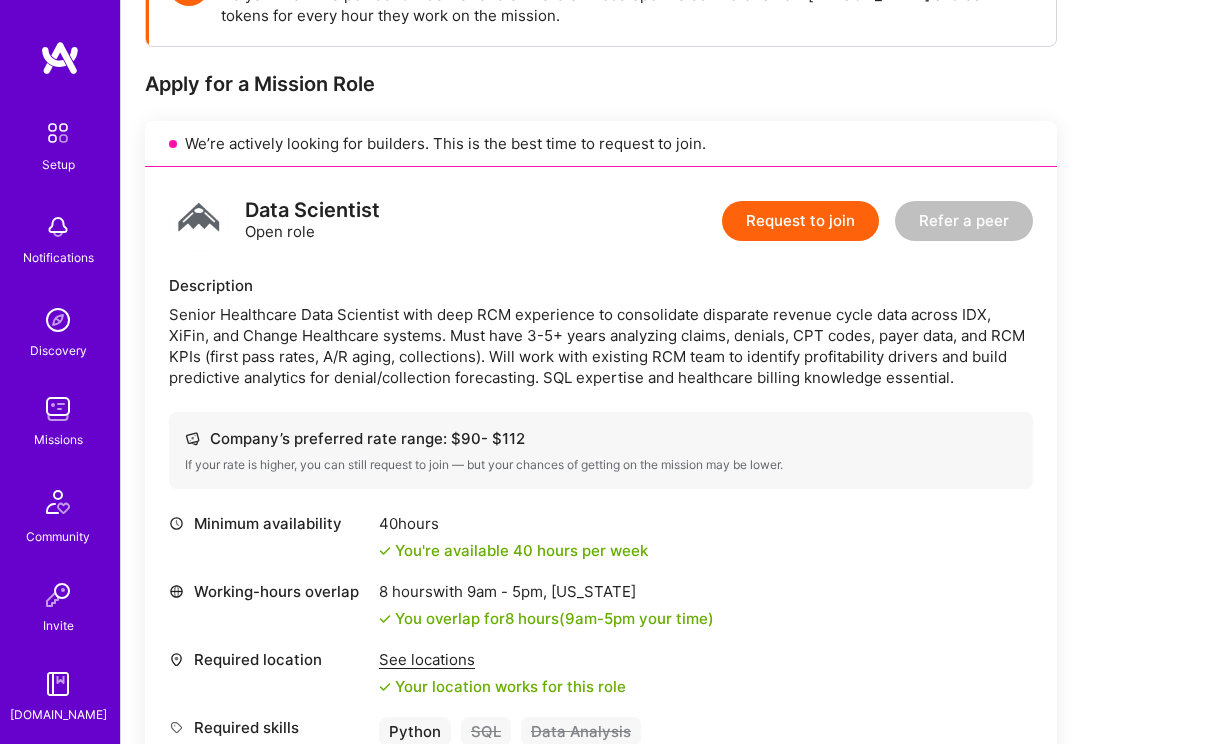 click on "Request to join" at bounding box center [800, 221] 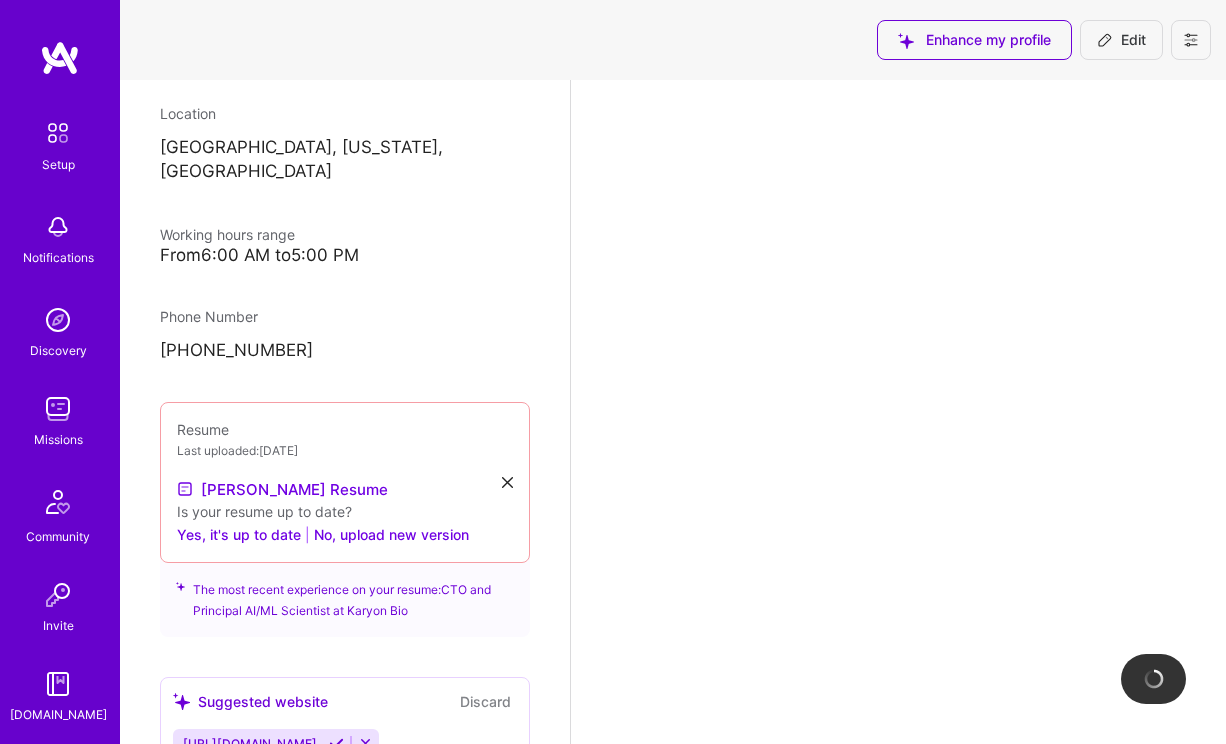 scroll, scrollTop: 0, scrollLeft: 0, axis: both 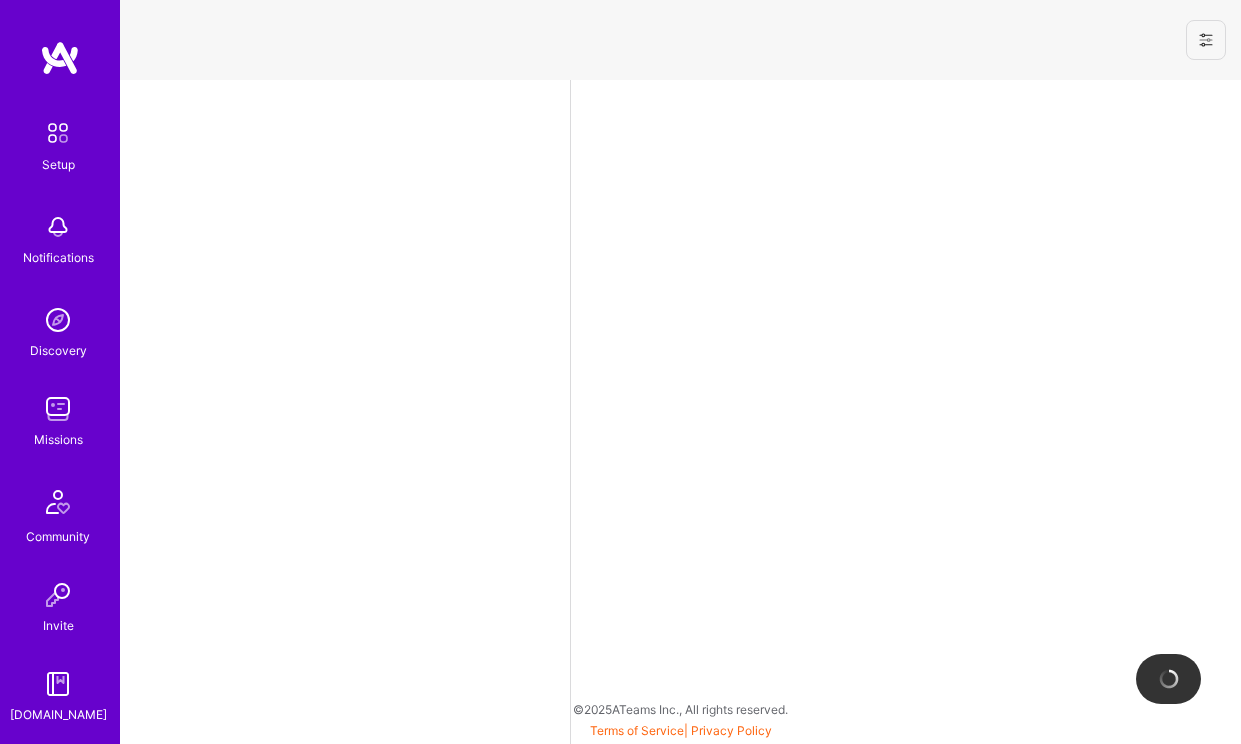 select on "US" 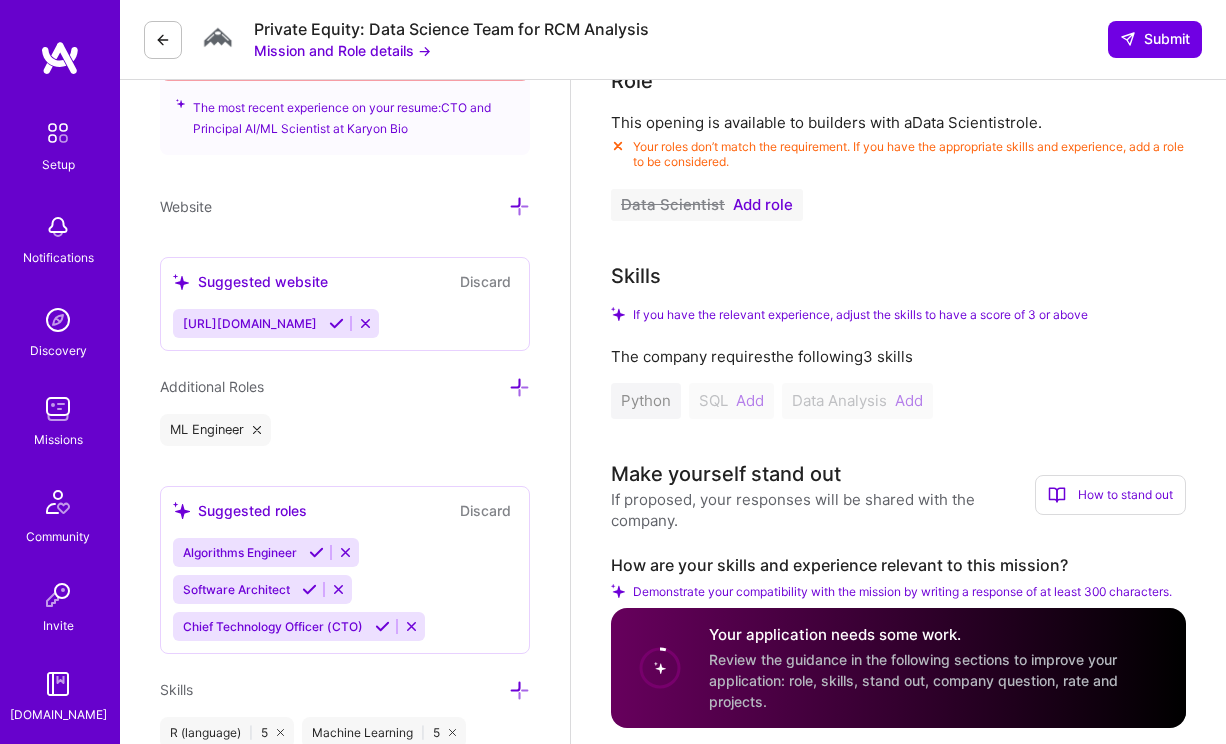scroll, scrollTop: 699, scrollLeft: 0, axis: vertical 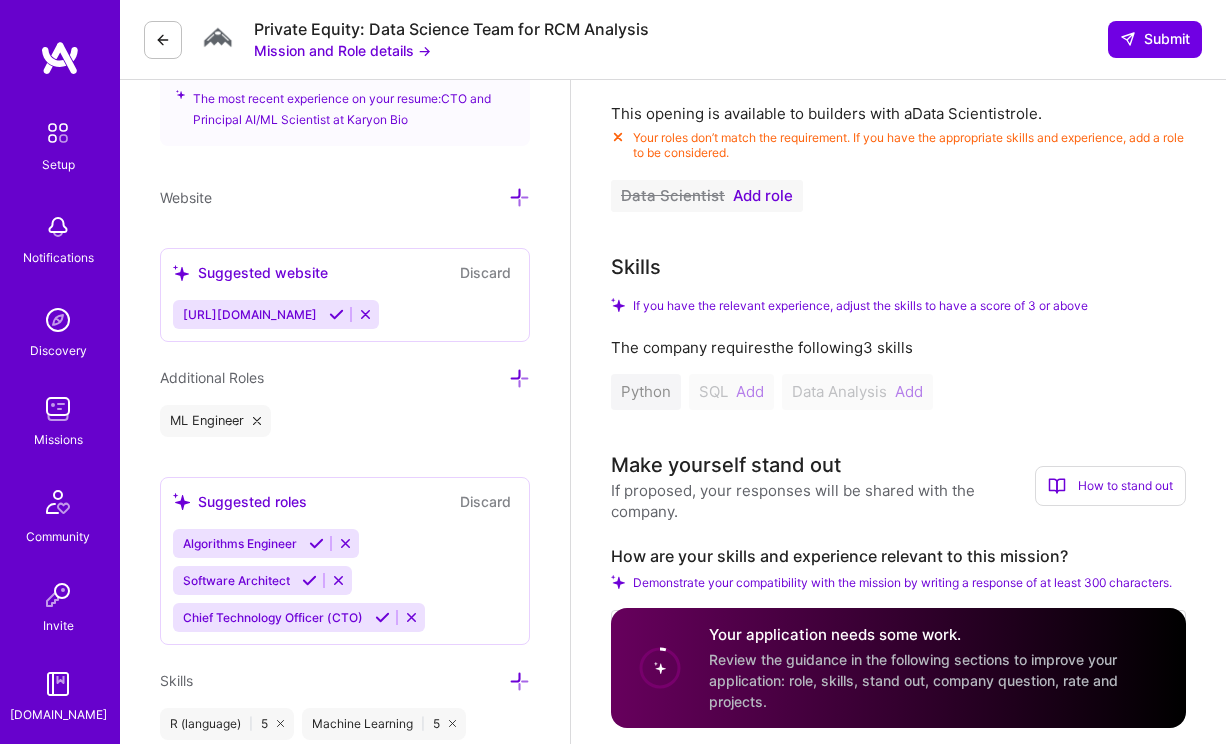 click on "Python SQL Add Data Analysis Add" at bounding box center (898, 392) 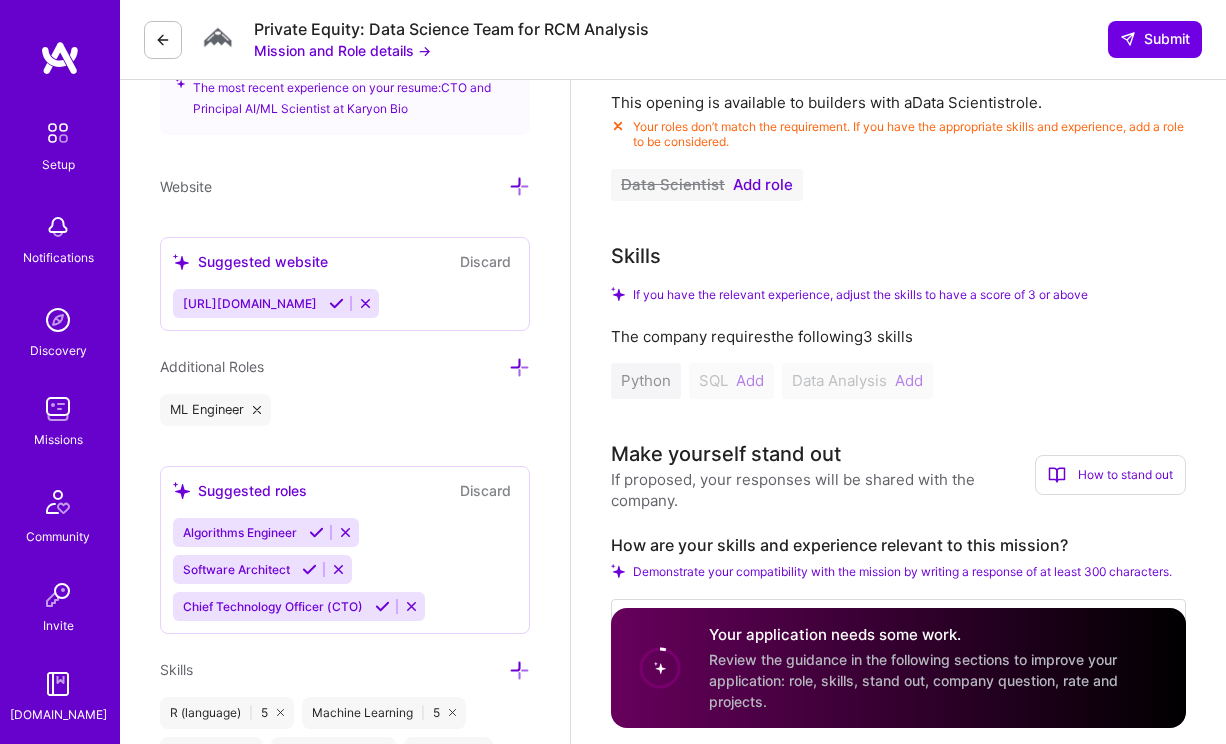 click on "Python SQL Add Data Analysis Add" at bounding box center (898, 381) 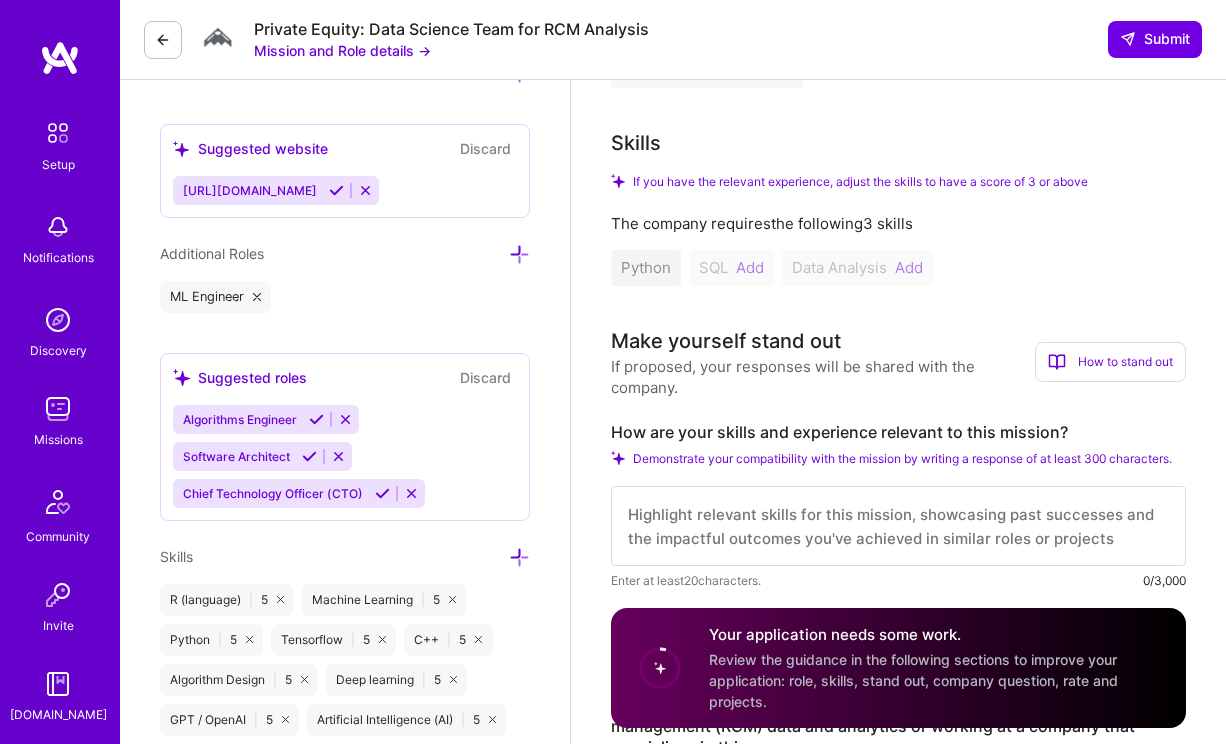 scroll, scrollTop: 811, scrollLeft: 0, axis: vertical 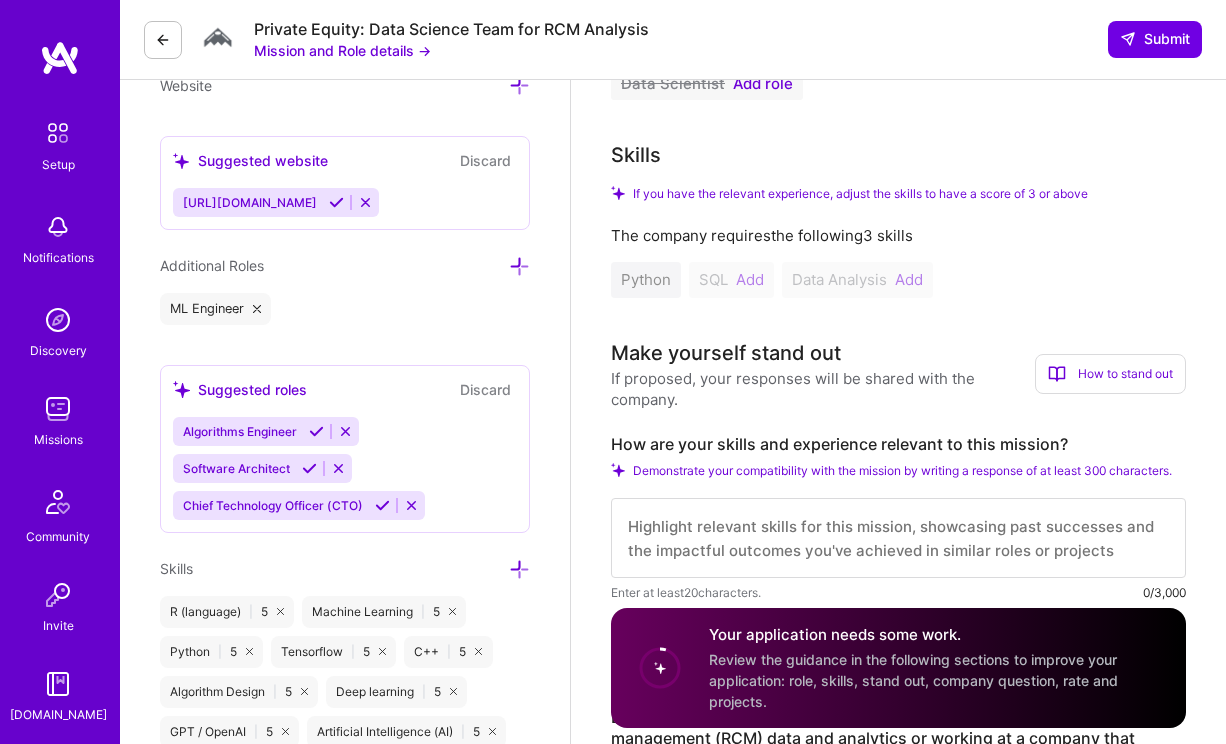 click at bounding box center [316, 431] 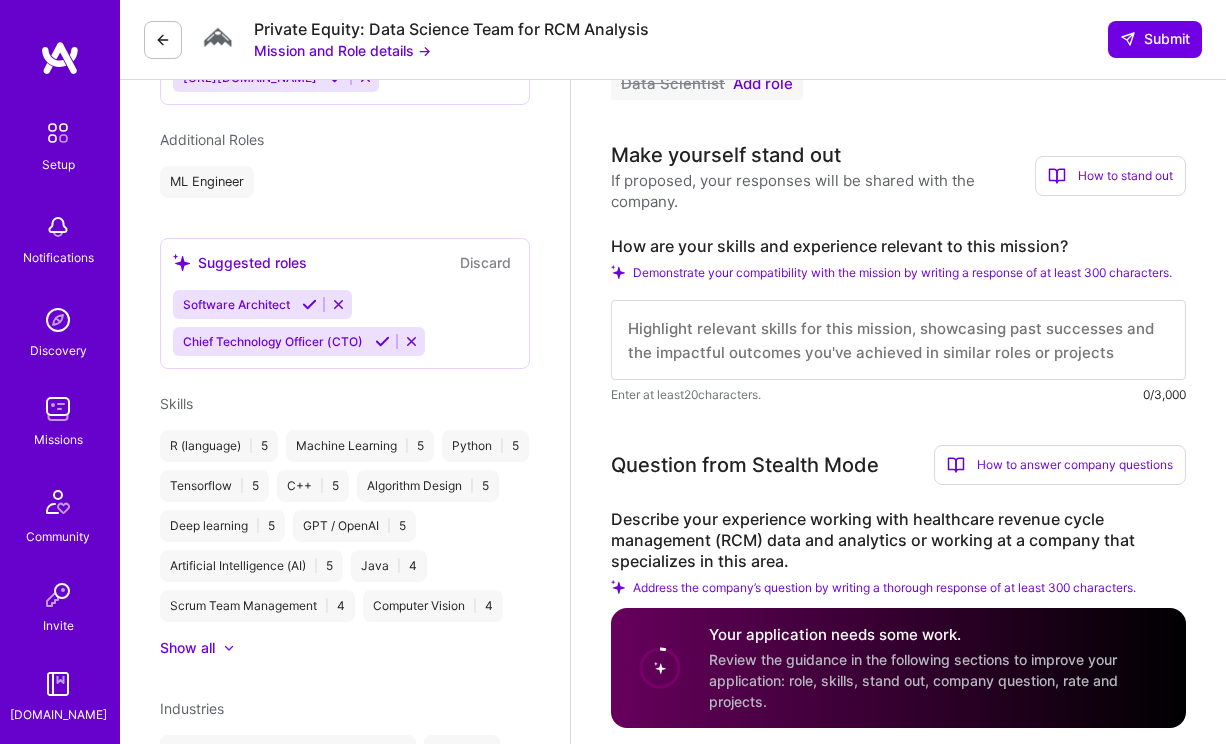 scroll, scrollTop: 748, scrollLeft: 0, axis: vertical 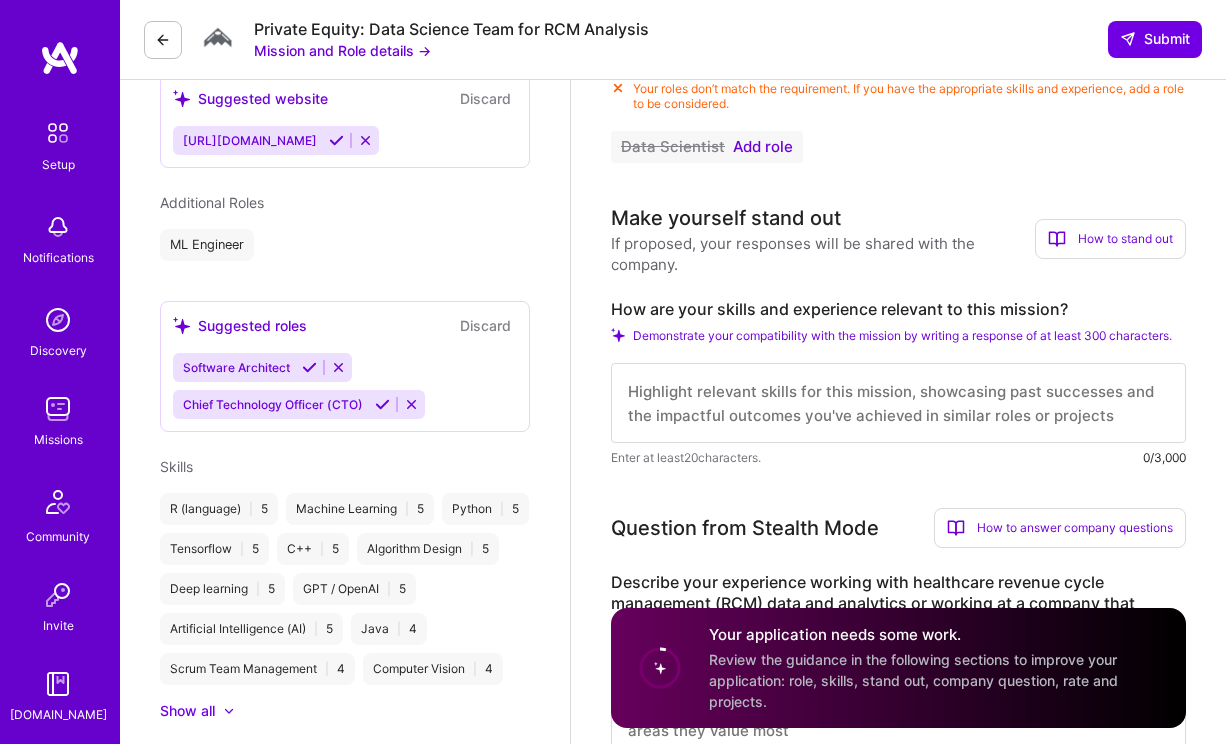 click at bounding box center (382, 404) 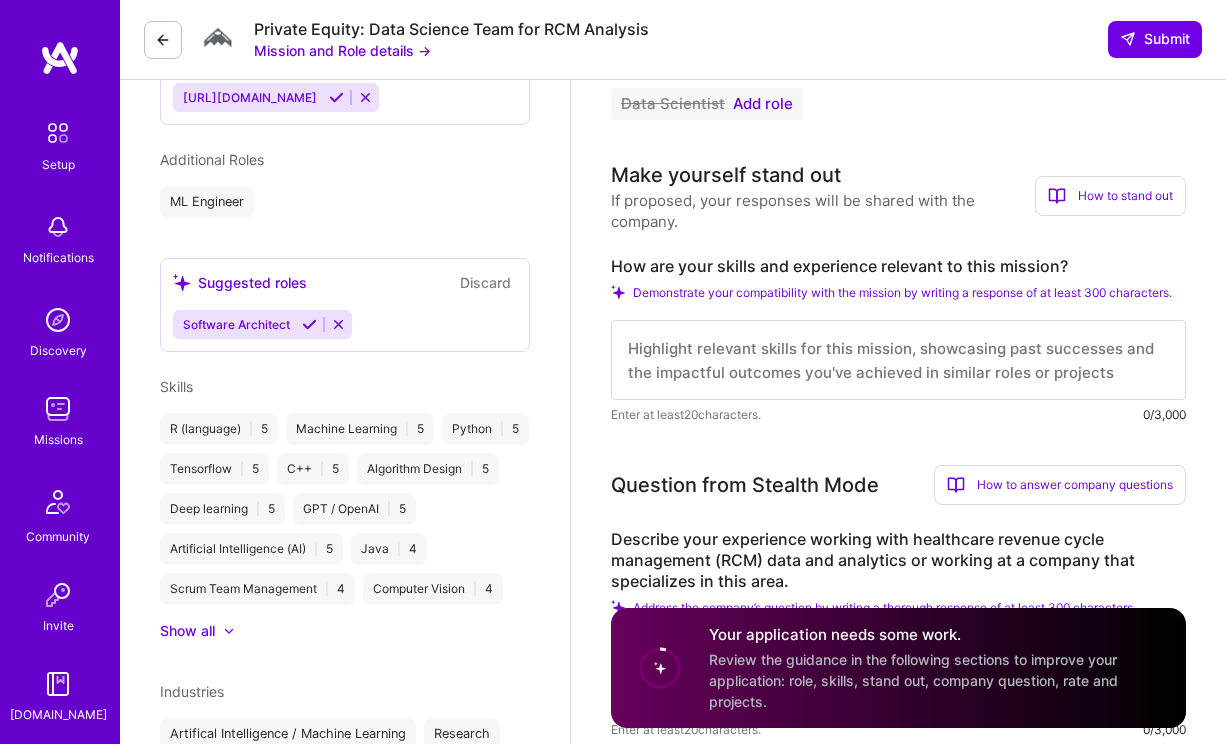 scroll, scrollTop: 793, scrollLeft: 0, axis: vertical 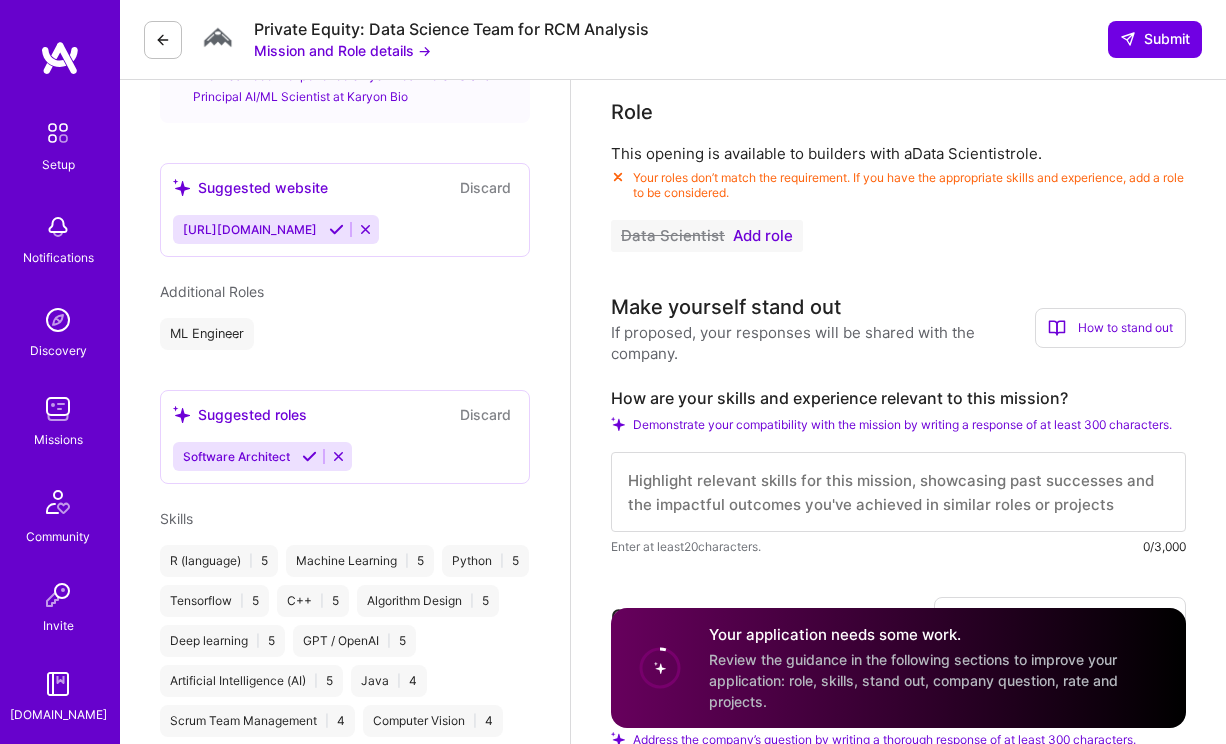 click on "Add role" at bounding box center (763, 236) 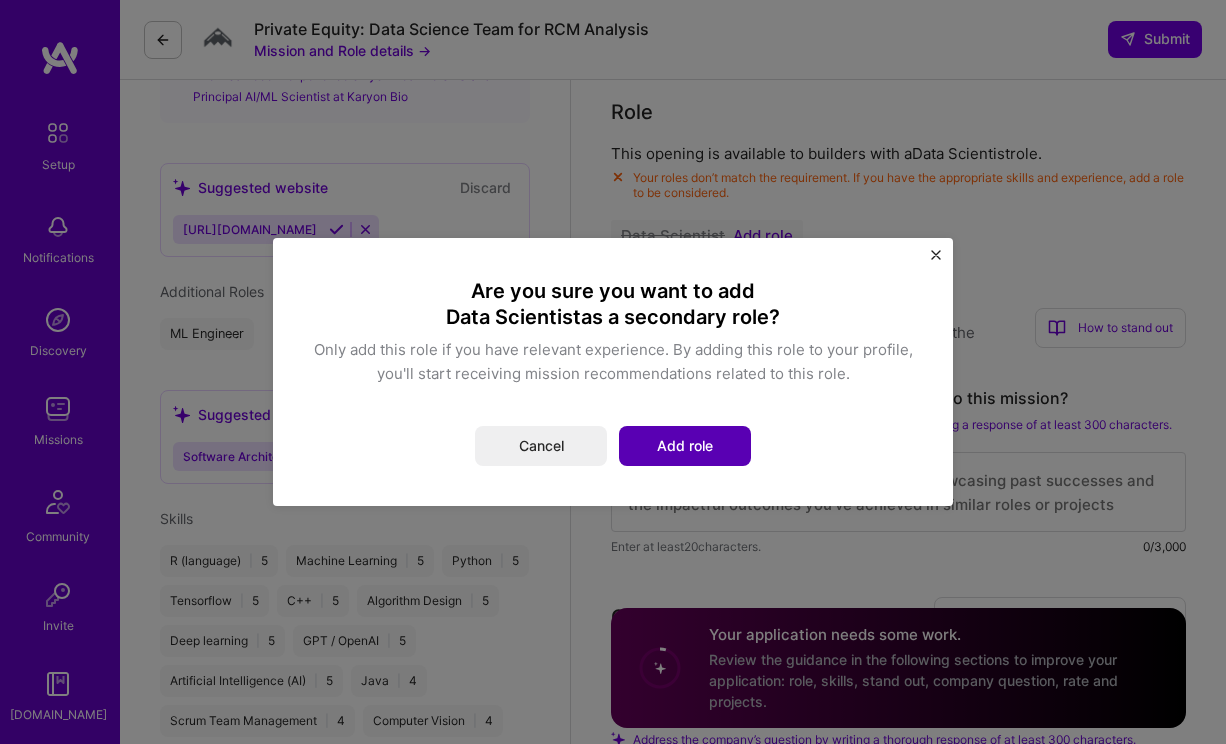 click on "Add role" at bounding box center (685, 446) 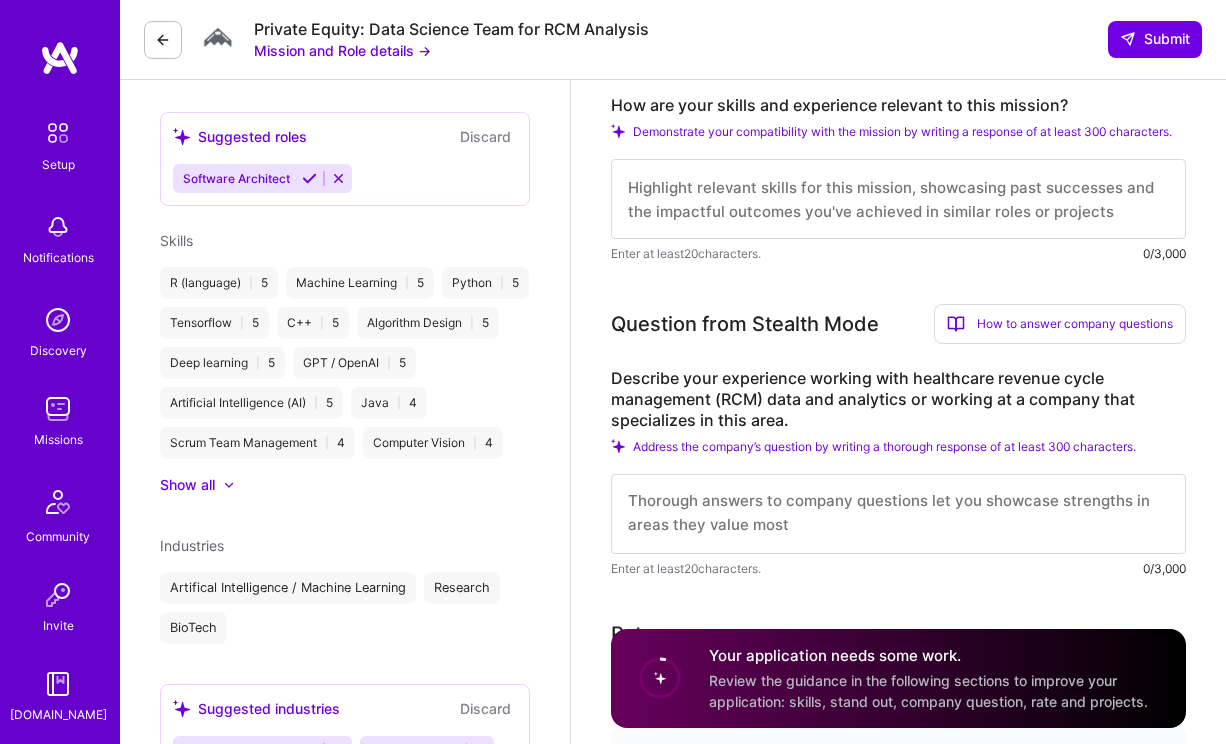 scroll, scrollTop: 939, scrollLeft: 0, axis: vertical 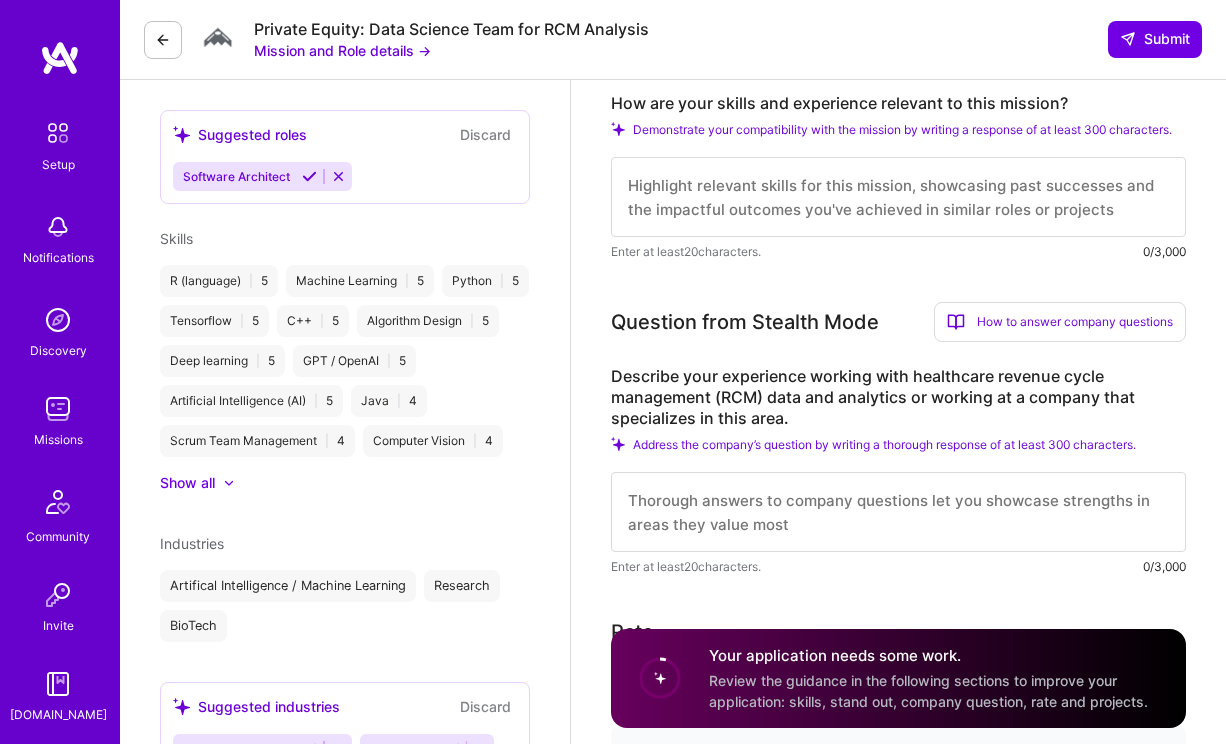 click at bounding box center (898, 512) 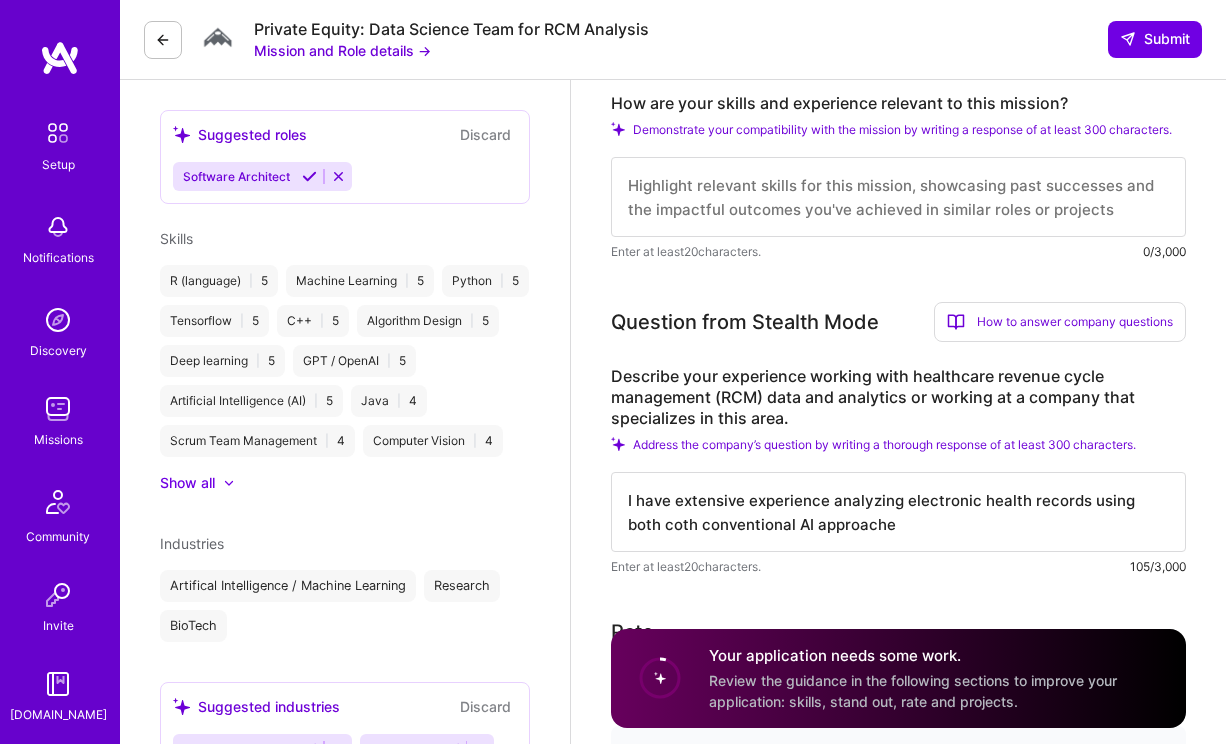 click on "I have extensive experience analyzing electronic health records using both coth conventional AI approache" at bounding box center (898, 512) 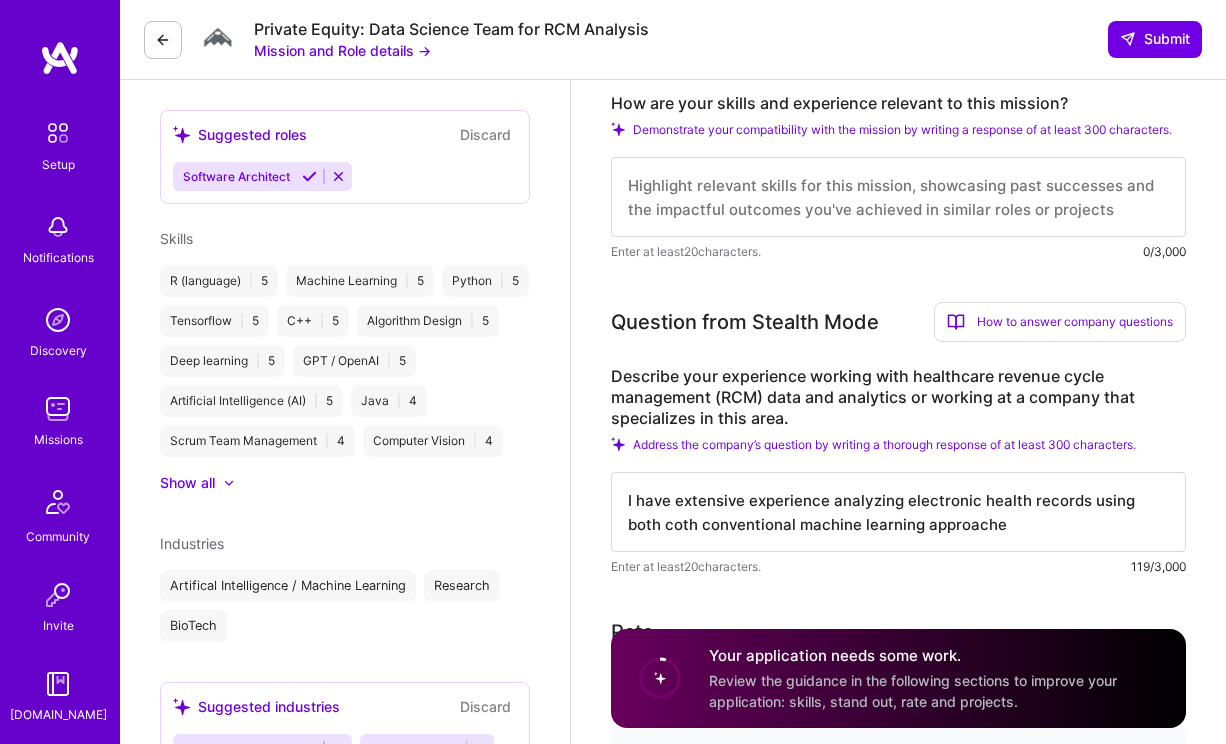 click on "I have extensive experience analyzing electronic health records using both coth conventional machine learning approache" at bounding box center [898, 512] 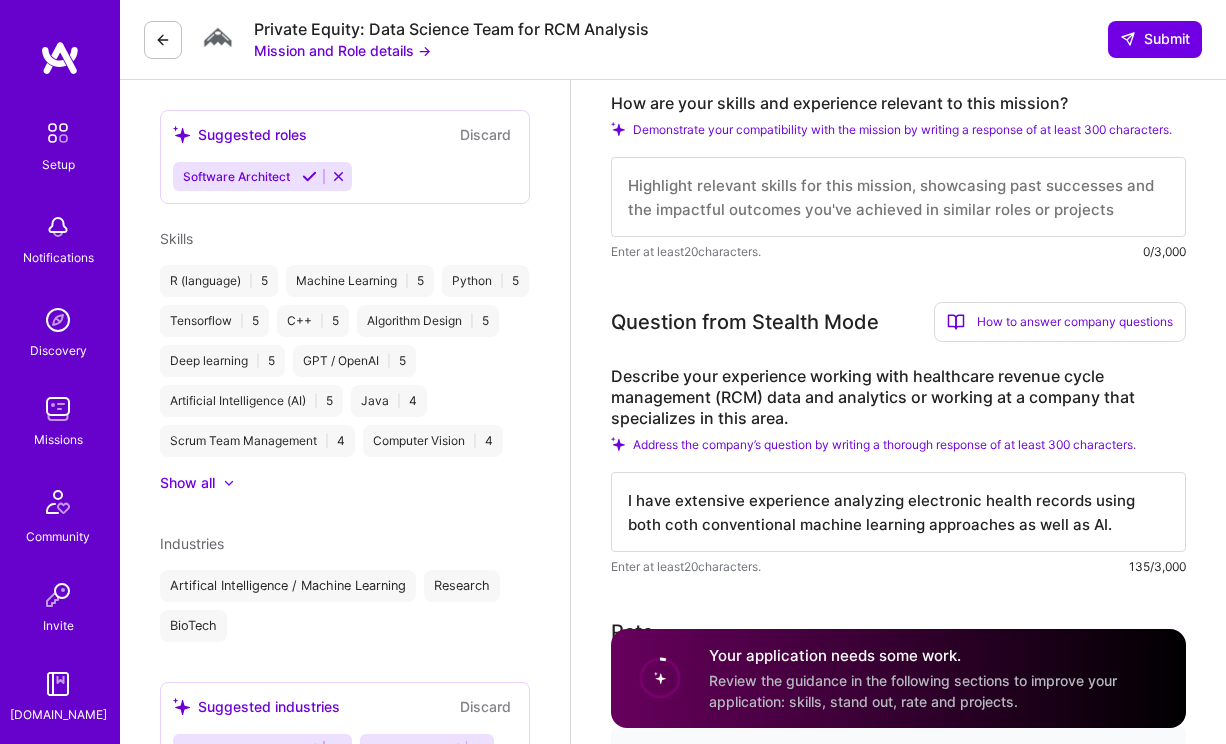 scroll, scrollTop: 2, scrollLeft: 0, axis: vertical 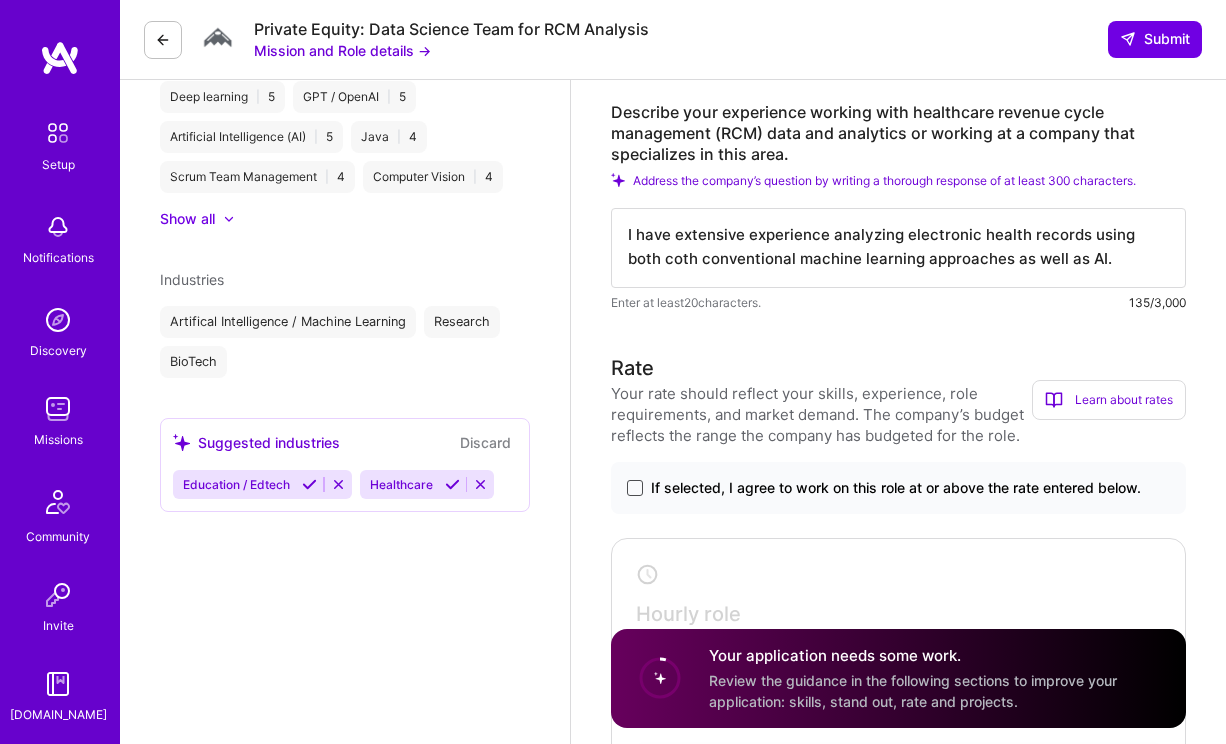 type on "I have extensive experience analyzing electronic health records using both coth conventional machine learning approaches as well as AI." 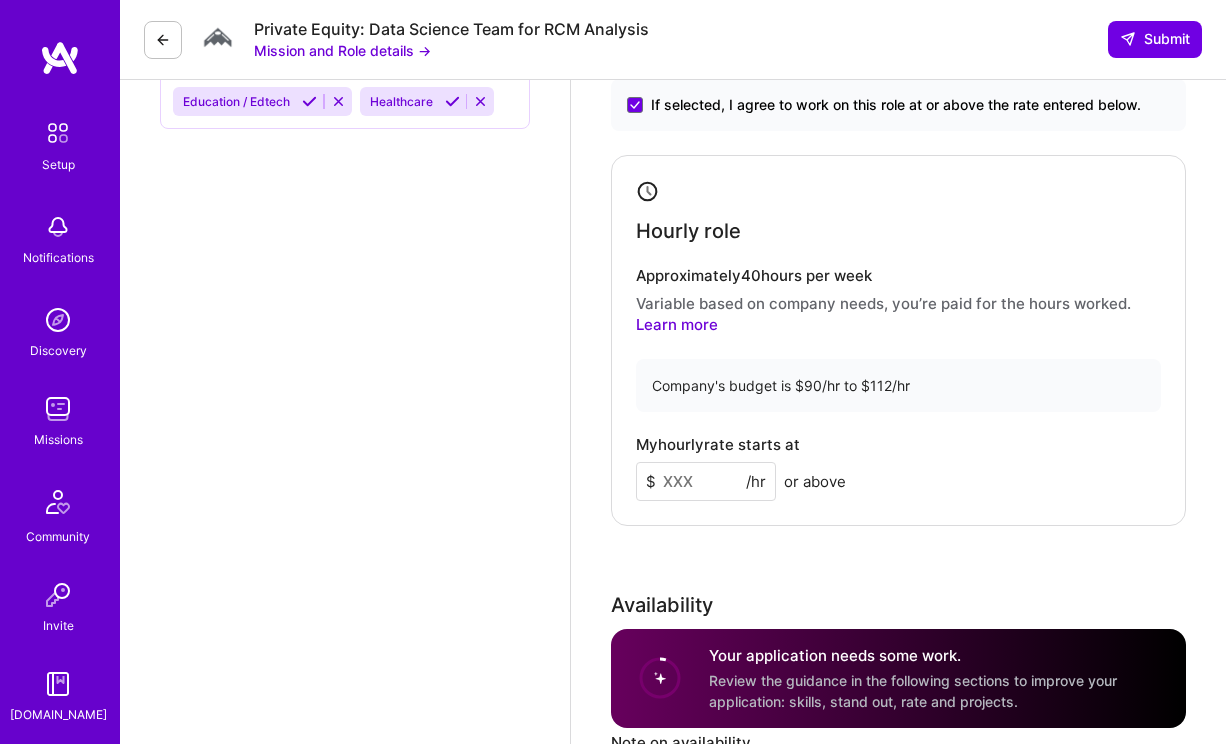 scroll, scrollTop: 1610, scrollLeft: 0, axis: vertical 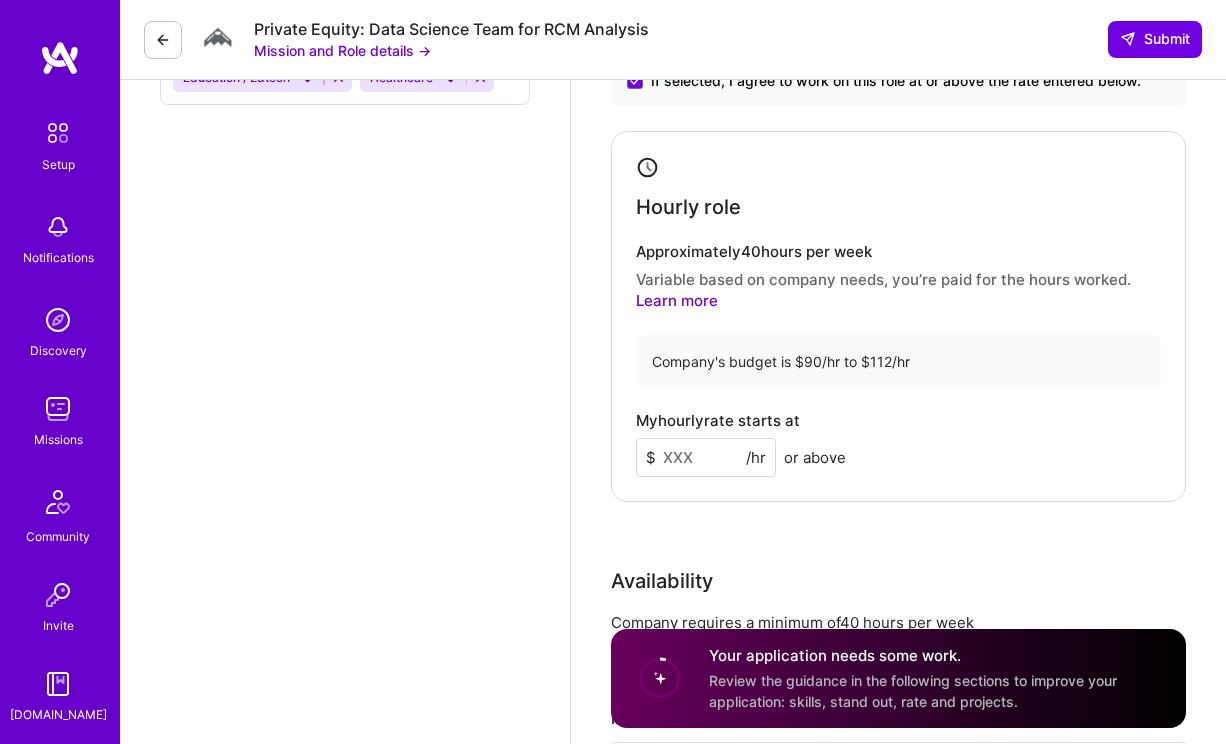 click at bounding box center (706, 457) 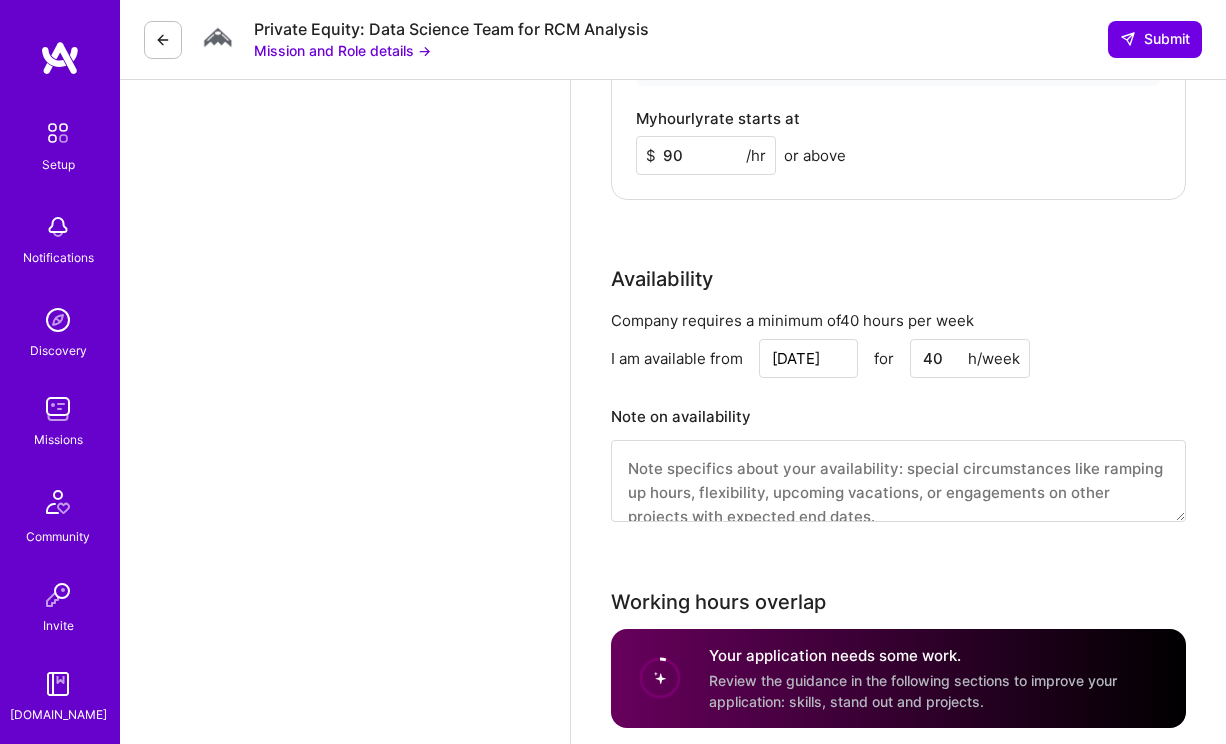 scroll, scrollTop: 1928, scrollLeft: 0, axis: vertical 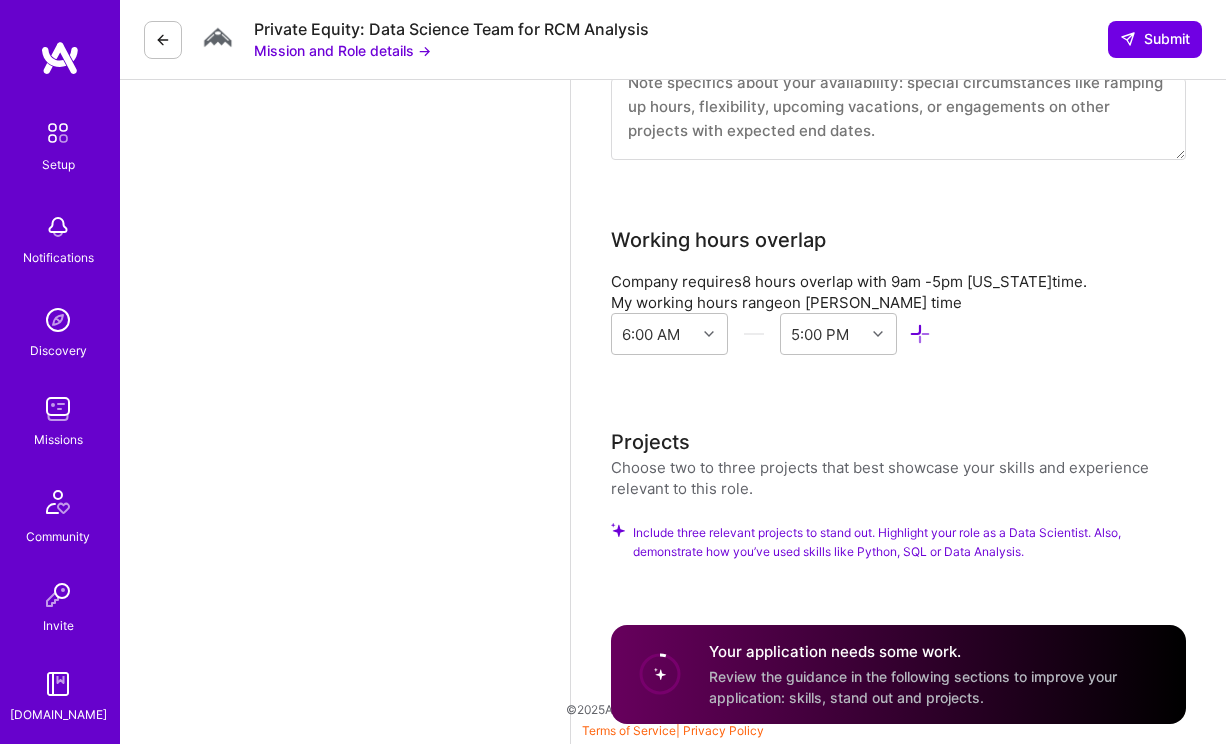 type on "90" 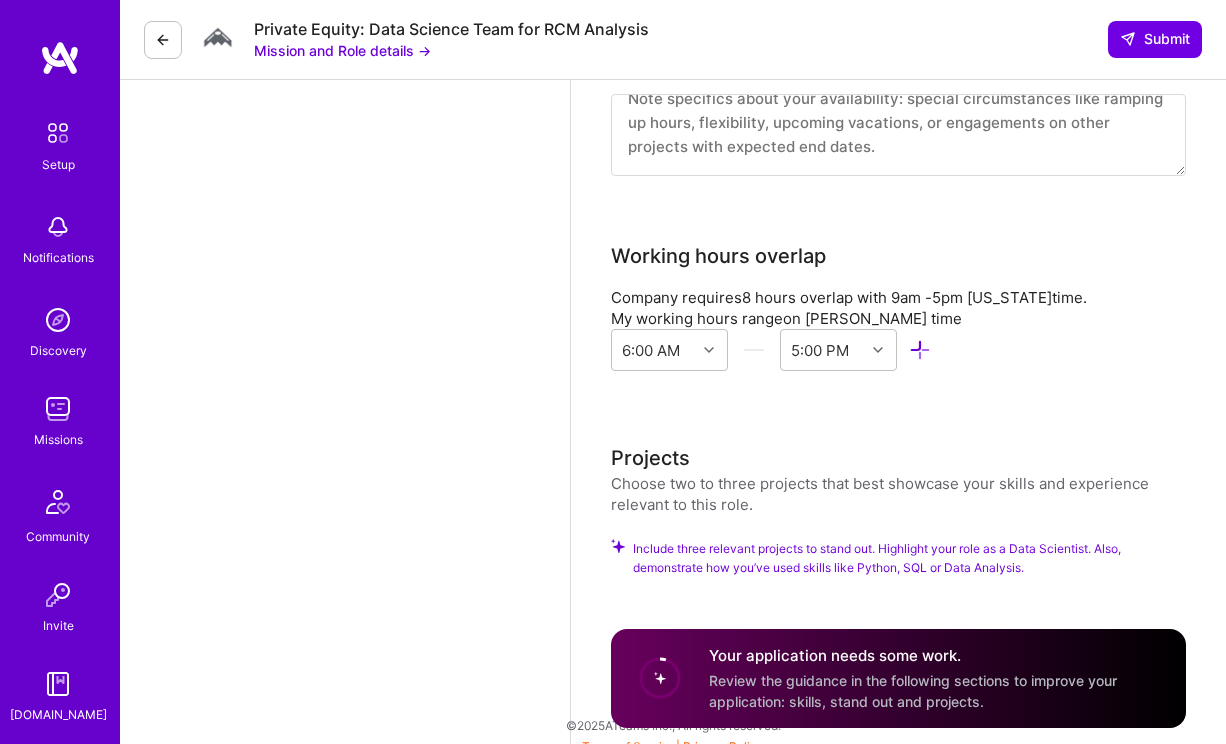 scroll, scrollTop: 2293, scrollLeft: 0, axis: vertical 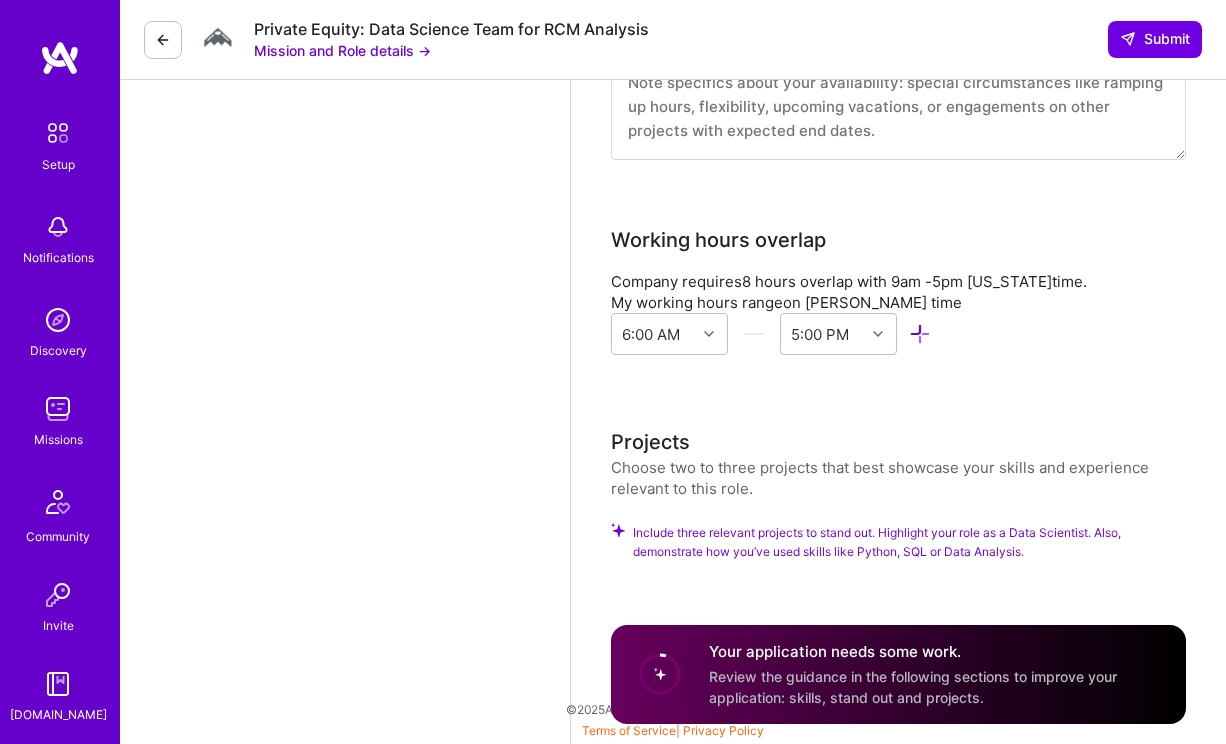 click on "Data Scientist role description Senior Healthcare Data Scientist with deep RCM experience to consolidate disparate revenue cycle data across IDX, XiFin, and Change Healthcare systems. Must have 3-5+ years analyzing claims, denials, CPT codes, payer data, and RCM KPIs (first pass rates, A/R aging, collections). Will work with existing RCM team to identify profitability drivers and build predictive analytics for denial/collection forecasting. SQL expertise and healthcare billing knowledge essential. Mission and Role details → Resume  (Optional)   Your resume was last updated over [DATE]. Is your resume up to date? [PERSON_NAME] Resume Yes, it's up to date | No, upload a new version The most recent experience on your resume:  CTO and Principal AI/ML Scientist at Karyon Bio Role This opening is available to builders with a  Data Scientist  role. Your role matches the requirements. Data Scientist Make yourself stand out If proposed, your responses will be shared with the company. How to stand out 20 0/3,000 20" at bounding box center (898, -725) 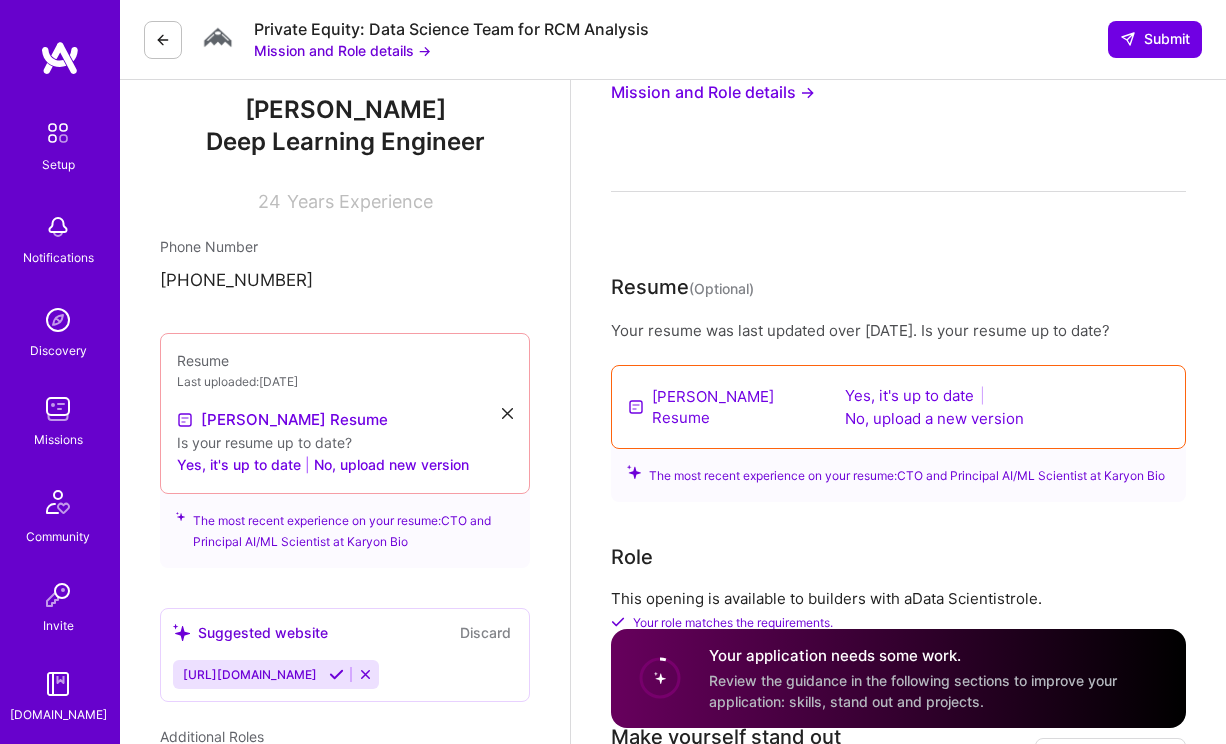 scroll, scrollTop: 0, scrollLeft: 0, axis: both 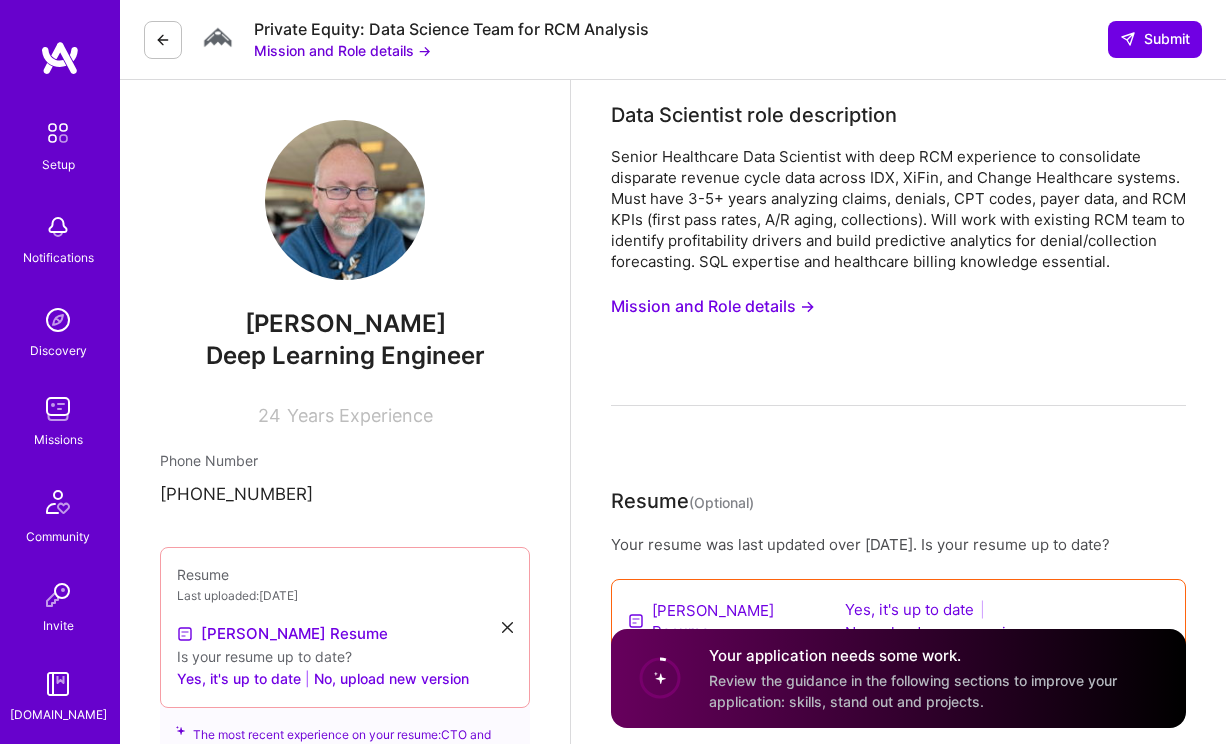 click at bounding box center [163, 40] 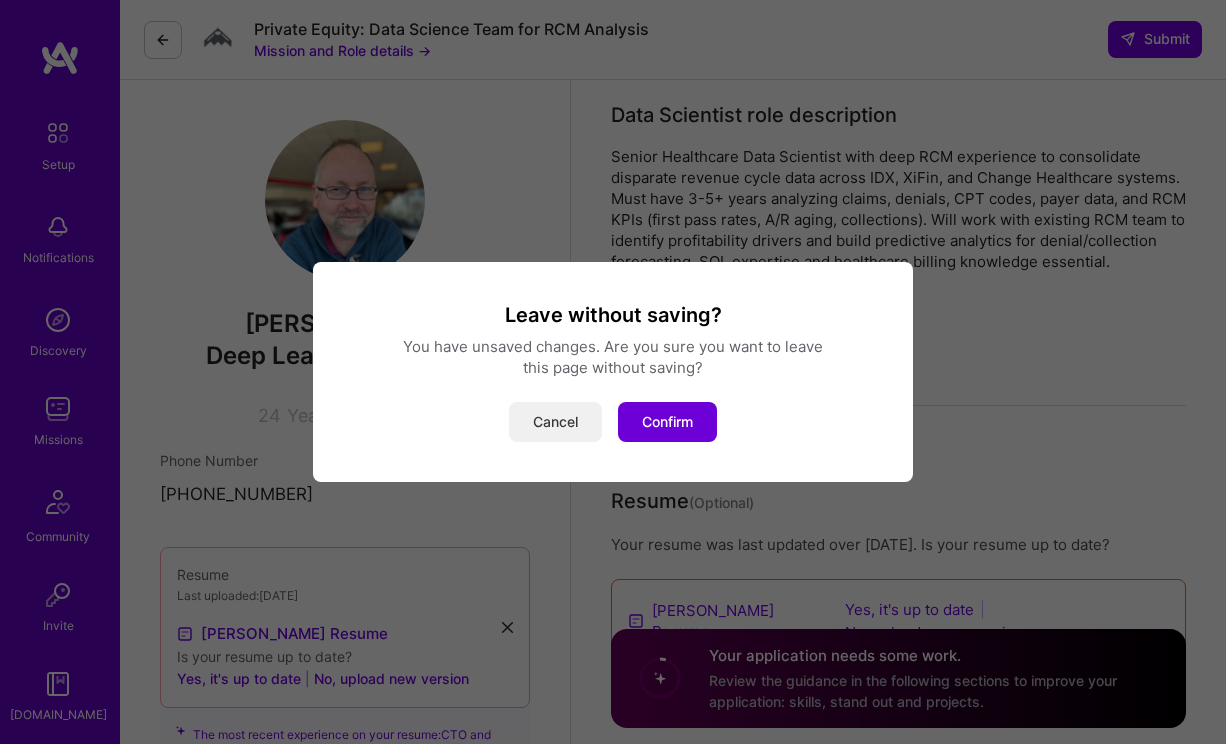 click on "Cancel" at bounding box center [555, 422] 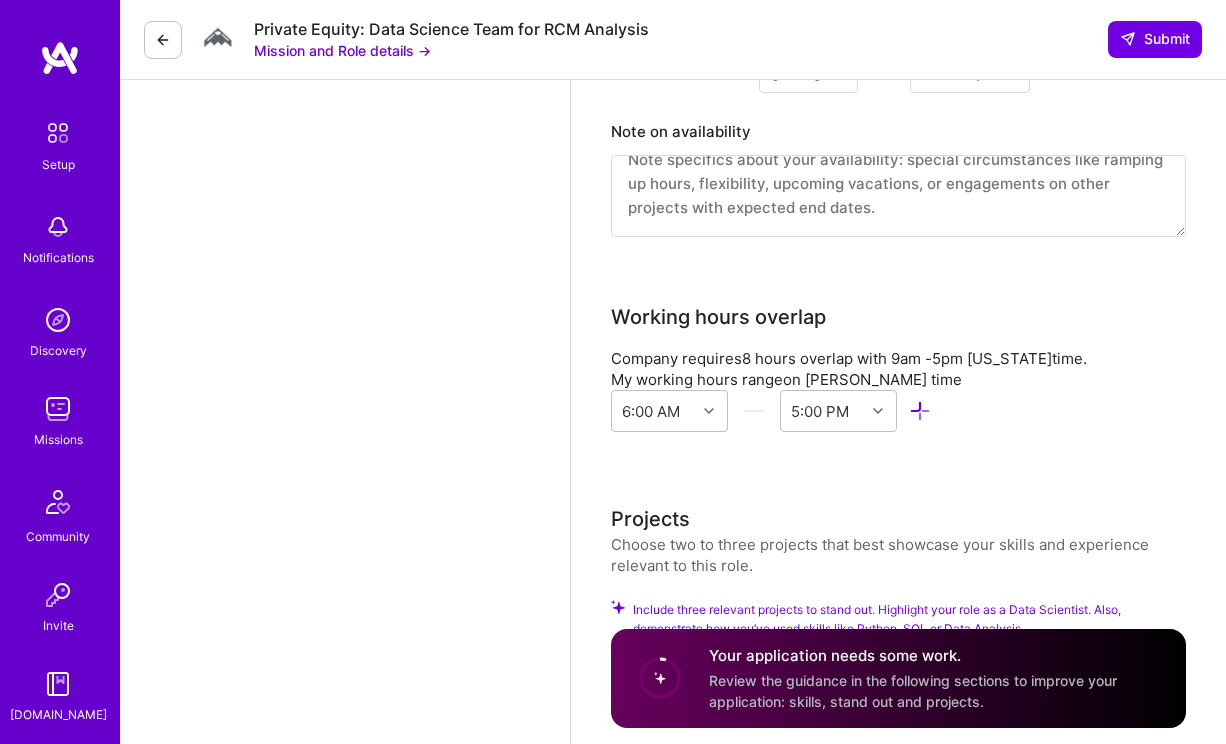 scroll, scrollTop: 2293, scrollLeft: 0, axis: vertical 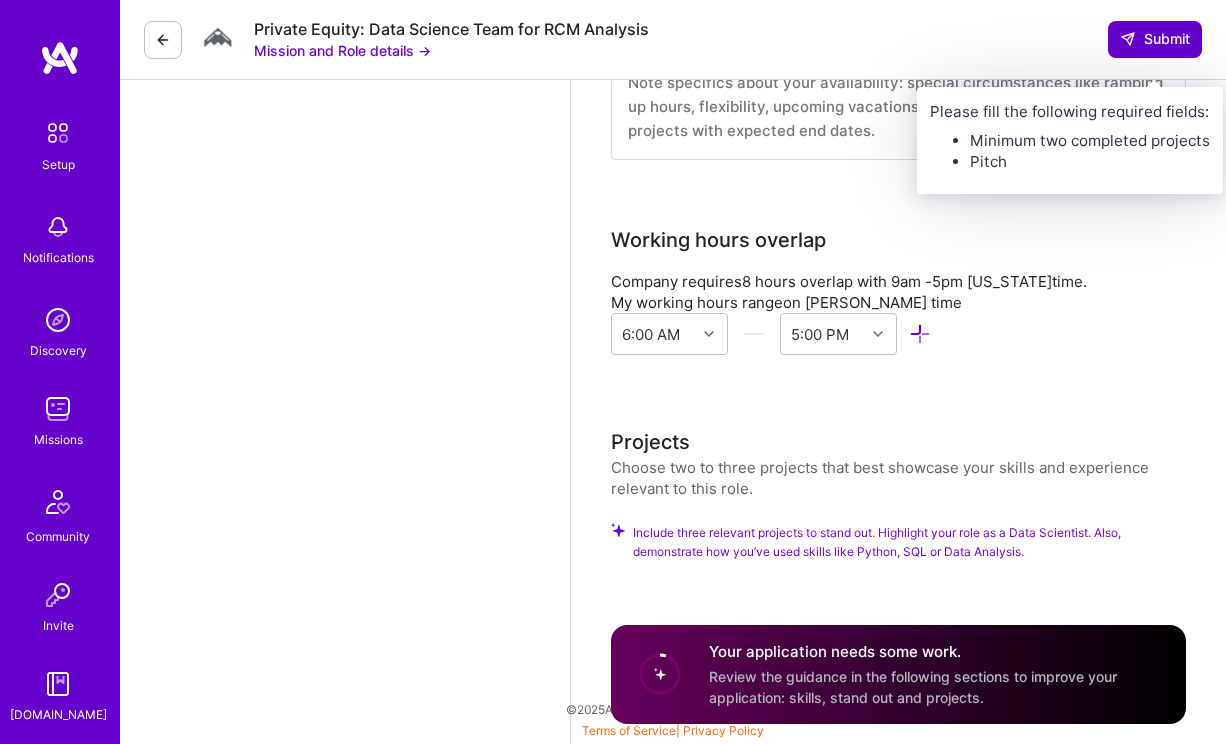 click at bounding box center (1128, 39) 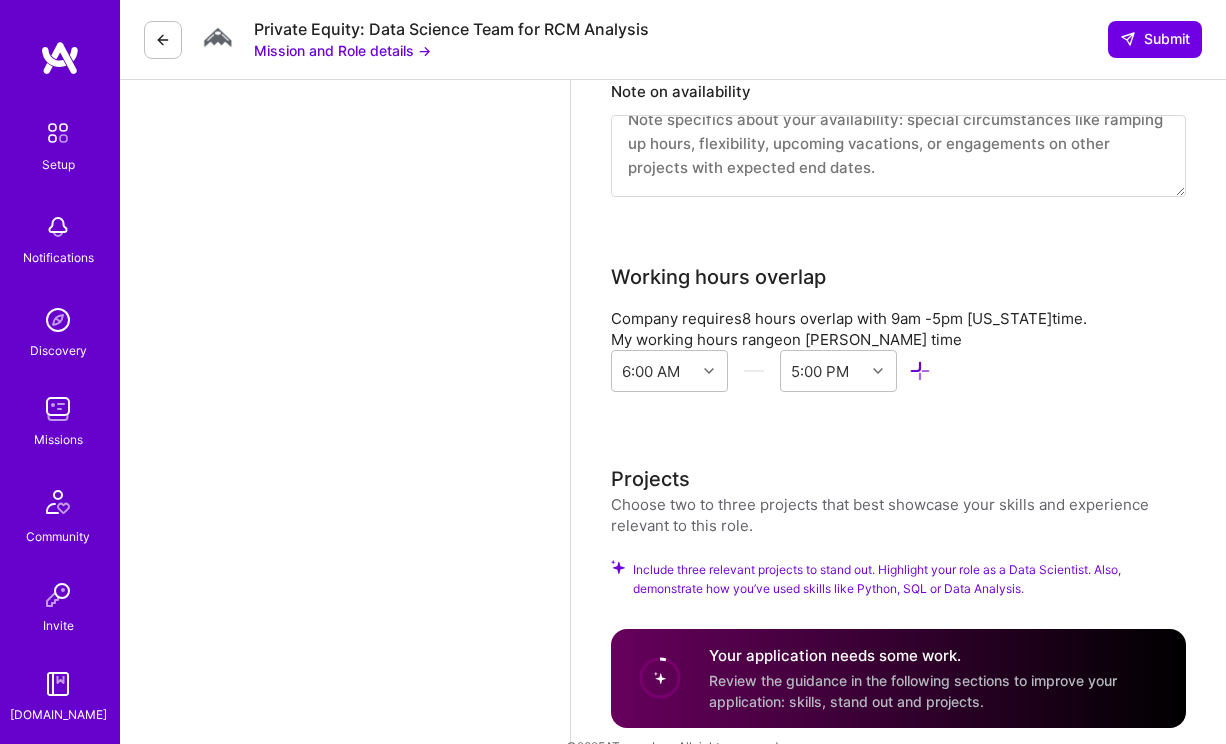 scroll, scrollTop: 2293, scrollLeft: 0, axis: vertical 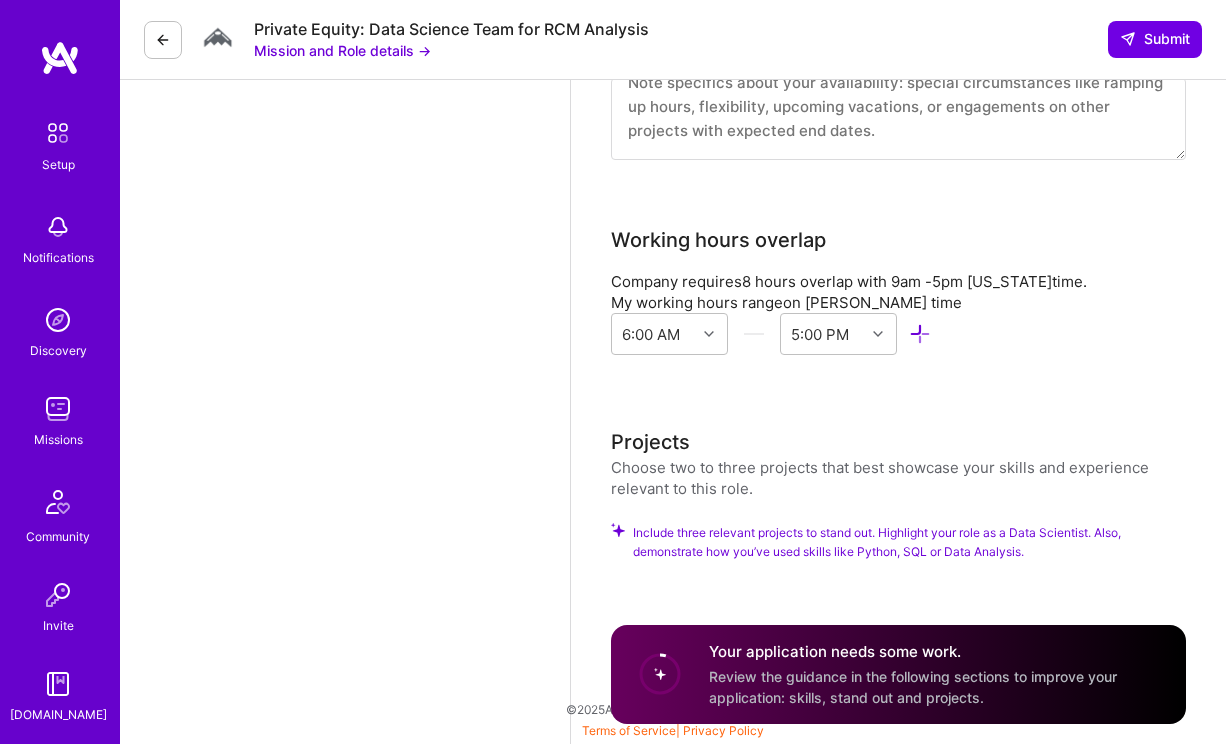 click 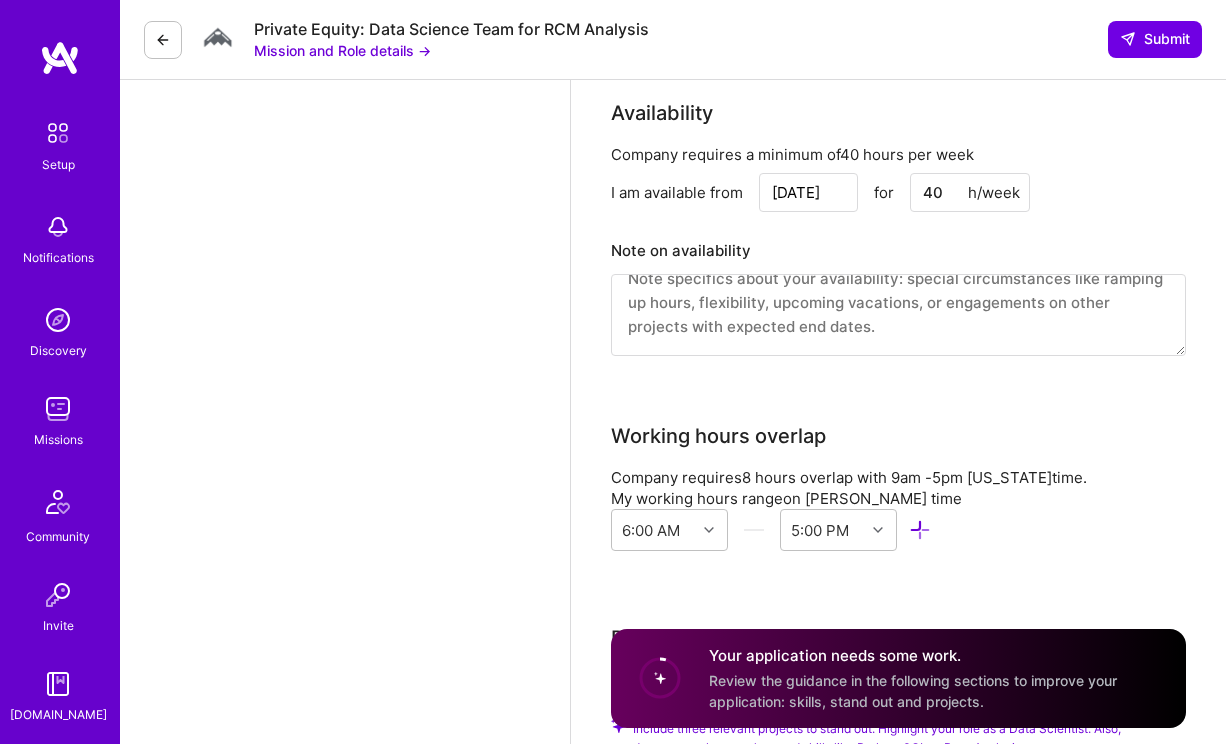 scroll, scrollTop: 1922, scrollLeft: 0, axis: vertical 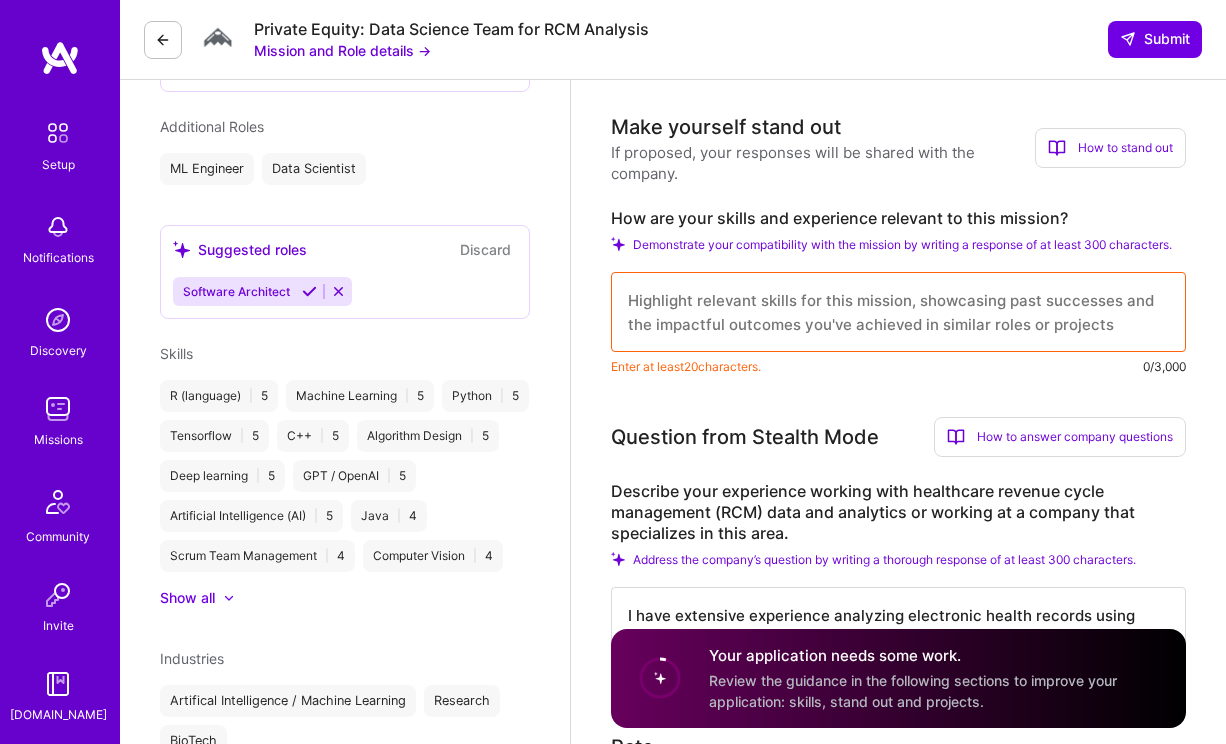 click at bounding box center [898, 312] 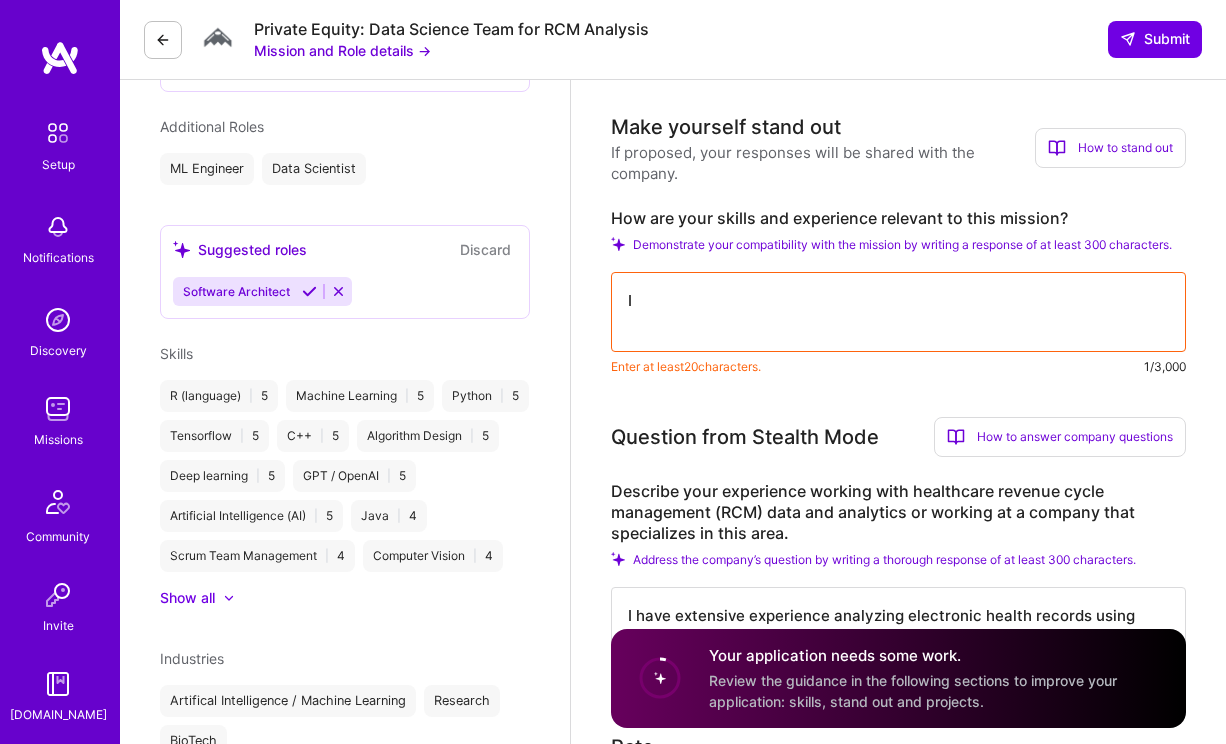 click on "I" at bounding box center (898, 312) 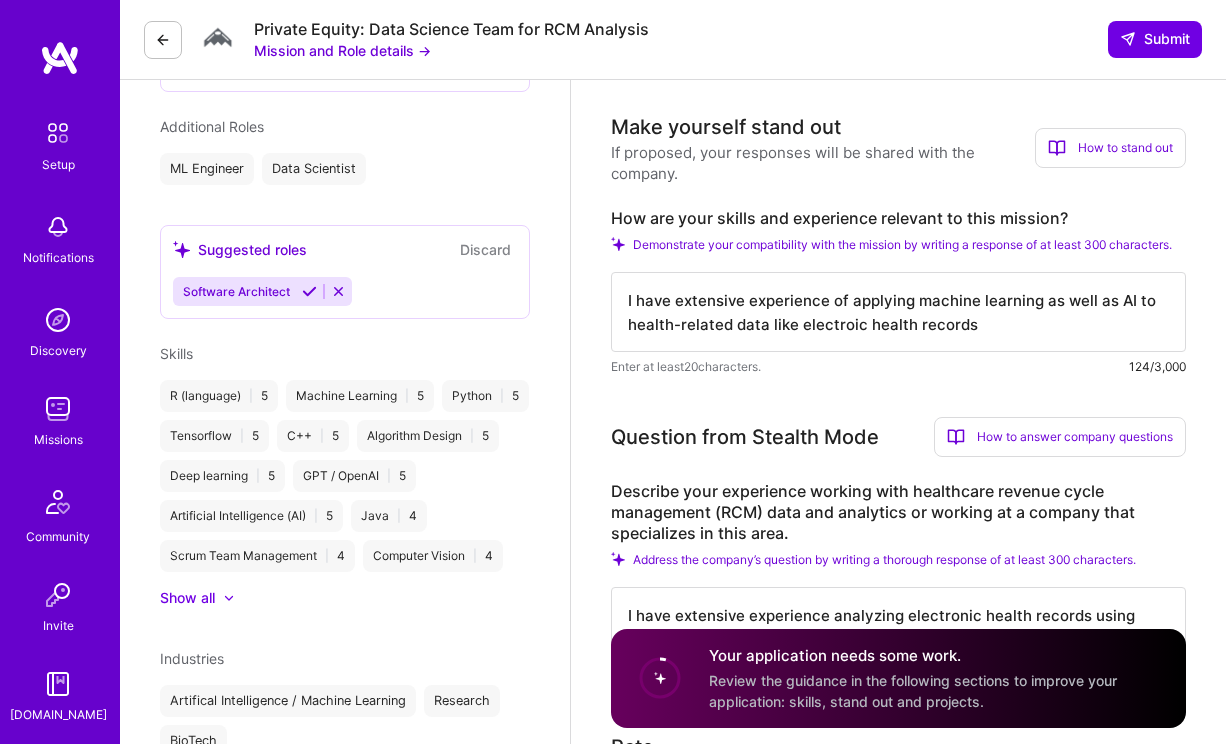 click on "I have extensive experience of applying machine learning as well as AI to health-related data like electroic health records" at bounding box center [898, 312] 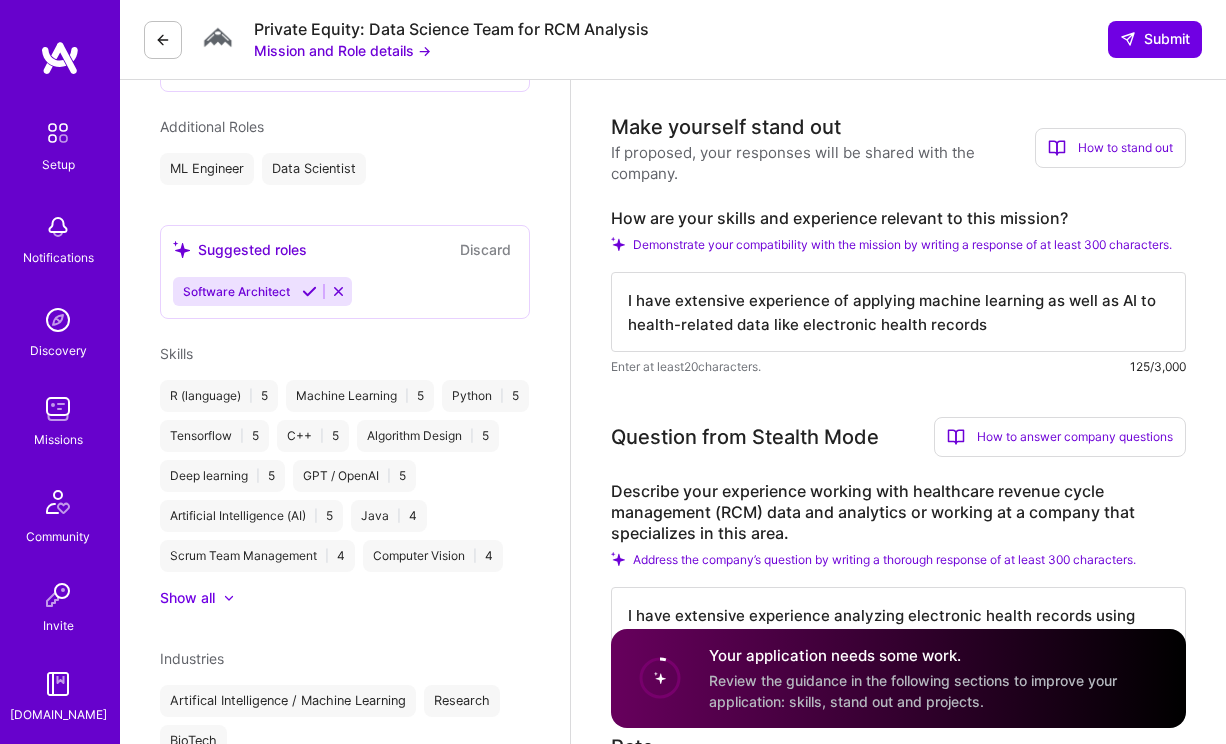click on "I have extensive experience of applying machine learning as well as AI to health-related data like electronic health records" at bounding box center (898, 312) 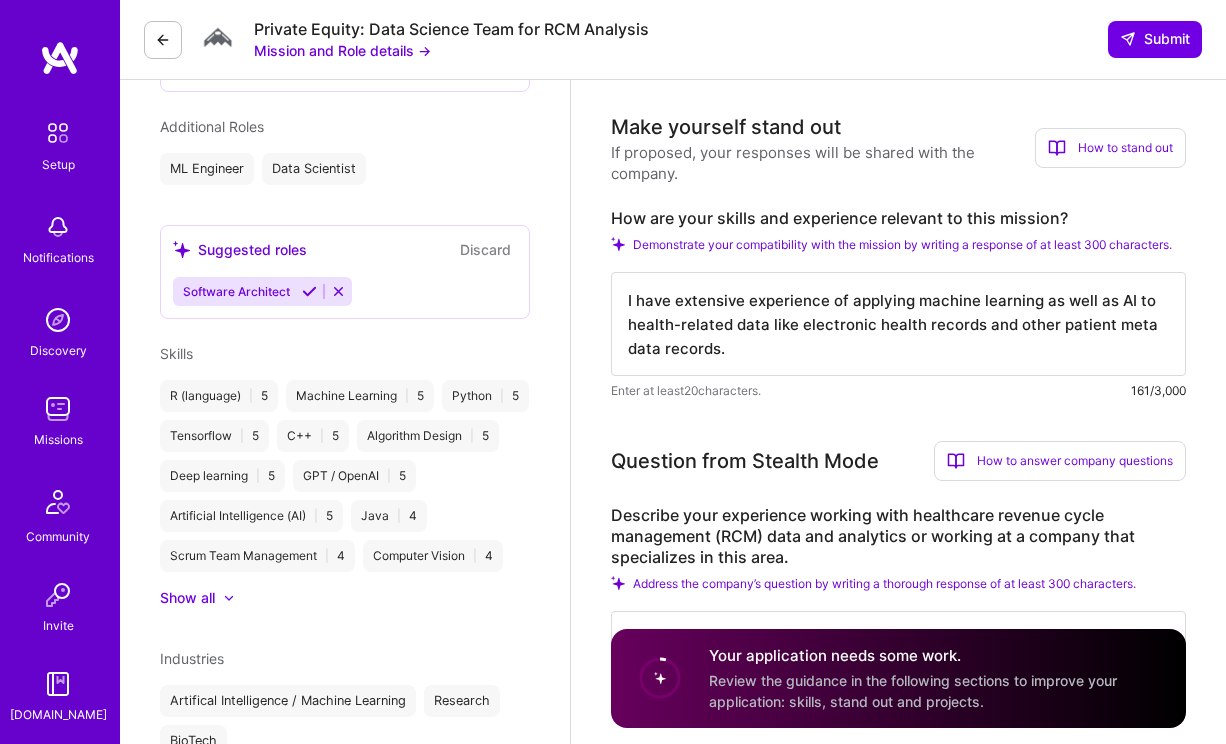 scroll, scrollTop: 2, scrollLeft: 0, axis: vertical 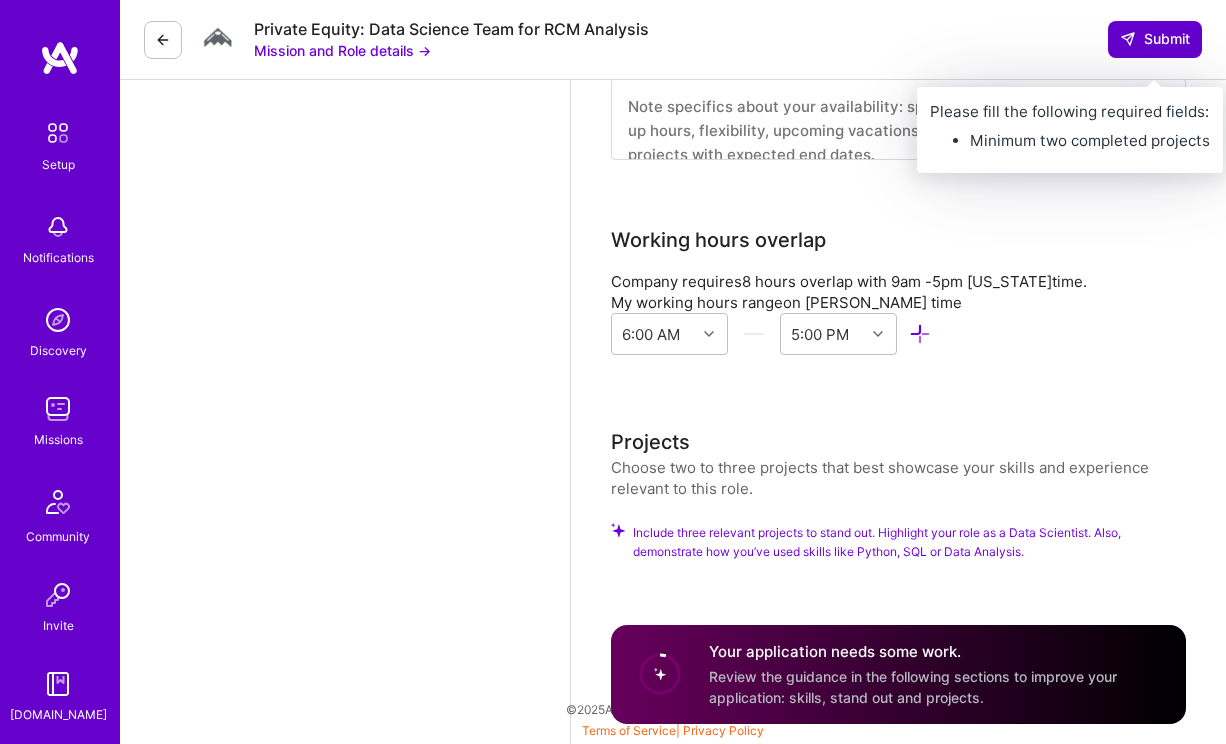 type on "I have extensive experience of applying machine learning as well as AI to health-related data like electronic health records and other patient meta data records." 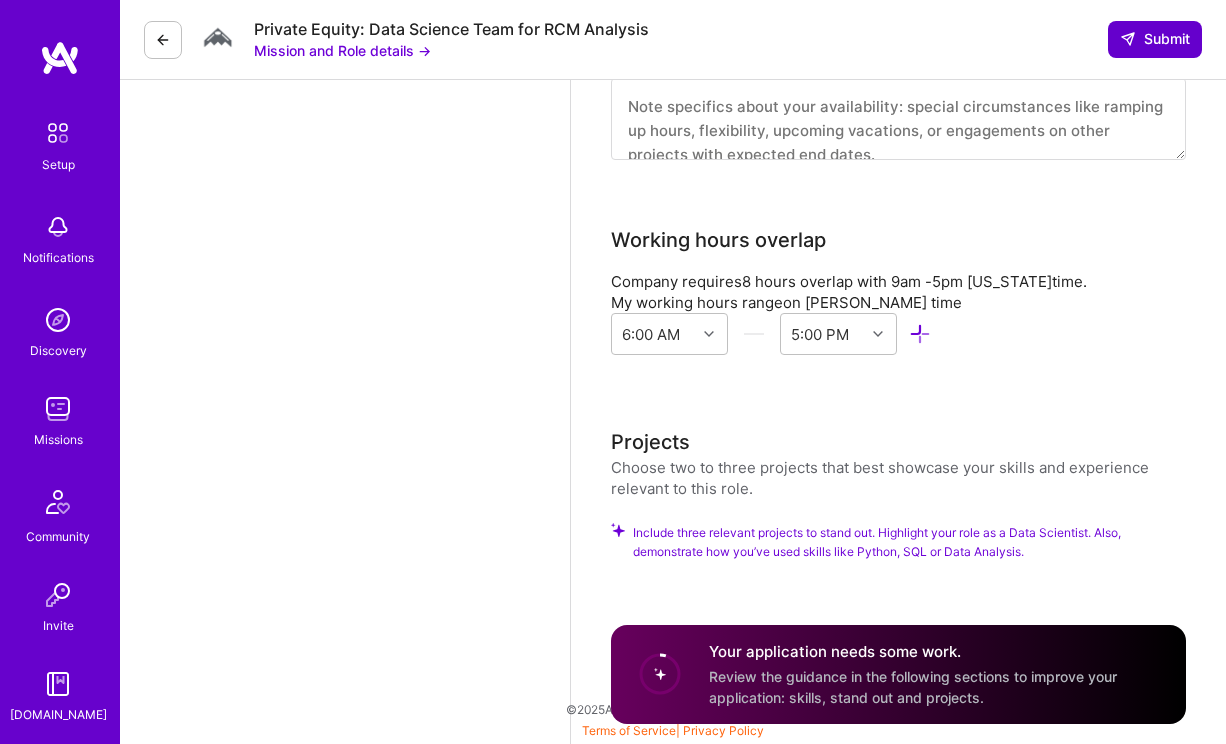 click on "Submit" at bounding box center [1155, 39] 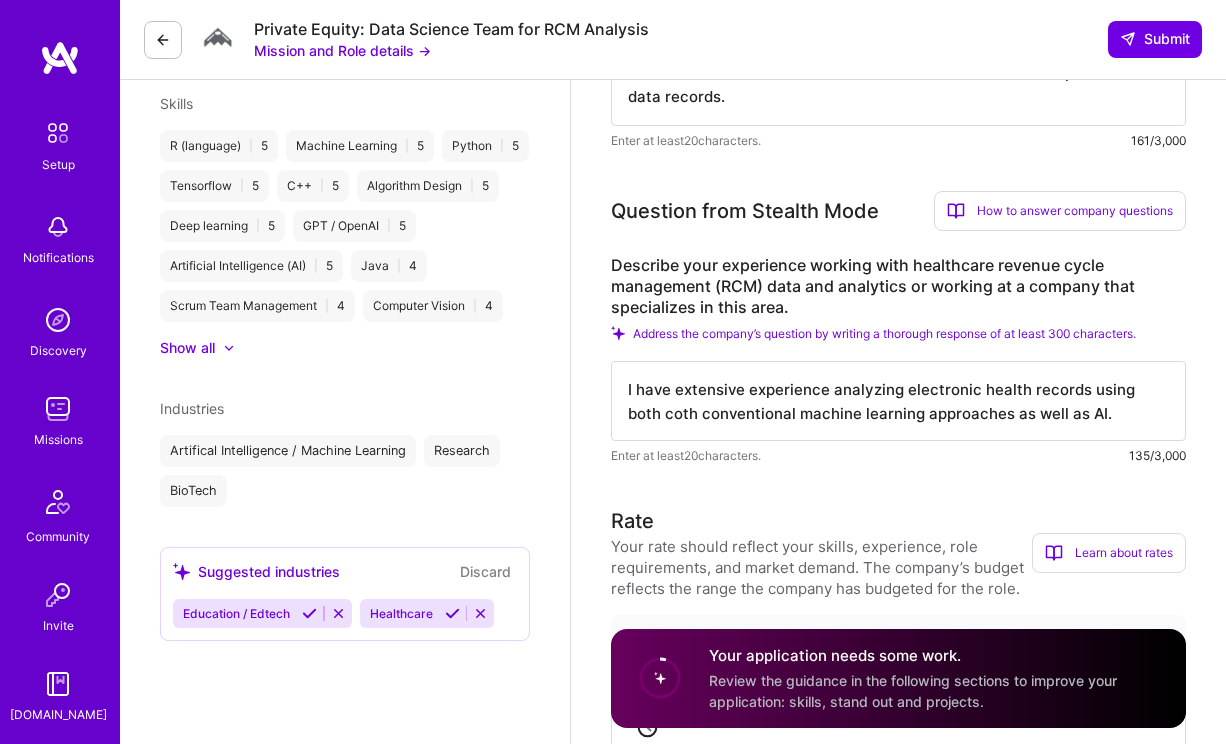 scroll, scrollTop: 1020, scrollLeft: 0, axis: vertical 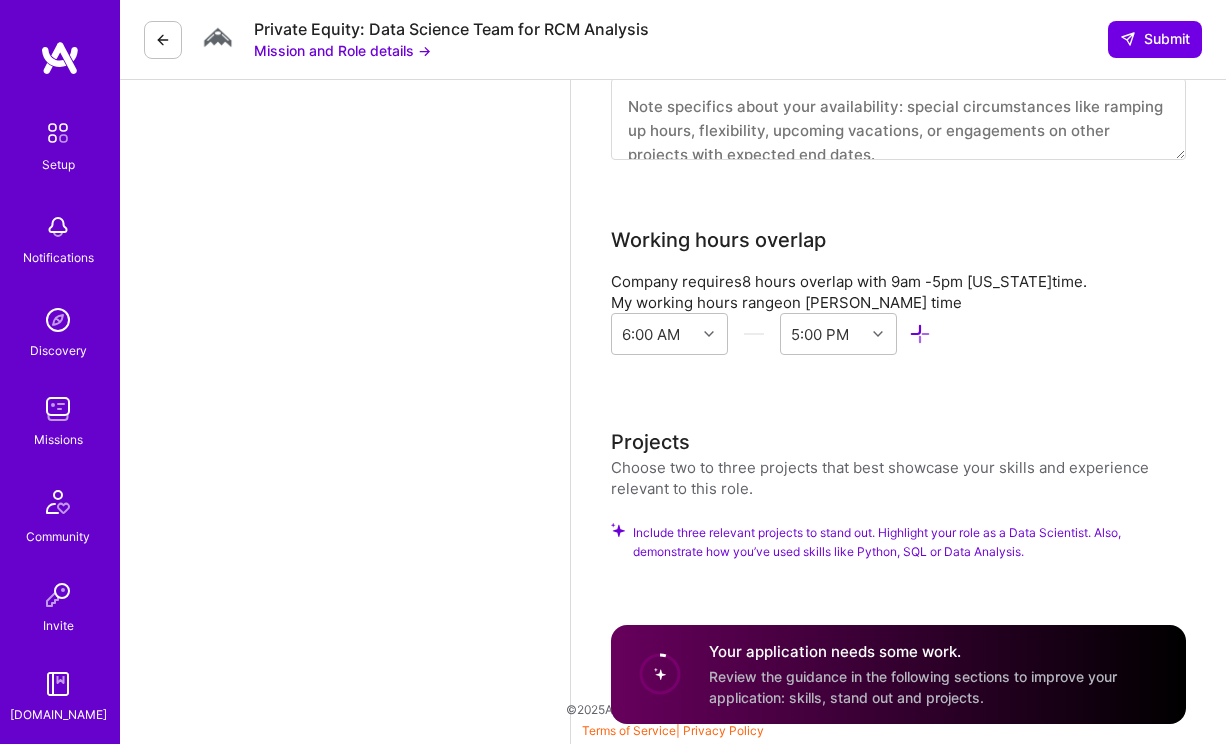 click on "Your application needs some work. Review the guidance in the following sections to improve your application: skills, stand out and projects." at bounding box center [898, 674] 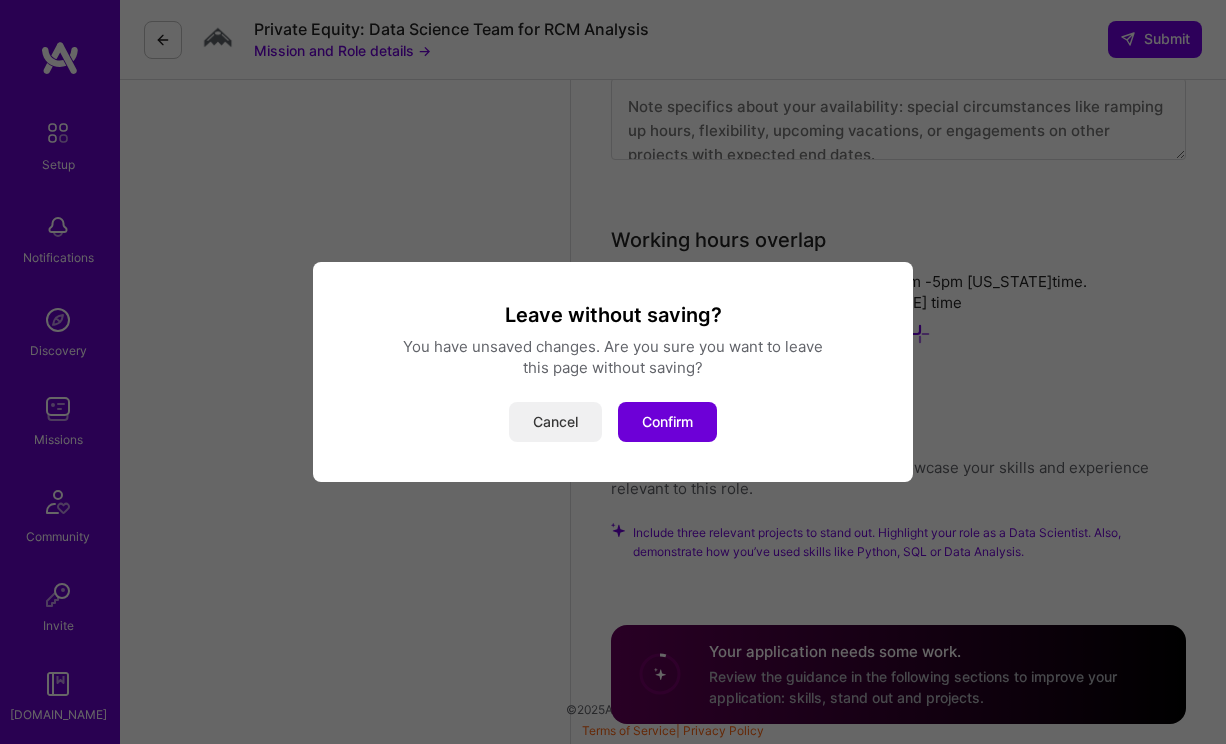 click on "Cancel" at bounding box center [555, 422] 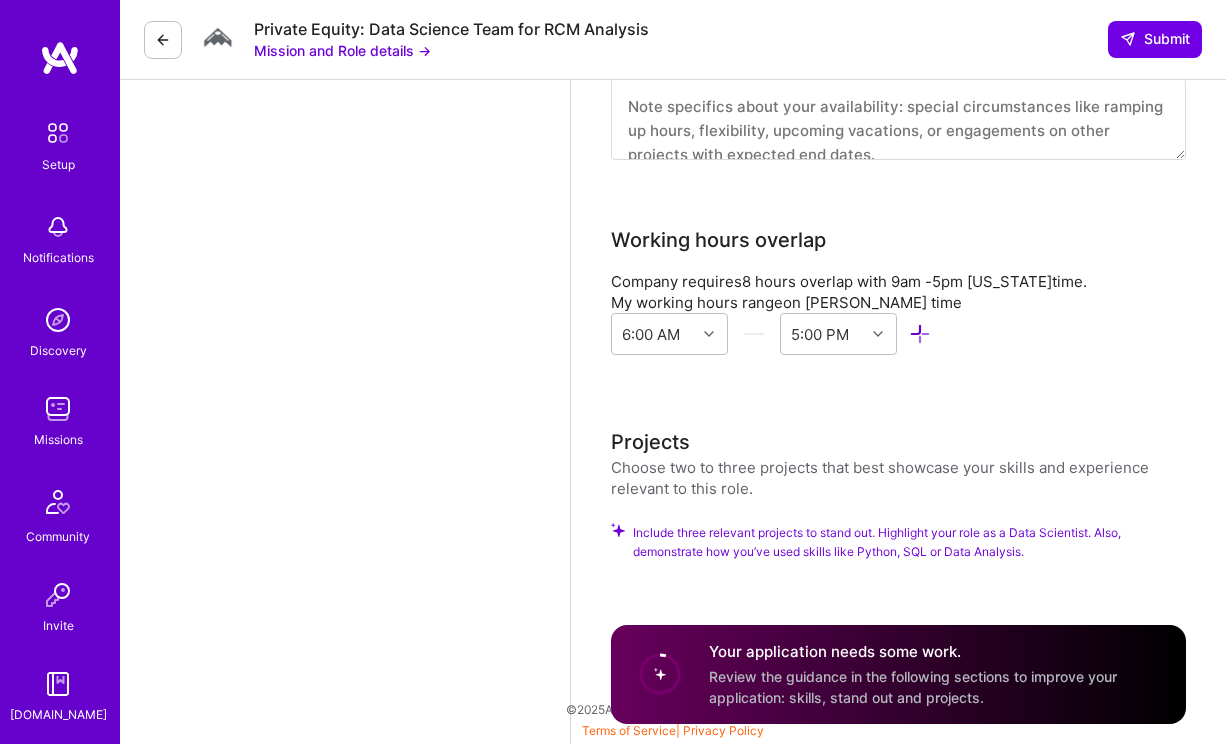 click on "Include three relevant projects to stand out. Highlight your role as a Data Scientist. Also, demonstrate how you’ve used skills like Python, SQL or Data Analysis." at bounding box center [909, 542] 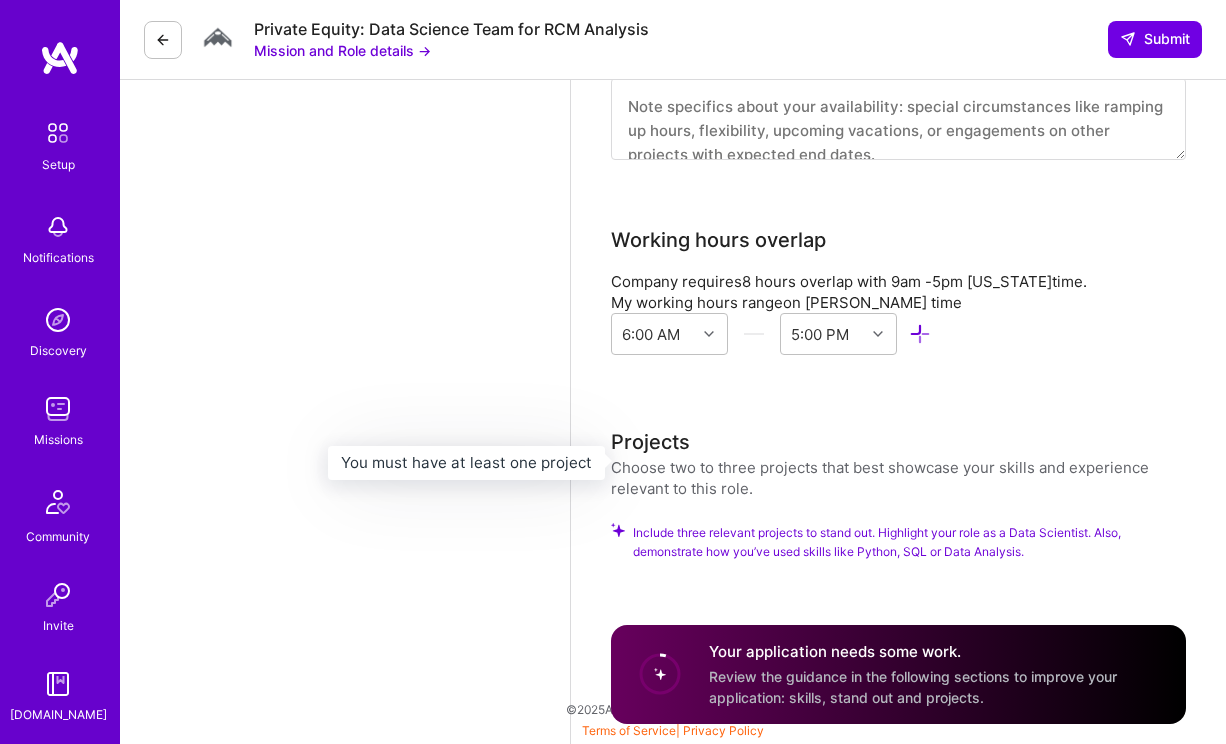click on "Projects" at bounding box center (650, 442) 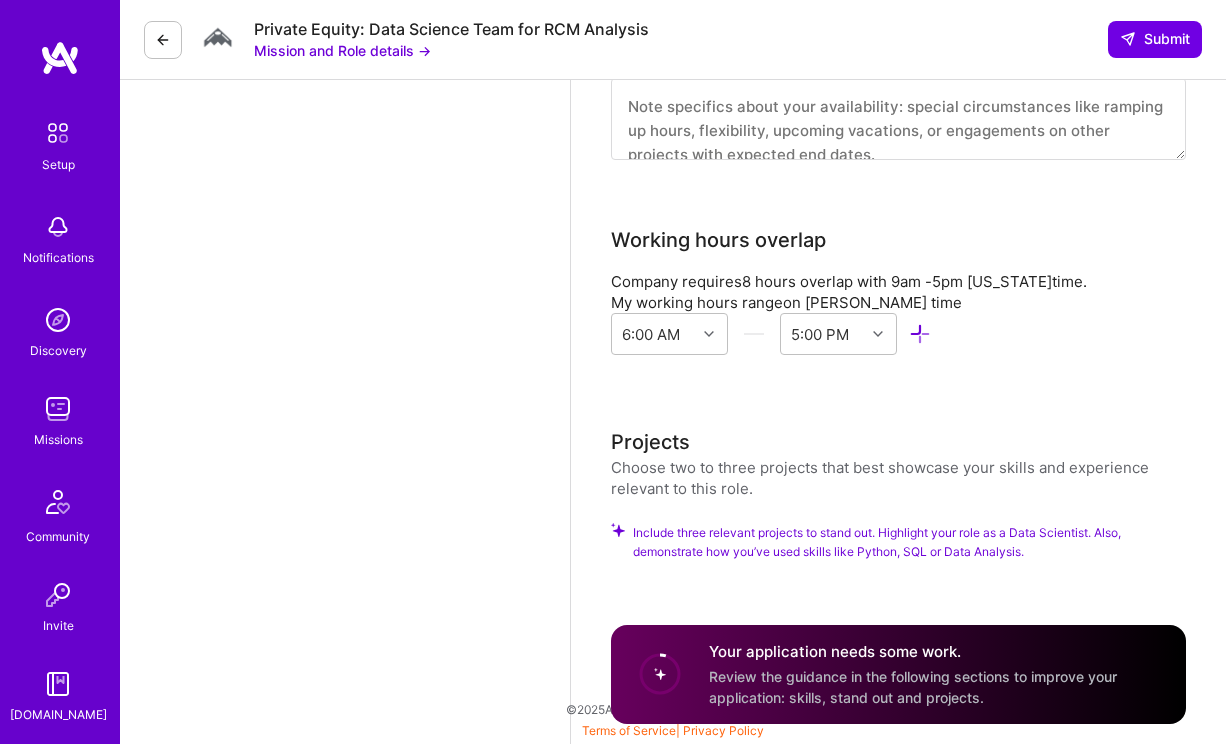 click on "Projects" at bounding box center [650, 442] 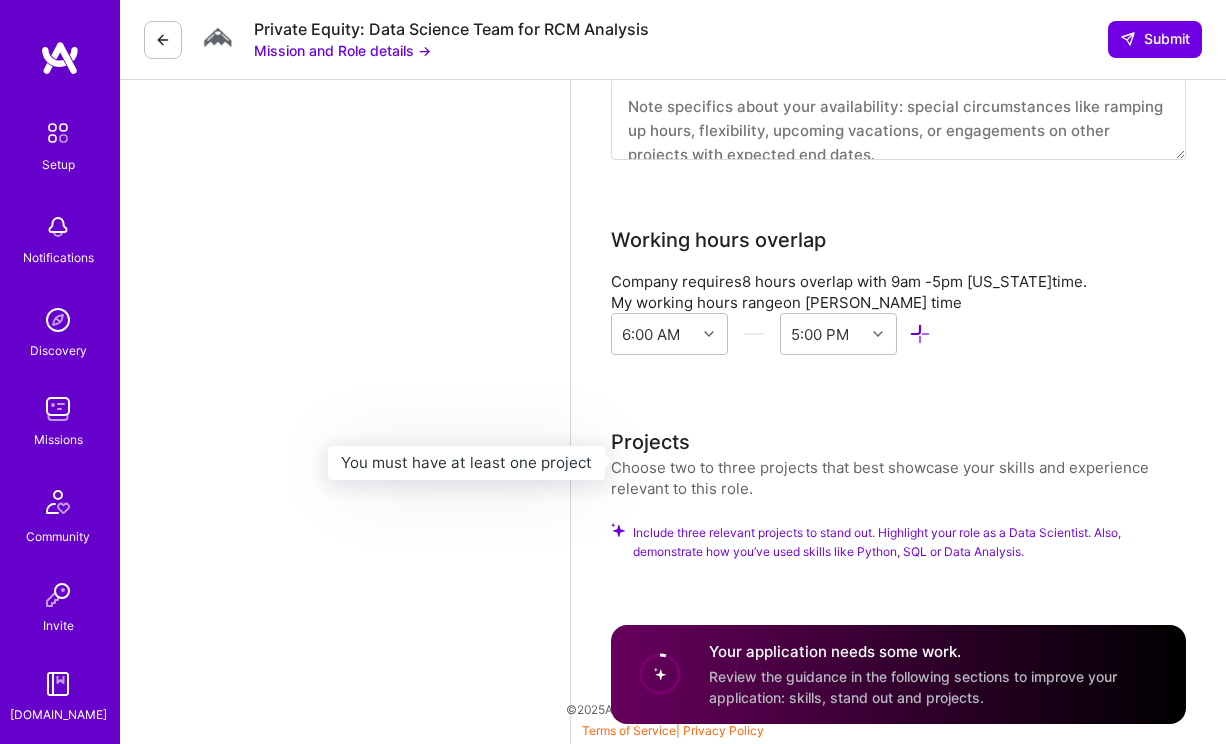 click on "Projects" at bounding box center (650, 442) 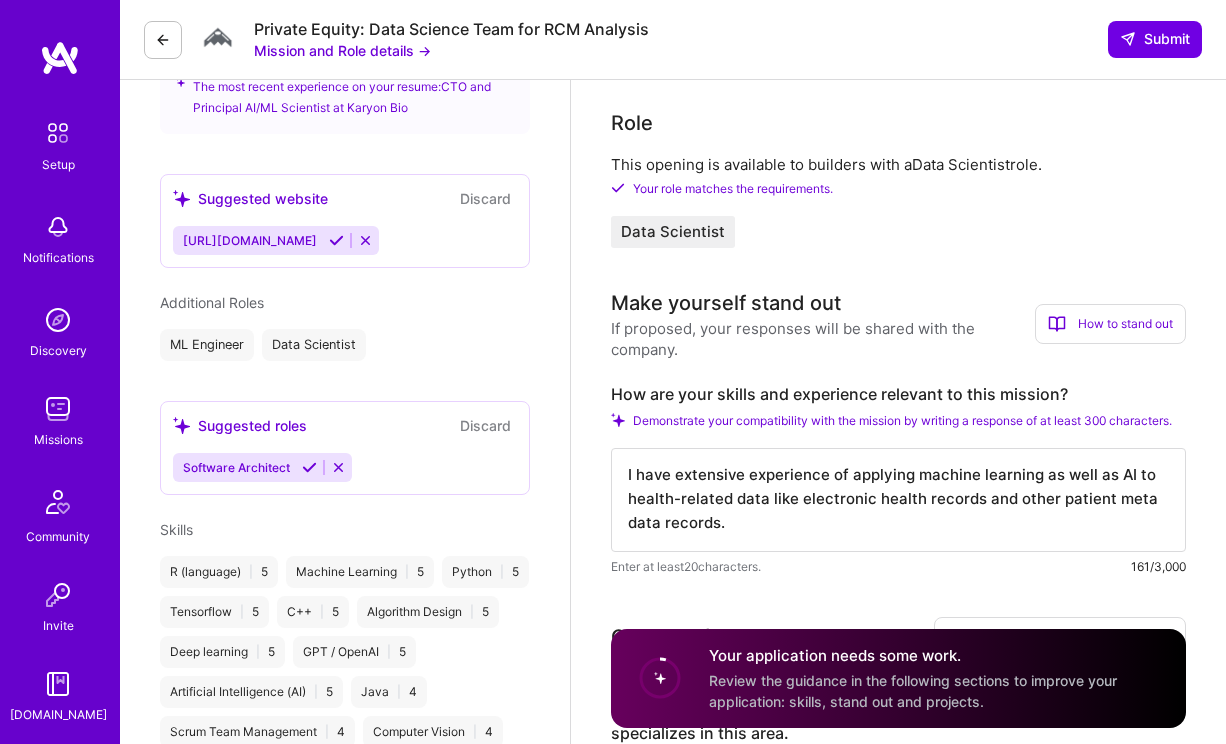 scroll, scrollTop: 646, scrollLeft: 0, axis: vertical 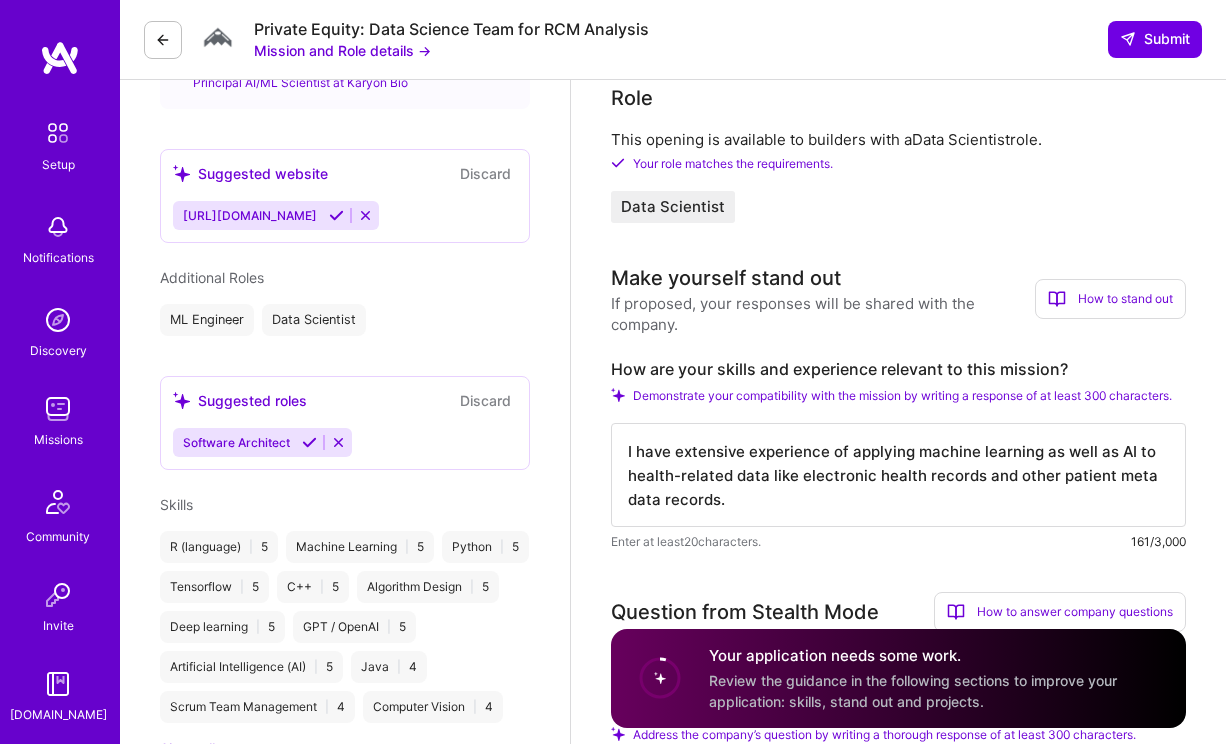 click at bounding box center (309, 442) 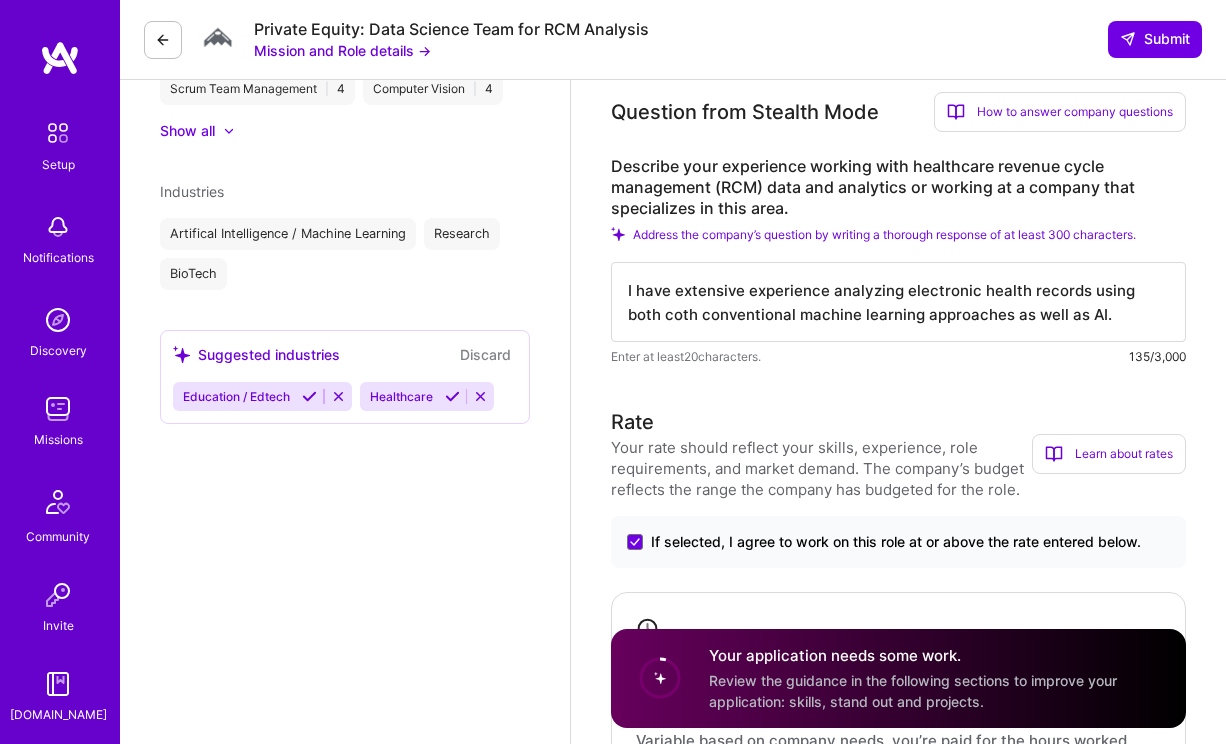 scroll, scrollTop: 1177, scrollLeft: 0, axis: vertical 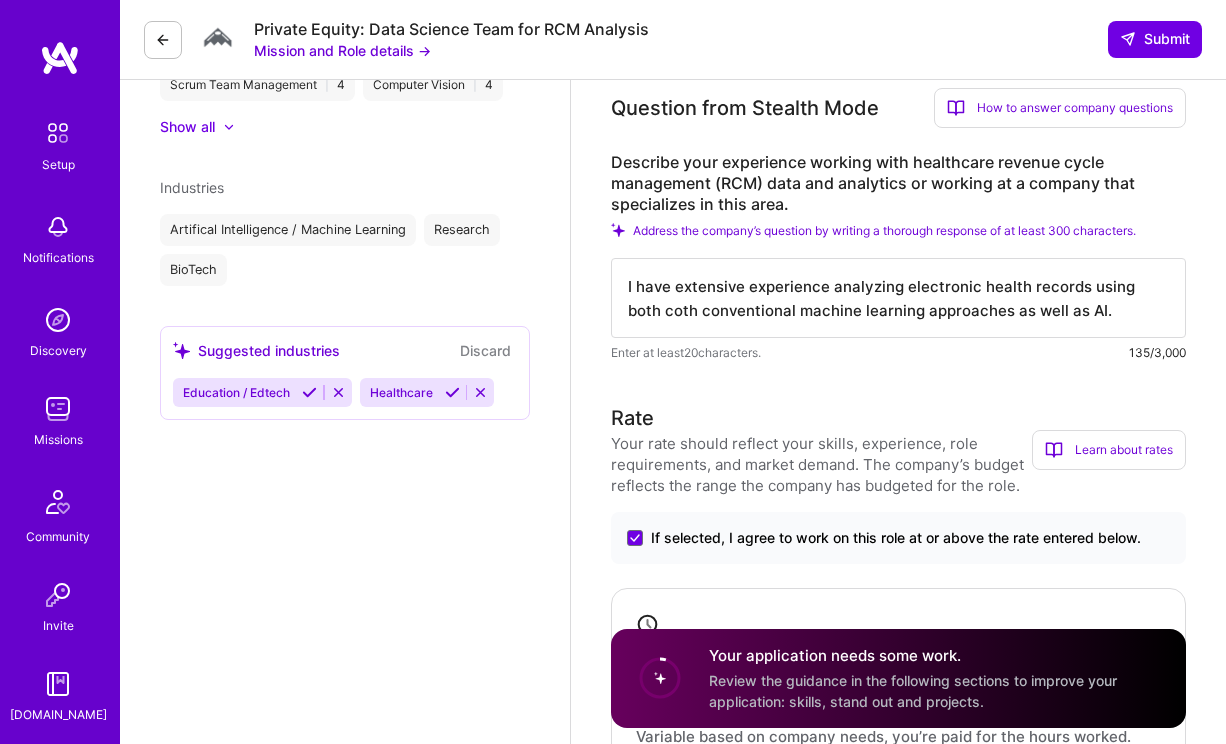 click at bounding box center (309, 392) 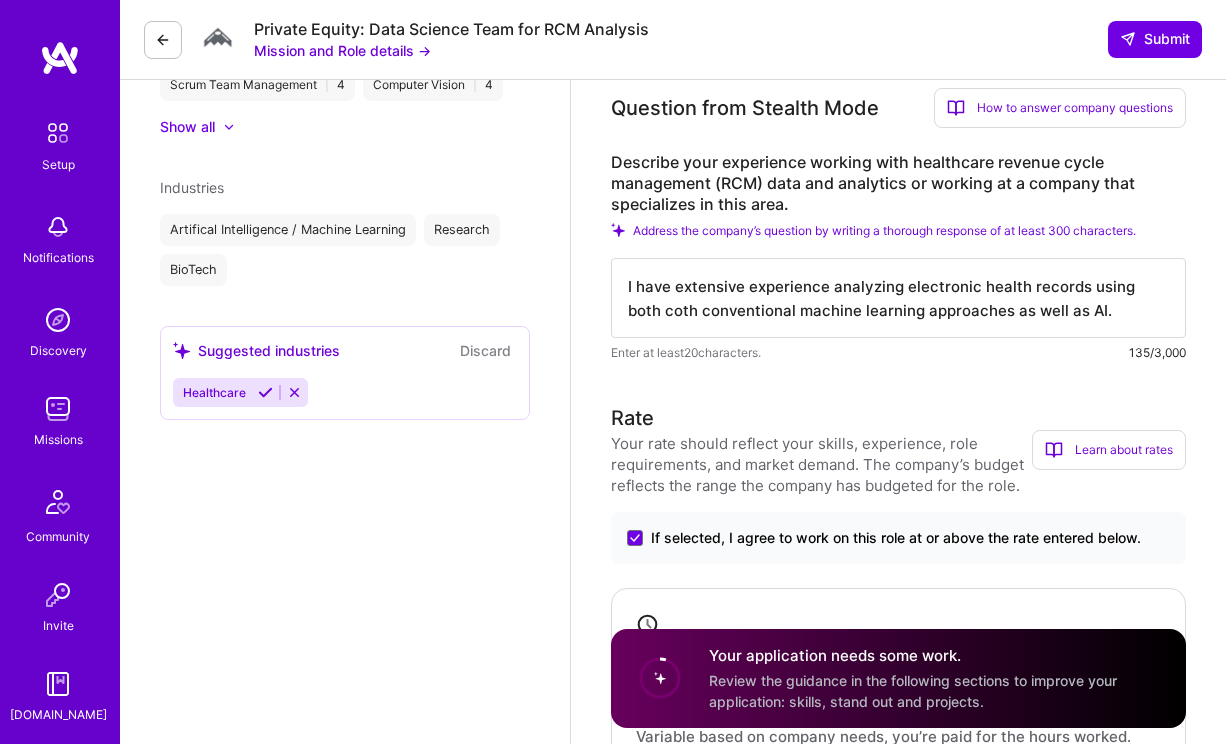 click at bounding box center (265, 392) 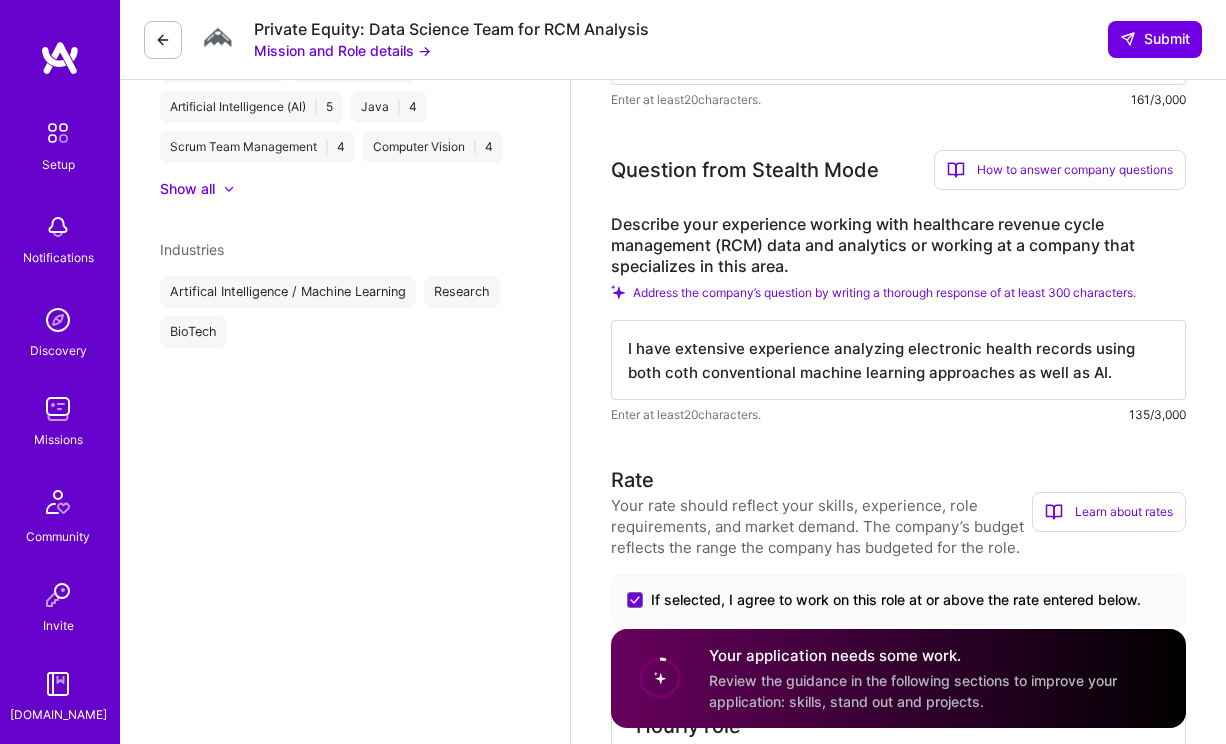 scroll, scrollTop: 1135, scrollLeft: 0, axis: vertical 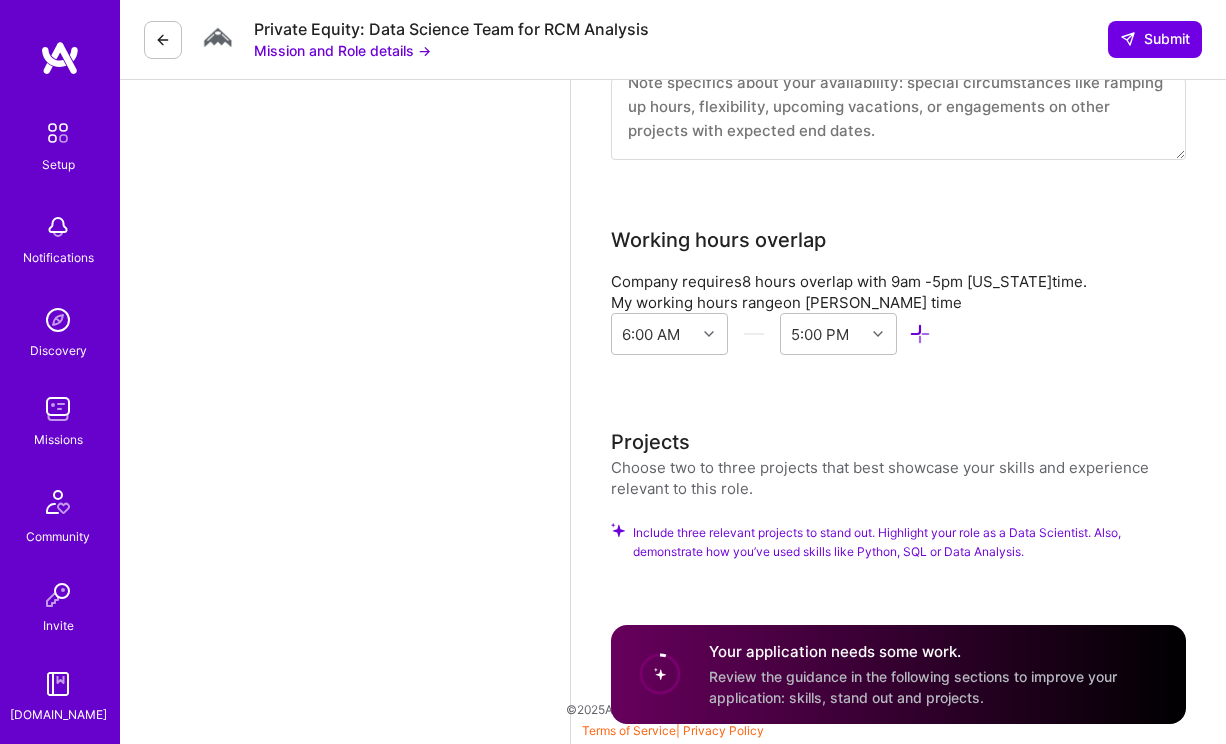 click on "Include three relevant projects to stand out. Highlight your role as a Data Scientist. Also, demonstrate how you’ve used skills like Python, SQL or Data Analysis." at bounding box center [909, 542] 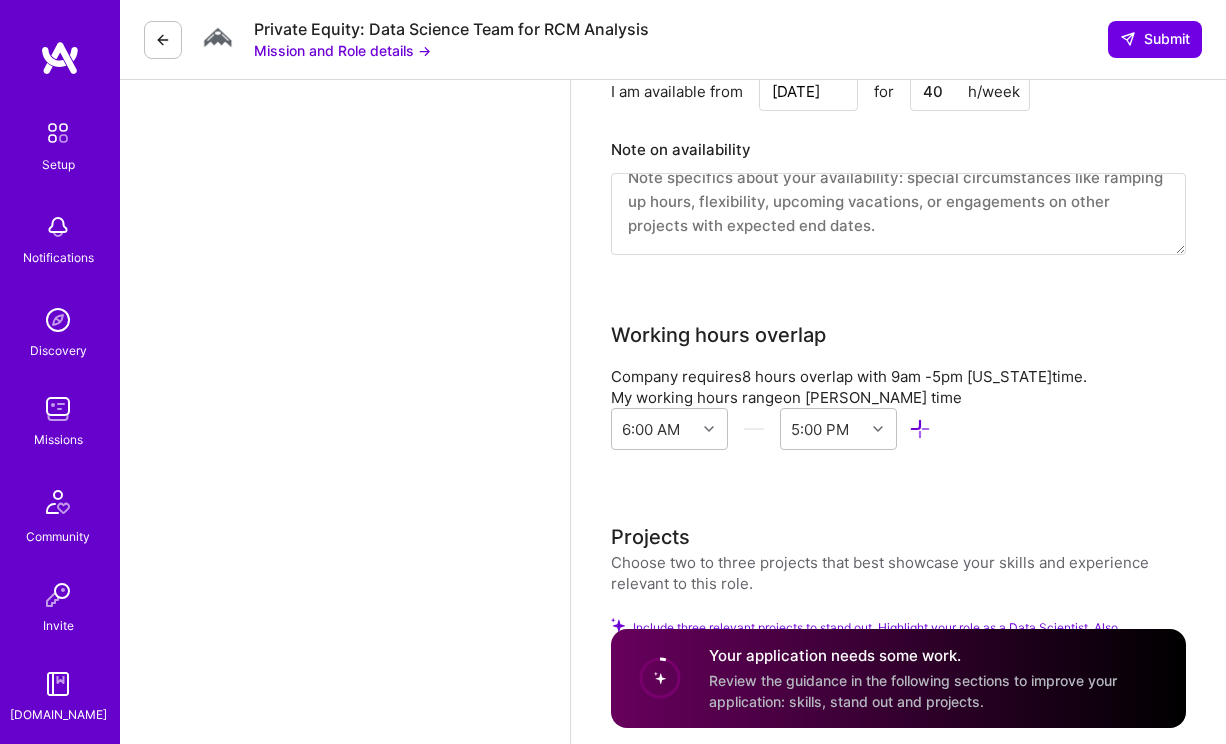 scroll, scrollTop: 2317, scrollLeft: 0, axis: vertical 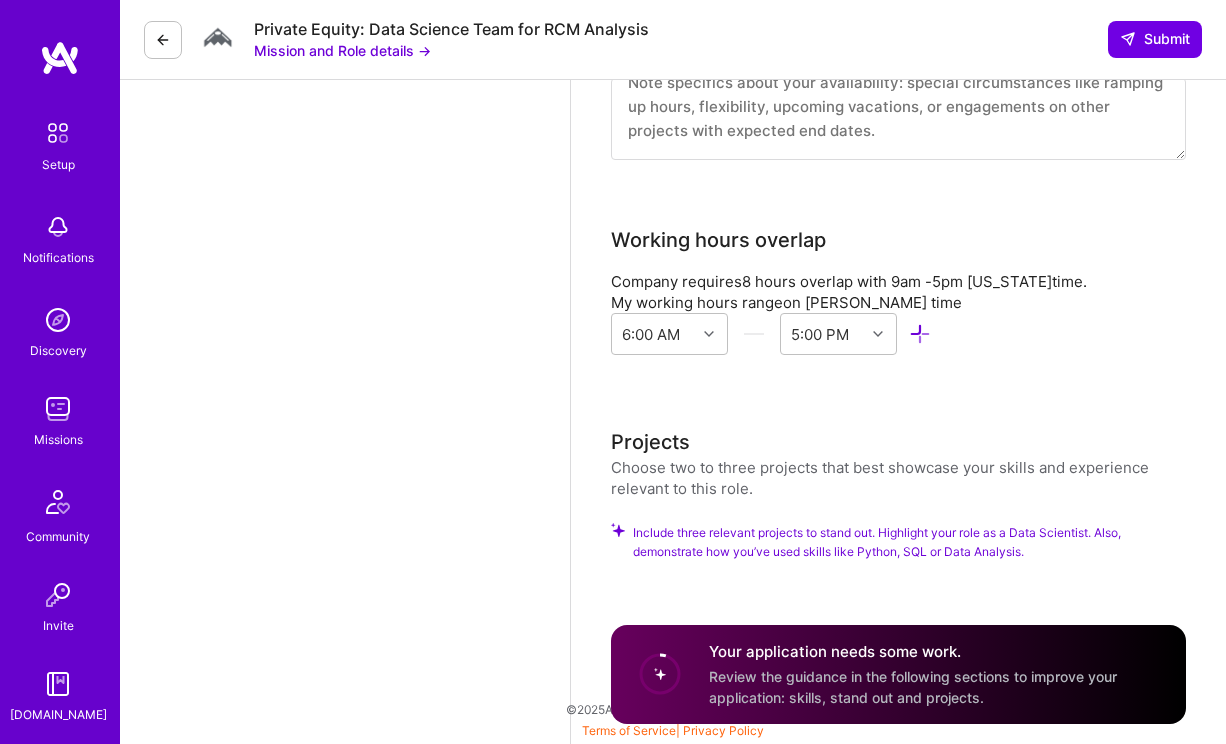click on "Choose two to three projects that best showcase your skills and experience relevant to this role." at bounding box center (898, 478) 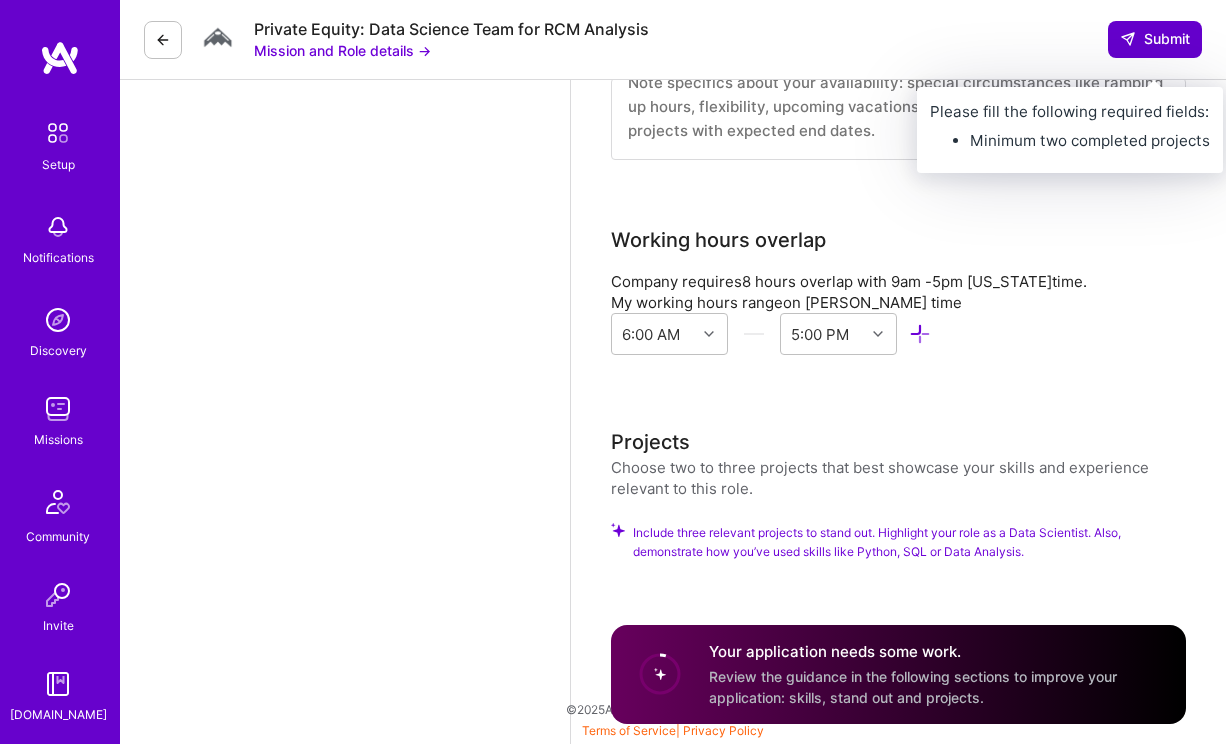 click on "Submit" at bounding box center [1155, 39] 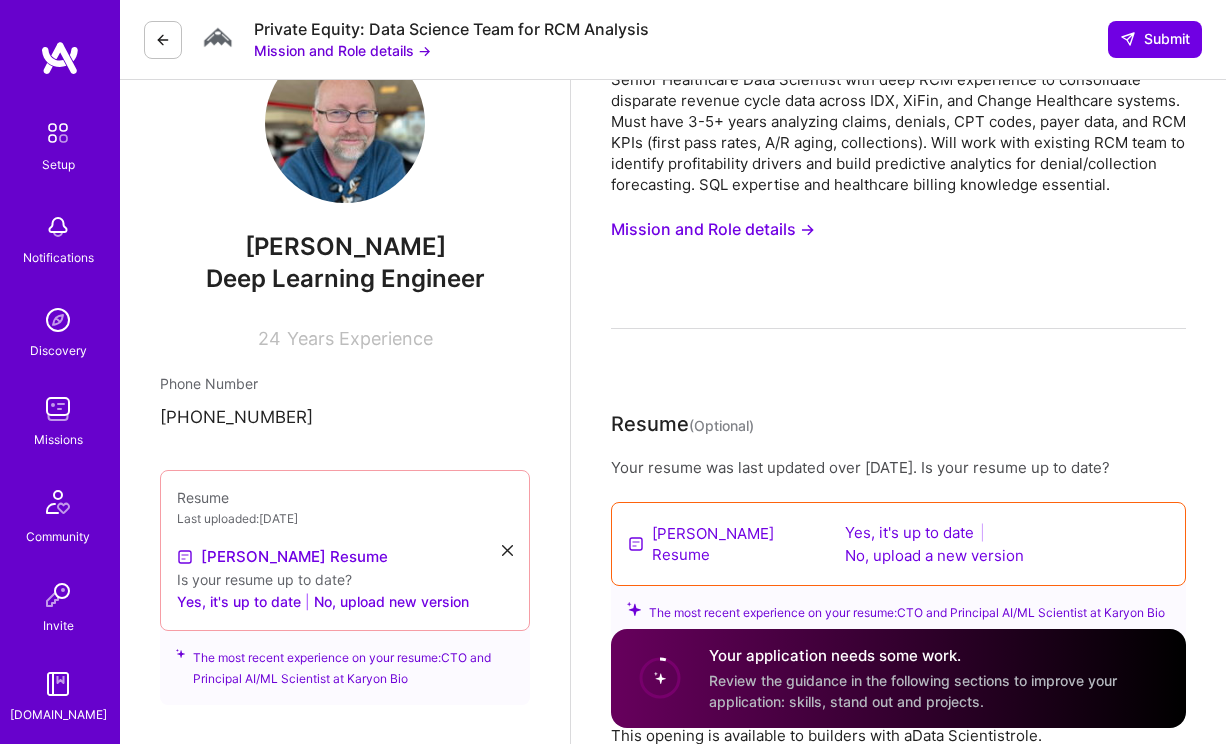 scroll, scrollTop: 0, scrollLeft: 0, axis: both 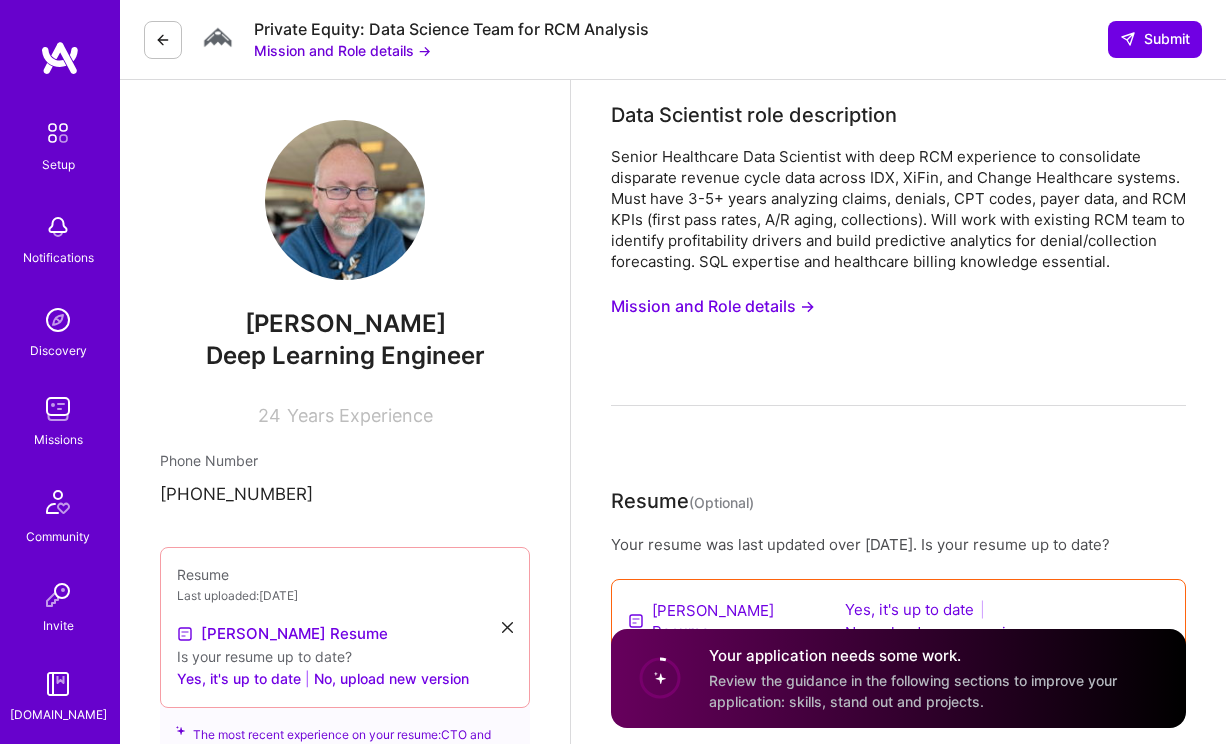 click at bounding box center (163, 40) 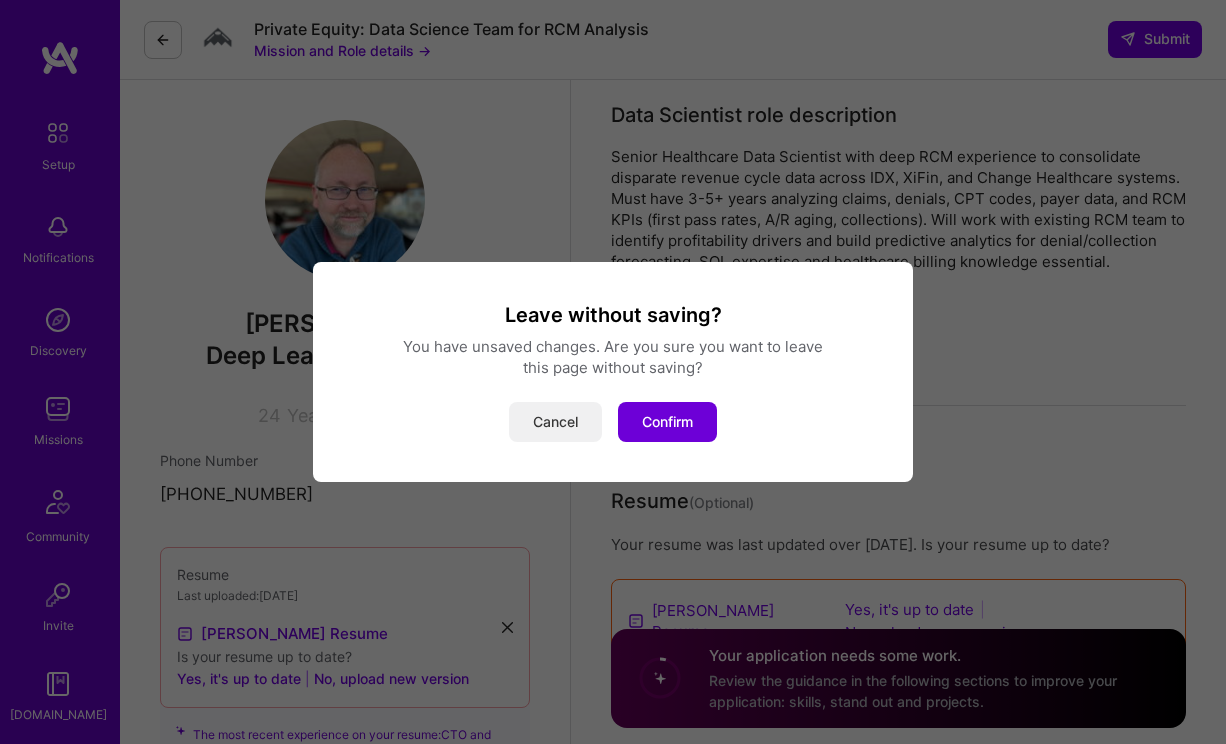 click on "Cancel" at bounding box center [555, 422] 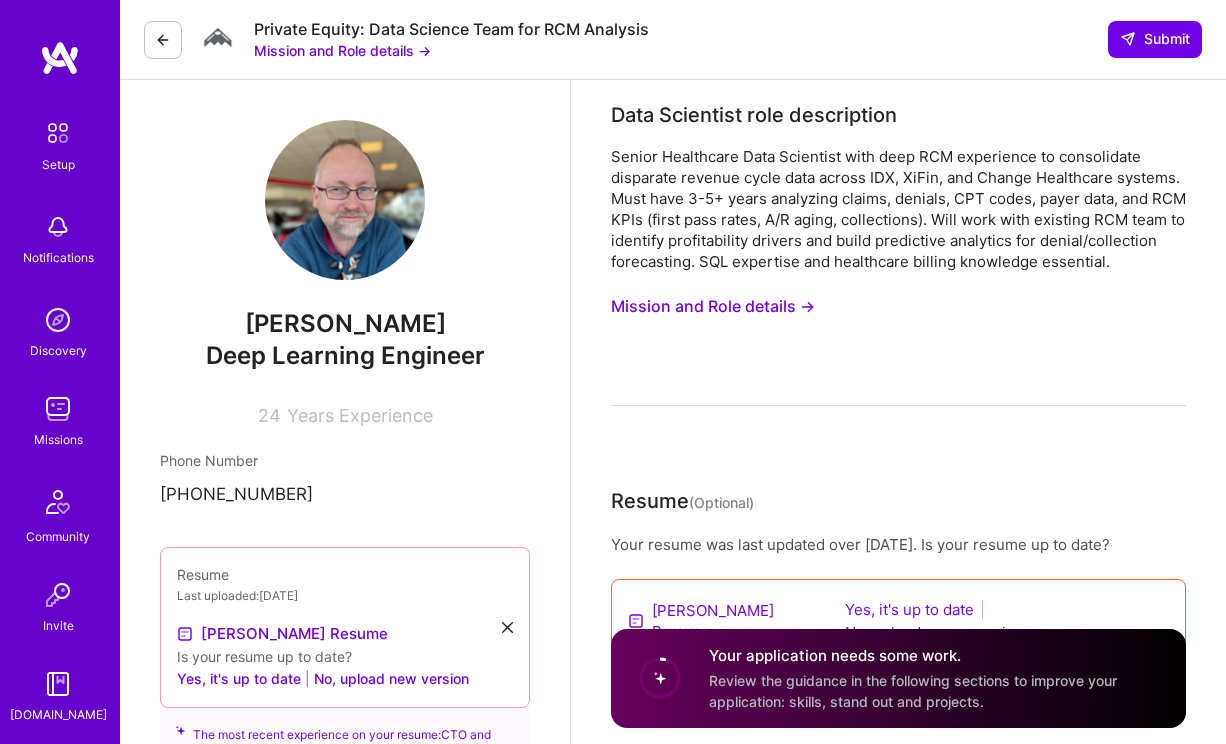 click on "Mission and Role details →" at bounding box center [342, 50] 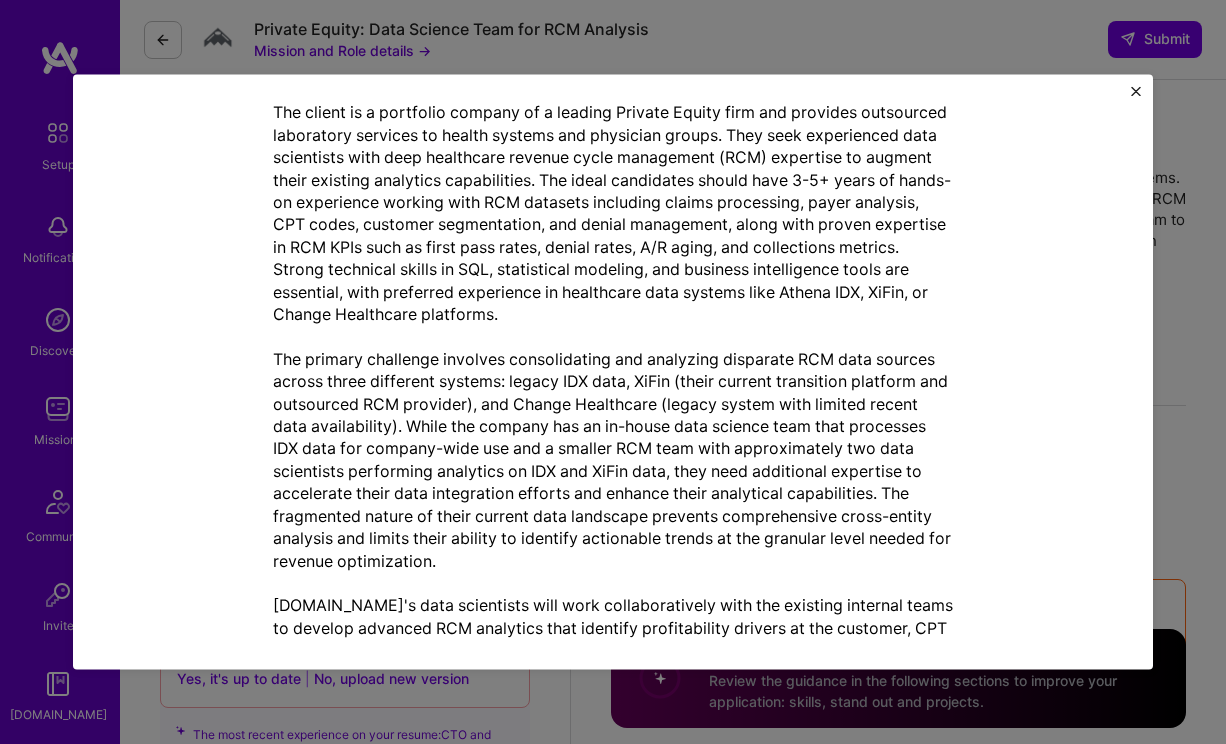 scroll, scrollTop: 0, scrollLeft: 0, axis: both 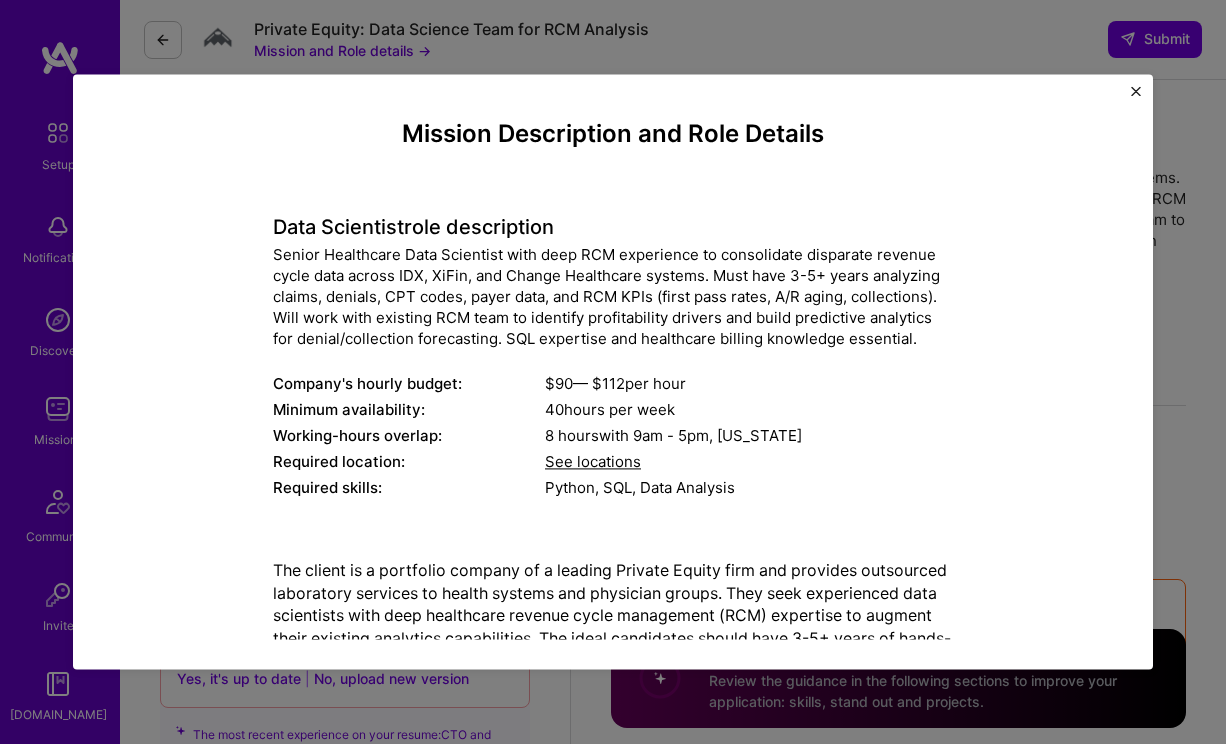 click on "Mission Description and Role Details Data Scientist  role description Senior Healthcare Data Scientist with deep RCM experience to consolidate disparate revenue cycle data across IDX, XiFin, and Change Healthcare systems. Must have 3-5+ years analyzing claims, denials, CPT codes, payer data, and RCM KPIs (first pass rates, A/R aging, collections). Will work with existing RCM team to identify profitability drivers and build predictive analytics for denial/collection forecasting. SQL expertise and healthcare billing knowledge essential. Company's hourly budget: $ 90  — $ 112  per hour Minimum availability: 40  hours per week Working-hours overlap: 8 hours  with   9am    -    5pm ,     [US_STATE] Required location: See locations Required skills: Python, SQL, Data Analysis
Website [URL][DOMAIN_NAME]" at bounding box center [613, 371] 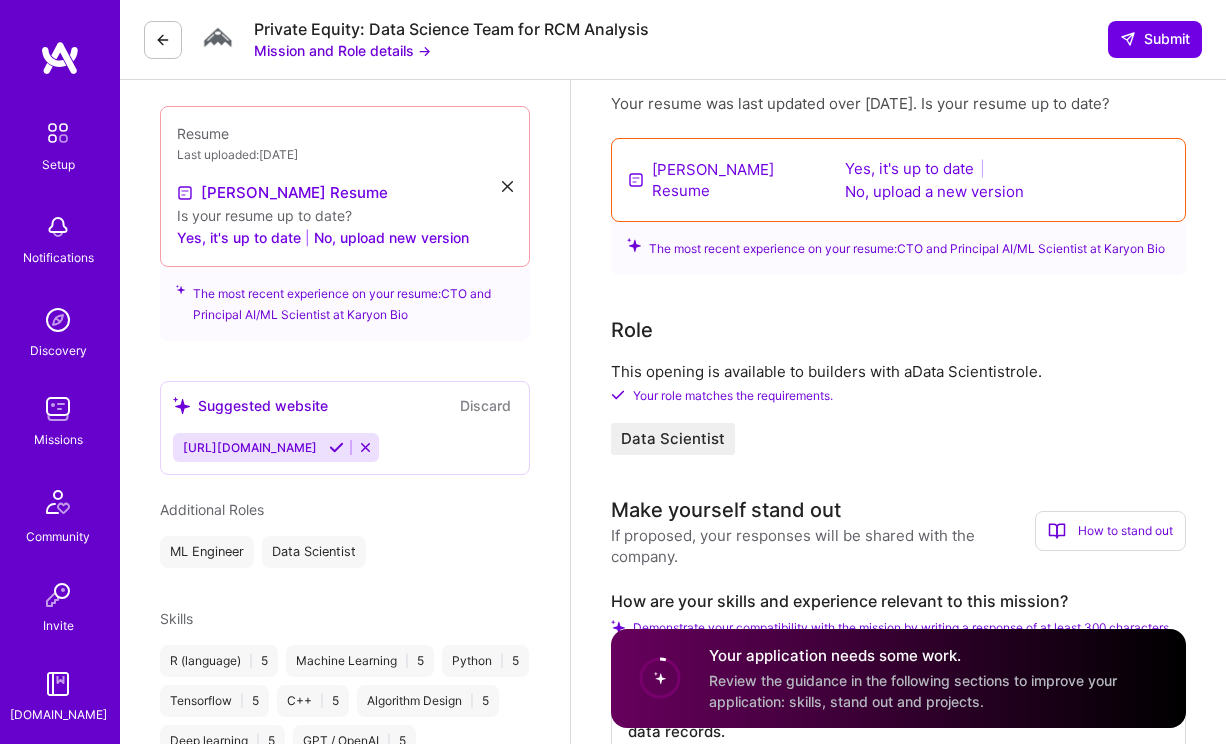 scroll, scrollTop: 468, scrollLeft: 0, axis: vertical 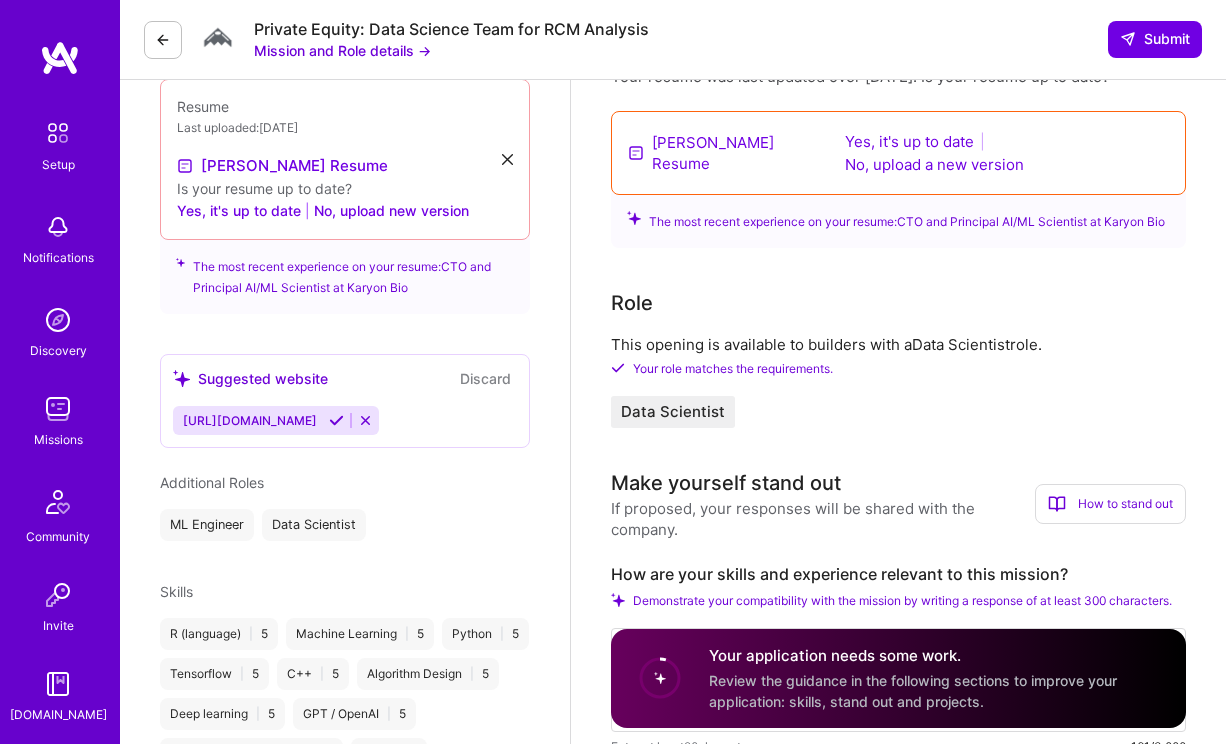 click on "The most recent experience on your resume:  CTO and Principal AI/ML Scientist at Karyon Bio" at bounding box center [345, 271] 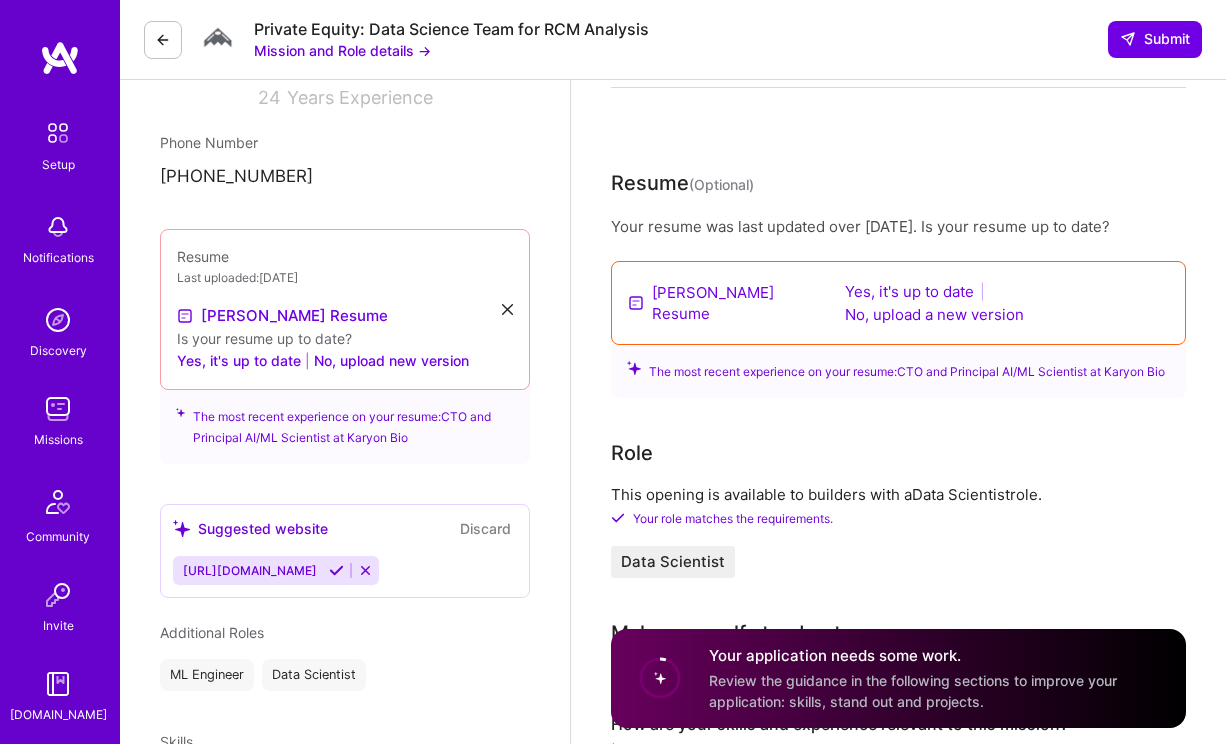 scroll, scrollTop: 313, scrollLeft: 0, axis: vertical 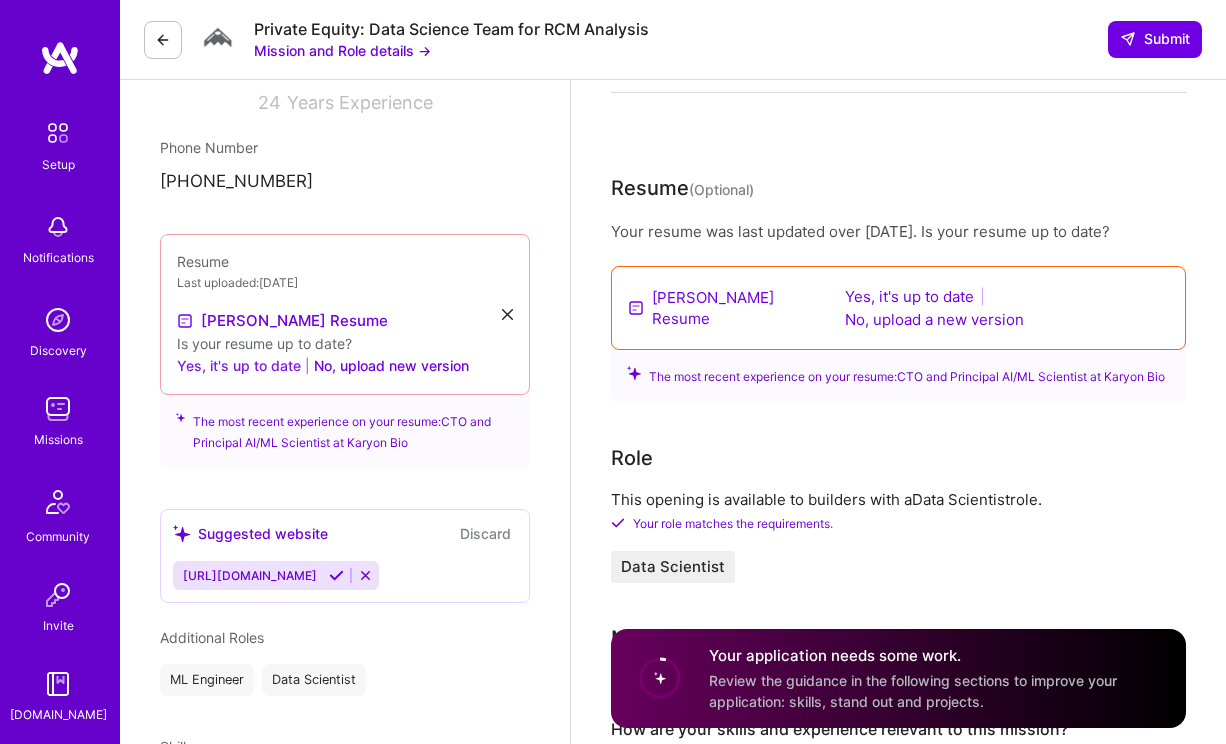 click on "Yes, it's up to date" at bounding box center (239, 366) 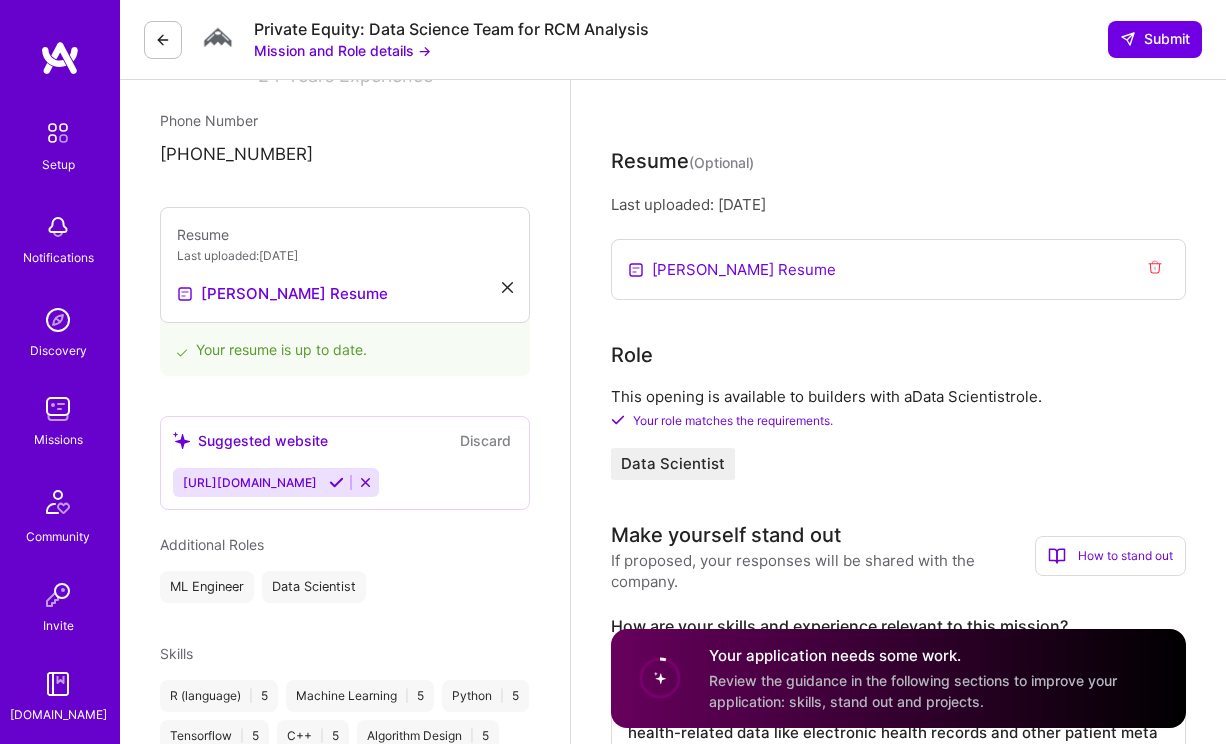 scroll, scrollTop: 0, scrollLeft: 0, axis: both 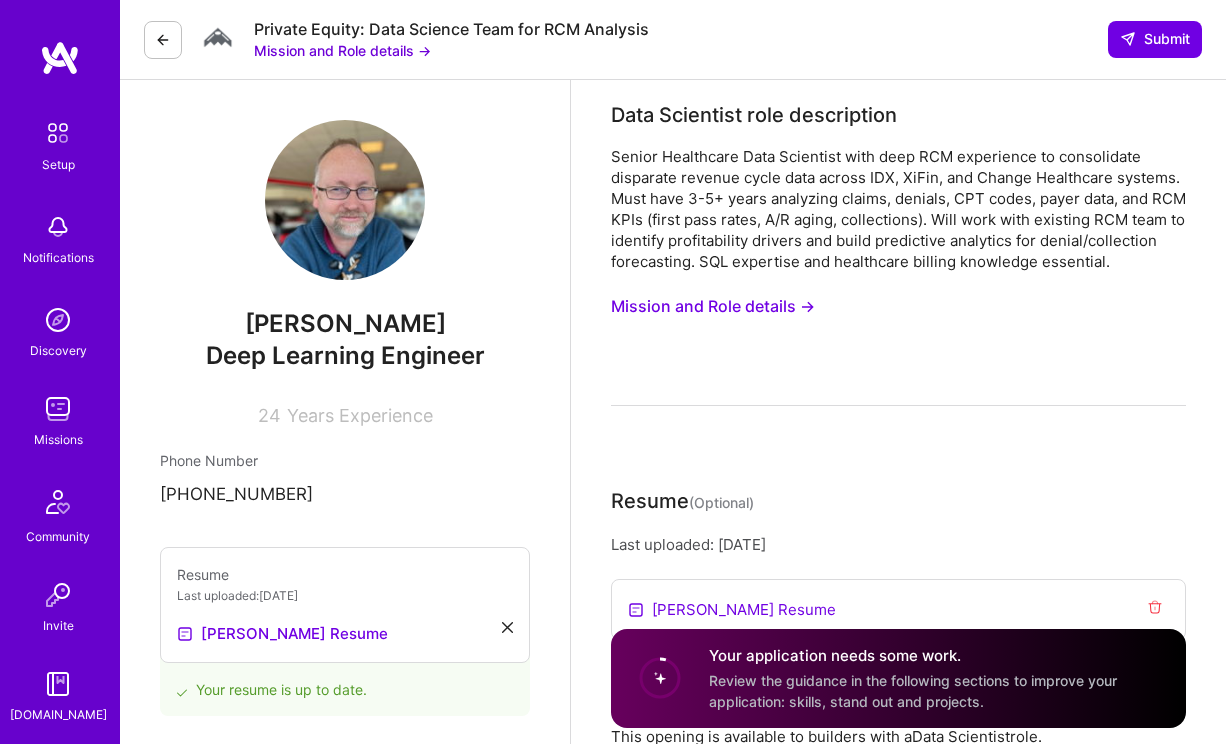 click on "Mission and Role details →" at bounding box center (342, 50) 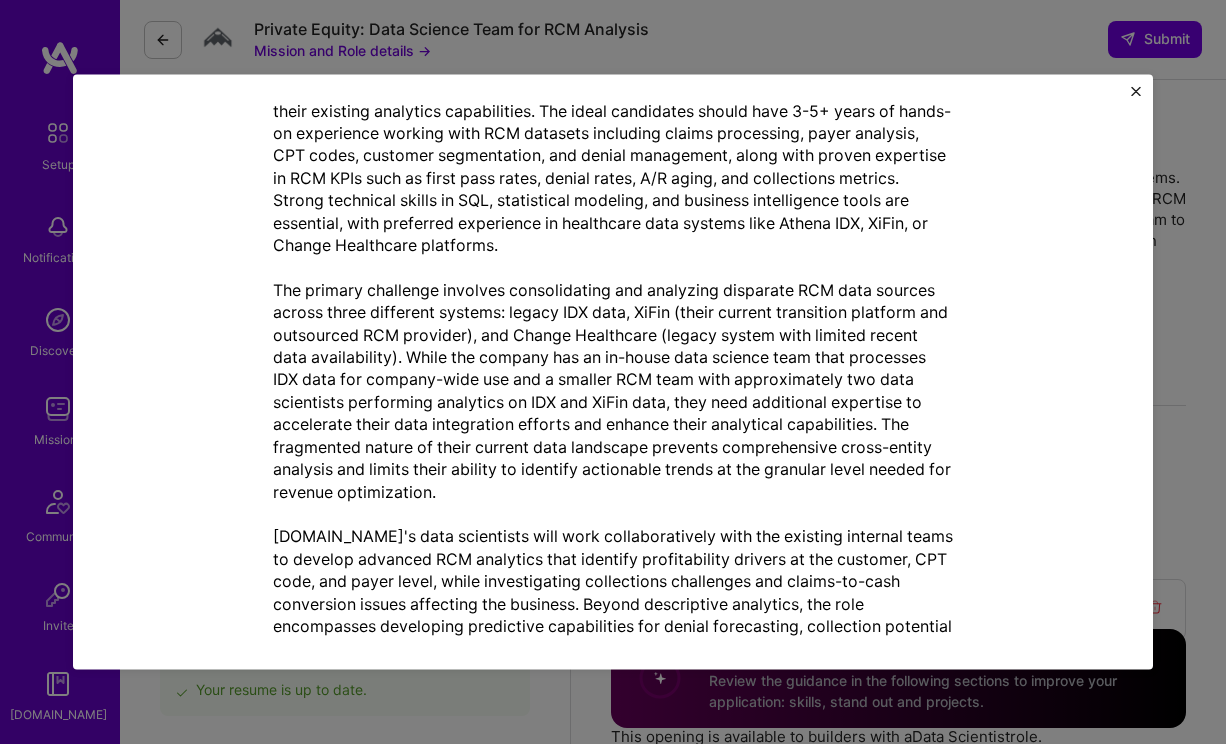 scroll, scrollTop: 679, scrollLeft: 0, axis: vertical 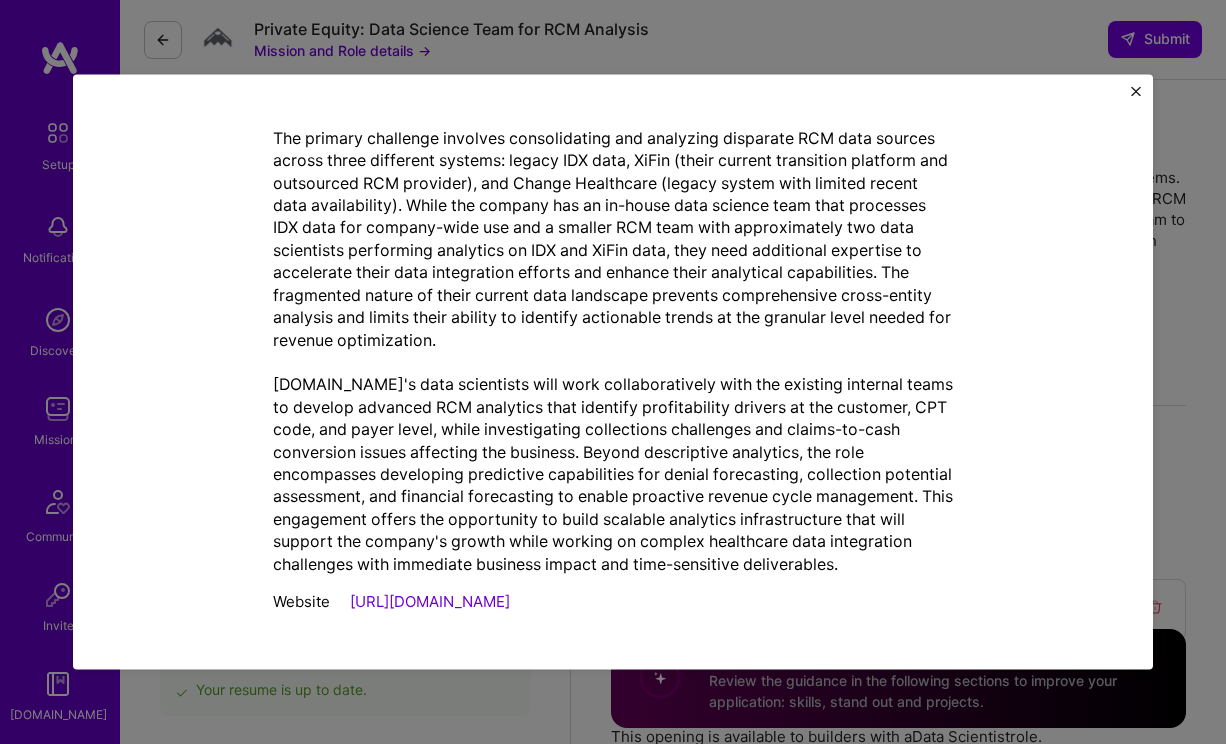 click at bounding box center (1136, 91) 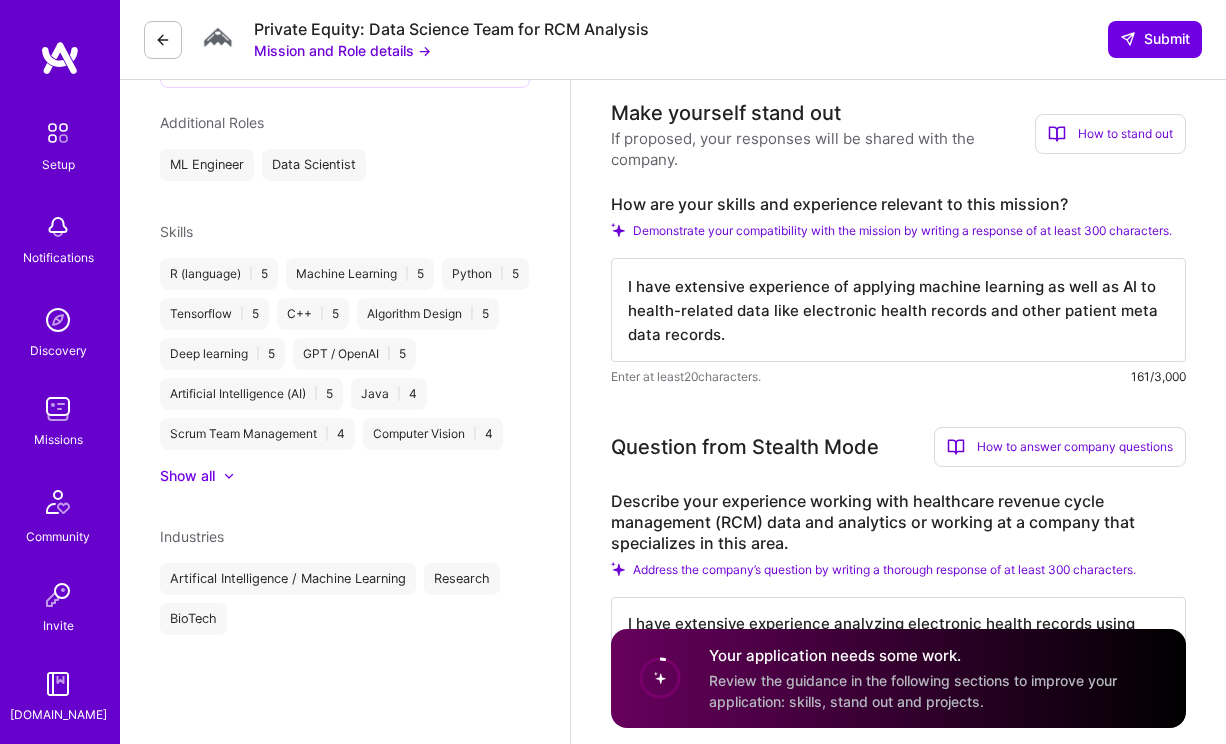 scroll, scrollTop: 769, scrollLeft: 0, axis: vertical 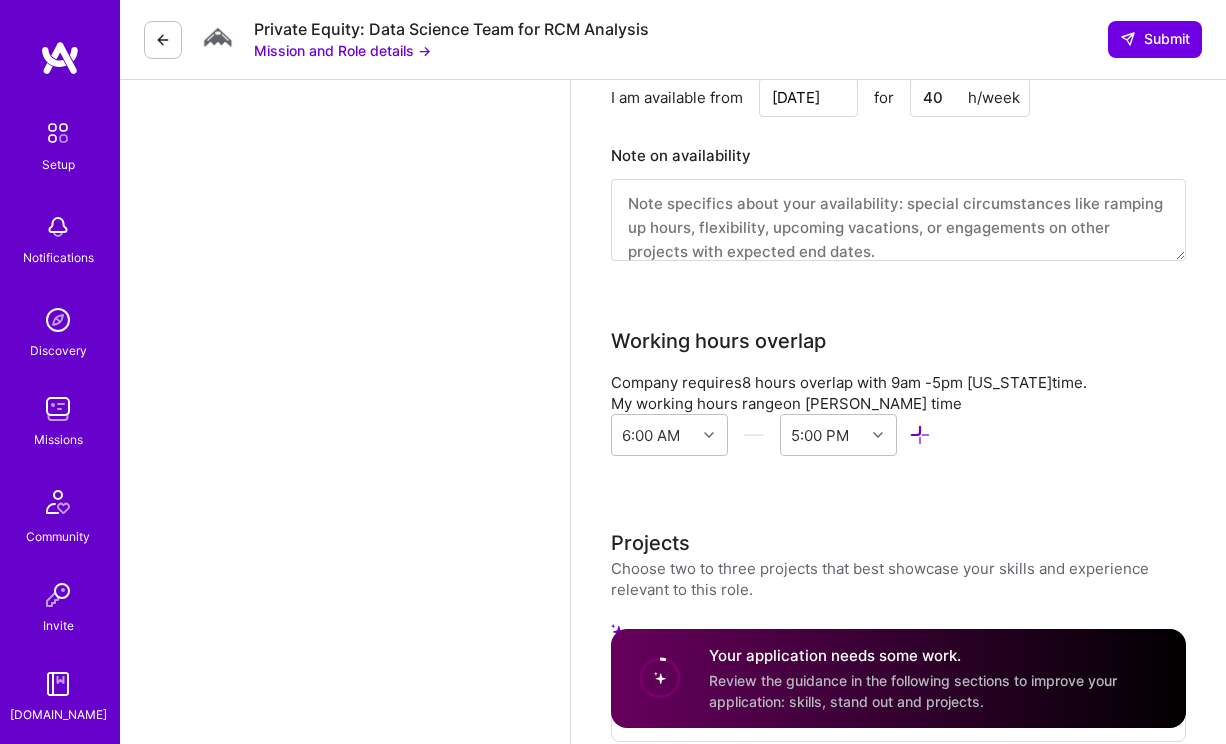 click at bounding box center (898, 220) 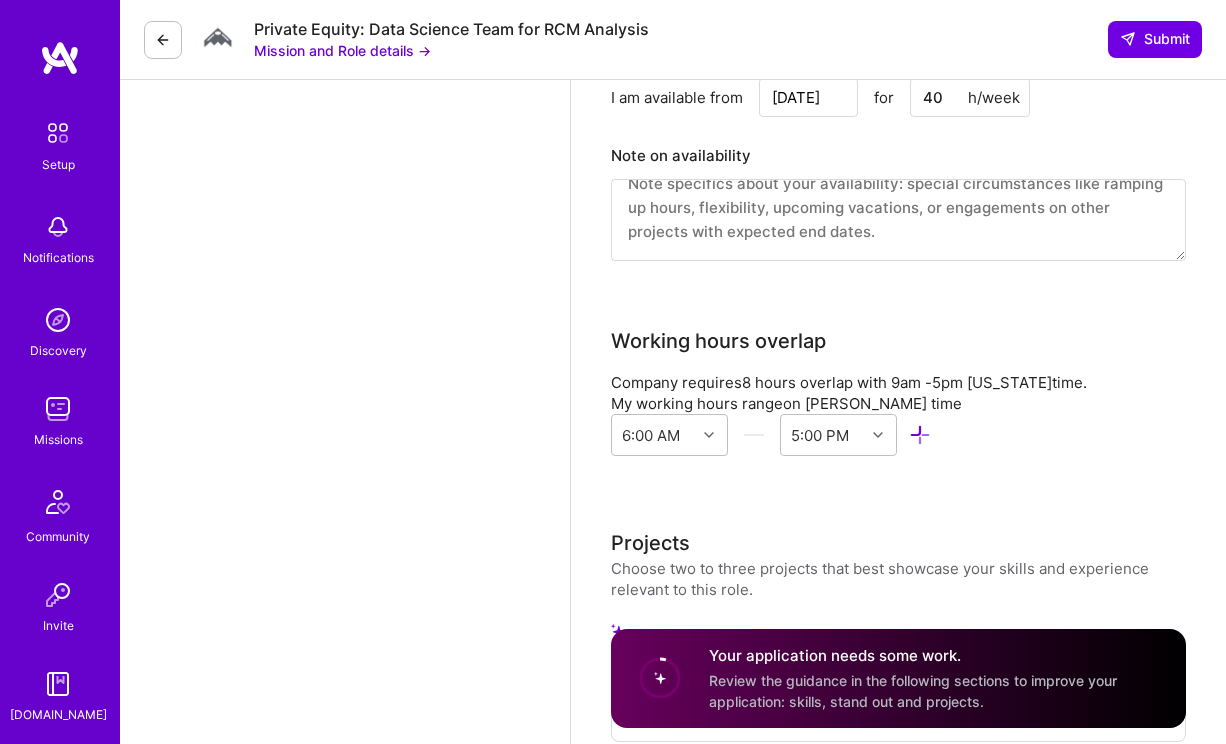 scroll, scrollTop: 0, scrollLeft: 0, axis: both 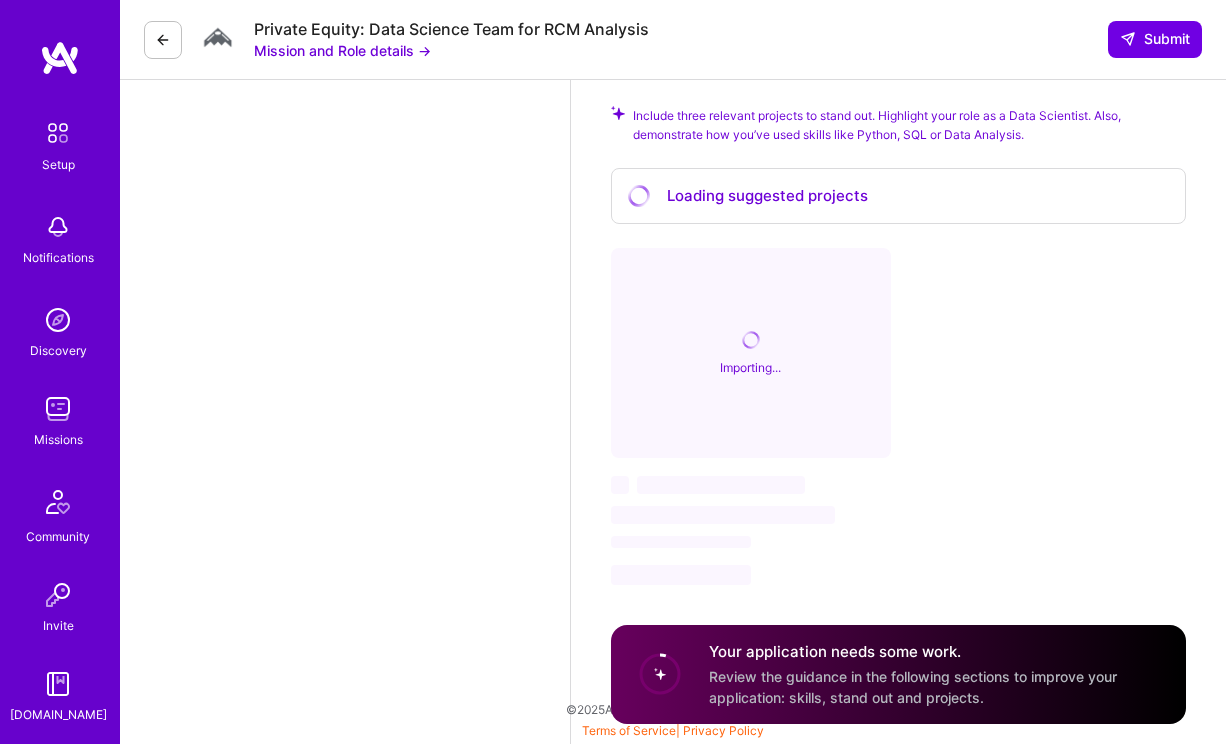 click on "Loading suggested projects" at bounding box center [898, 196] 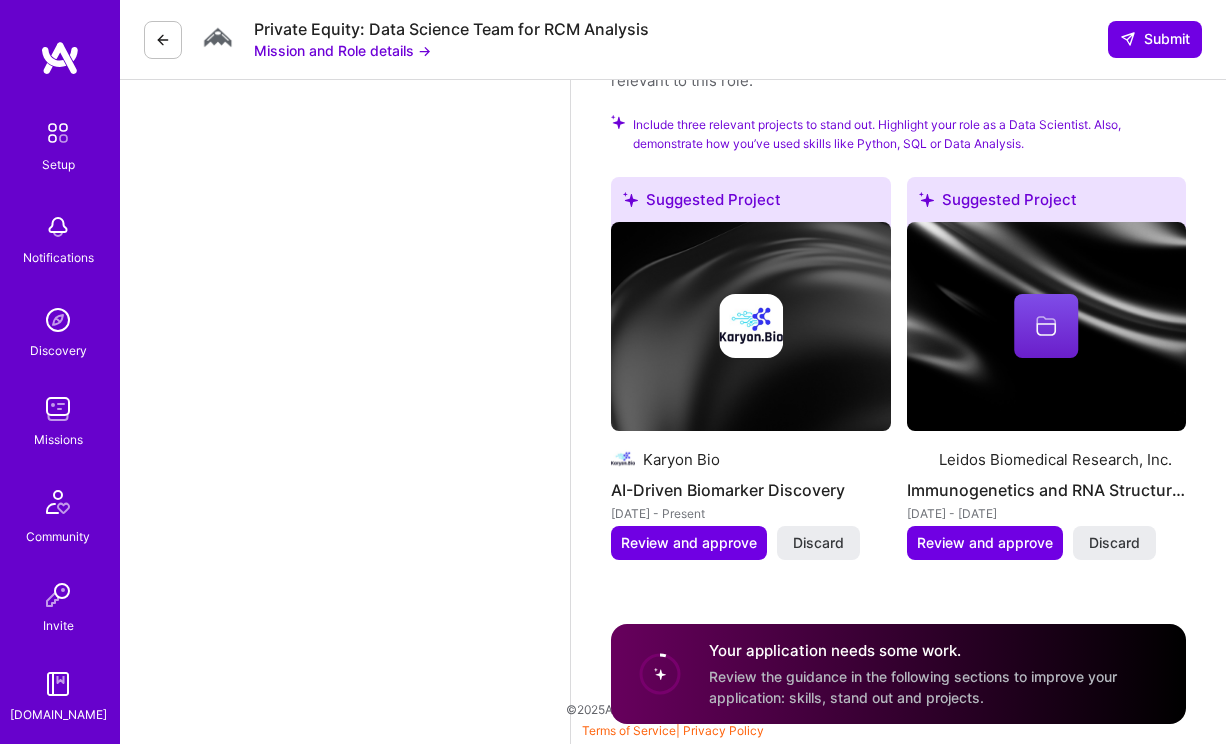 click at bounding box center (751, 327) 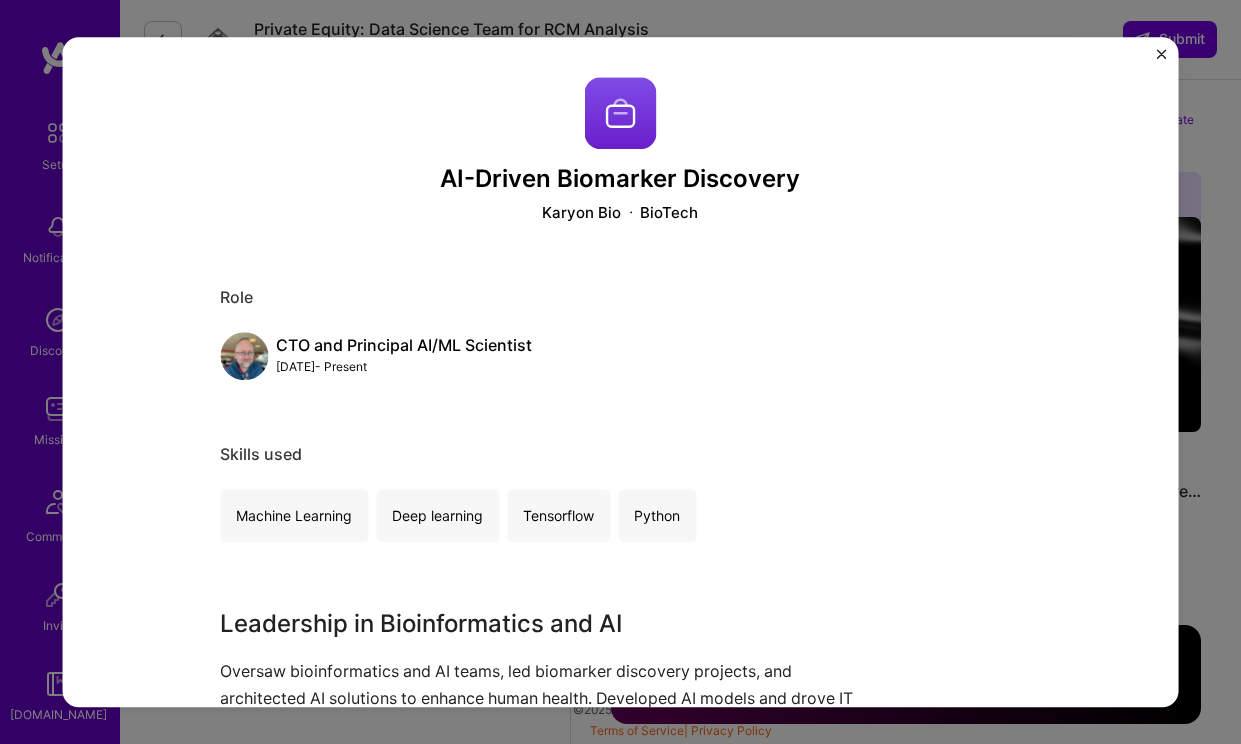 click on "AI-Driven Biomarker Discovery Karyon Bio BioTech Role CTO and Principal AI/ML Scientist [DATE]  -   Present Skills used Machine Learning Deep learning Tensorflow Python Leadership in Bioinformatics and AI Oversaw bioinformatics and AI teams, led biomarker discovery projects, and architected AI solutions to enhance human health. Developed AI models and drove IT strategy. Other projects from this builder
No Company Bioinformatics education No date Open Project   Karyon Bio Biomedical Chatbot [DATE] - Present Open Project   Leidos Biomedical Research Biomolecular Informatics Leadership [DATE] - [DATE] Open Project   Precise Software Solutions Generative AI Research Lead [DATE] - [DATE] Open Project" at bounding box center (620, 372) 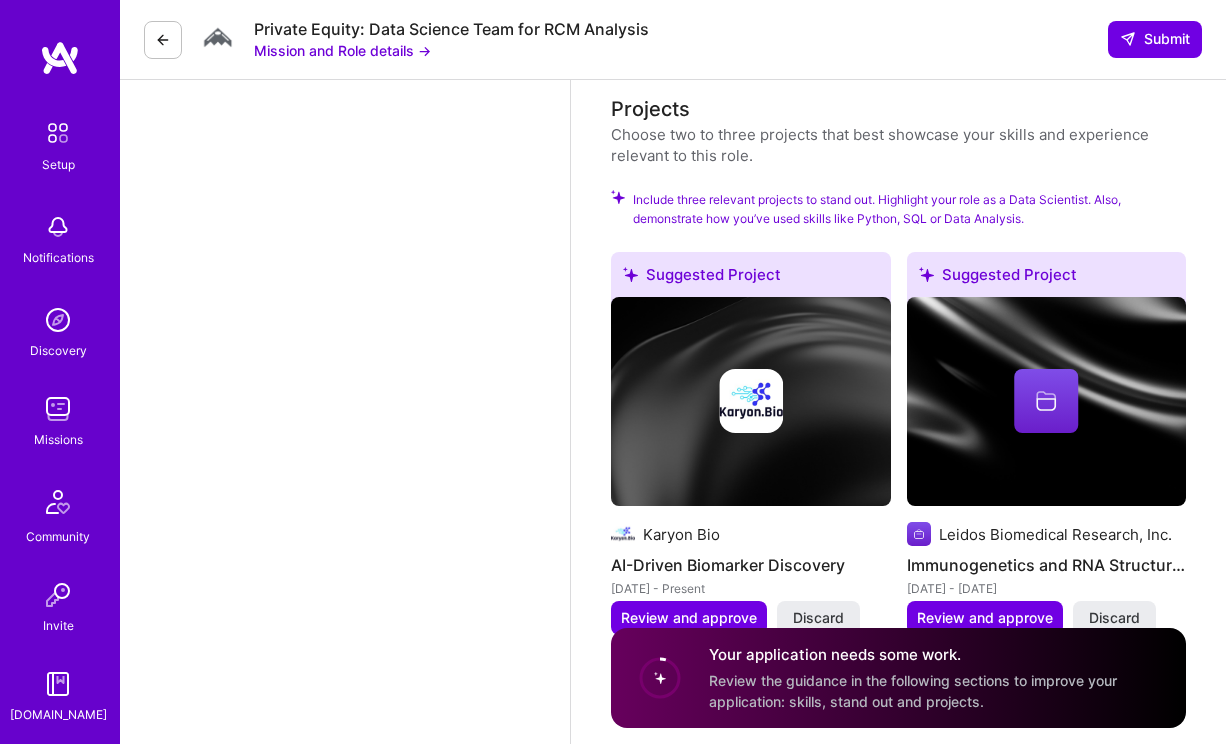 scroll, scrollTop: 2650, scrollLeft: 0, axis: vertical 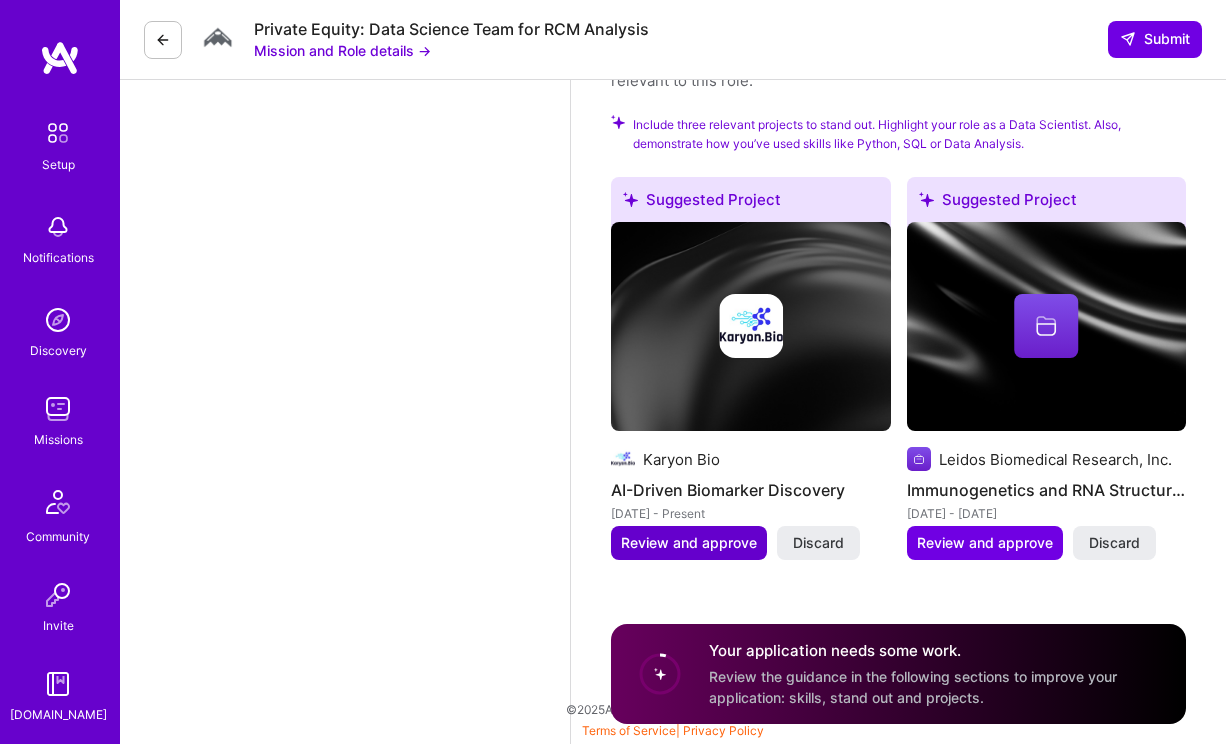 click on "Review and approve" at bounding box center [689, 543] 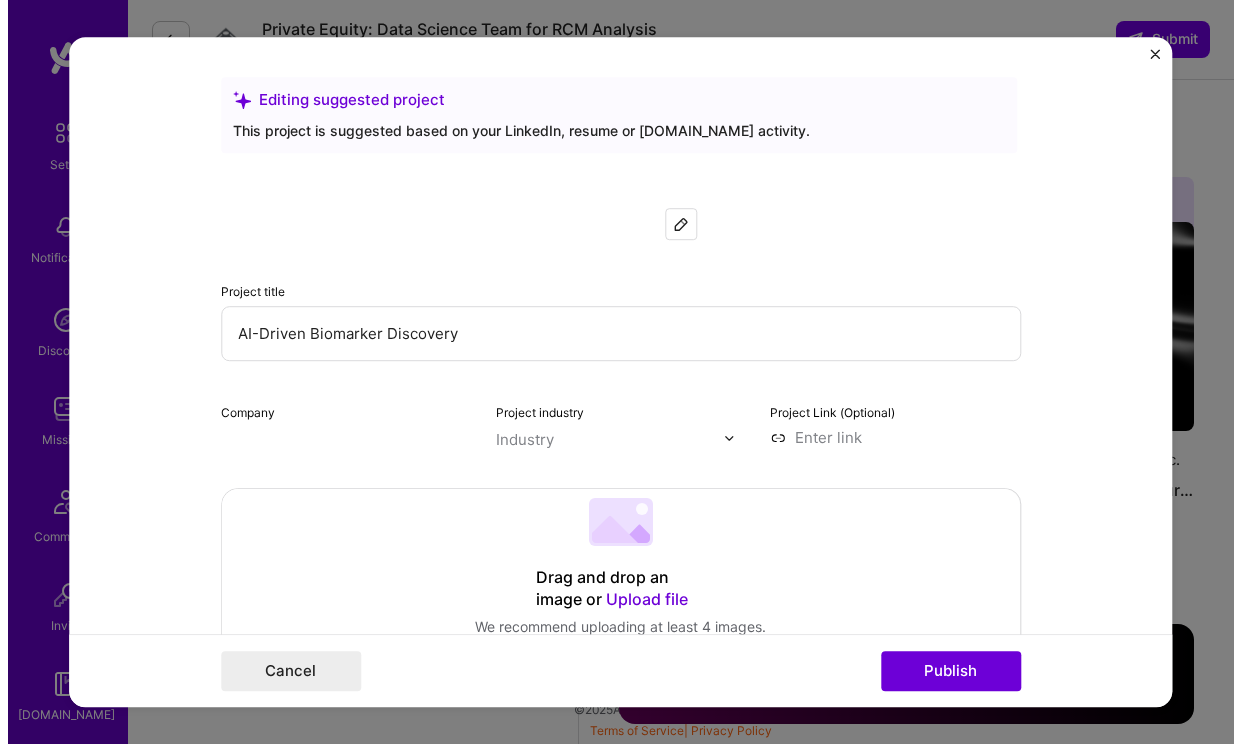 scroll, scrollTop: 2614, scrollLeft: 0, axis: vertical 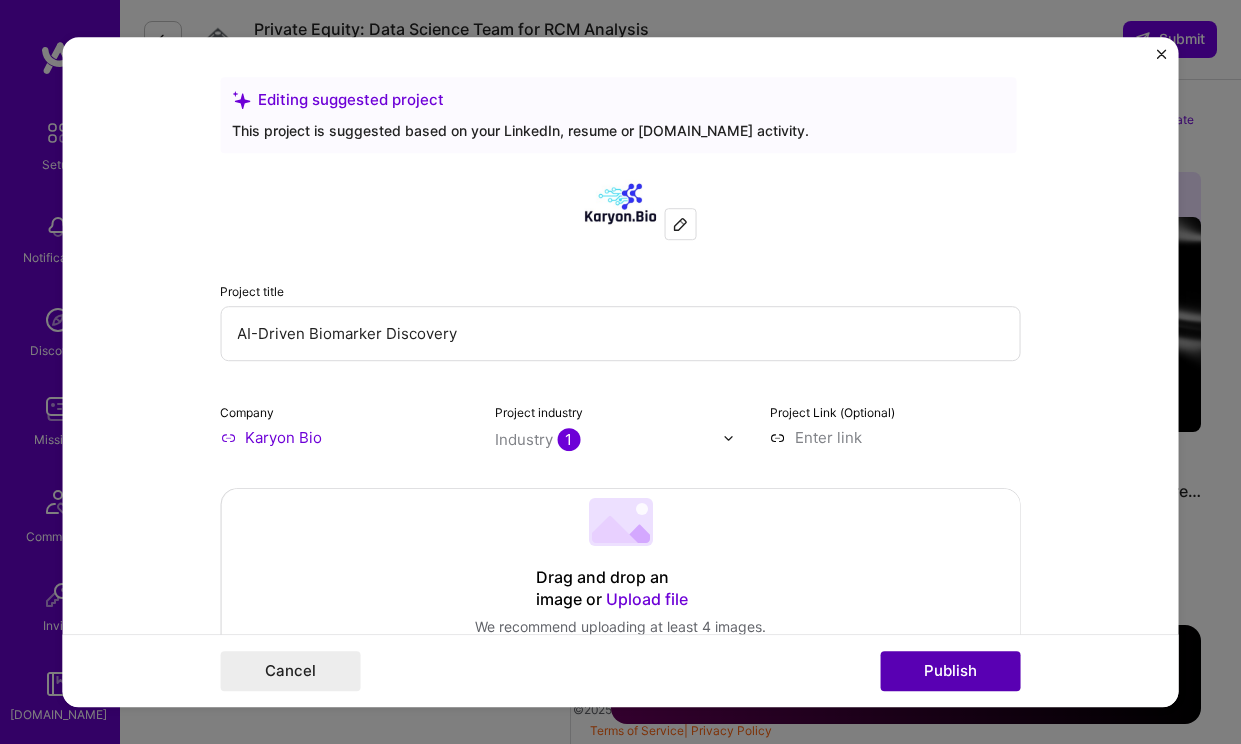 click on "Publish" at bounding box center [950, 671] 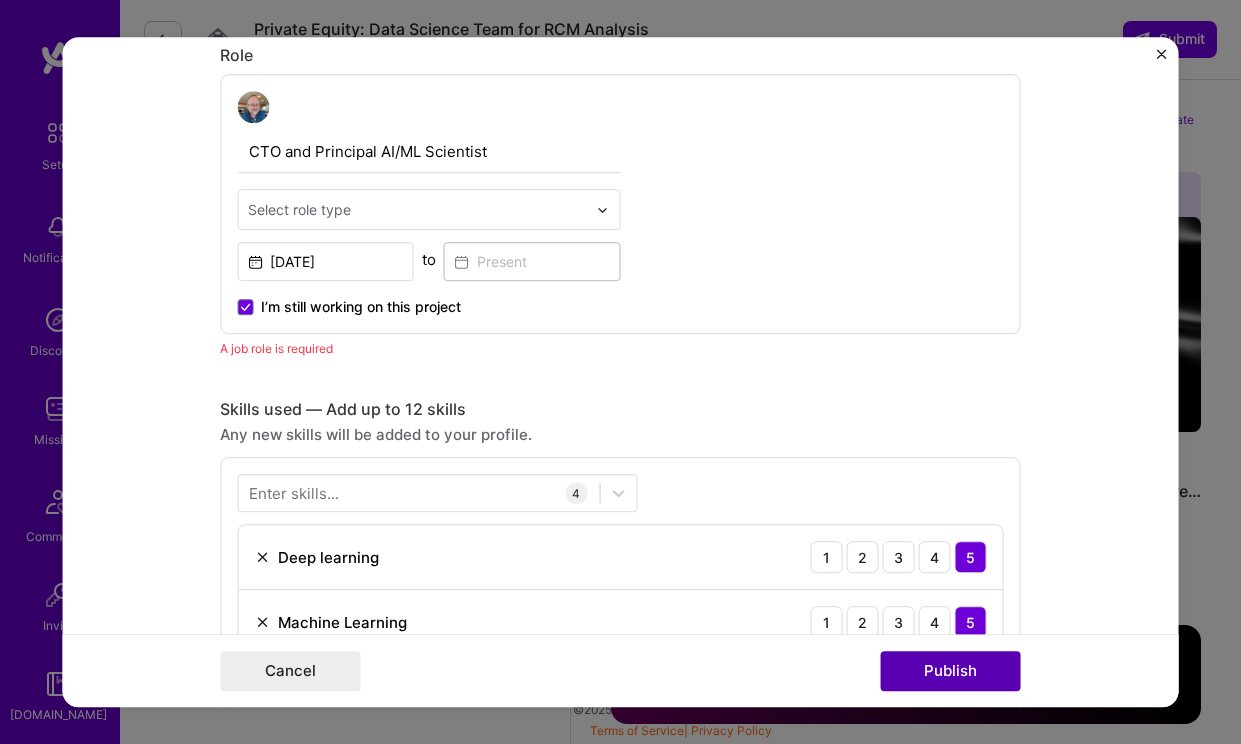 scroll, scrollTop: 672, scrollLeft: 0, axis: vertical 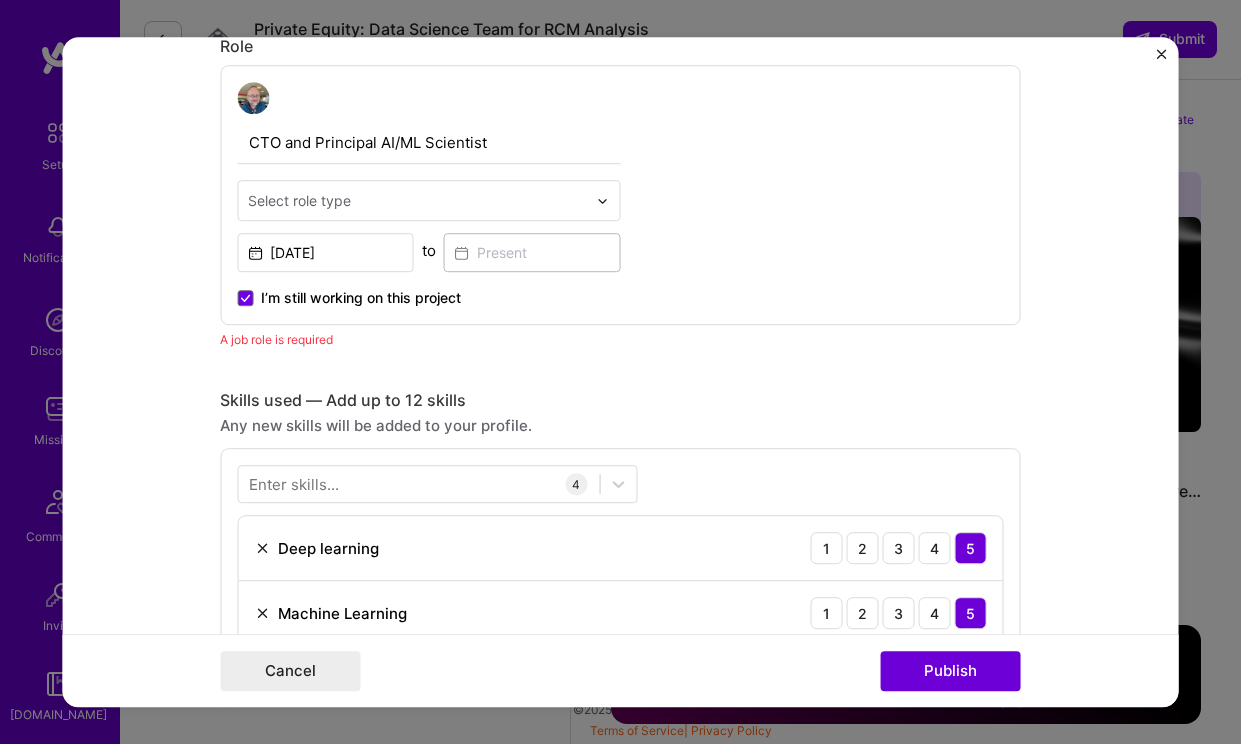 click at bounding box center (1162, 54) 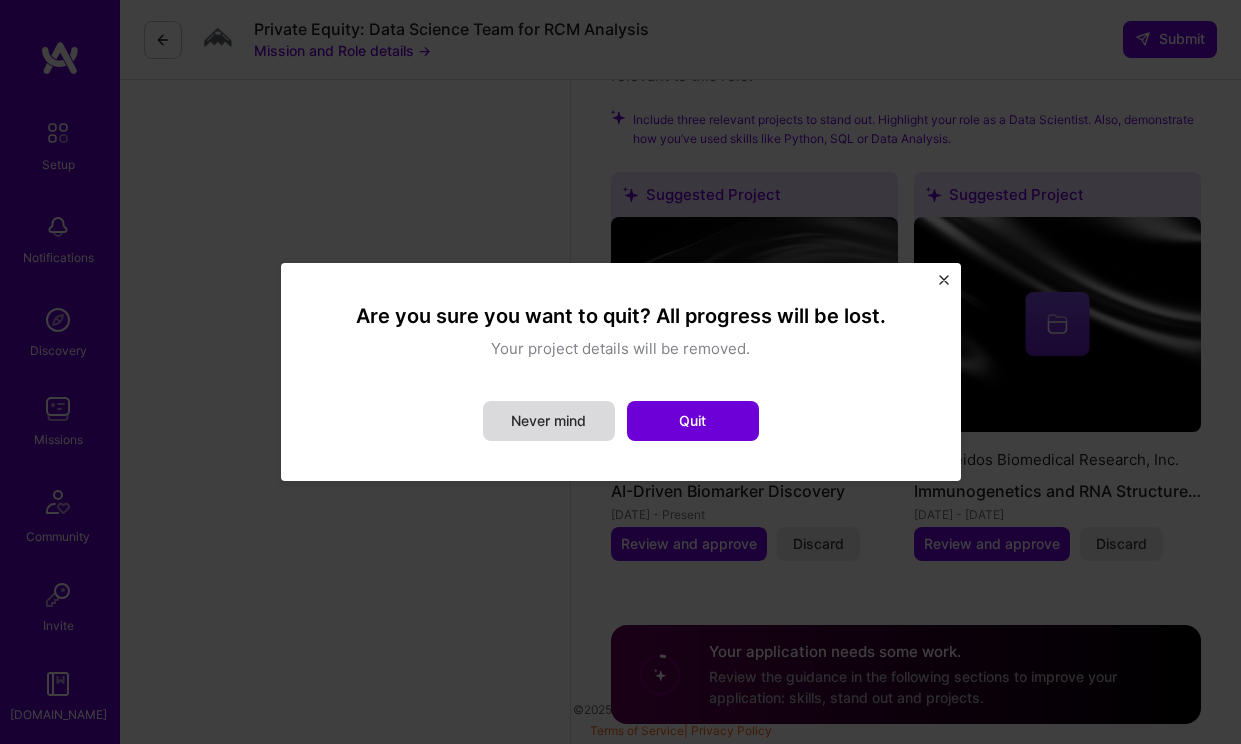 click on "Never mind" at bounding box center [549, 421] 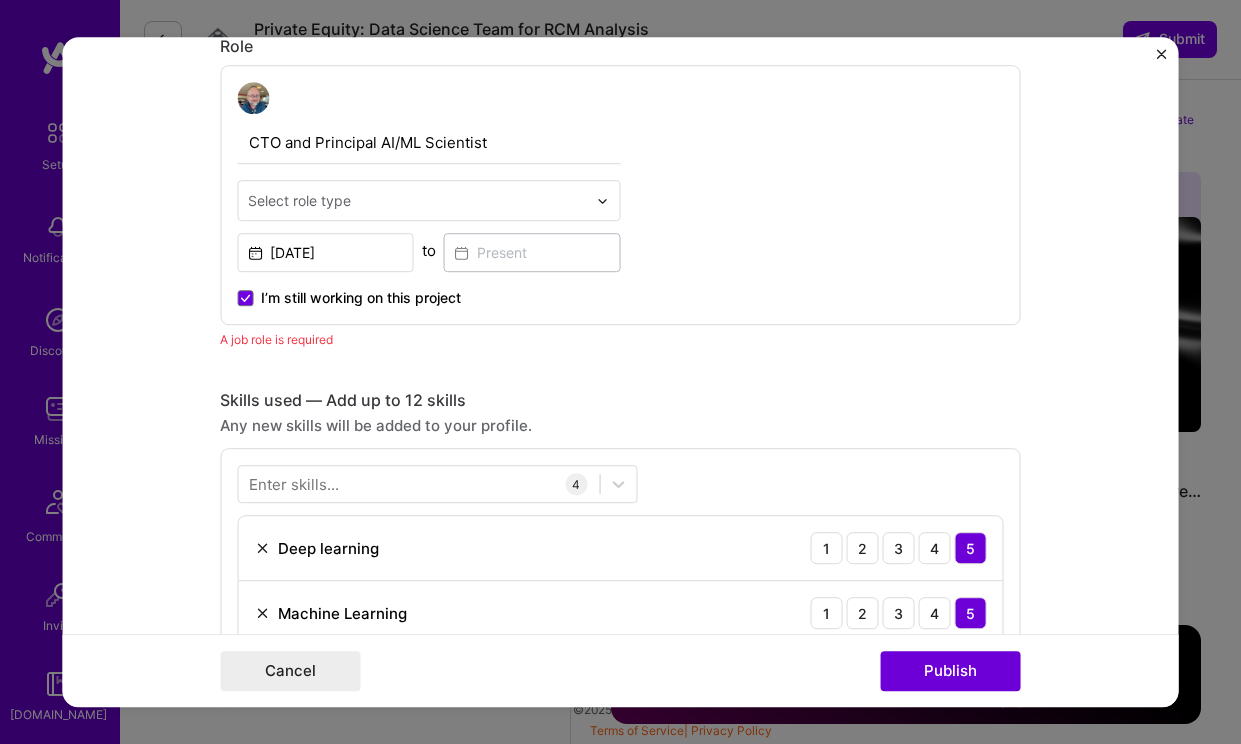 click at bounding box center [417, 200] 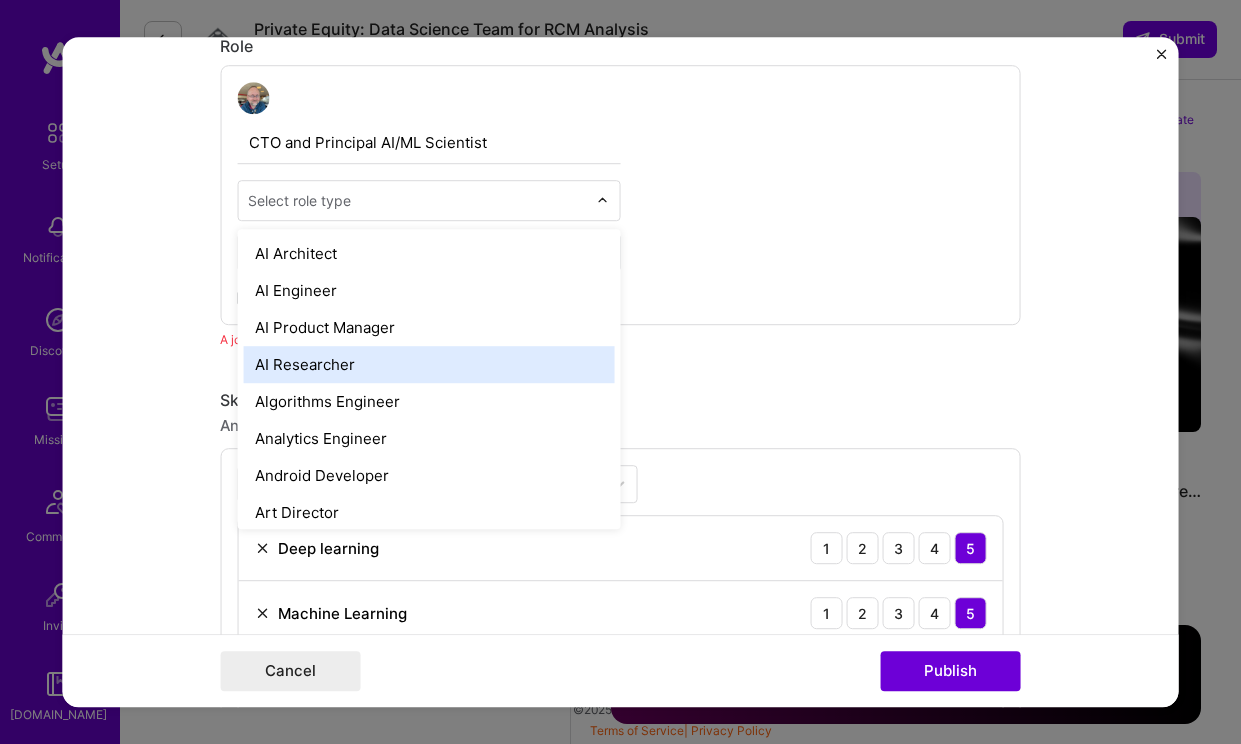 click on "AI Researcher" at bounding box center [428, 364] 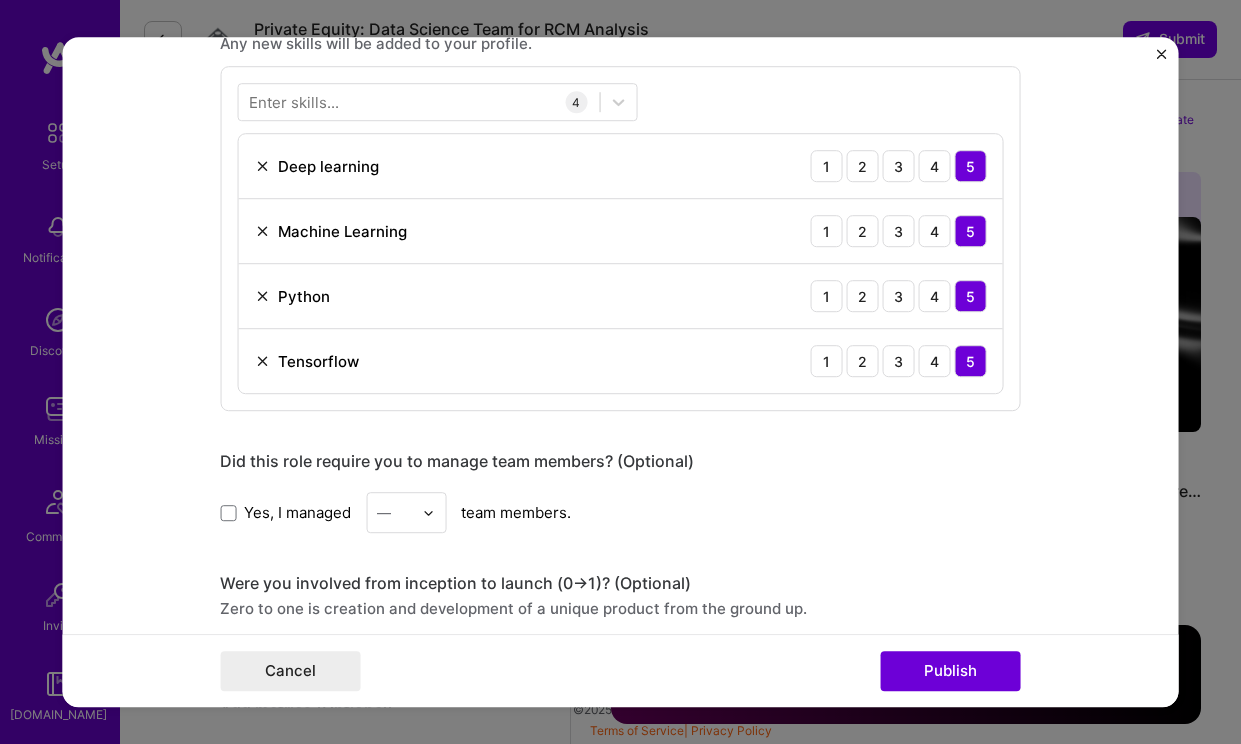 scroll, scrollTop: 984, scrollLeft: 0, axis: vertical 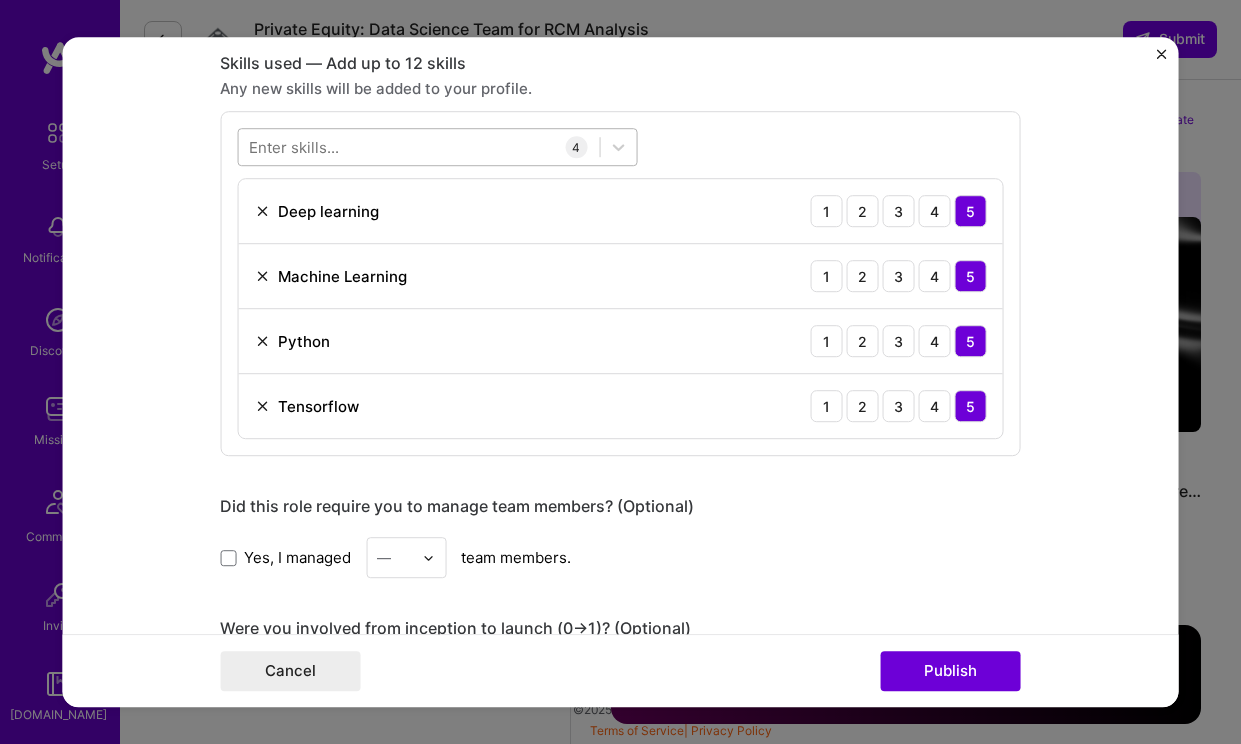 click at bounding box center [418, 147] 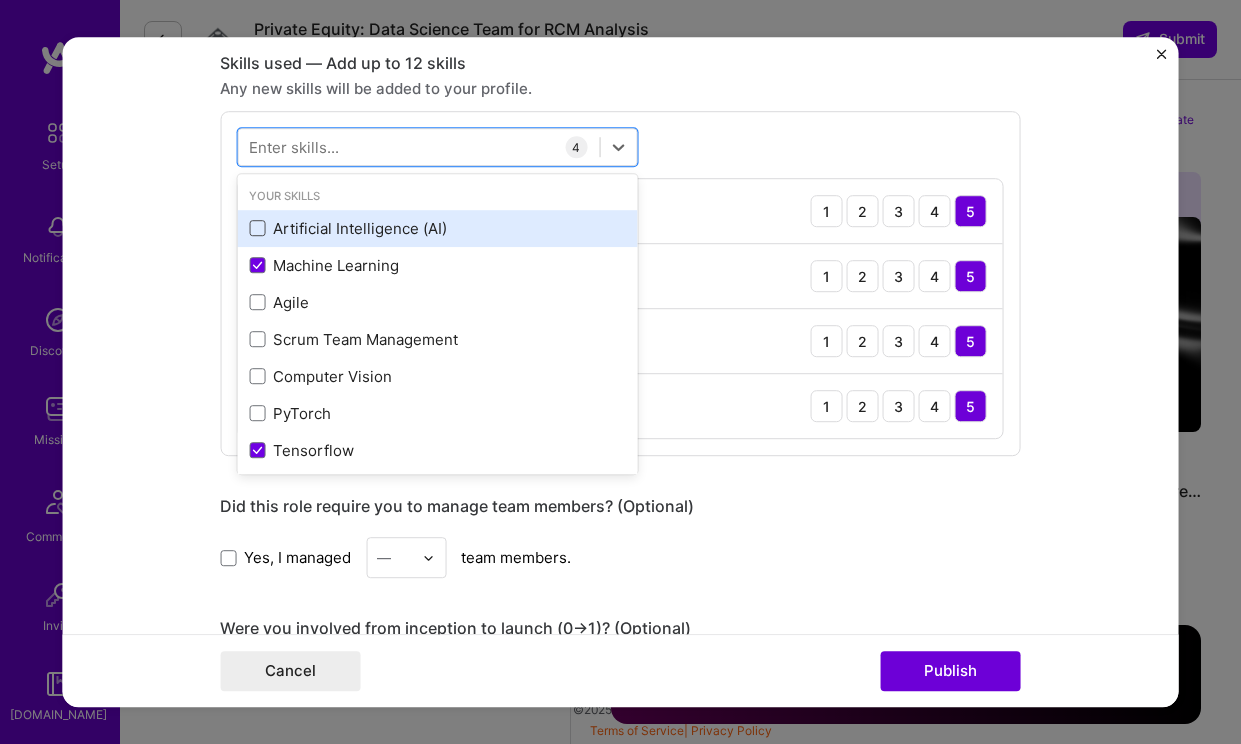 click at bounding box center [257, 229] 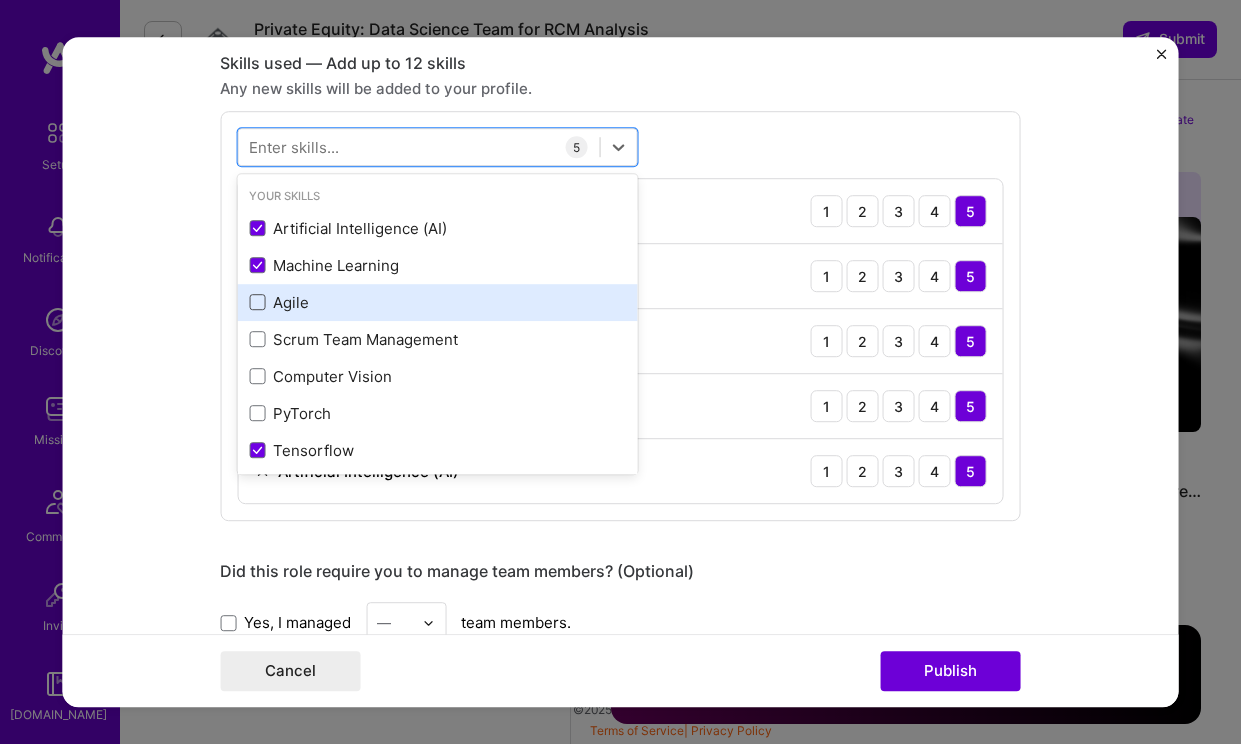 click at bounding box center [257, 303] 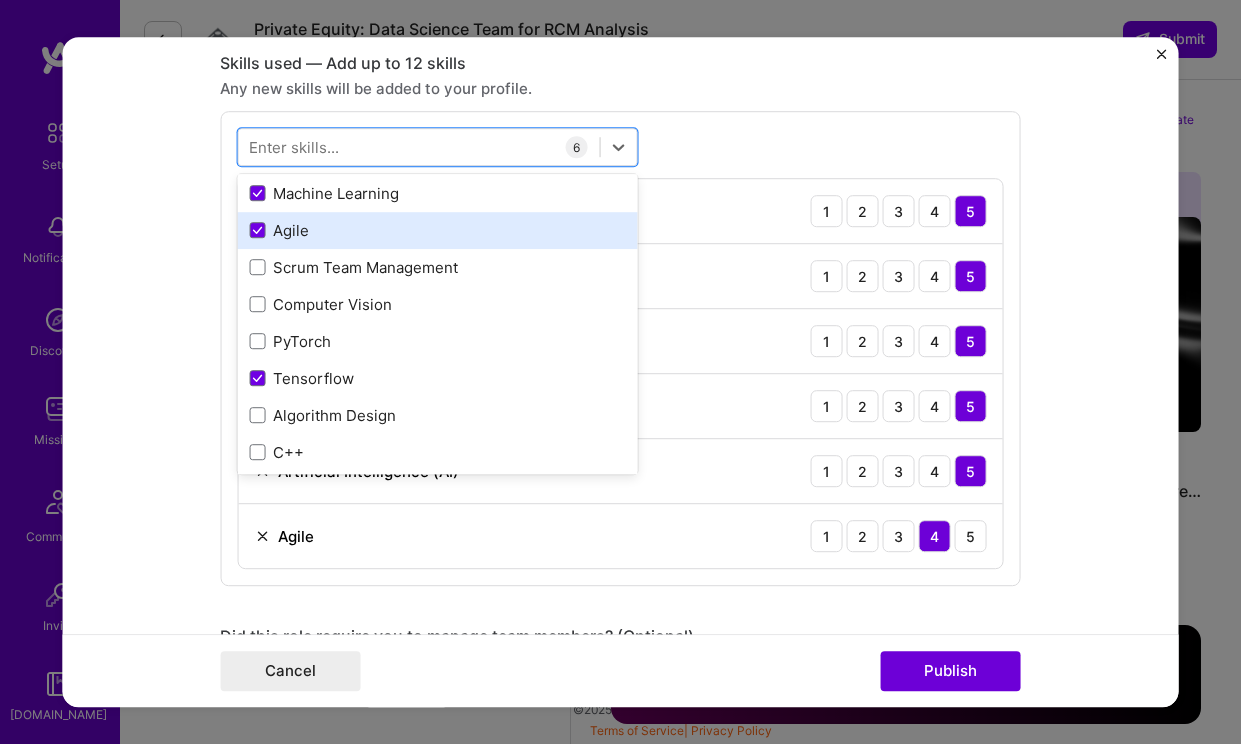 scroll, scrollTop: 80, scrollLeft: 0, axis: vertical 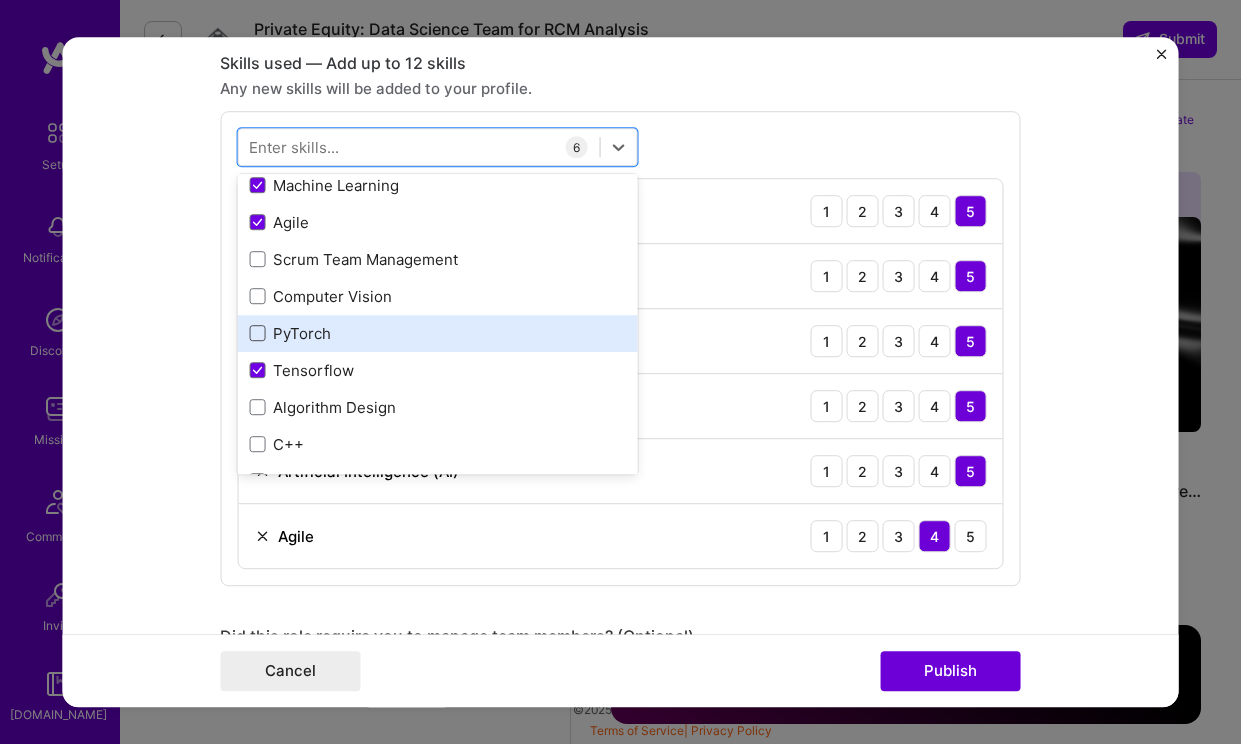 click at bounding box center (257, 334) 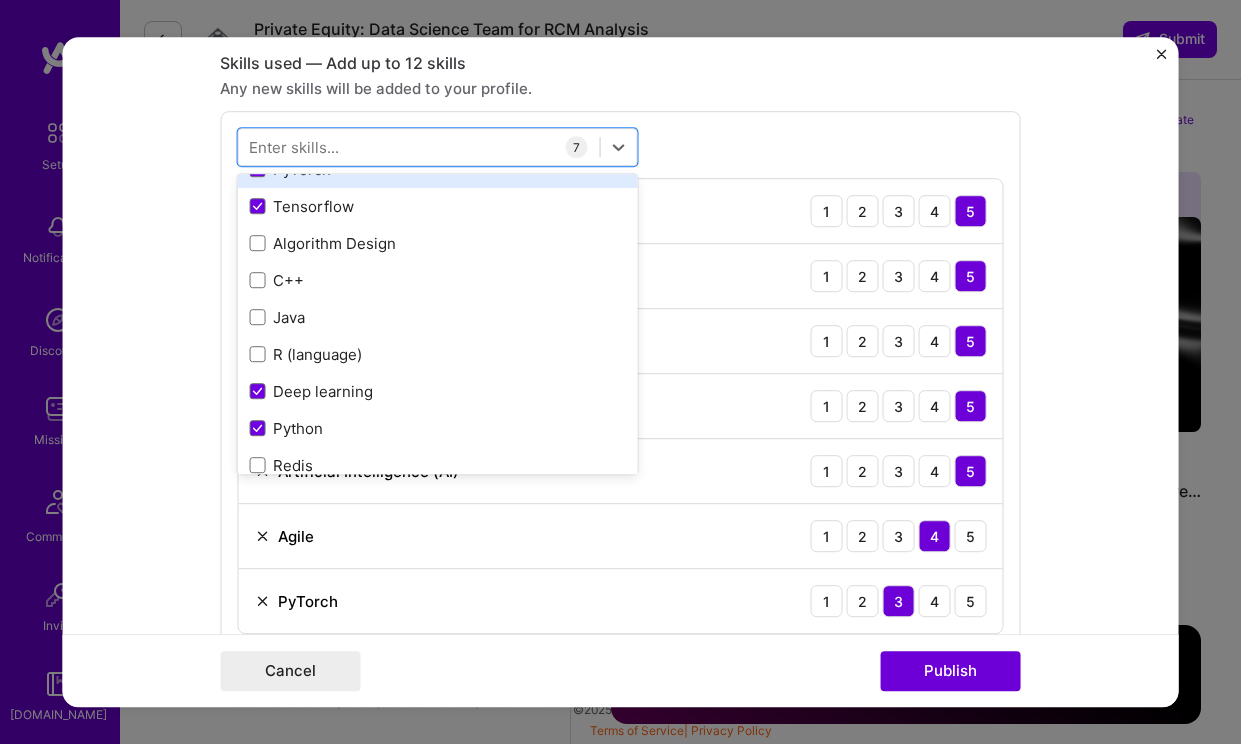 scroll, scrollTop: 254, scrollLeft: 0, axis: vertical 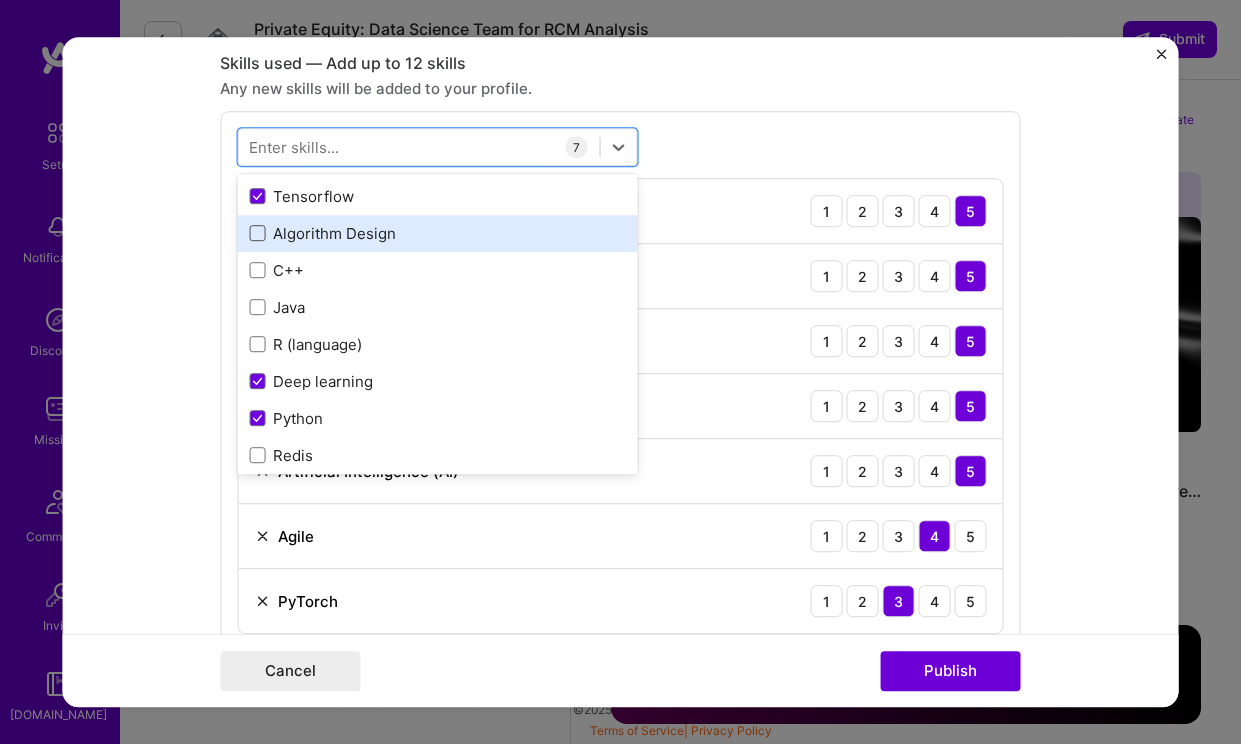 click at bounding box center (257, 234) 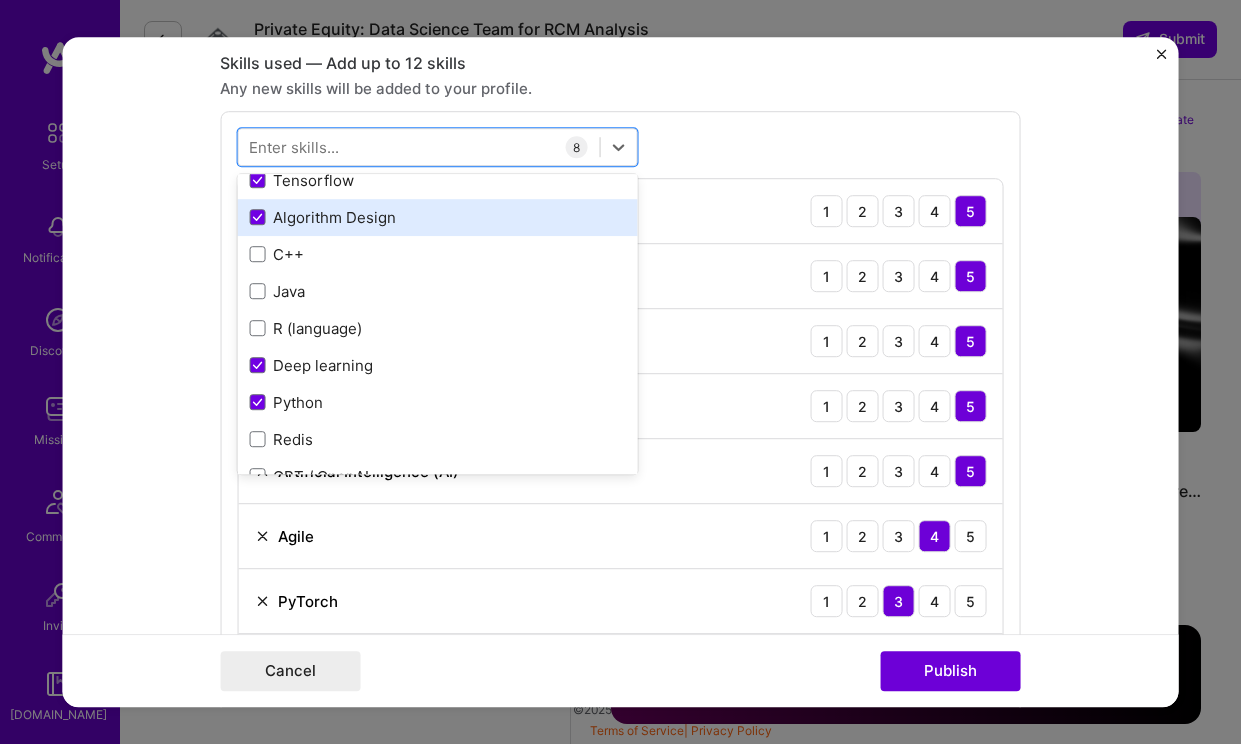 scroll, scrollTop: 278, scrollLeft: 0, axis: vertical 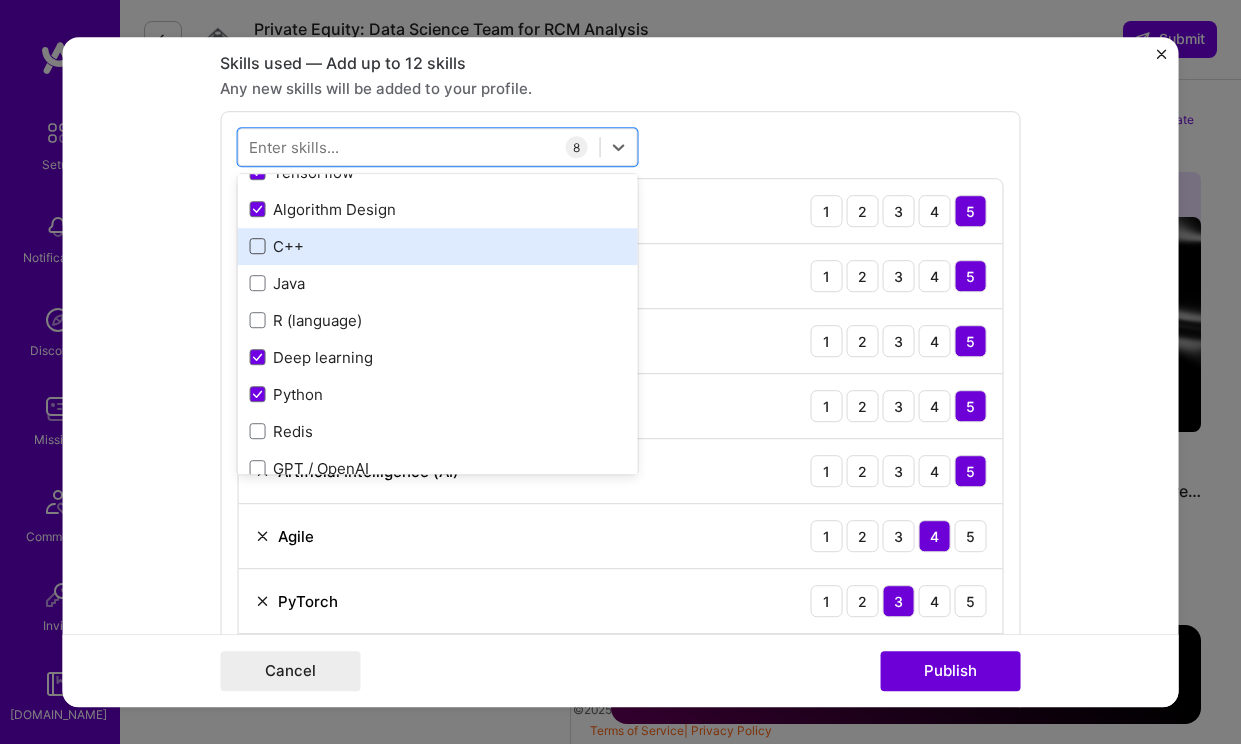 click at bounding box center (257, 247) 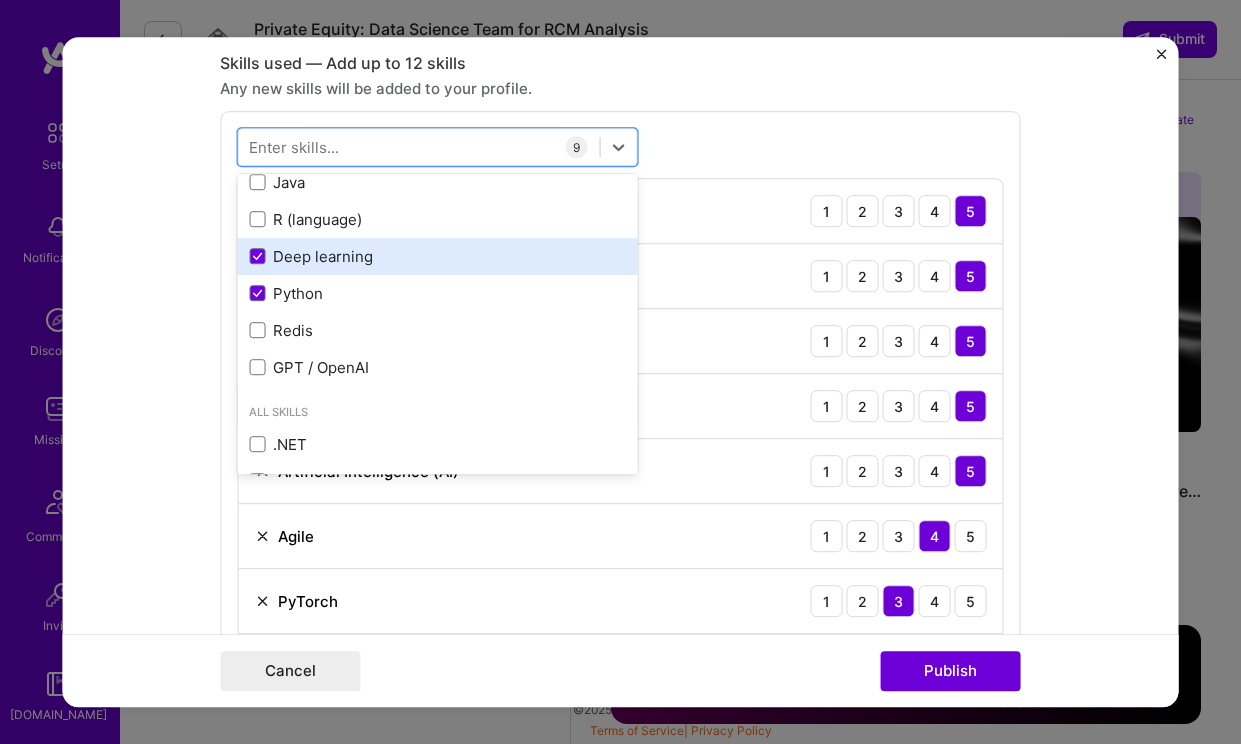 scroll, scrollTop: 385, scrollLeft: 0, axis: vertical 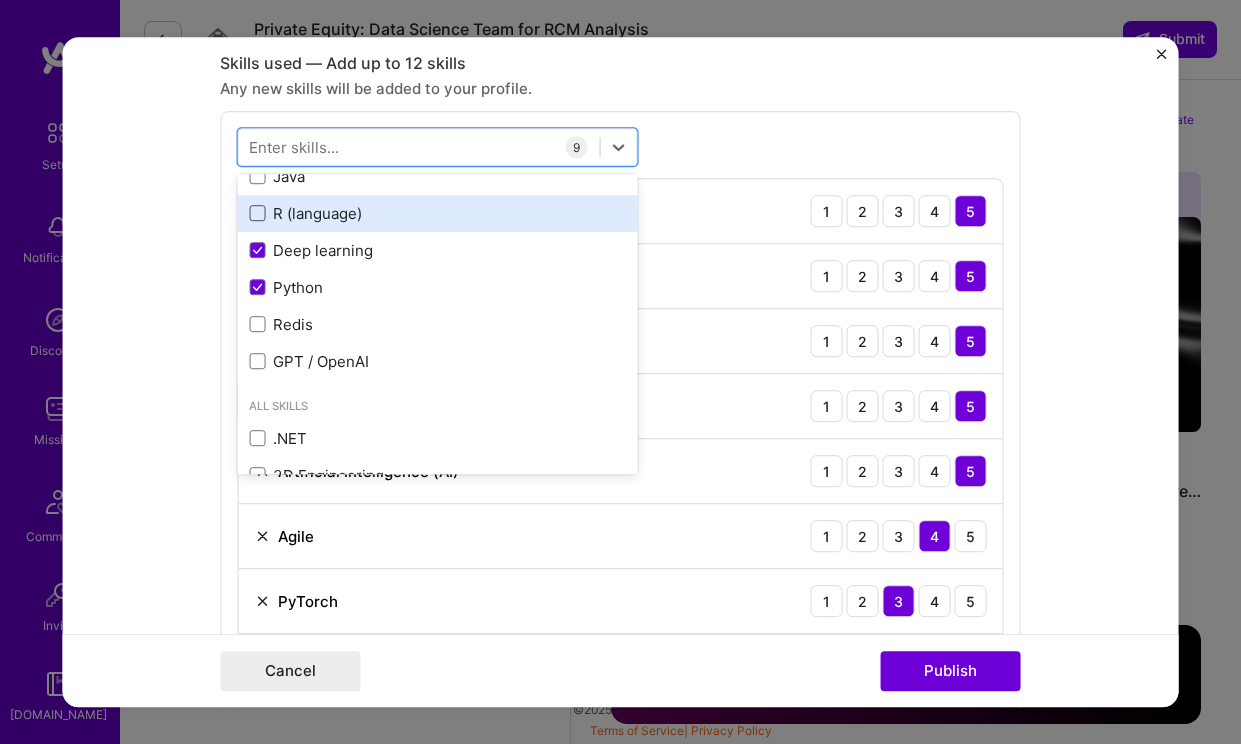 click at bounding box center (257, 214) 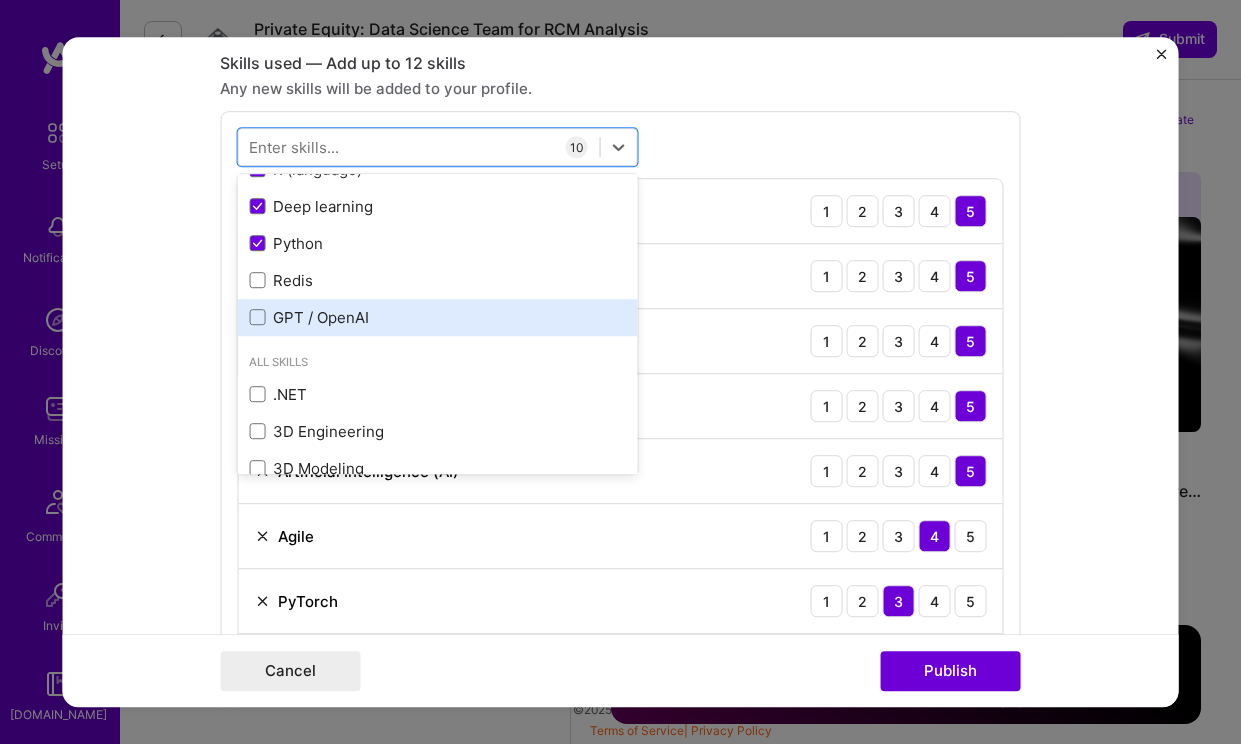 scroll, scrollTop: 431, scrollLeft: 0, axis: vertical 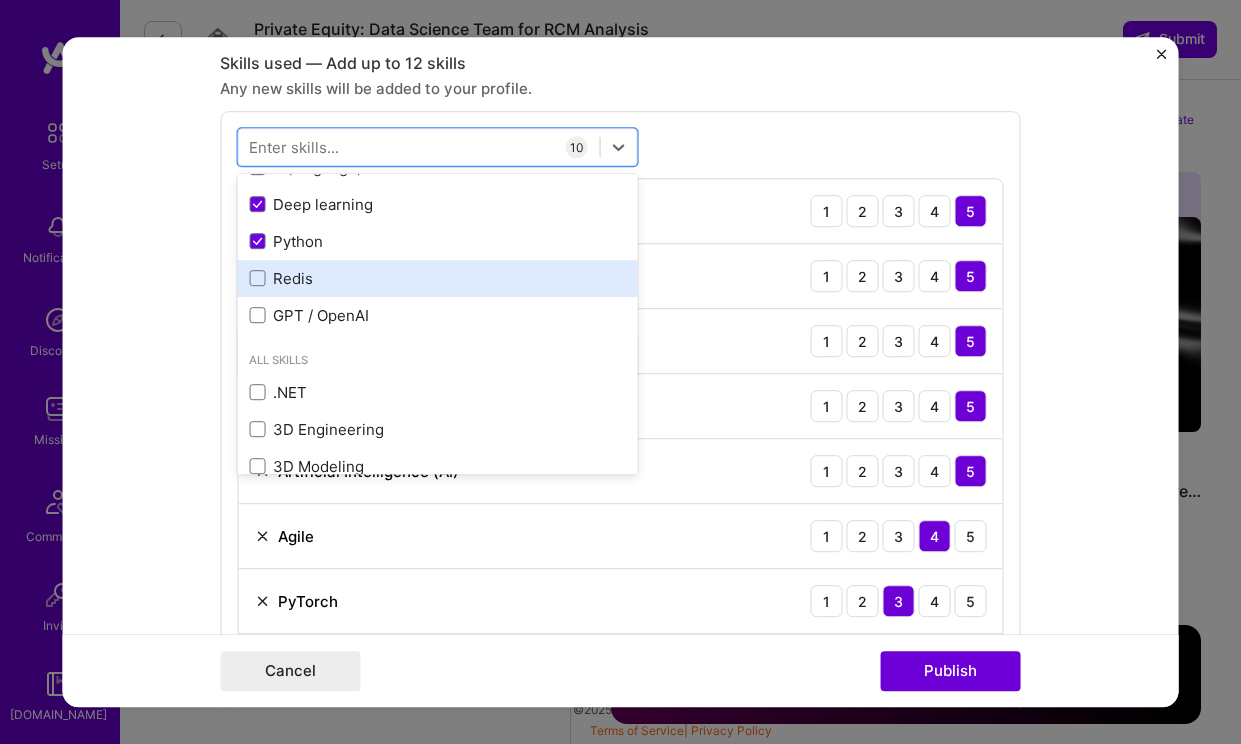 click on "Redis" at bounding box center (437, 278) 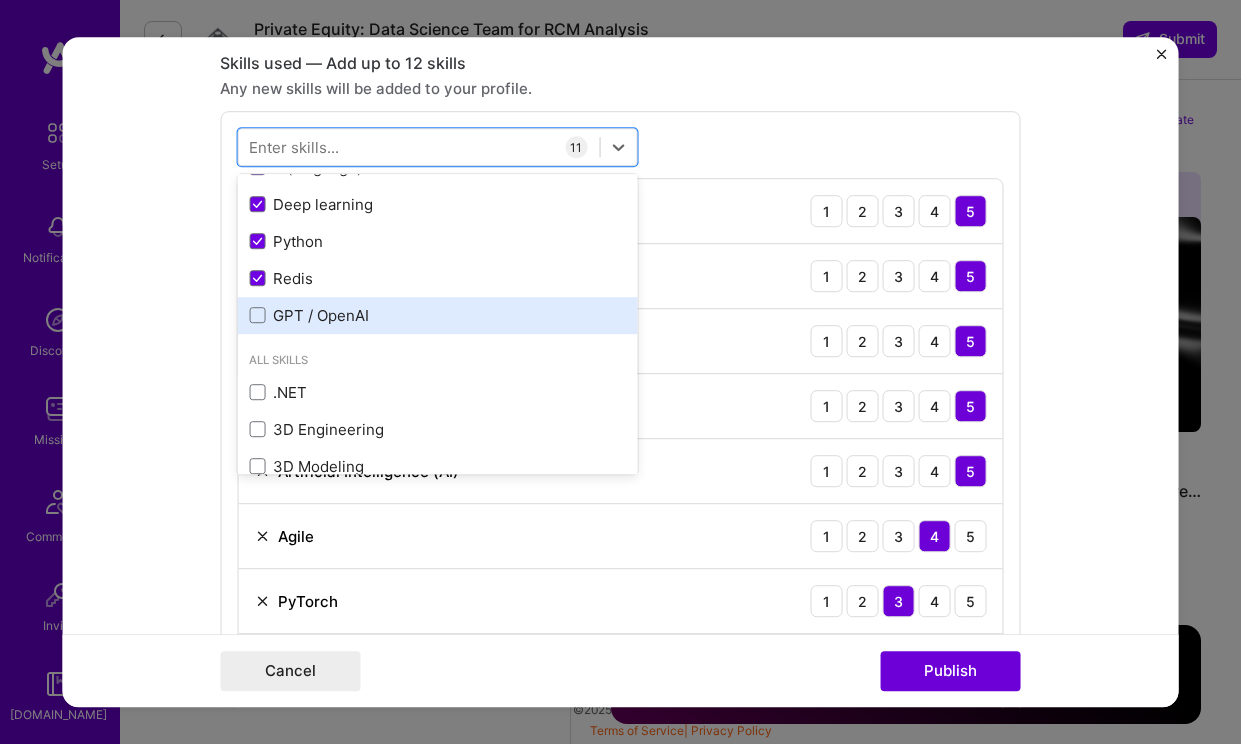 click on "GPT / OpenAI" at bounding box center [437, 315] 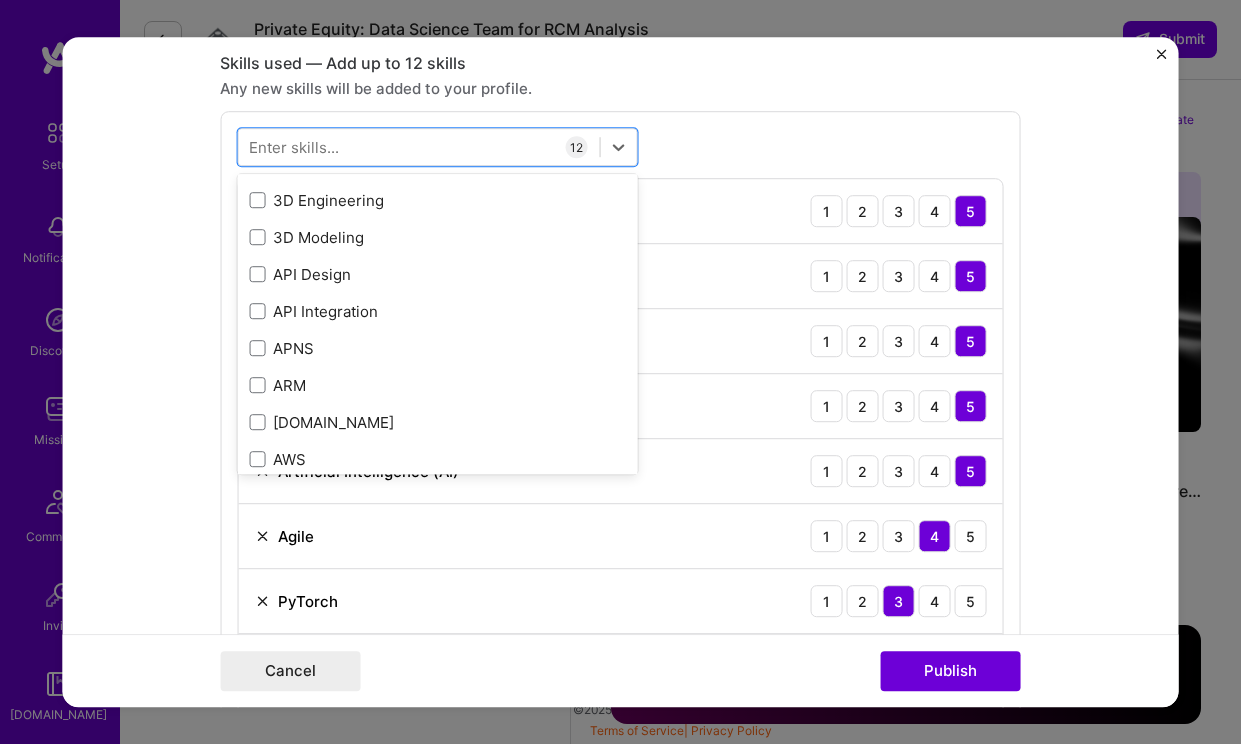 scroll, scrollTop: 665, scrollLeft: 0, axis: vertical 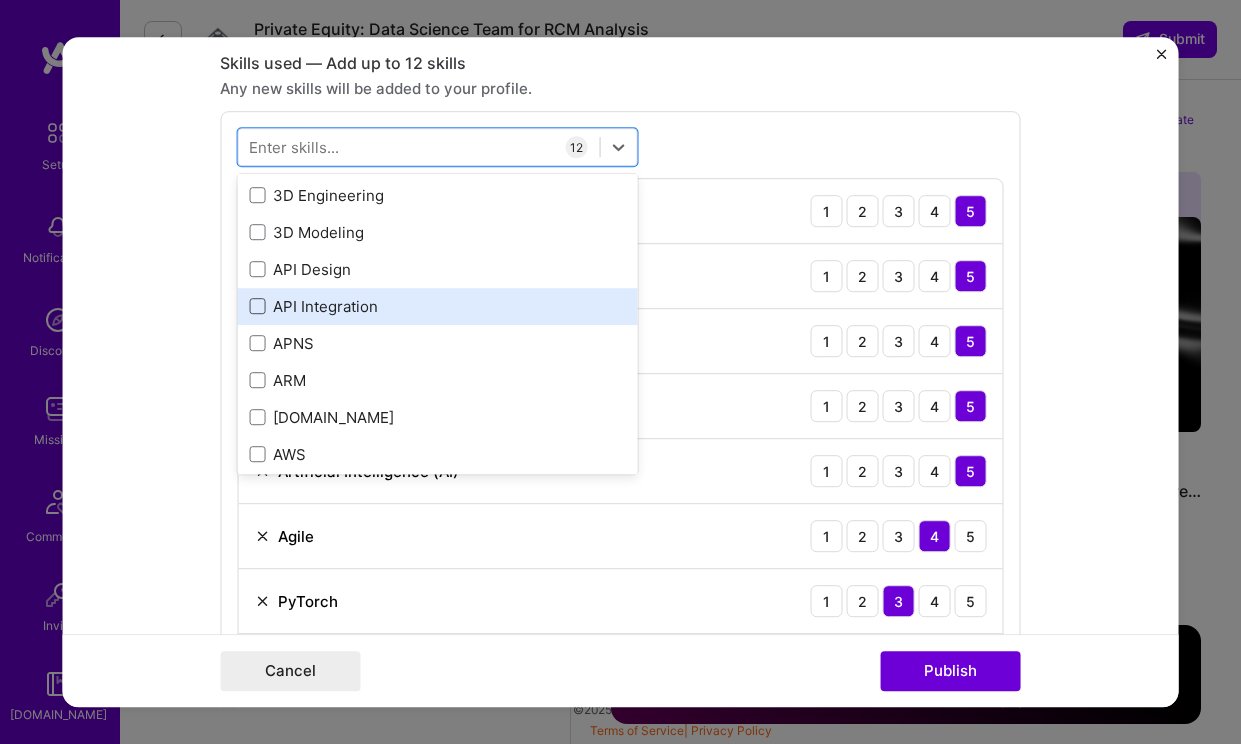 click at bounding box center [257, 306] 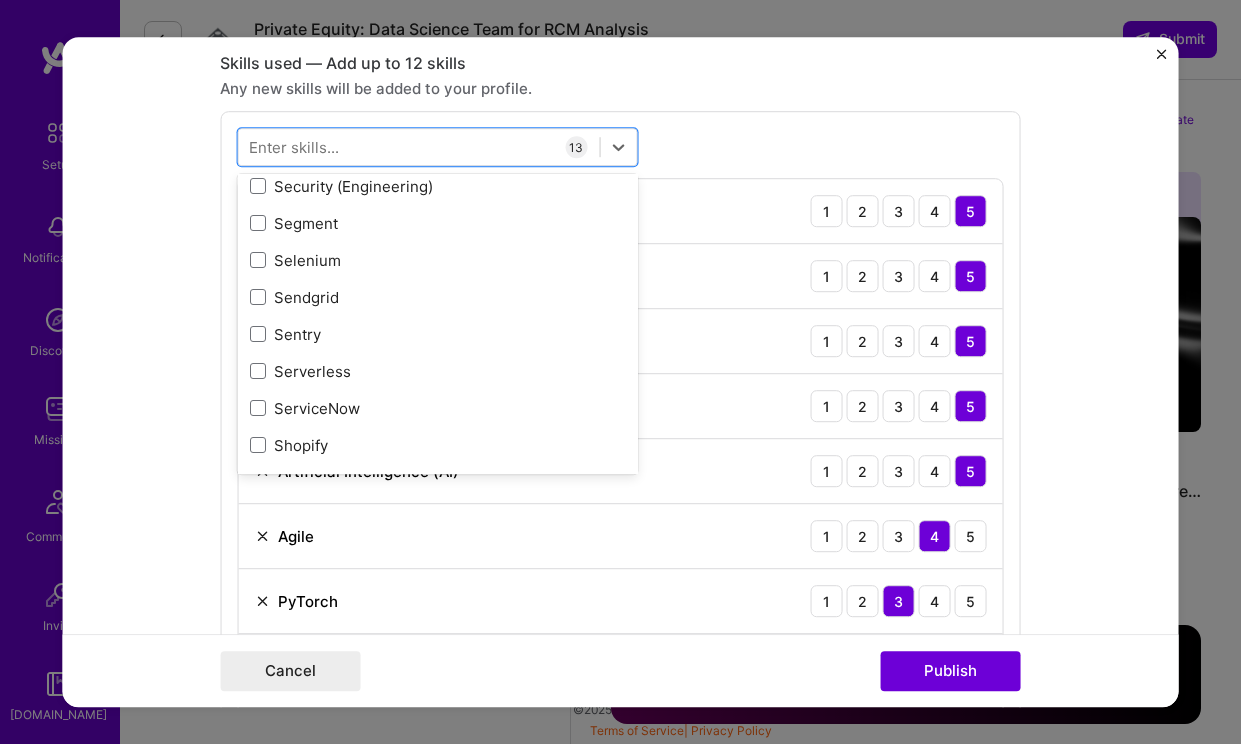 scroll, scrollTop: 11053, scrollLeft: 0, axis: vertical 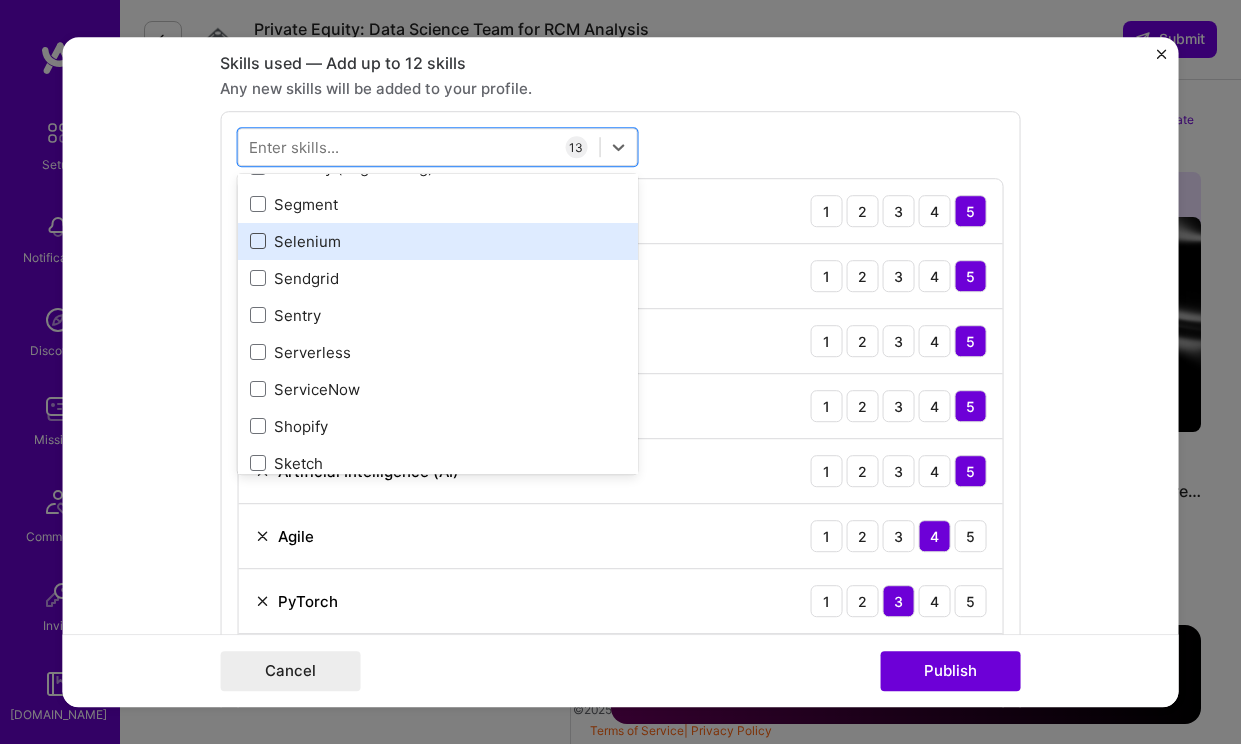 click at bounding box center (257, 241) 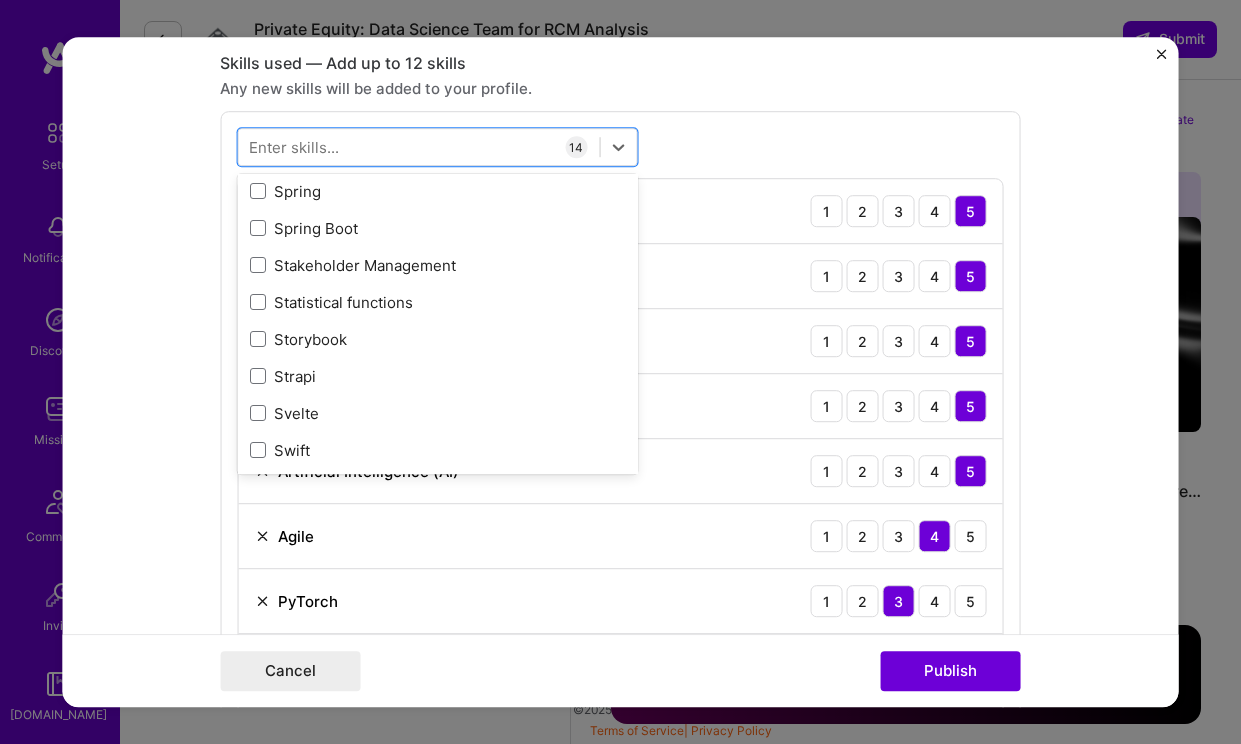 scroll, scrollTop: 11810, scrollLeft: 0, axis: vertical 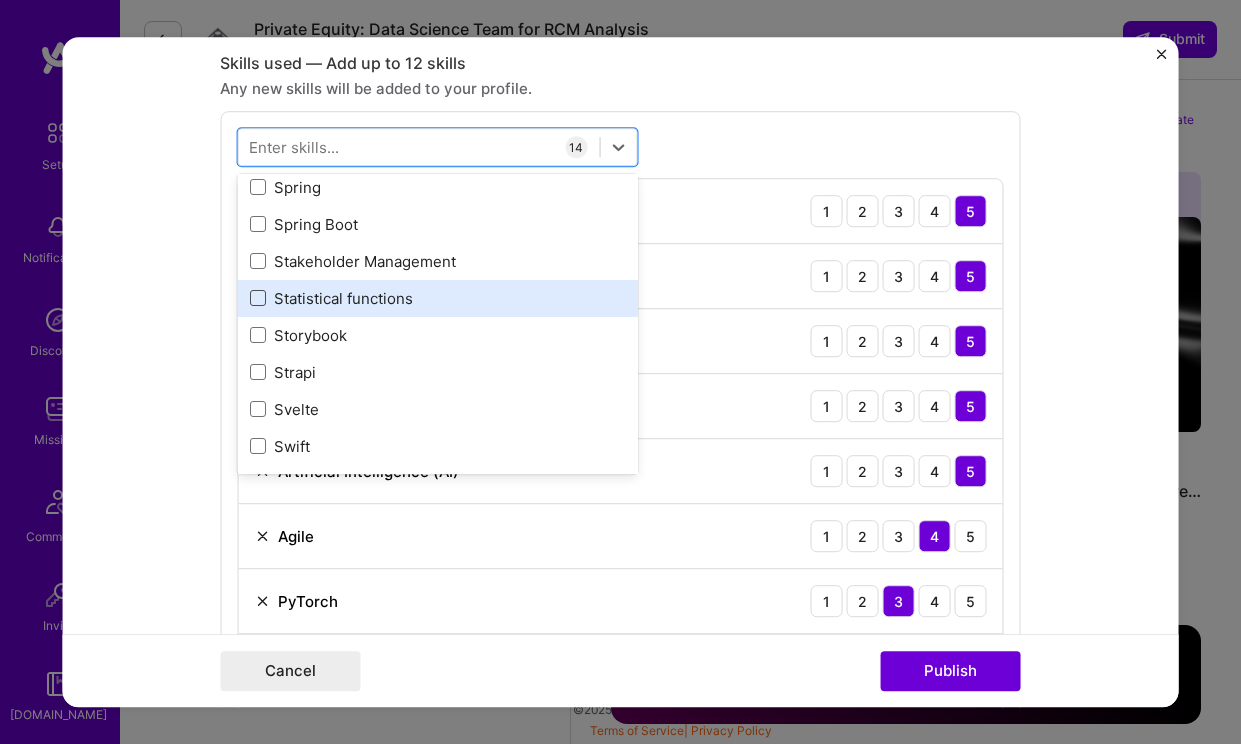 click at bounding box center (257, 298) 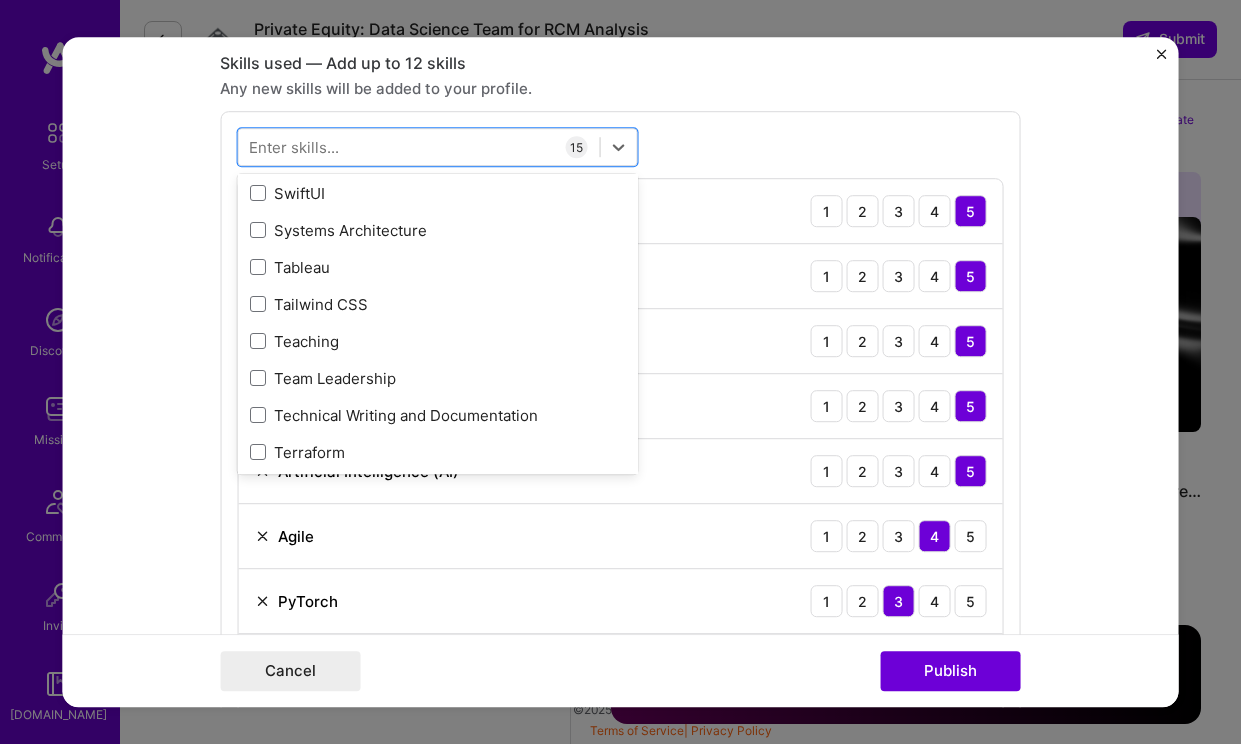 scroll, scrollTop: 12101, scrollLeft: 0, axis: vertical 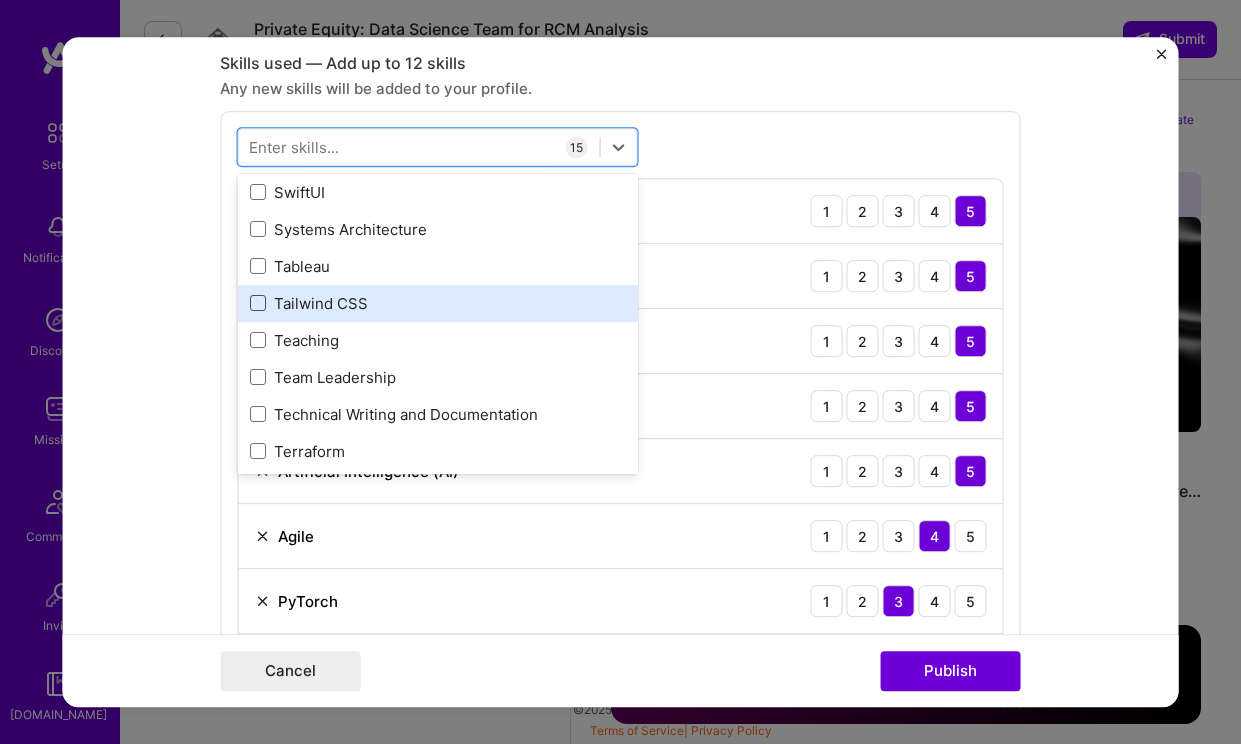click at bounding box center [257, 303] 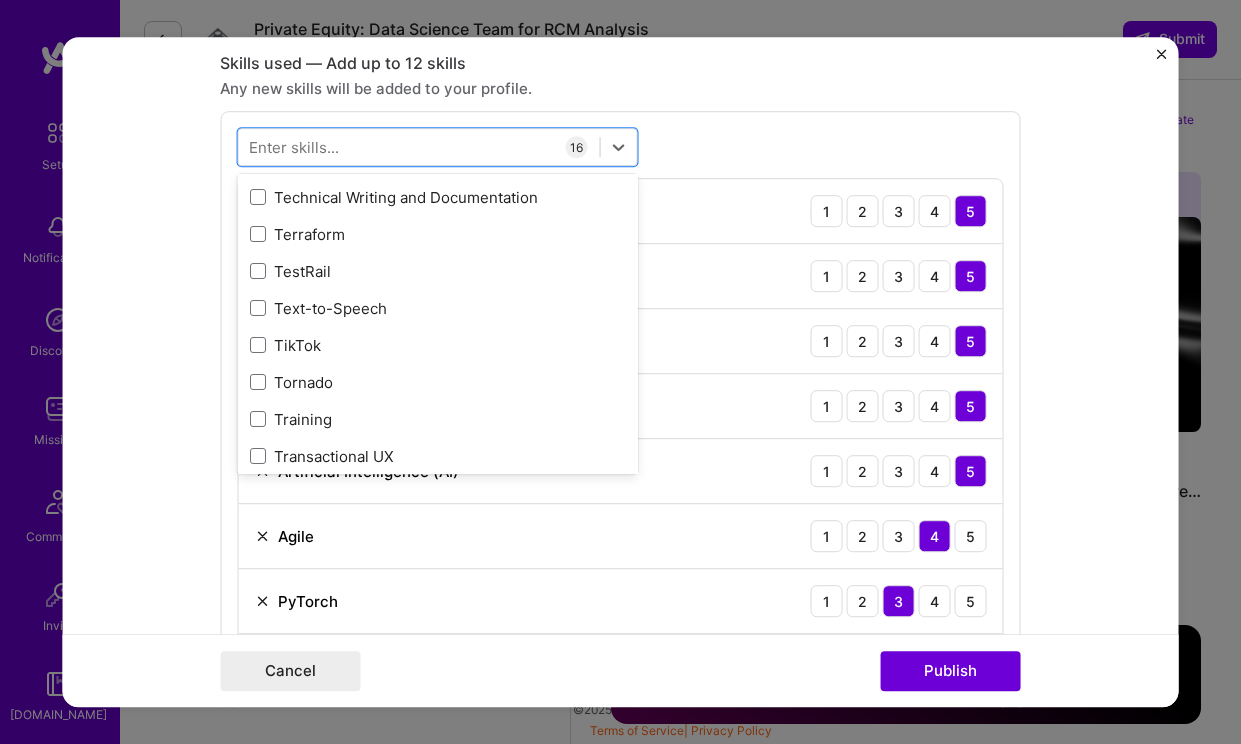 scroll, scrollTop: 12331, scrollLeft: 0, axis: vertical 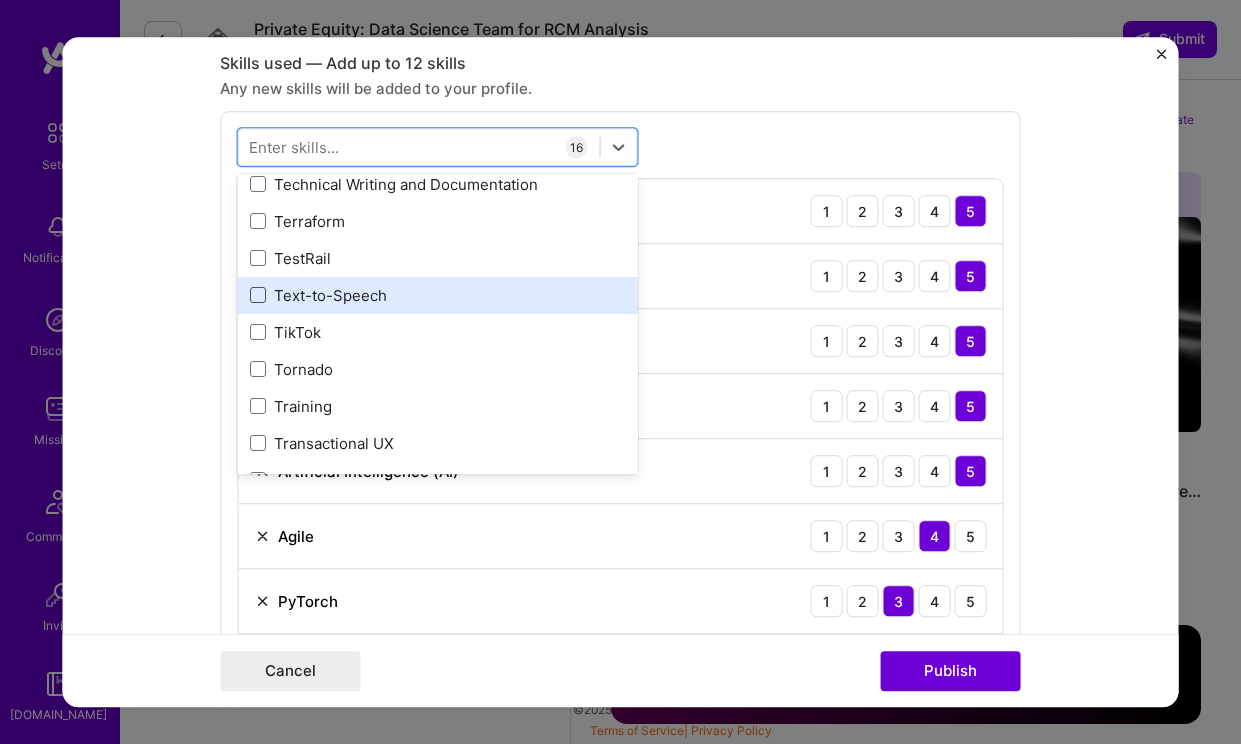 click at bounding box center [257, 295] 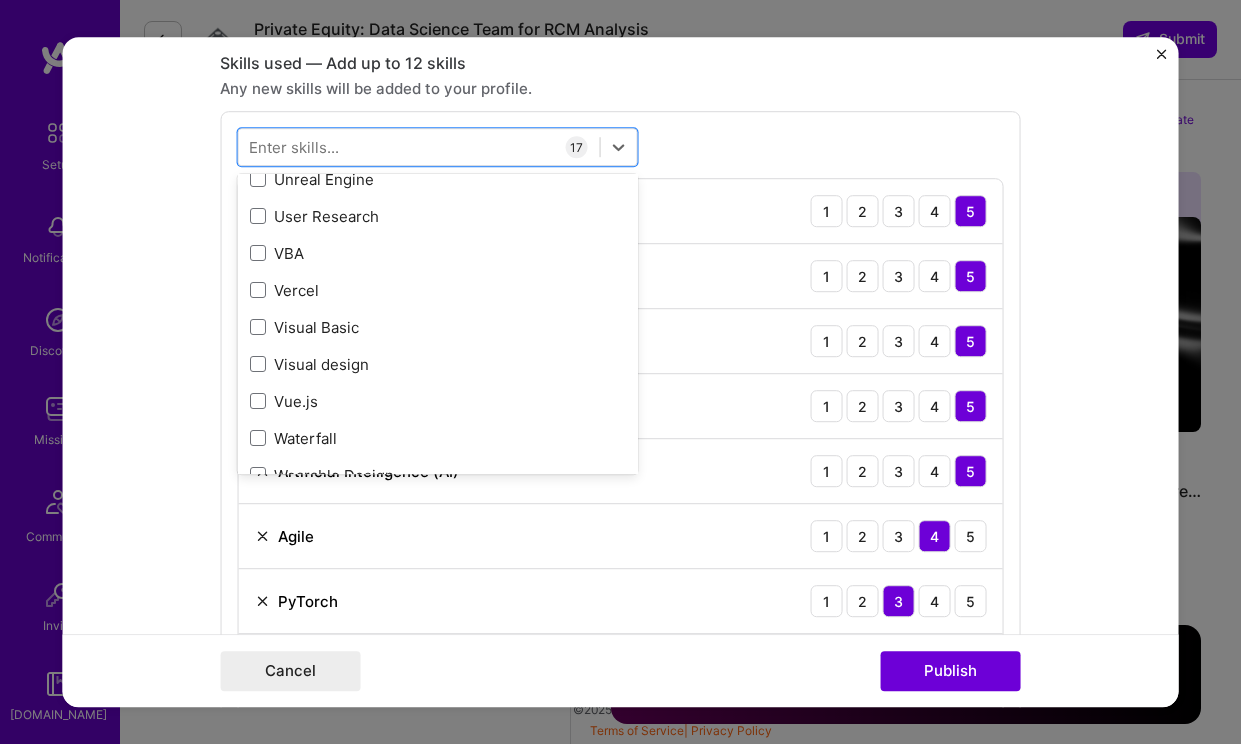 scroll, scrollTop: 12894, scrollLeft: 0, axis: vertical 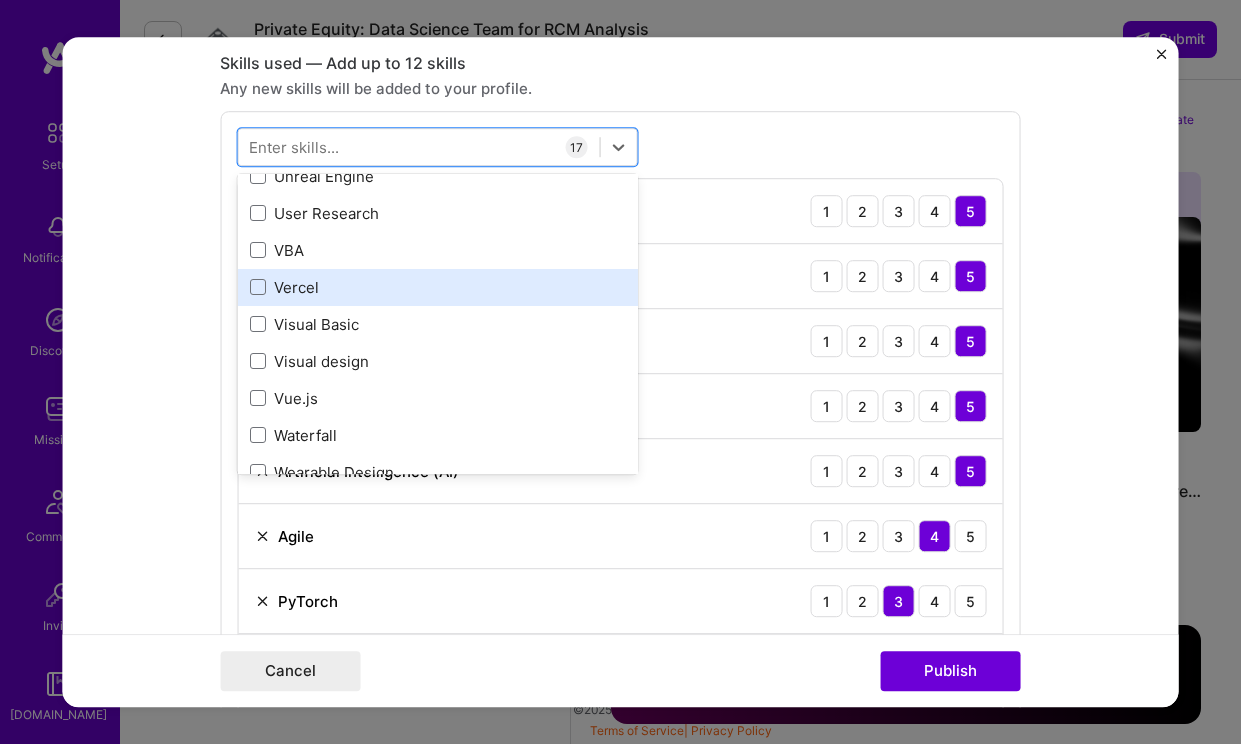 click on "Vercel" at bounding box center [437, 287] 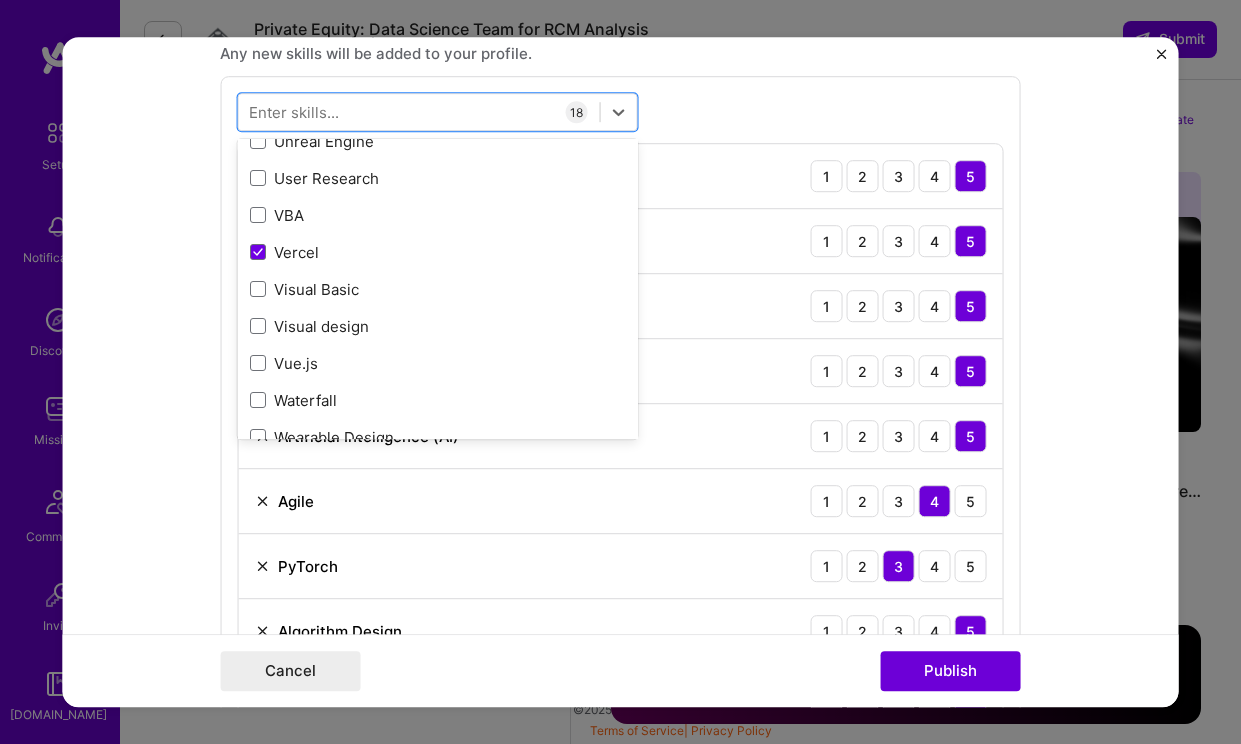 scroll, scrollTop: 1021, scrollLeft: 0, axis: vertical 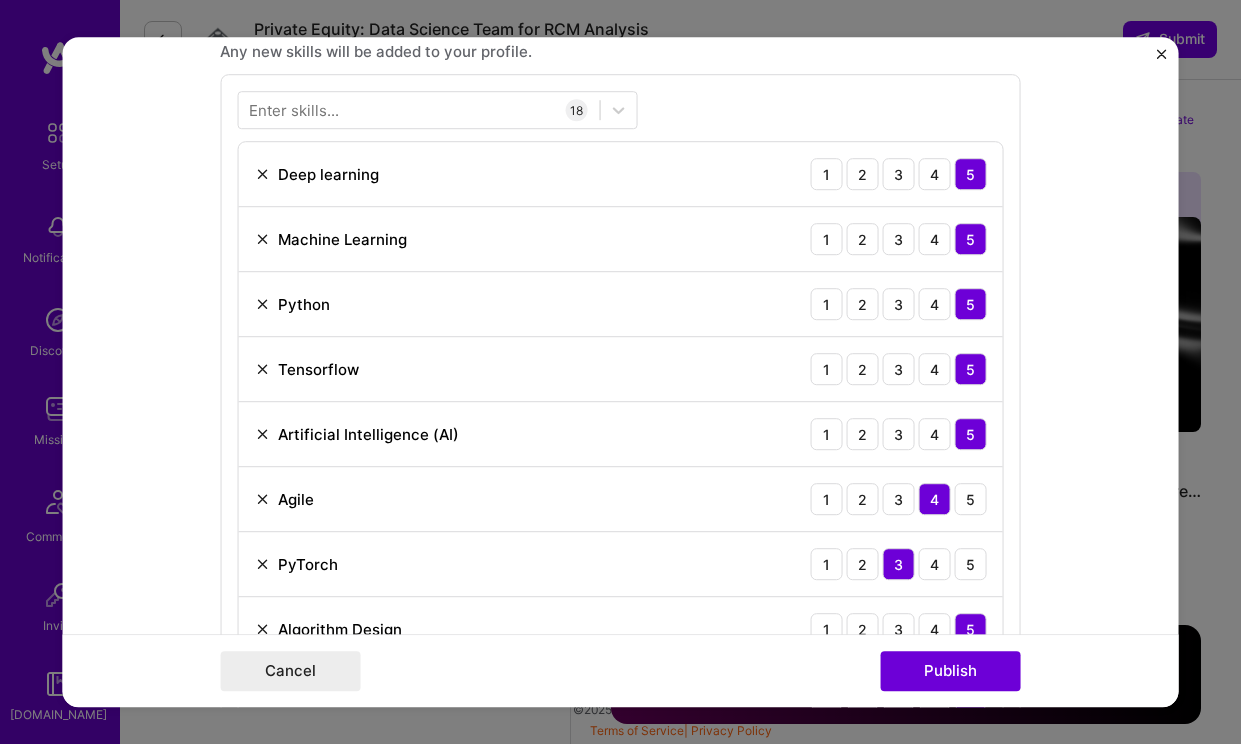 click on "Enter skills... 18 Deep learning 1 2 3 4 5 Machine Learning 1 2 3 4 5 Python 1 2 3 4 5 Tensorflow 1 2 3 4 5 Artificial Intelligence (AI) 1 2 3 4 5 Agile 1 2 3 4 5 PyTorch 1 2 3 4 5 Algorithm Design 1 2 3 4 5 C++ 1 2 3 4 5 R (language) 1 2 3 4 5 Redis 1 2 3 4 5 GPT / OpenAI 1 2 3 4 5 API Integration 1 2 3 4 5 Selenium 1 2 3 4 5 Statistical functions 1 2 3 4 5 Tailwind CSS 1 2 3 4 5 Text-to-Speech 1 2 3 4 5 Vercel 1 2 3 4 5" at bounding box center [620, 701] 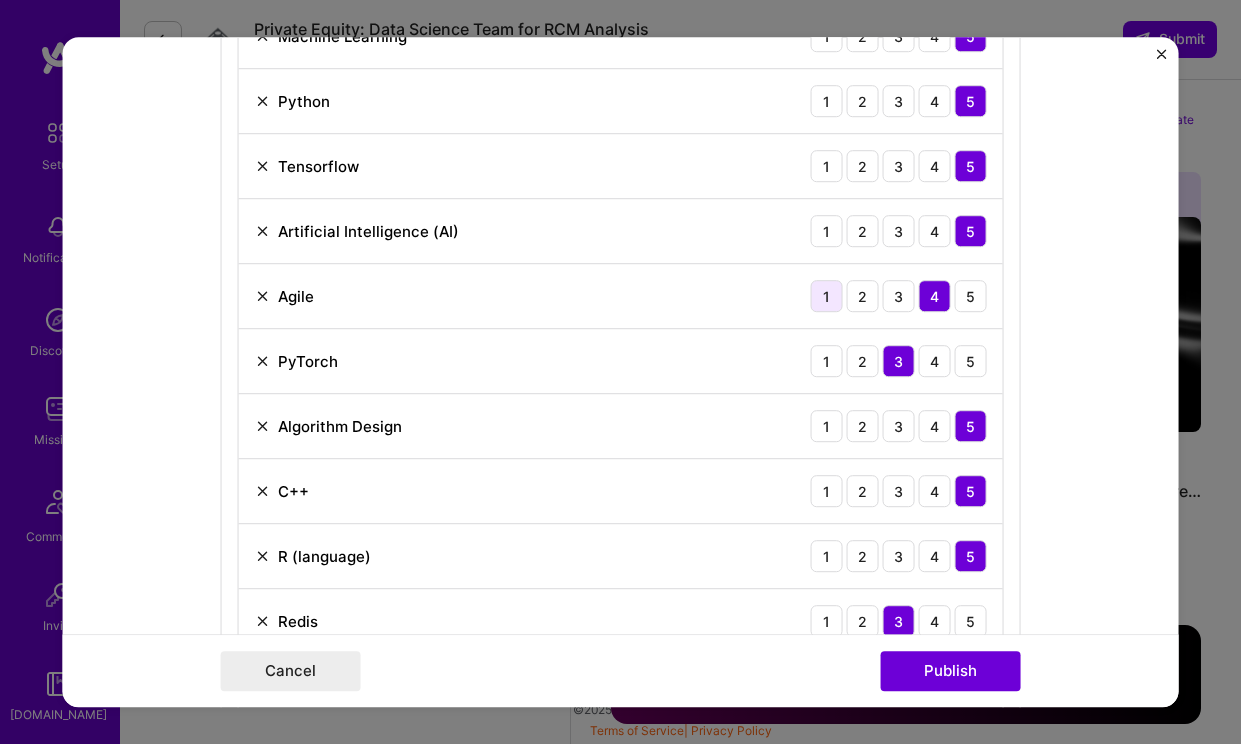 scroll, scrollTop: 1239, scrollLeft: 0, axis: vertical 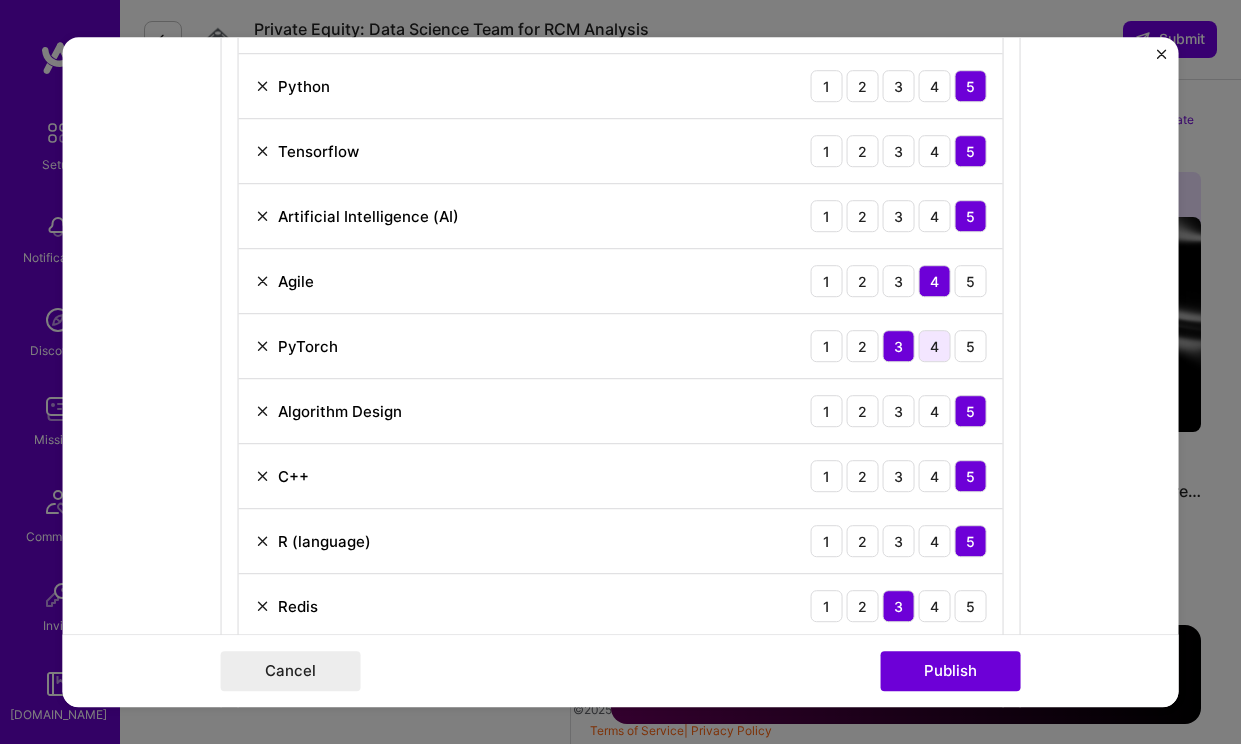 click on "4" at bounding box center [934, 346] 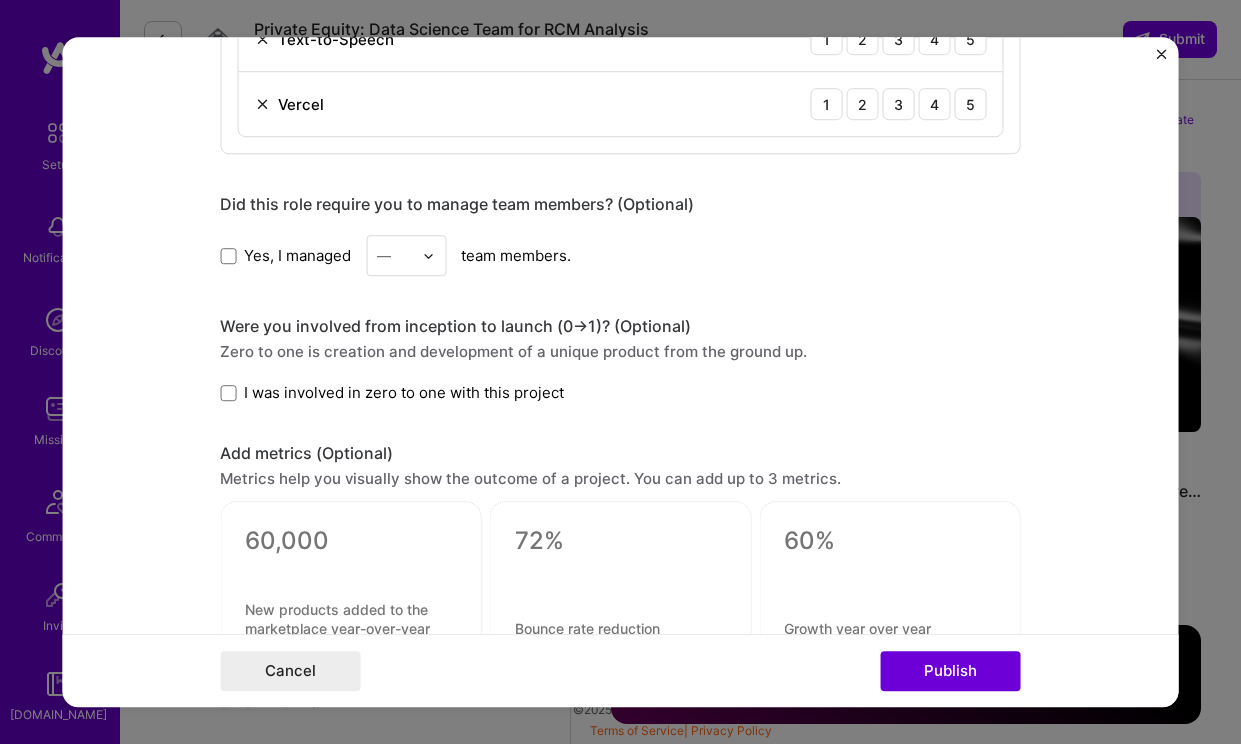 scroll, scrollTop: 2200, scrollLeft: 0, axis: vertical 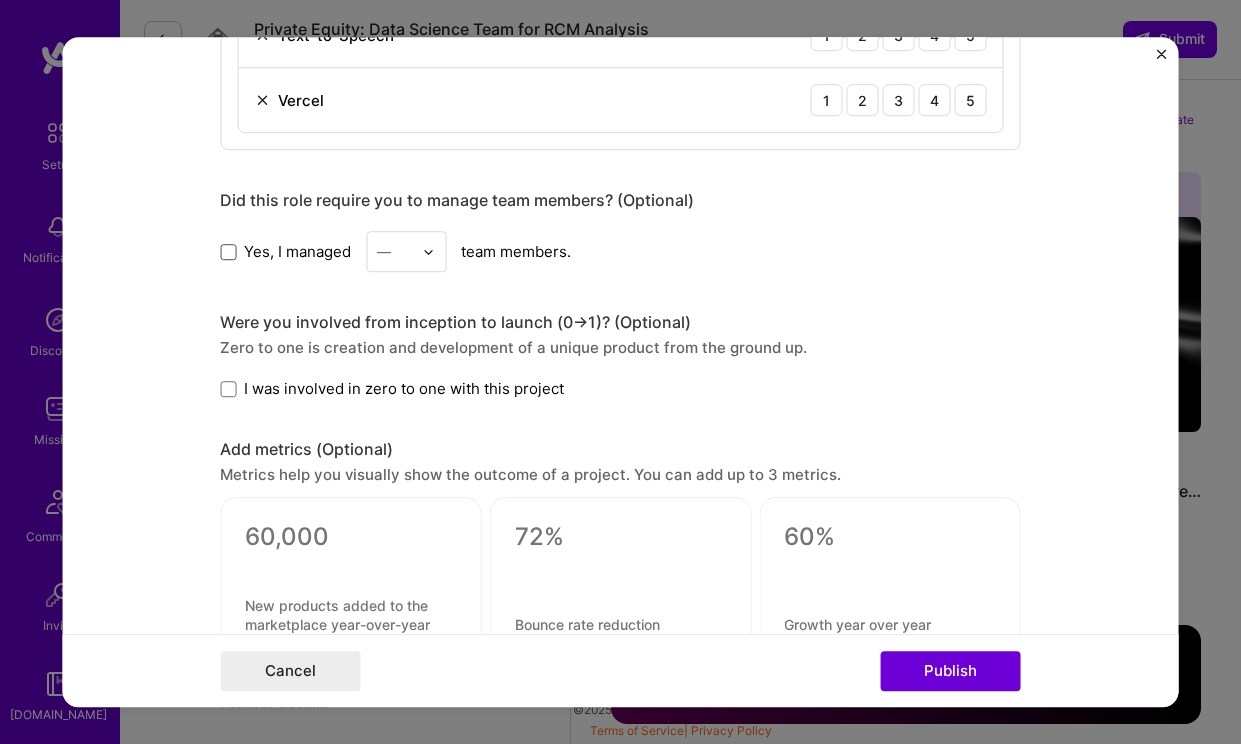click at bounding box center [228, 252] 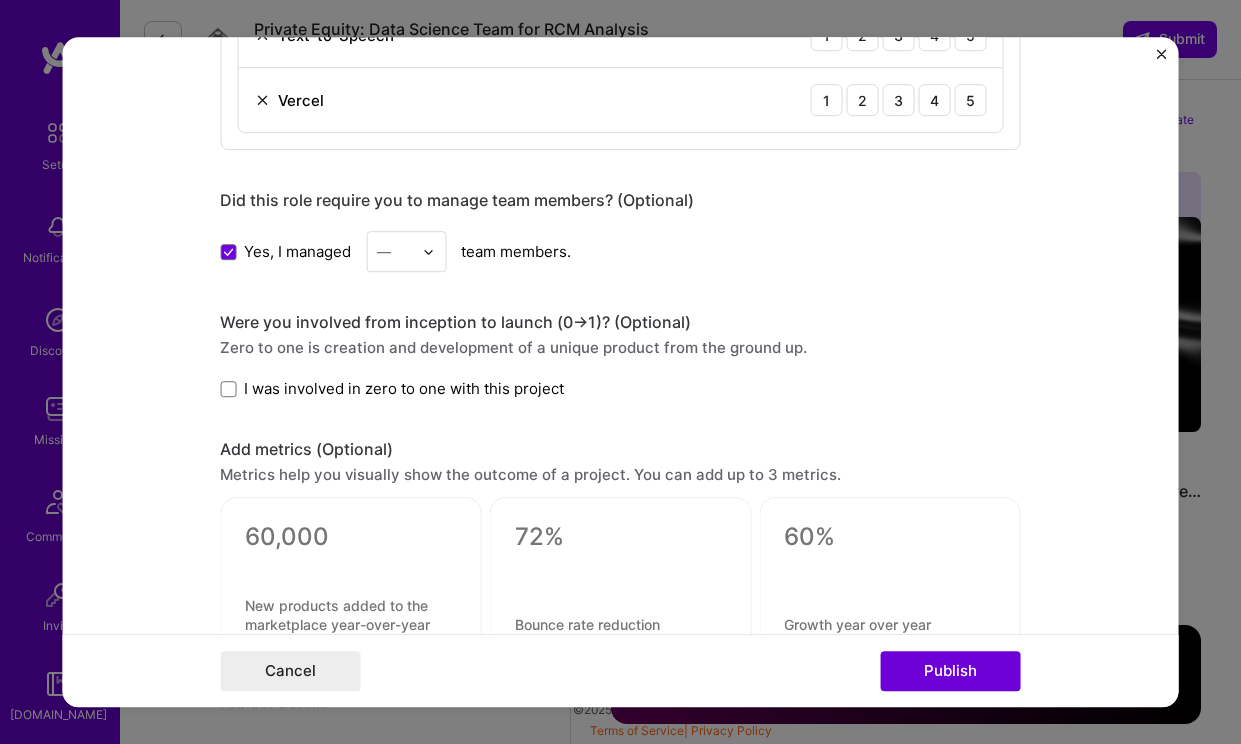 click at bounding box center [428, 252] 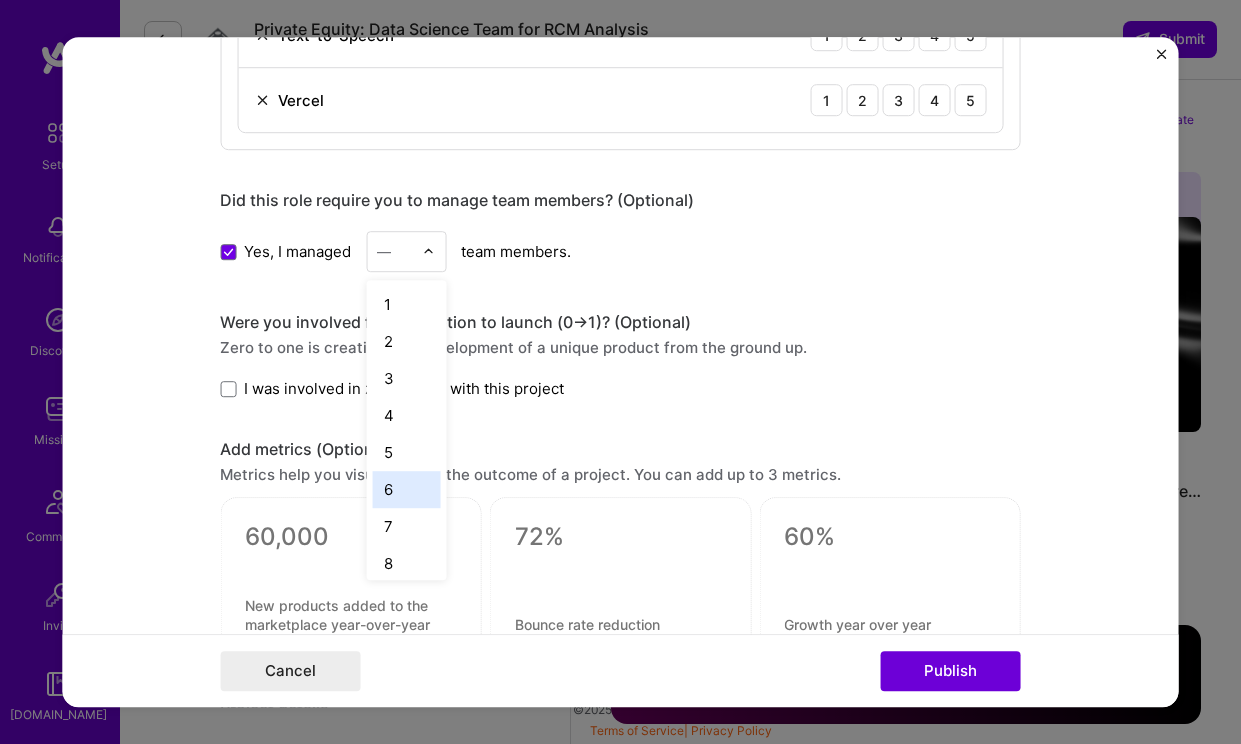 click on "6" at bounding box center (406, 489) 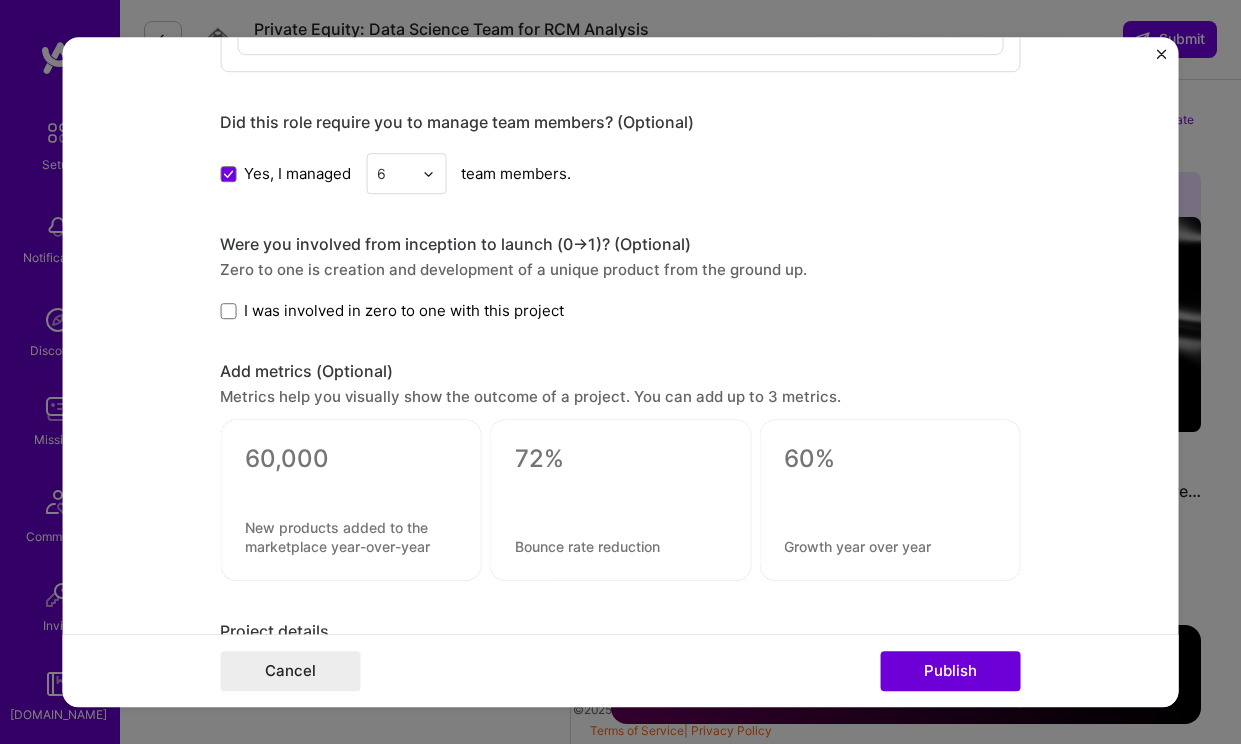 scroll, scrollTop: 2285, scrollLeft: 0, axis: vertical 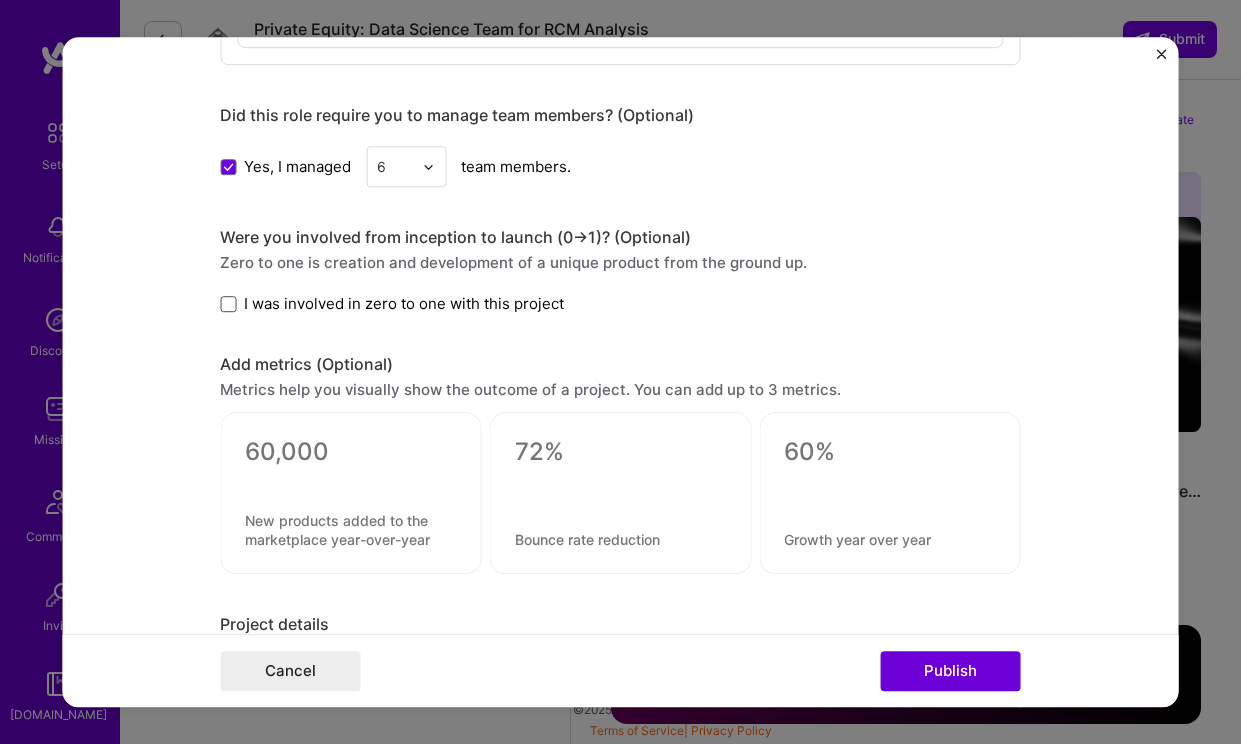 click at bounding box center (228, 304) 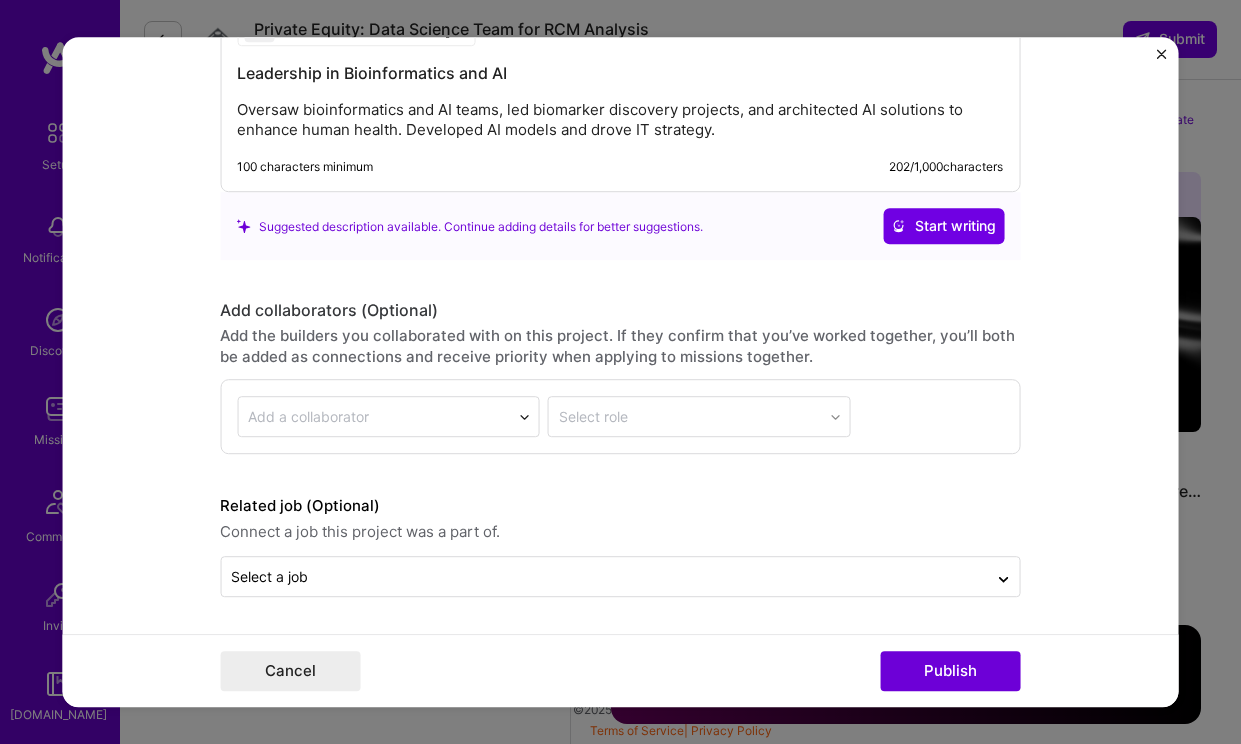 scroll, scrollTop: 2933, scrollLeft: 0, axis: vertical 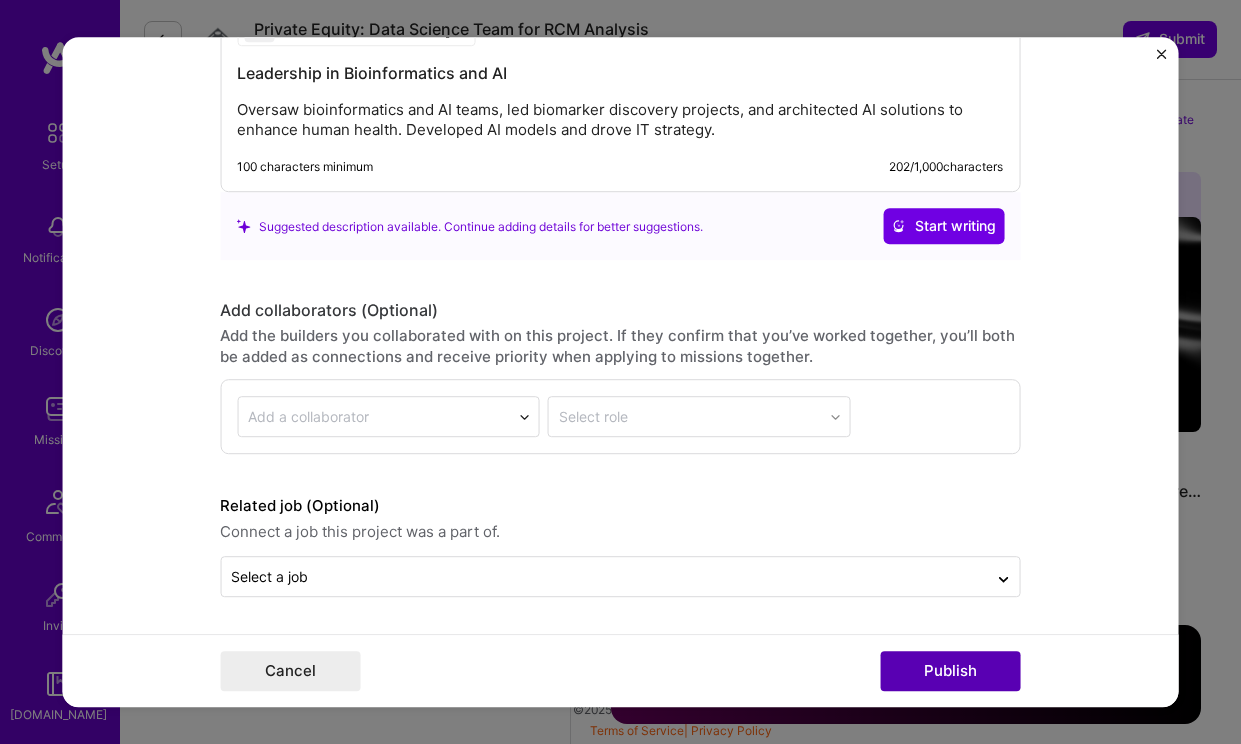 click on "Publish" at bounding box center [950, 671] 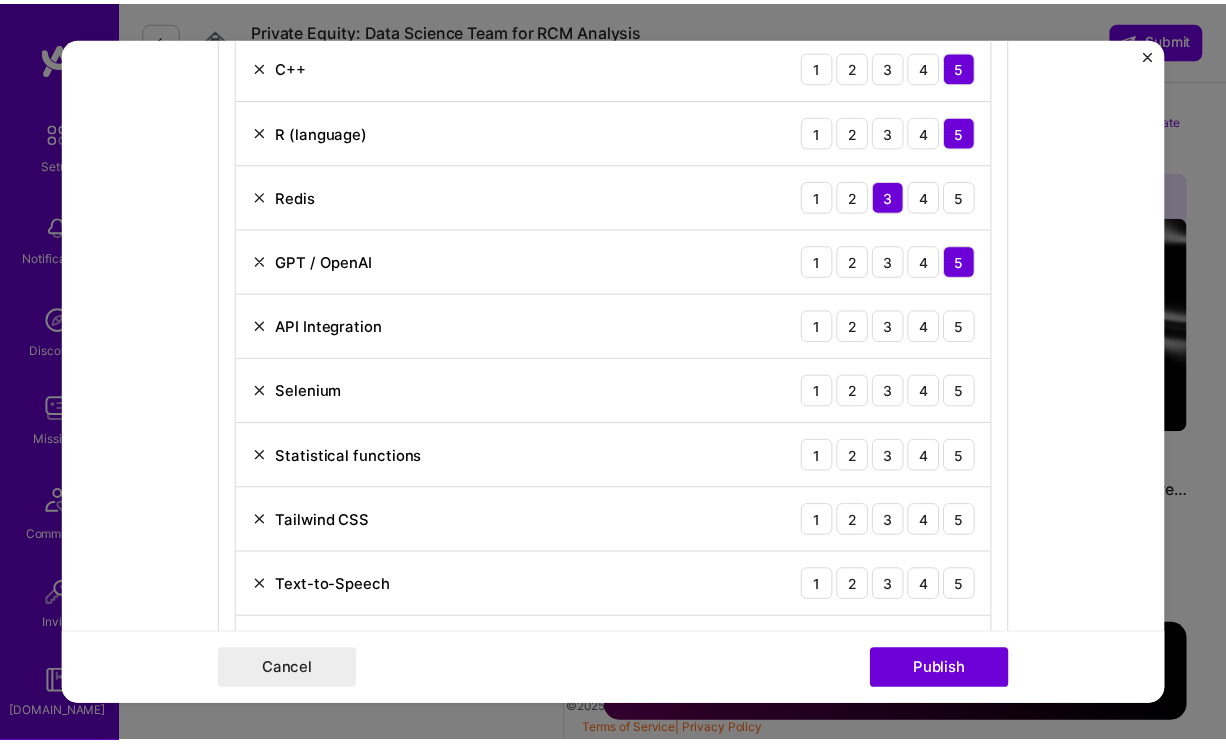 scroll, scrollTop: 1670, scrollLeft: 0, axis: vertical 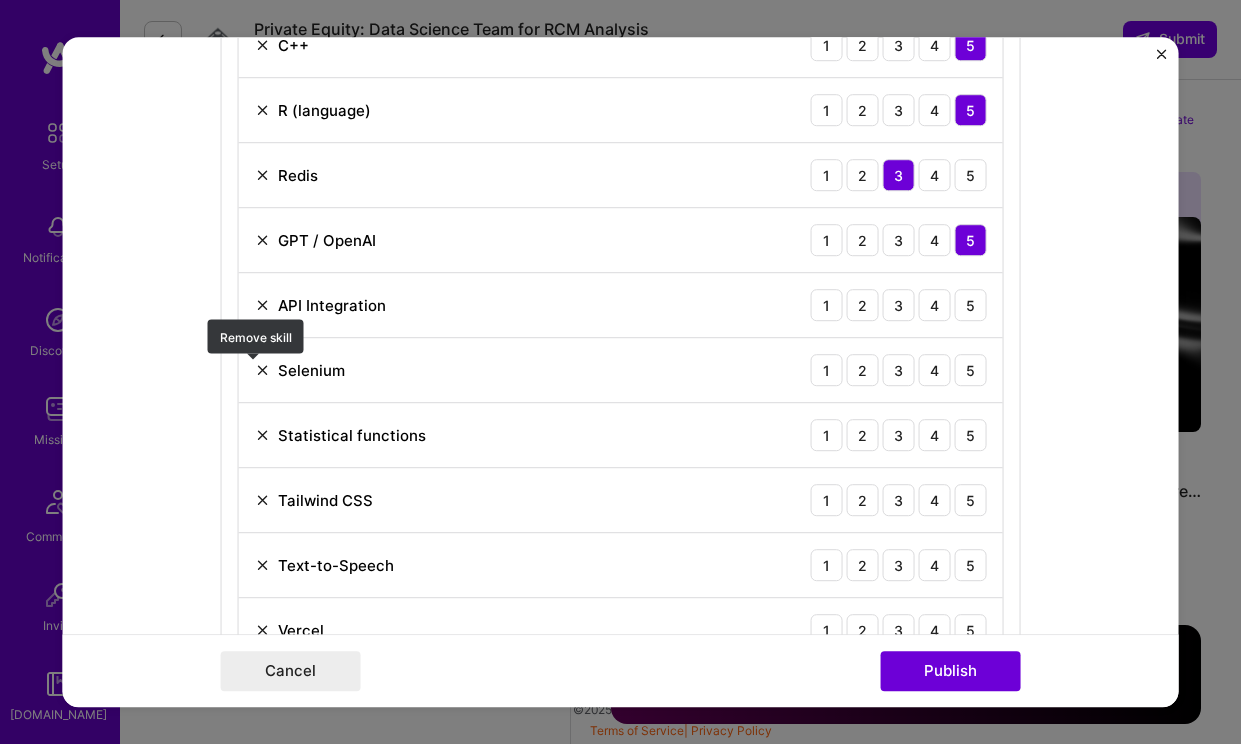click at bounding box center (262, 370) 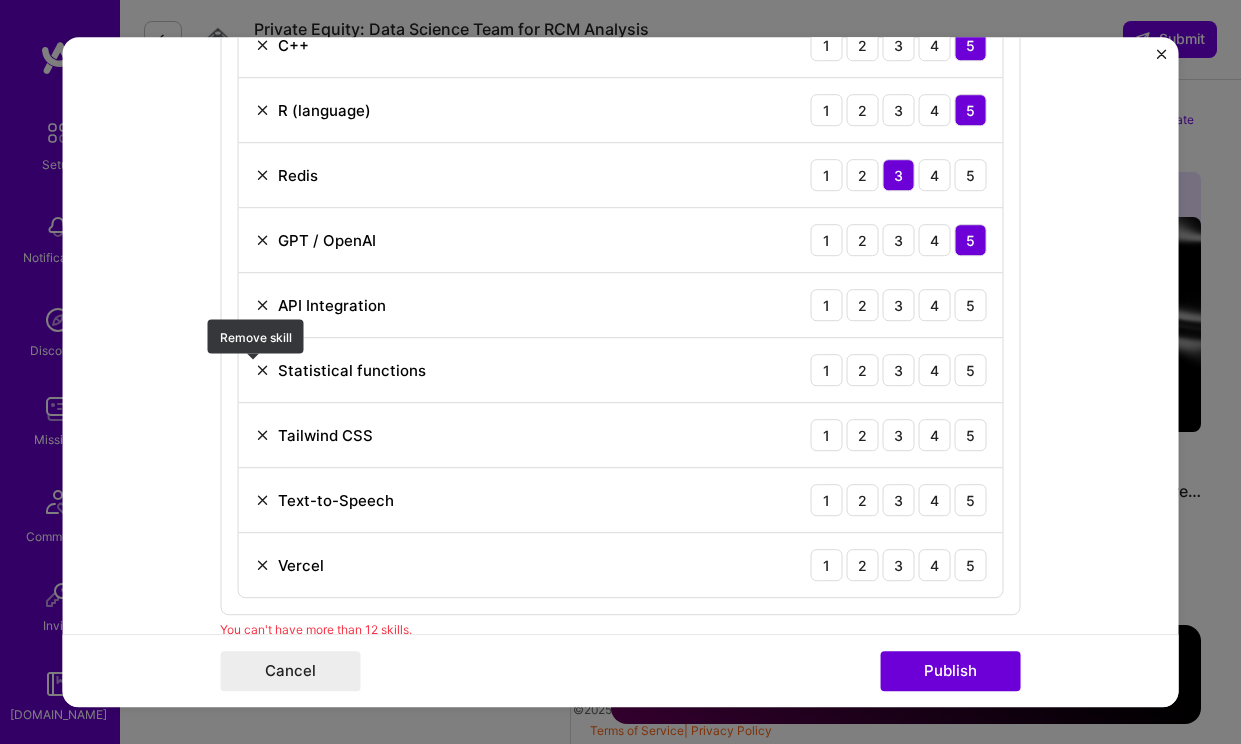click at bounding box center (262, 370) 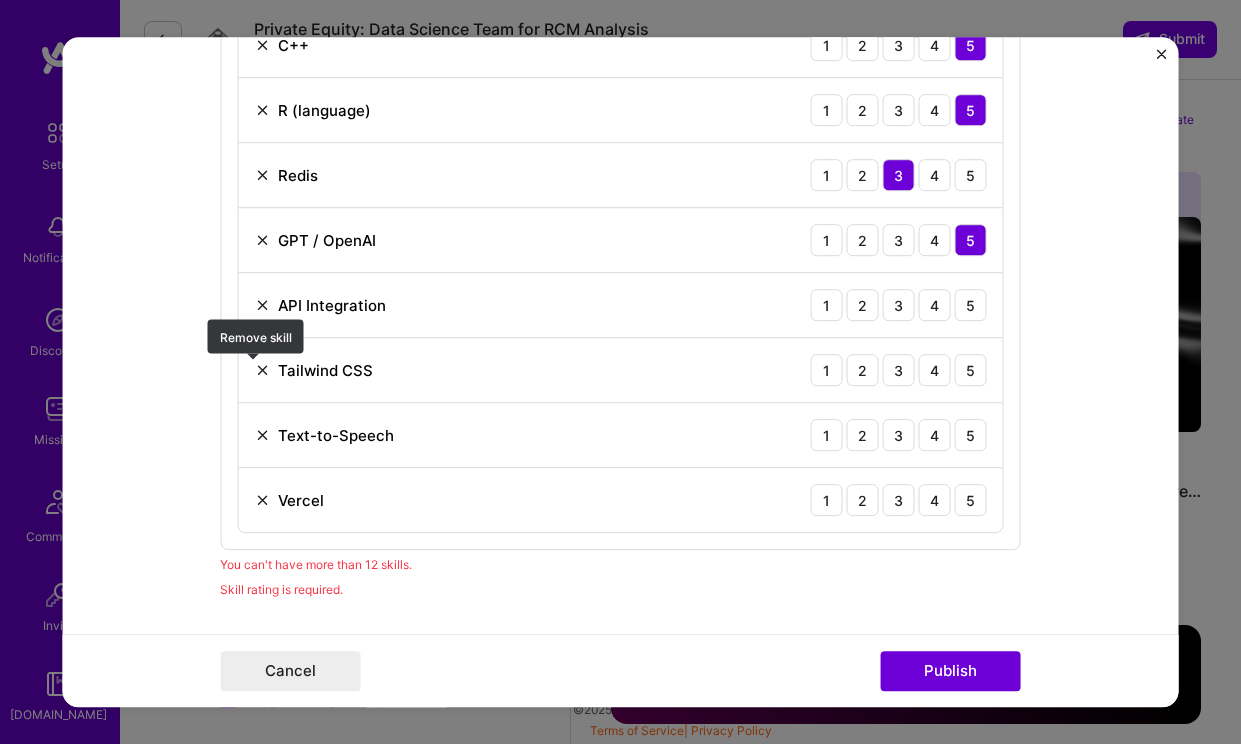 click at bounding box center [262, 370] 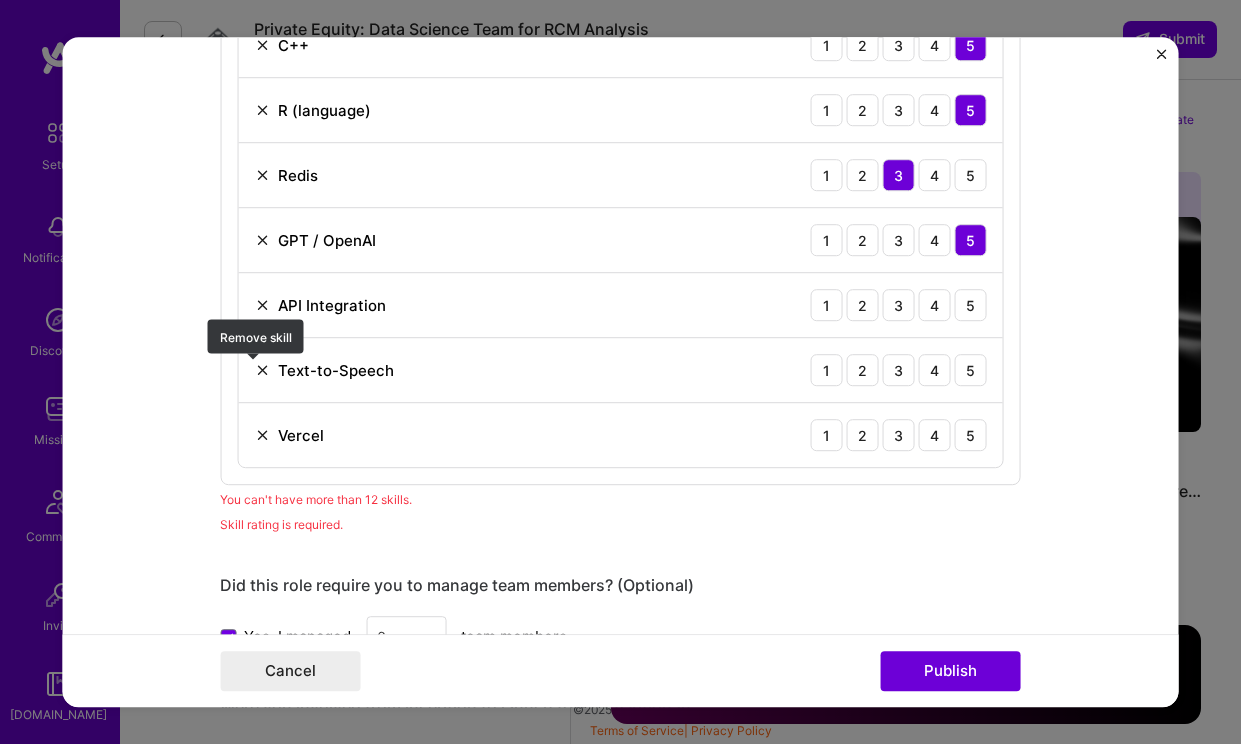 click at bounding box center (262, 370) 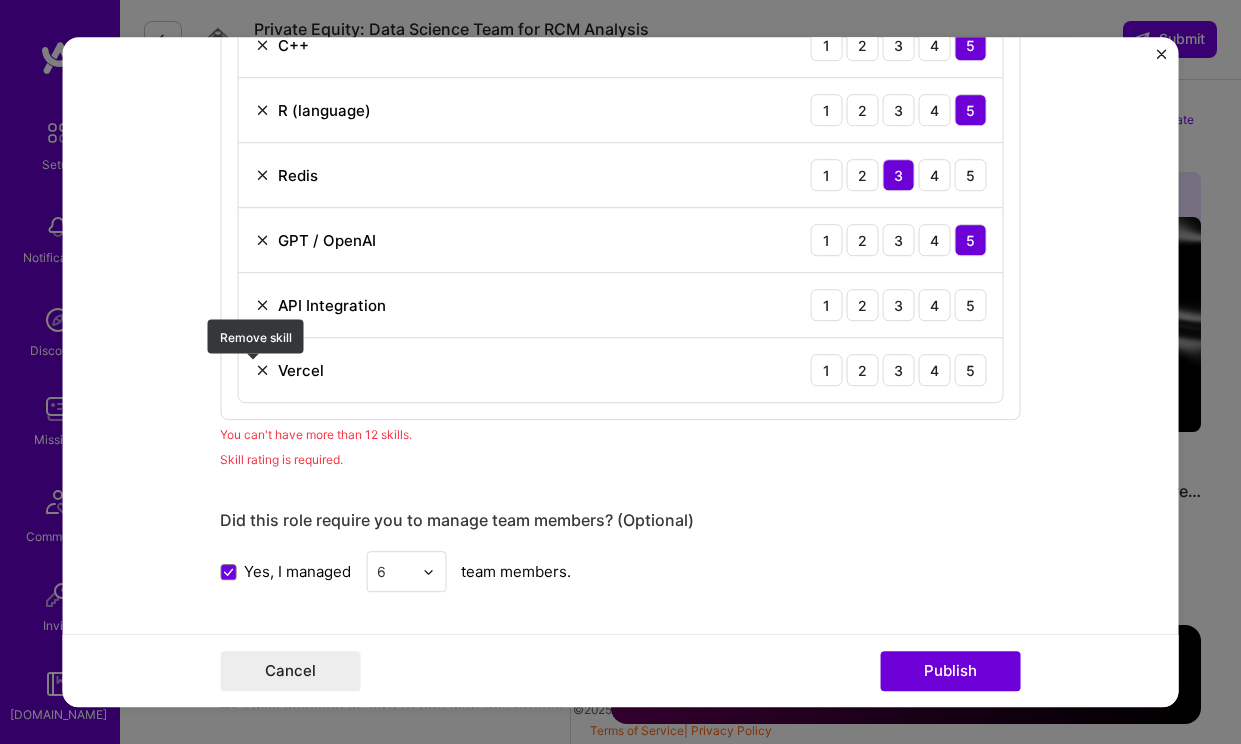 click at bounding box center (262, 370) 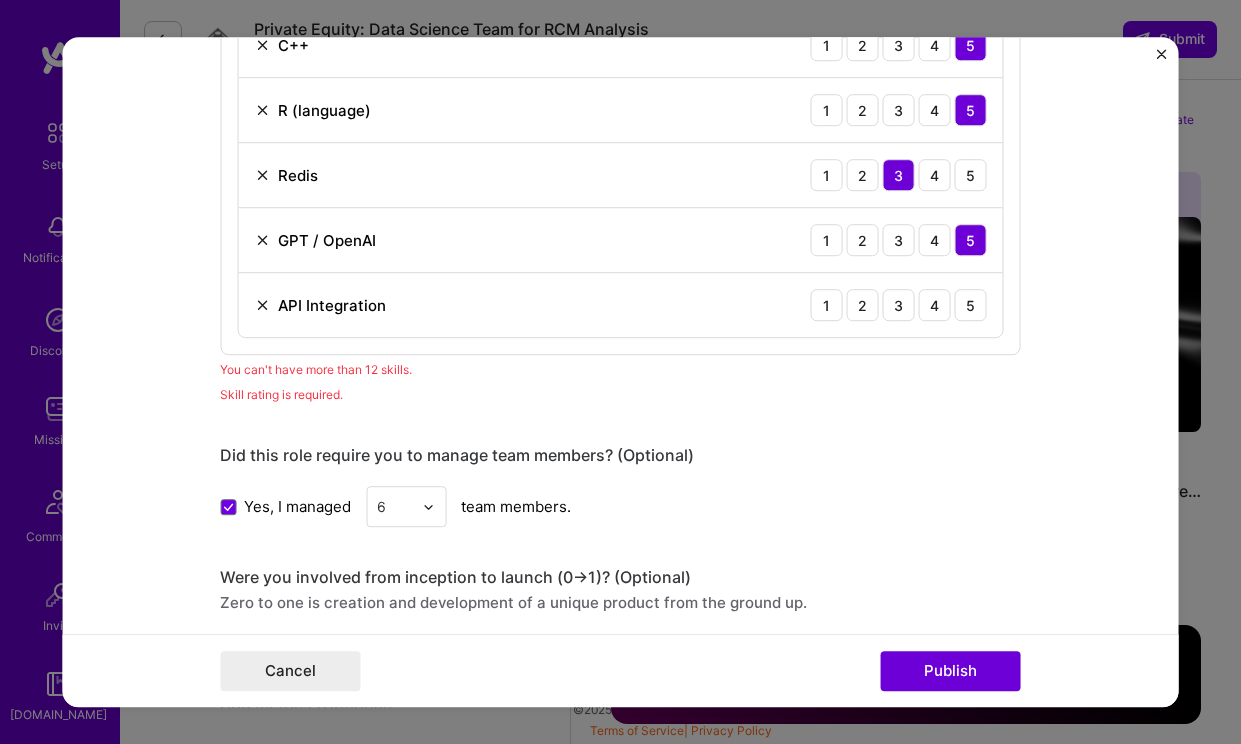 click at bounding box center (262, 305) 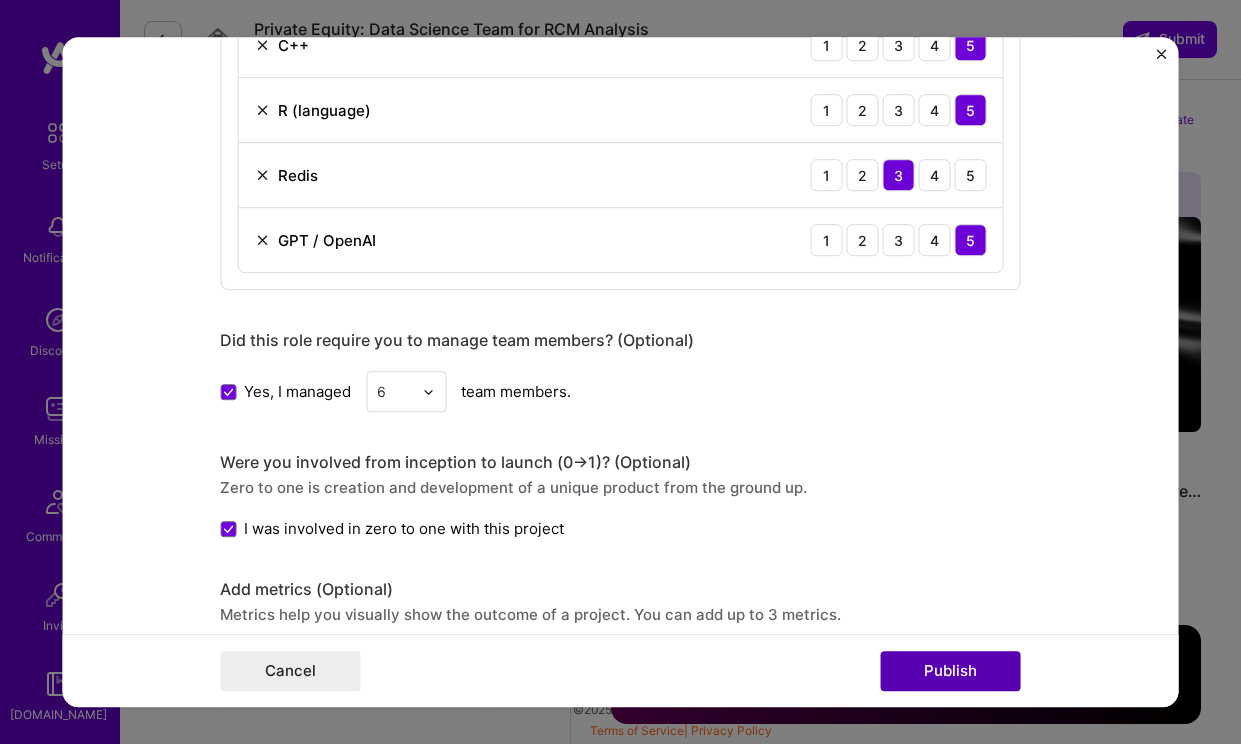 click on "Publish" at bounding box center (950, 671) 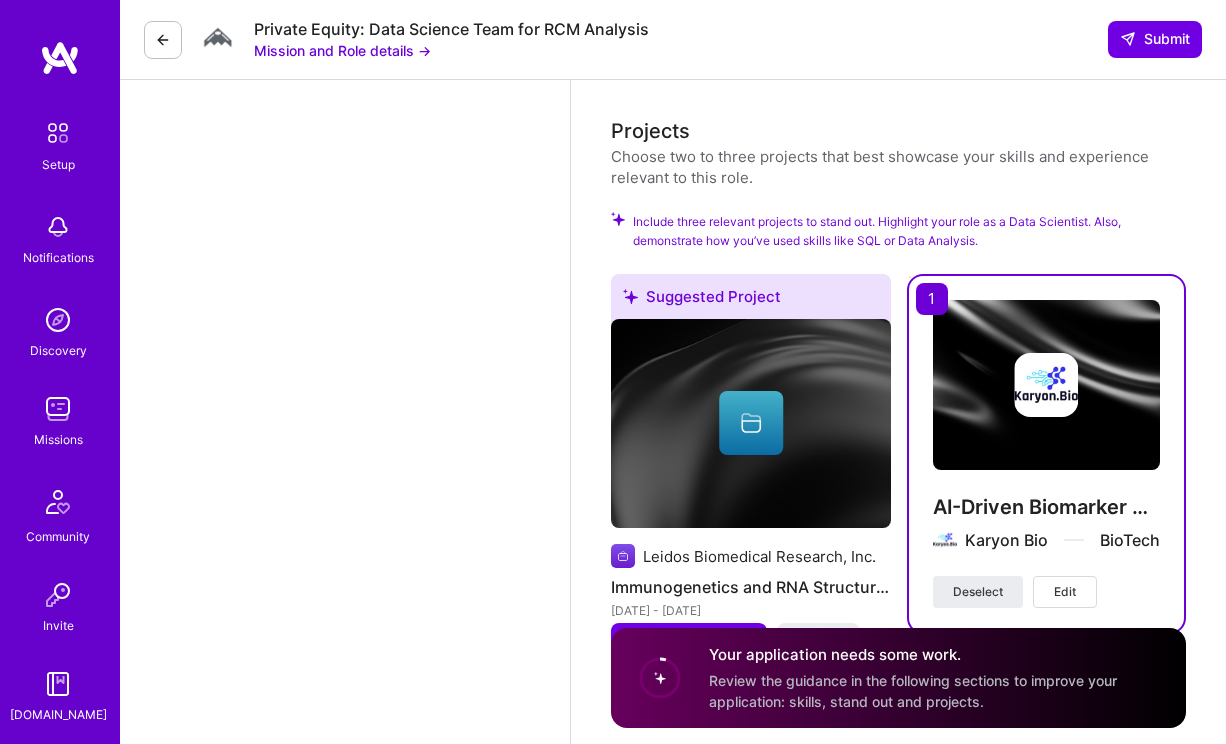 scroll, scrollTop: 2650, scrollLeft: 0, axis: vertical 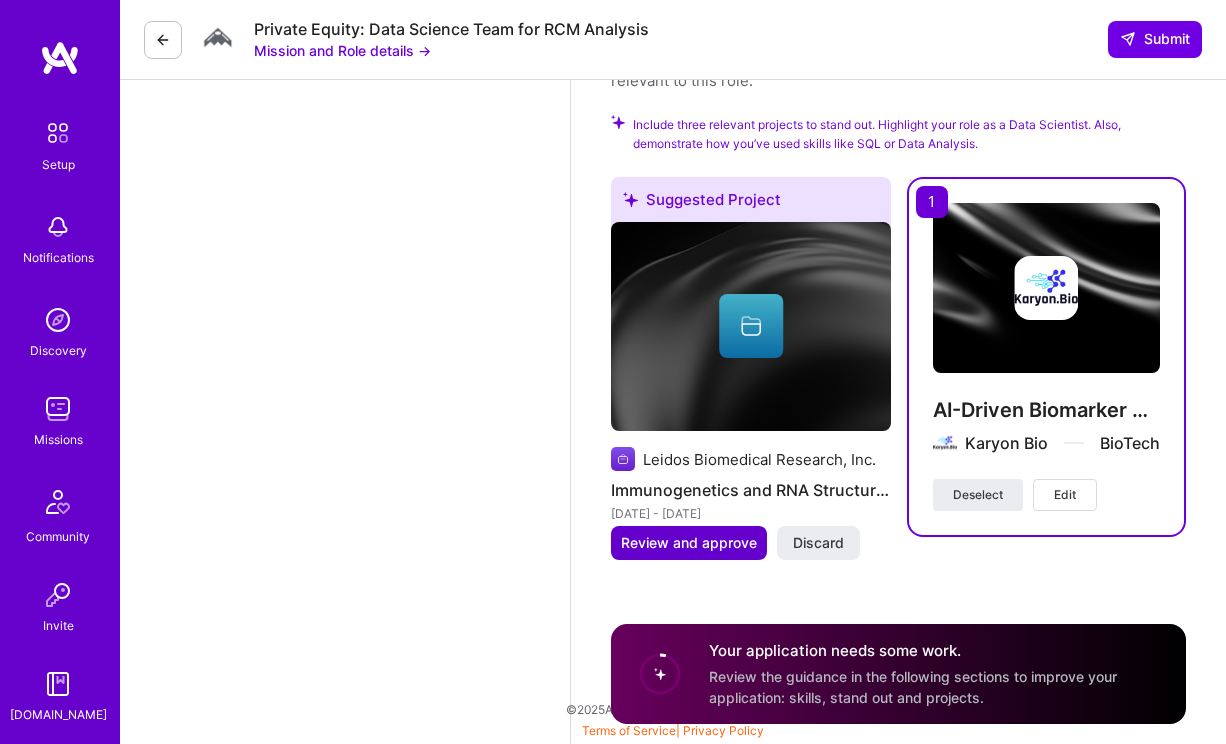 click on "Review and approve" at bounding box center (689, 543) 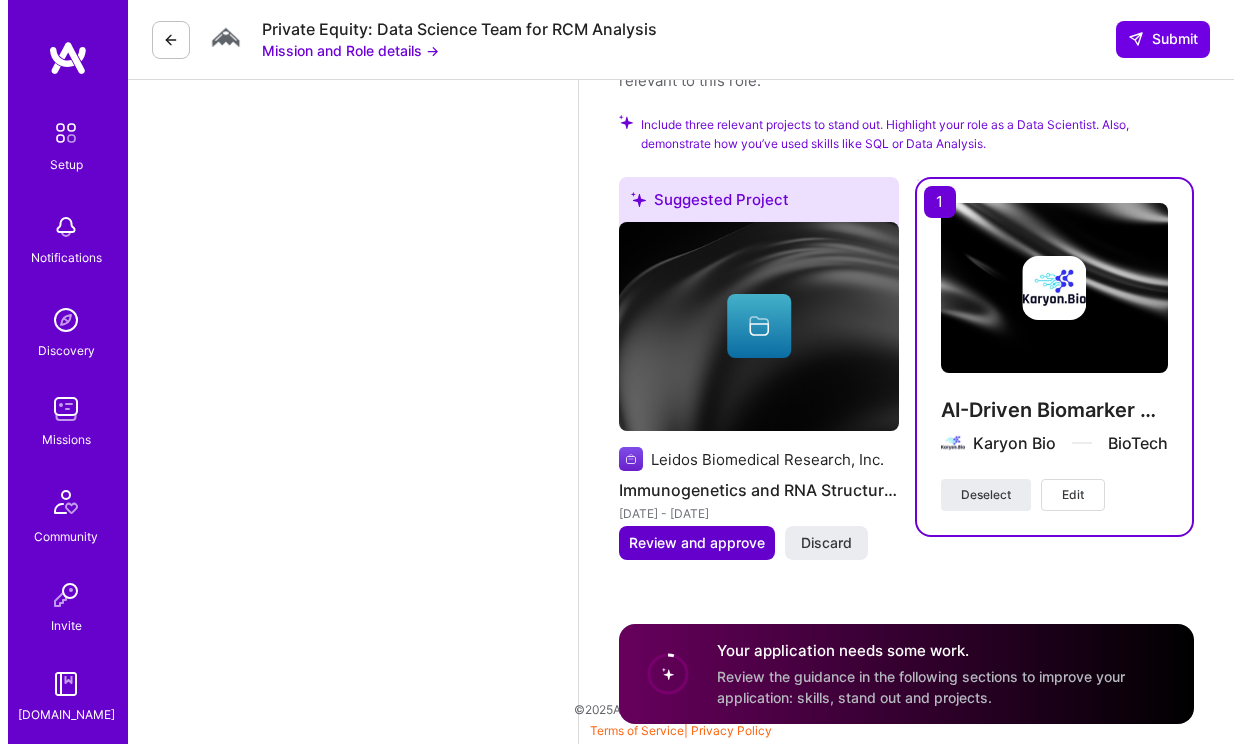 scroll, scrollTop: 2614, scrollLeft: 0, axis: vertical 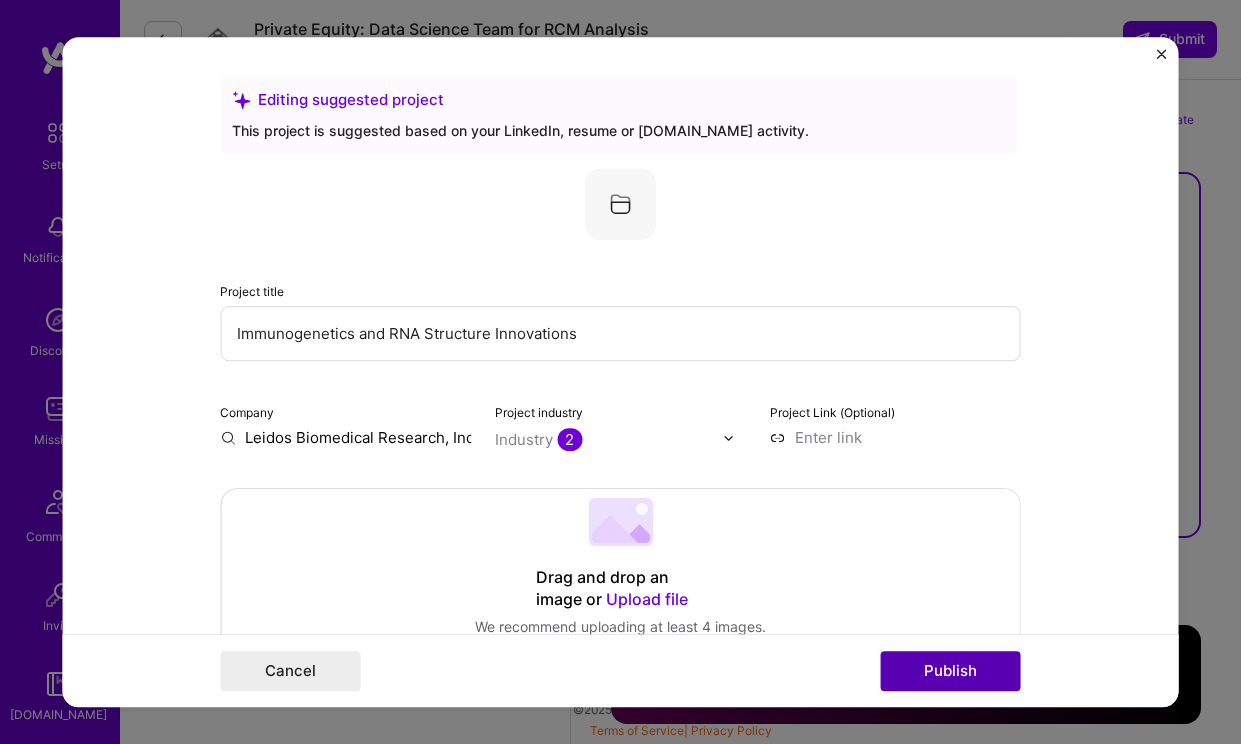 click on "Publish" at bounding box center (950, 671) 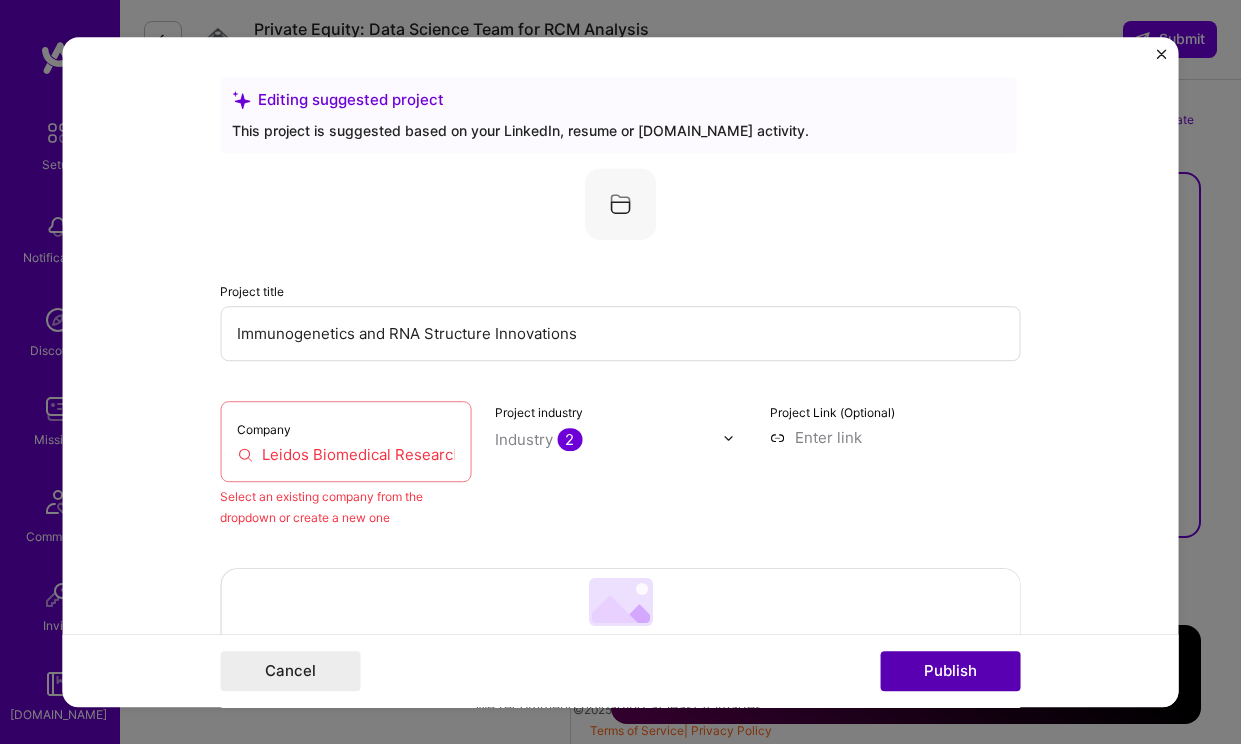 scroll, scrollTop: 131, scrollLeft: 0, axis: vertical 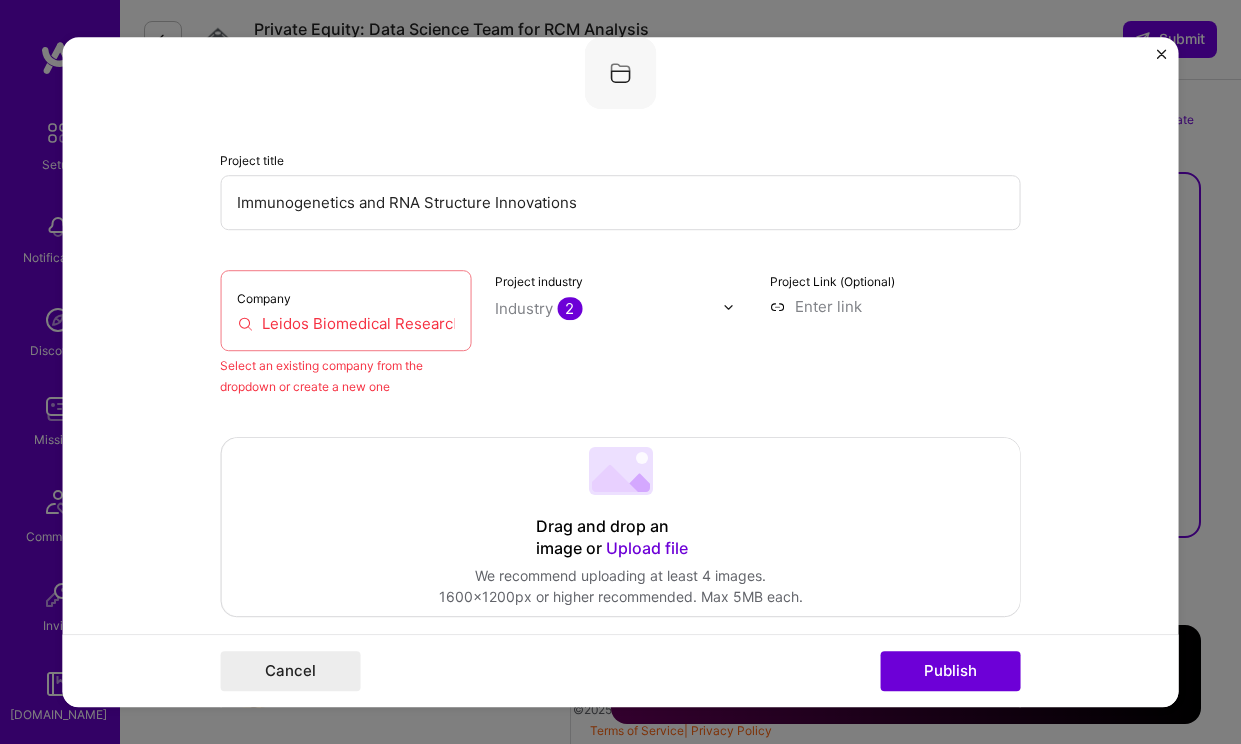 click on "Leidos Biomedical Research, Inc." at bounding box center [345, 323] 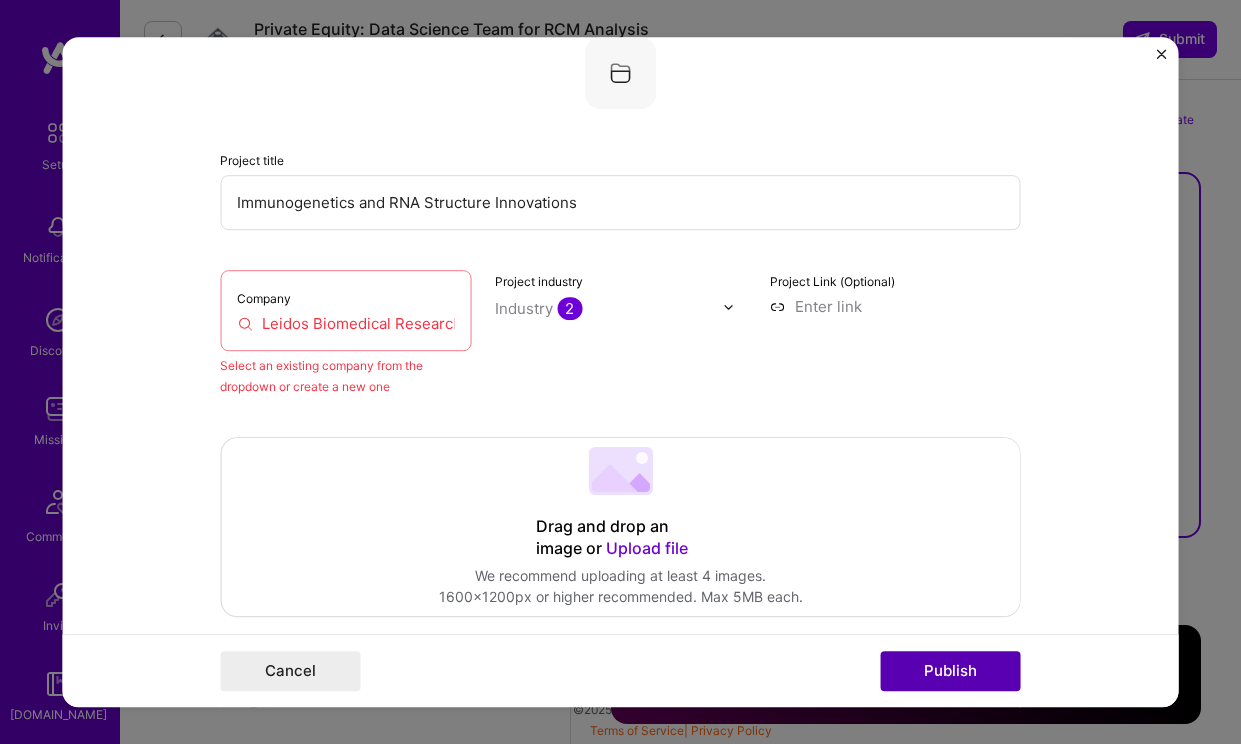 click on "Publish" at bounding box center [950, 671] 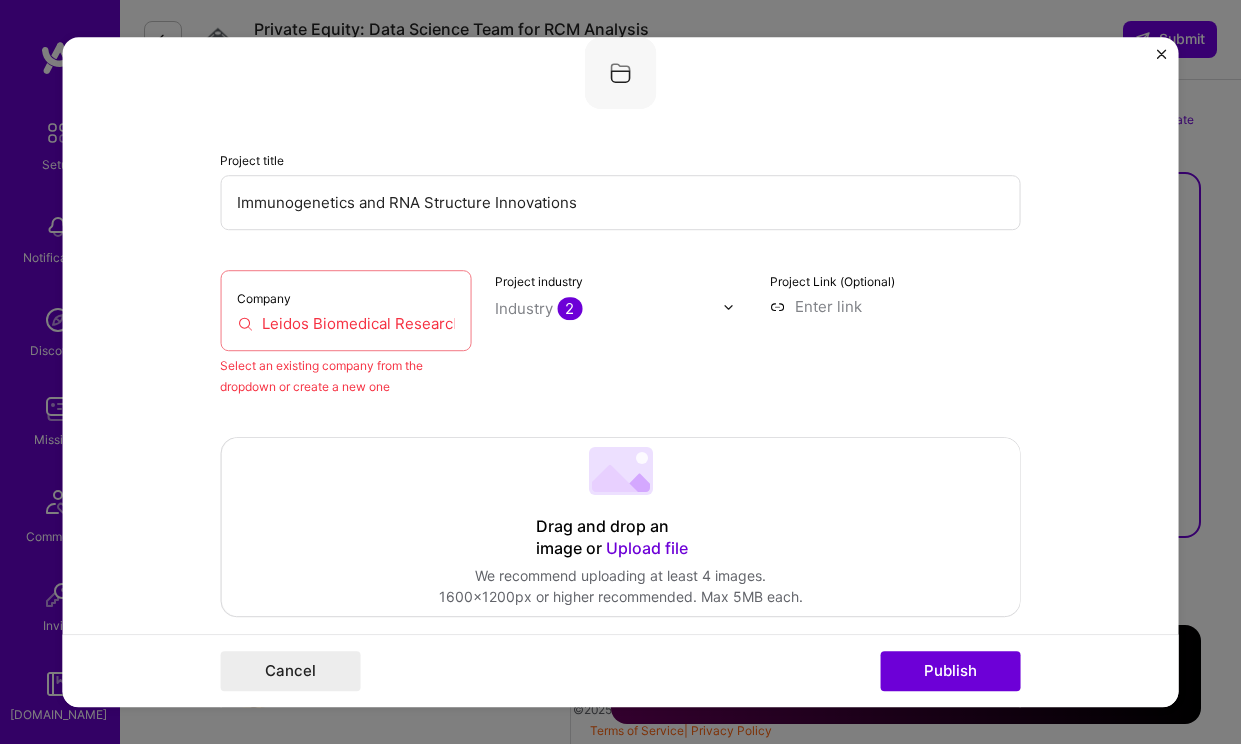 click on "Upload file" at bounding box center [646, 548] 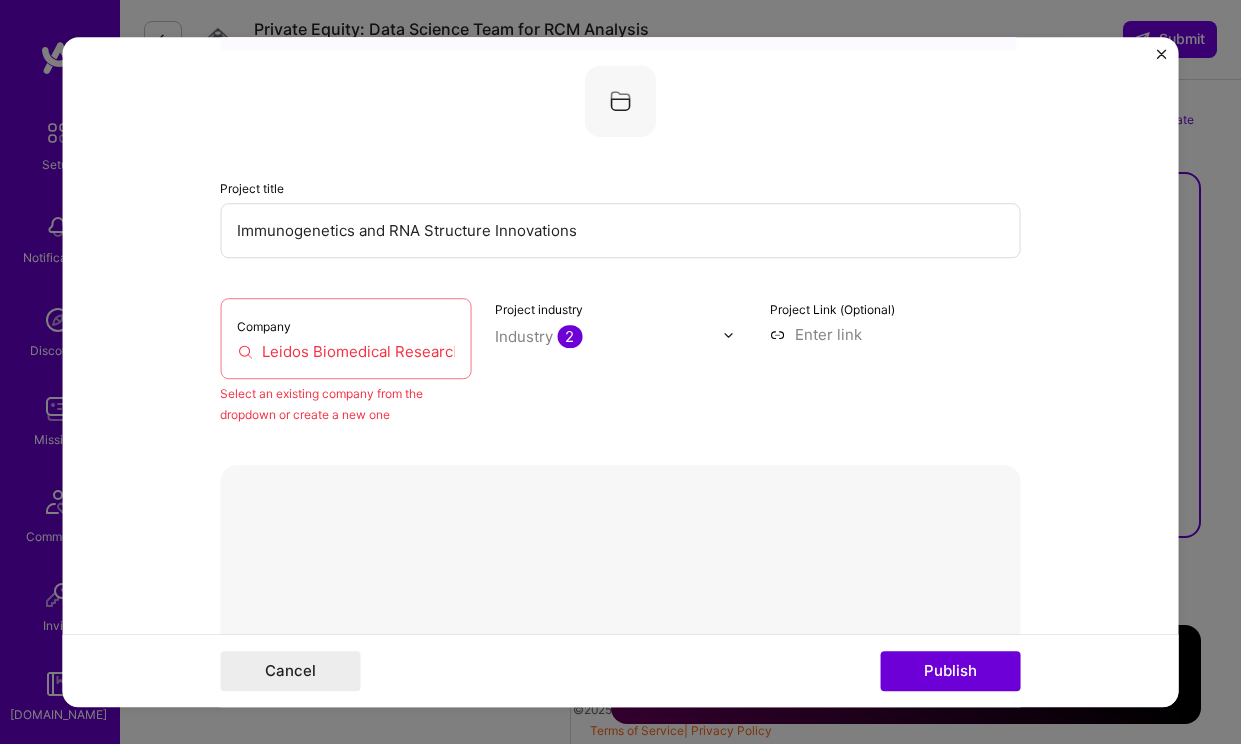 scroll, scrollTop: 107, scrollLeft: 0, axis: vertical 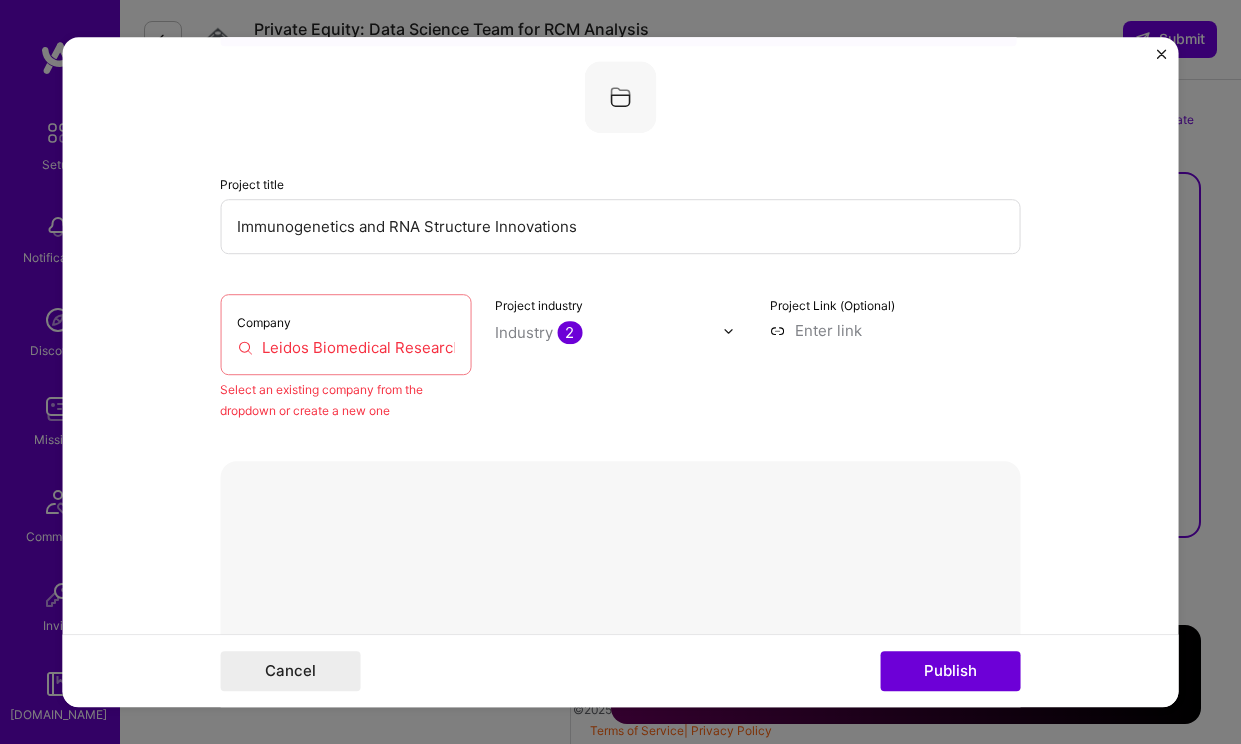 click on "Delete" at bounding box center (908, 794) 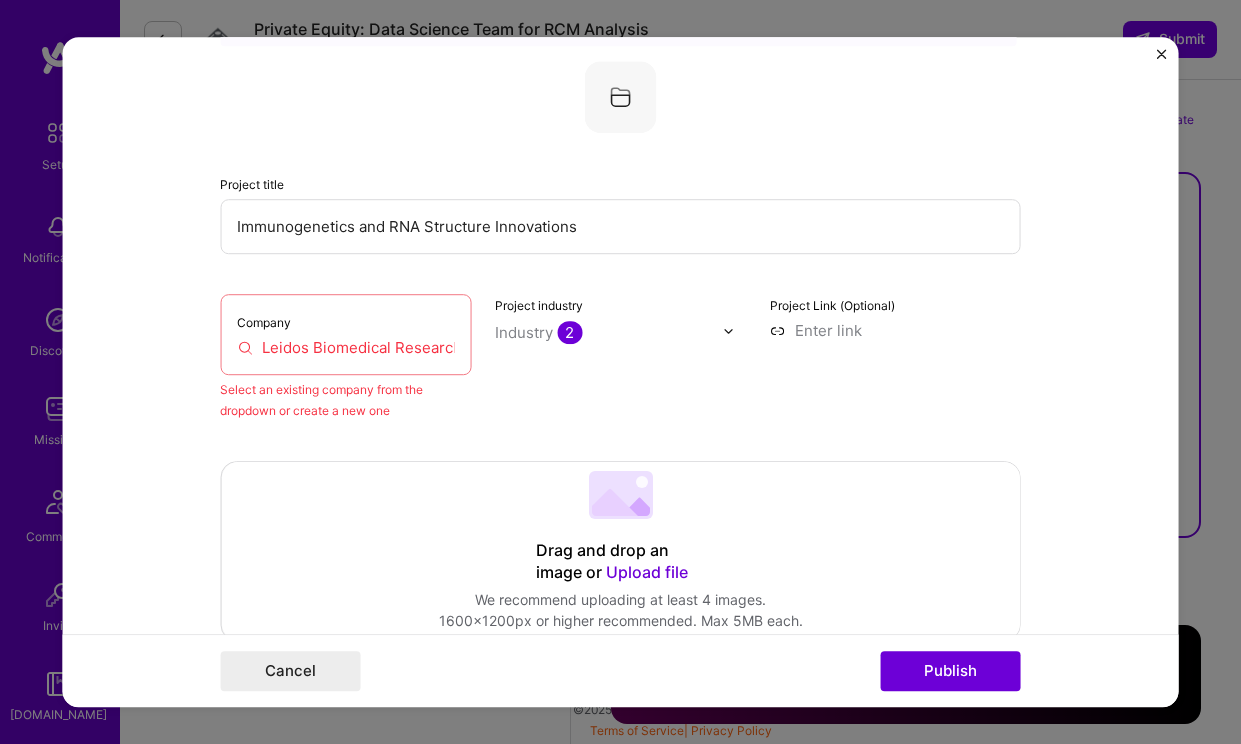 click on "Upload file" at bounding box center (646, 572) 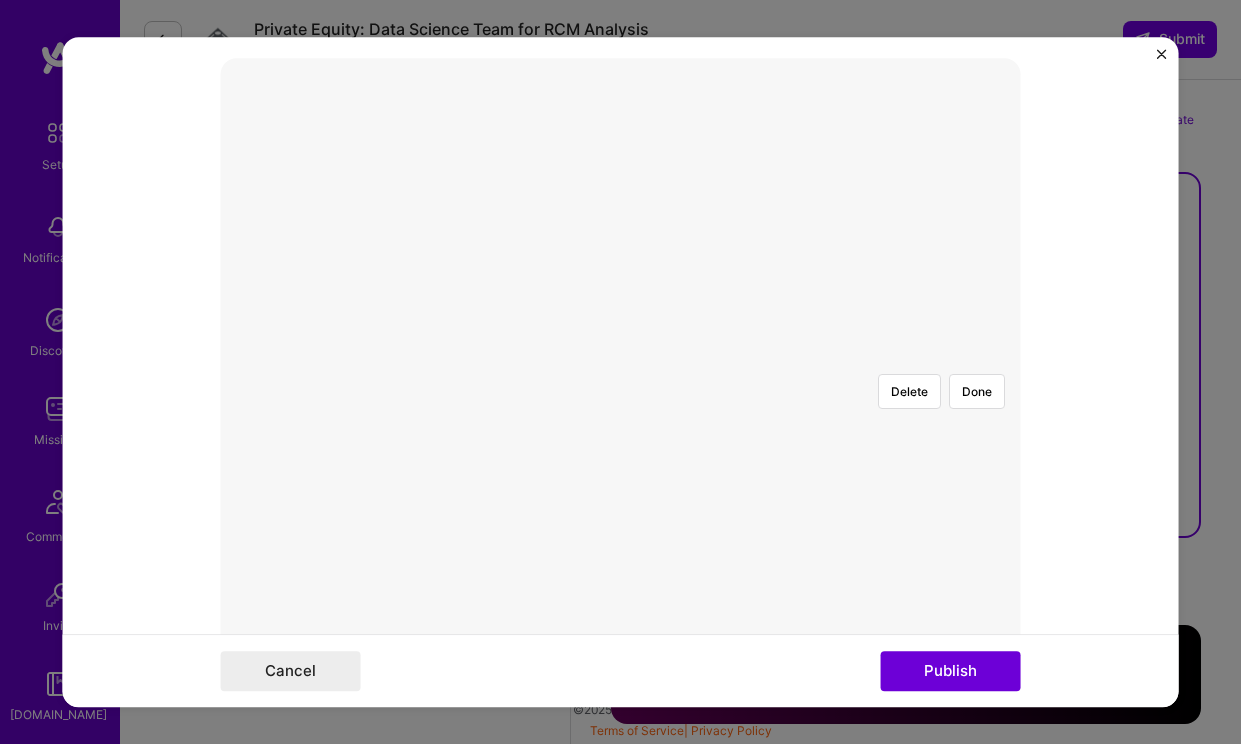 scroll, scrollTop: 513, scrollLeft: 0, axis: vertical 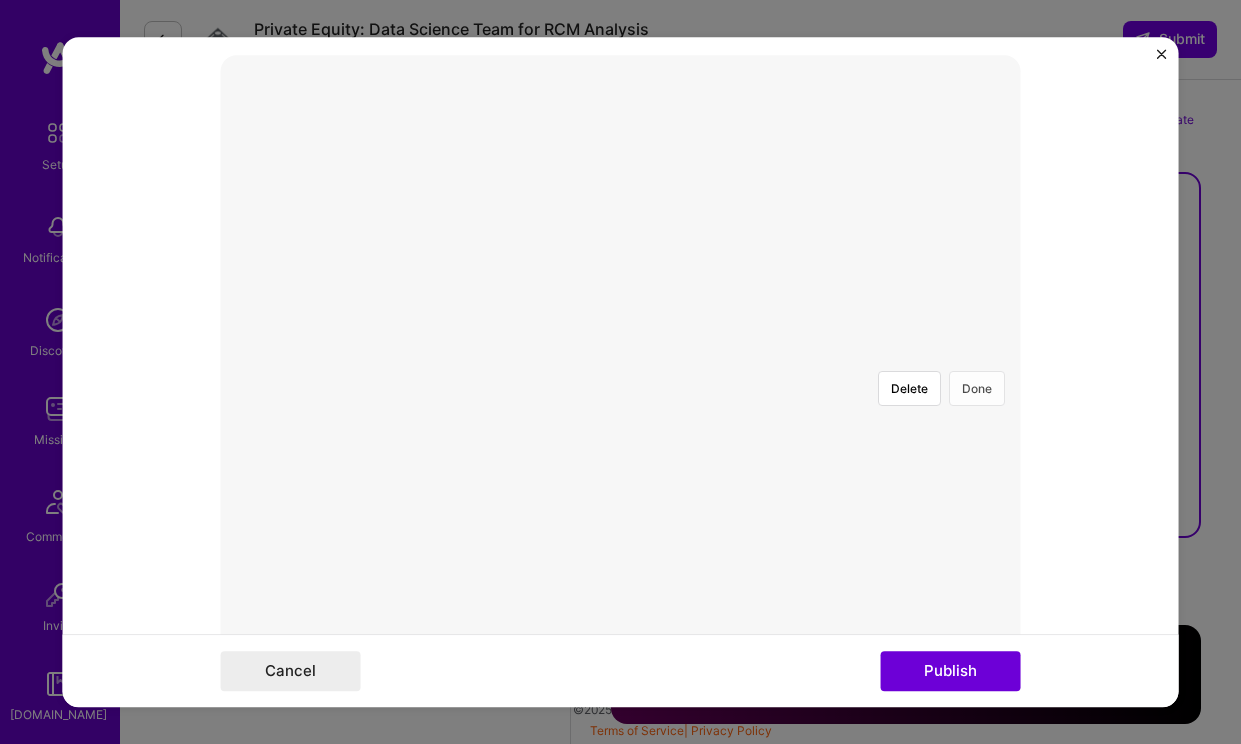 click on "Done" at bounding box center [976, 388] 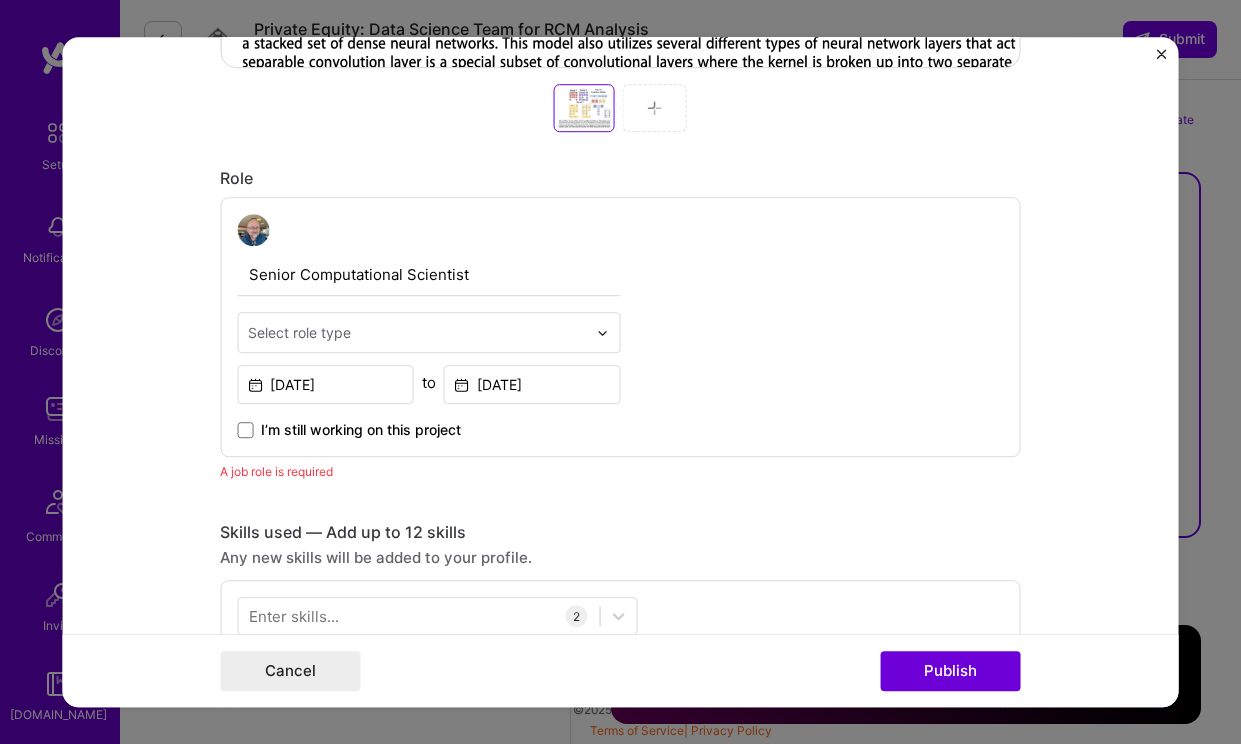 scroll, scrollTop: 1113, scrollLeft: 0, axis: vertical 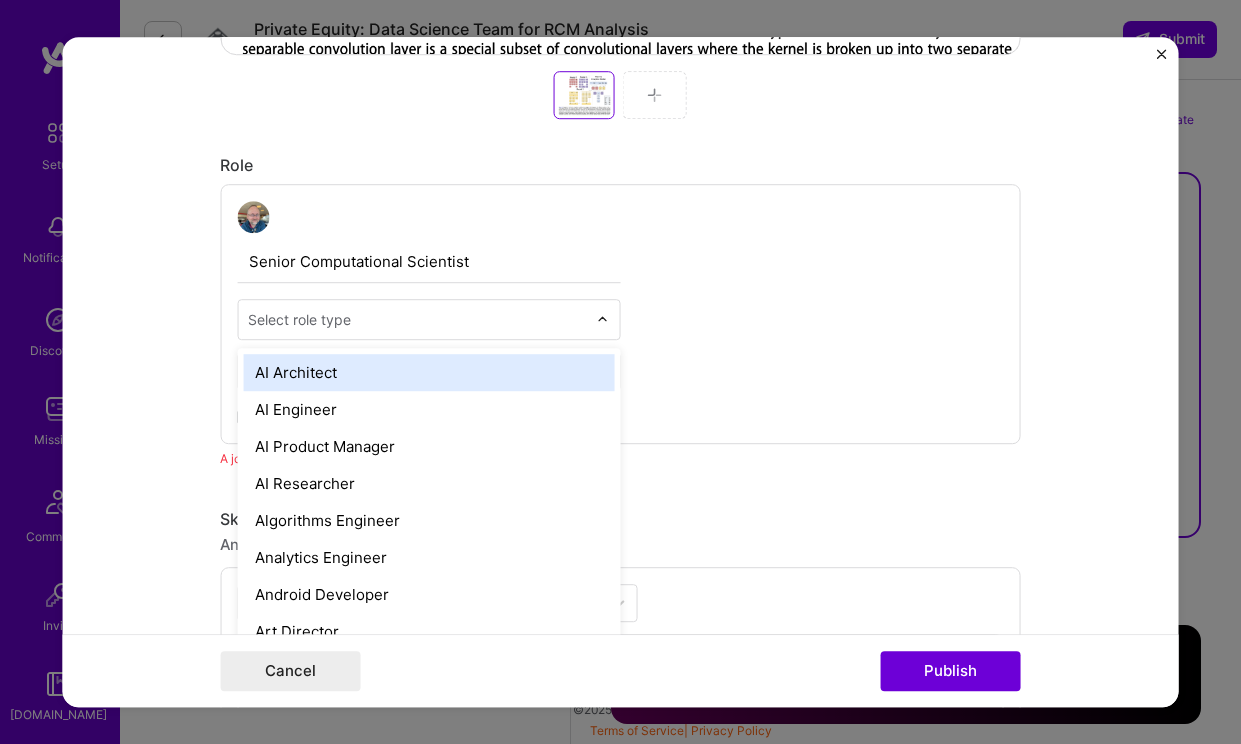 click at bounding box center (417, 319) 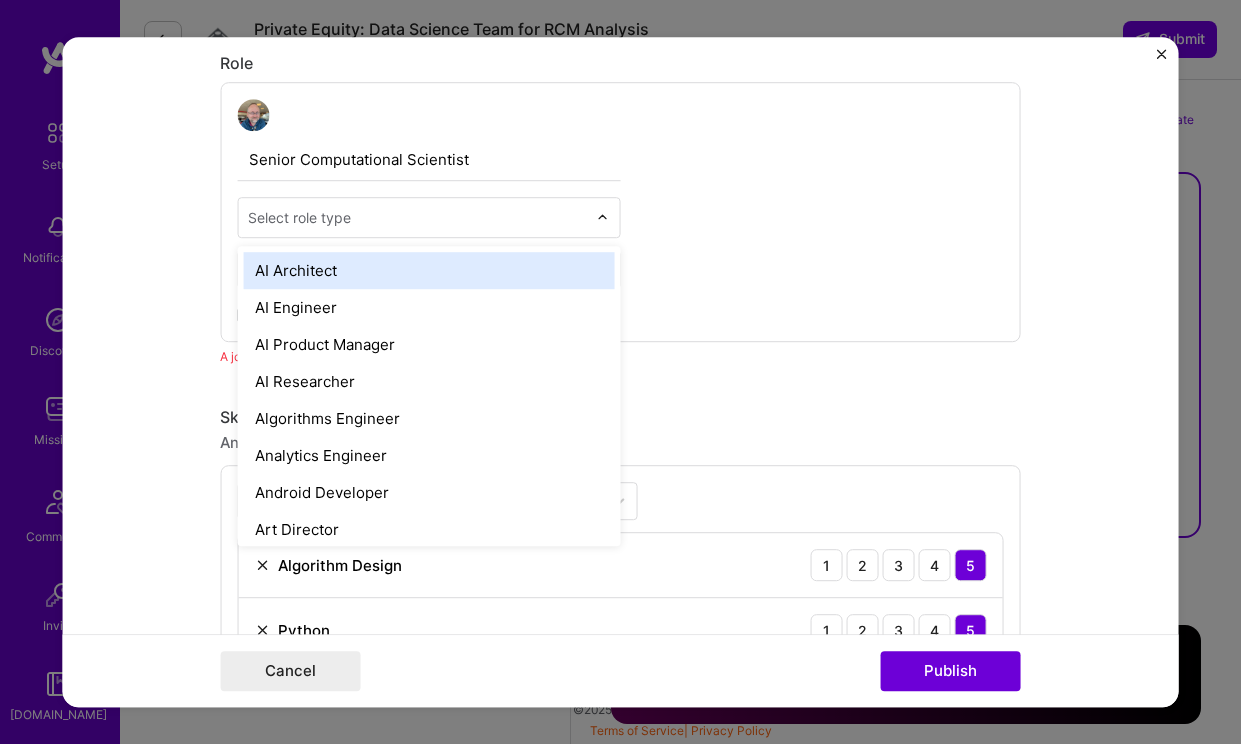 scroll, scrollTop: 1217, scrollLeft: 0, axis: vertical 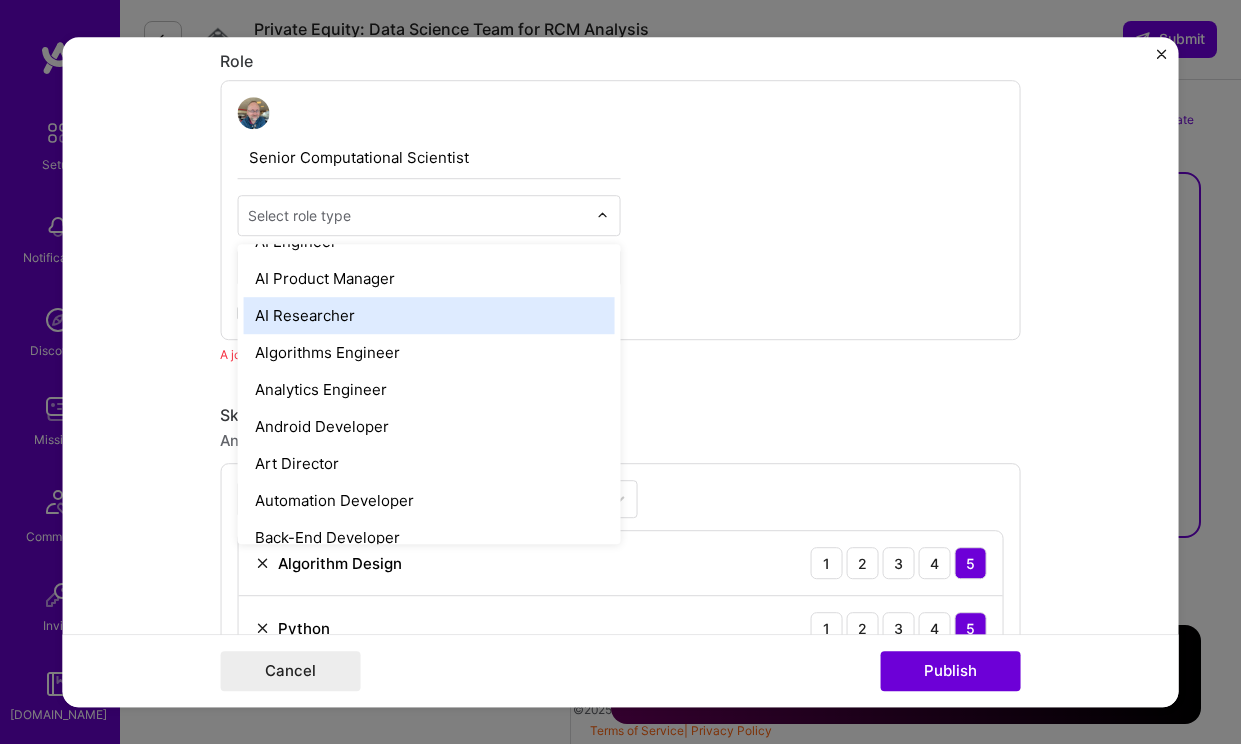 click on "AI Researcher" at bounding box center (428, 315) 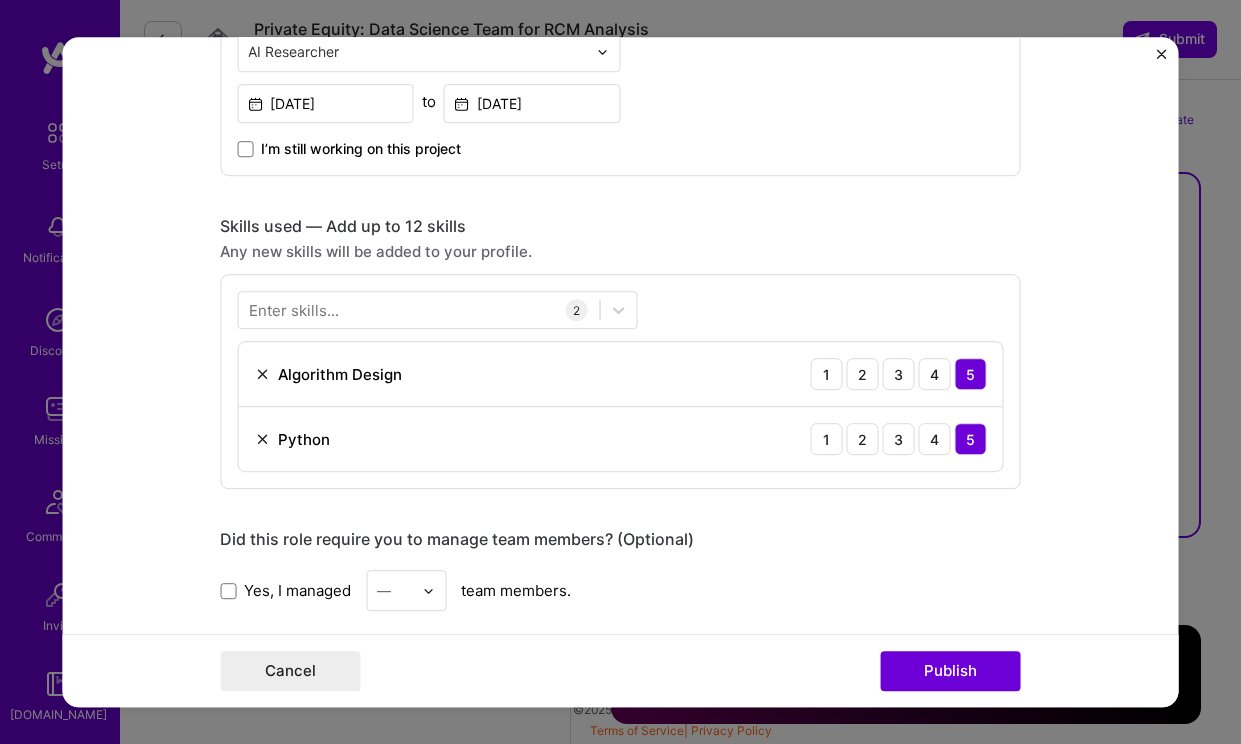 scroll, scrollTop: 1394, scrollLeft: 0, axis: vertical 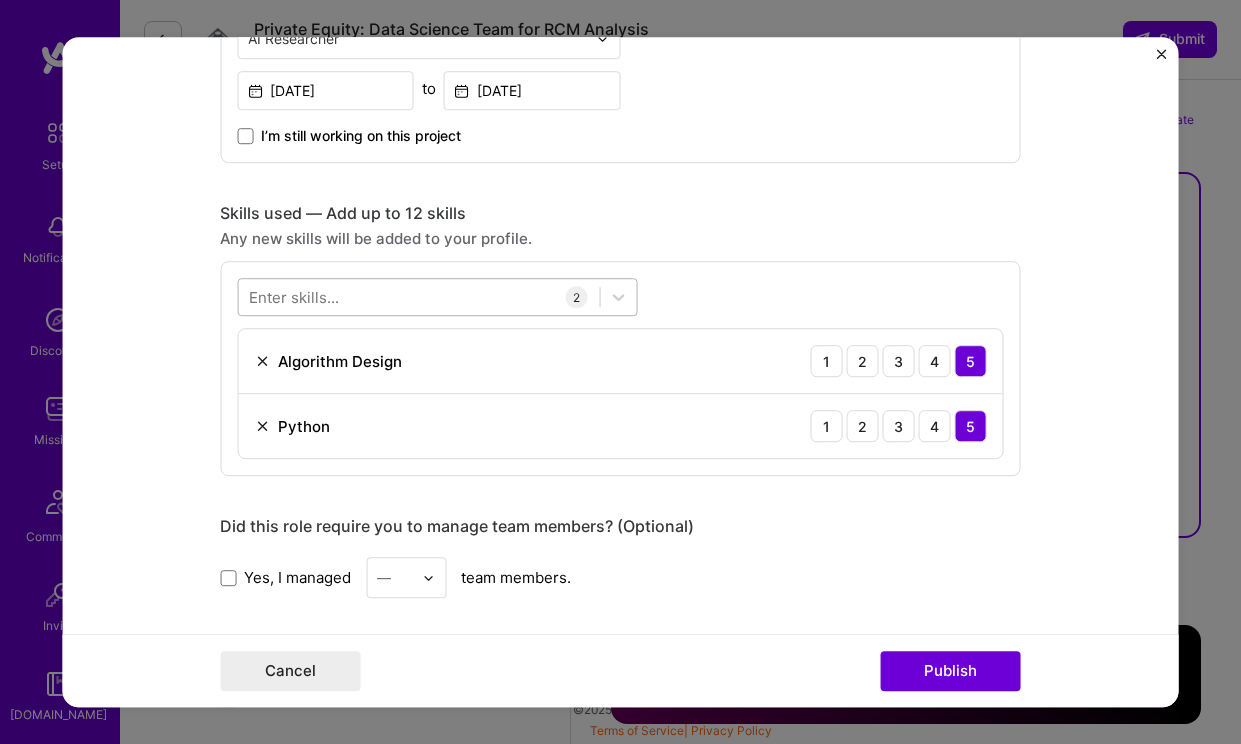 click at bounding box center (418, 297) 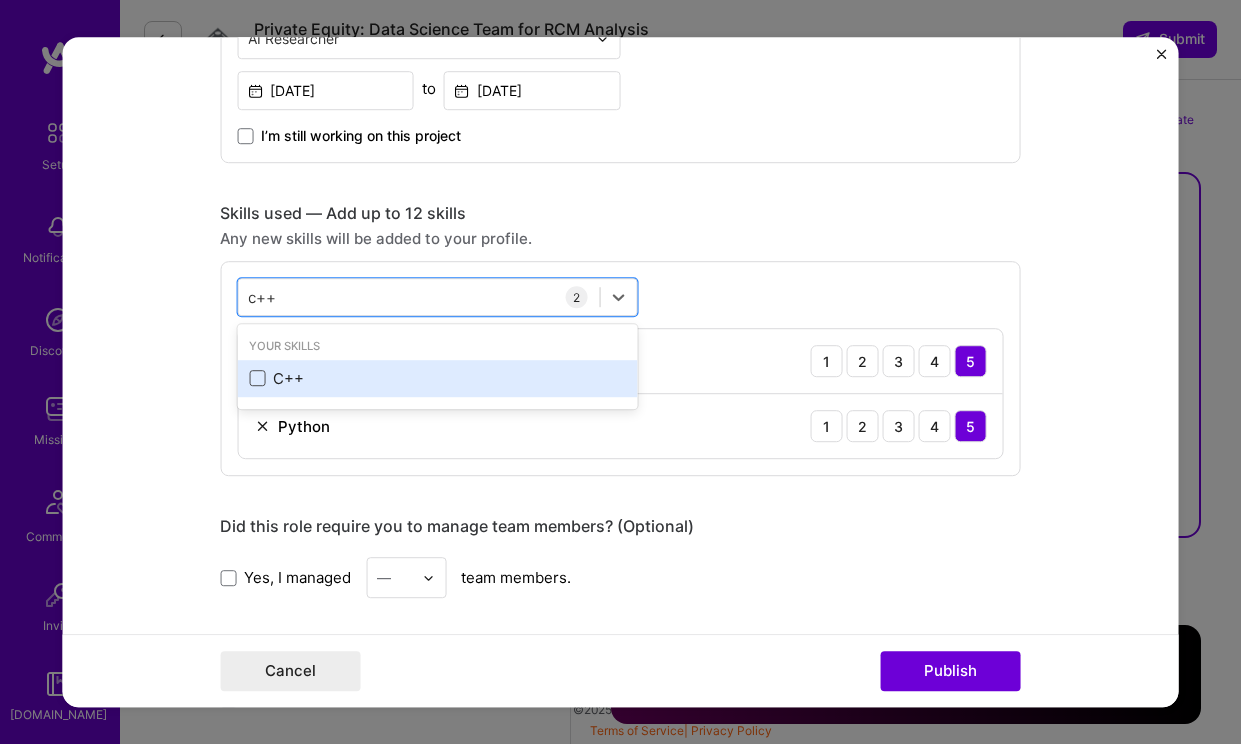click at bounding box center (257, 379) 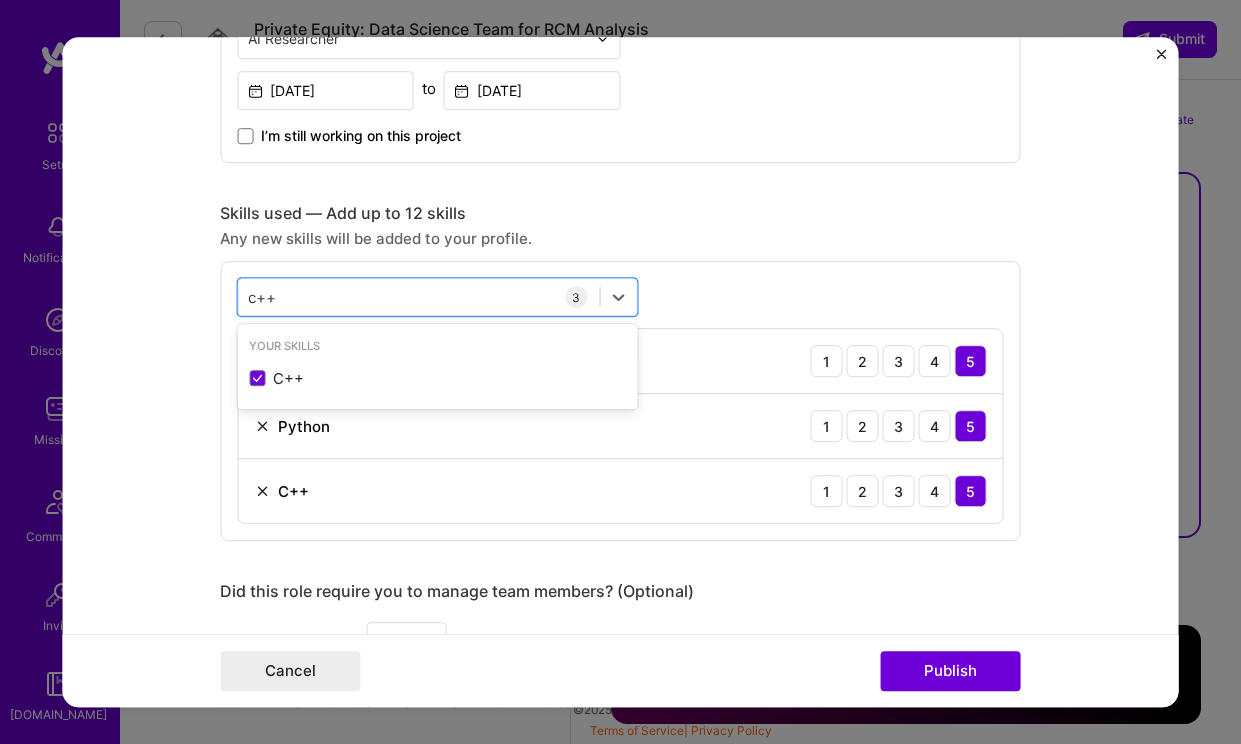 click on "option C++, selected. option C++ selected, 0 of 2. 1 result available for search term c++. Use Up and Down to choose options, press Enter to select the currently focused option, press Escape to exit the menu, press Tab to select the option and exit the menu. c++ c++ Your Skills C++ 3 Algorithm Design 1 2 3 4 5 Python 1 2 3 4 5 C++ 1 2 3 4 5" at bounding box center [620, 401] 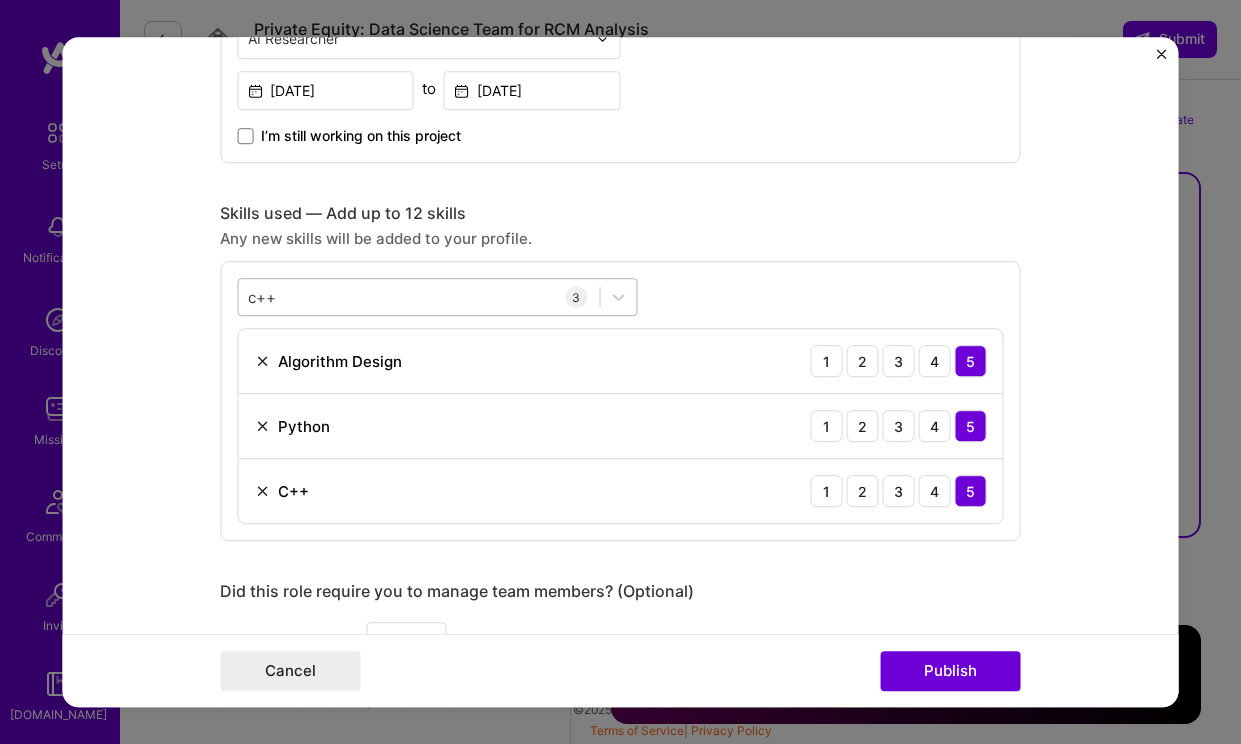 click on "c++ c++" at bounding box center (418, 297) 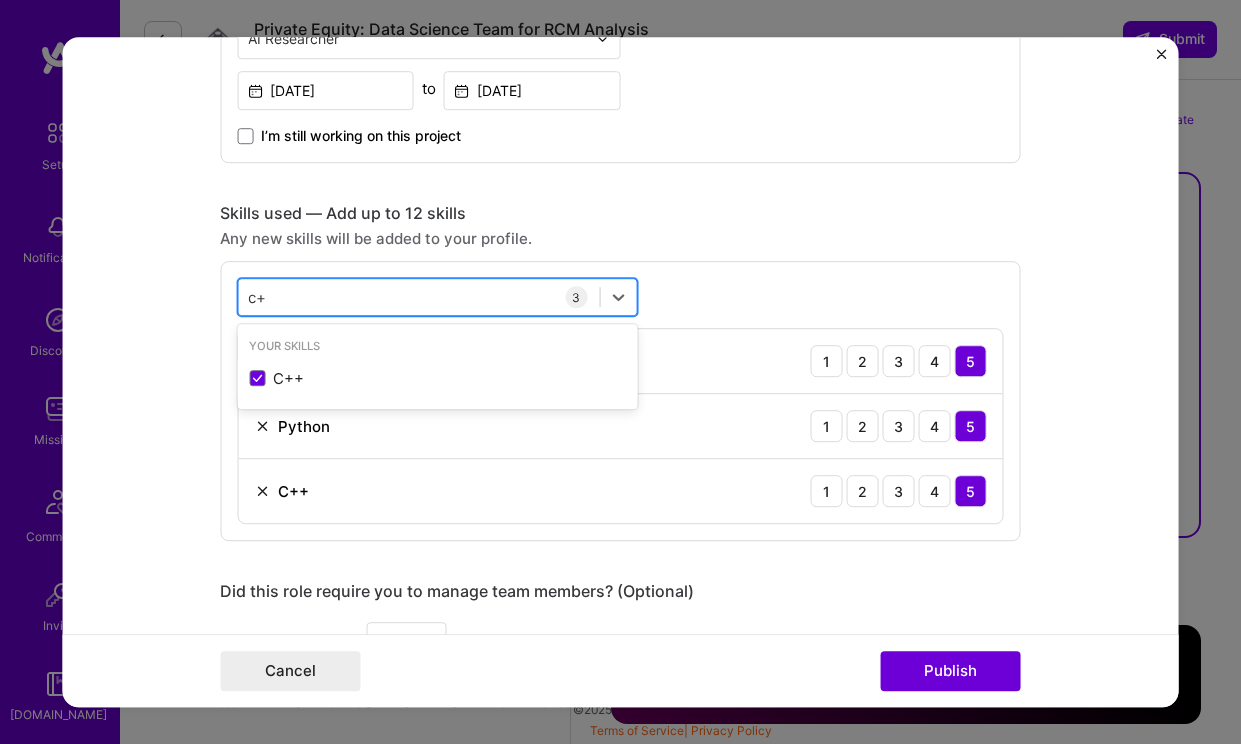 type on "c" 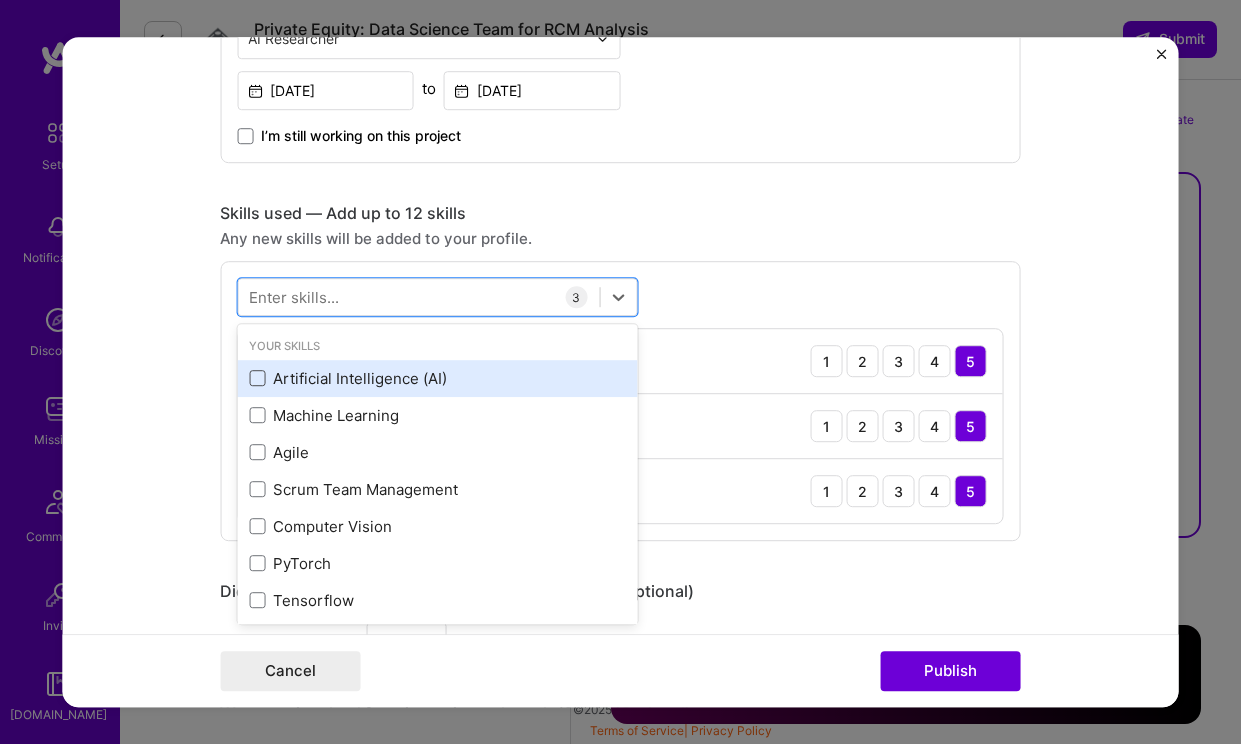 click at bounding box center [257, 379] 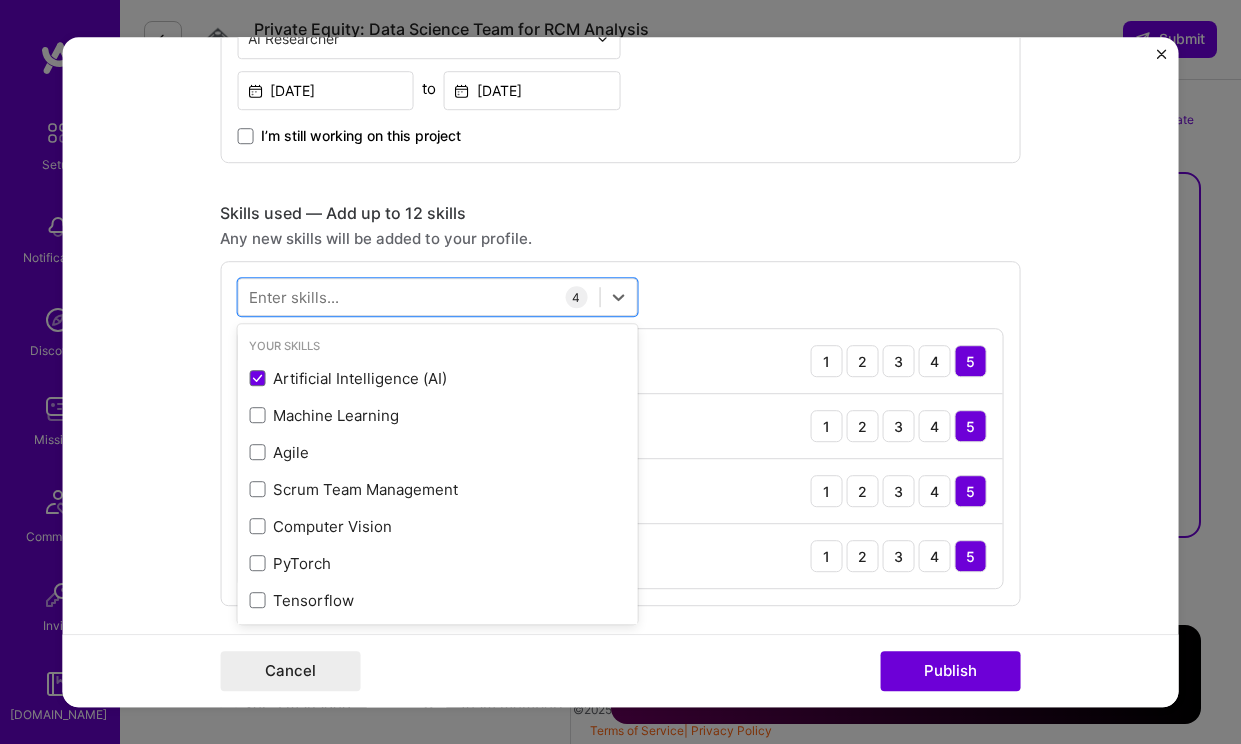 click on "option Artificial Intelligence (AI), selected. option Artificial Intelligence (AI) selected, 0 of 2. 378 results available. Use Up and Down to choose options, press Enter to select the currently focused option, press Escape to exit the menu, press Tab to select the option and exit the menu. Your Skills Artificial Intelligence (AI) Machine Learning Agile Scrum Team Management Computer Vision PyTorch Tensorflow Algorithm Design C++ Java R (language) Deep learning Python Redis GPT / OpenAI All Skills .NET 3D Engineering 3D Modeling API Design API Integration APNS ARM [DOMAIN_NAME] AWS AWS Aurora AWS BETA AWS CDK AWS CloudFormation AWS Lambda AWS Neptune AWS RDS Ada Adobe Creative Cloud Adobe Experience Manager Affiliate Marketing Agora Airflow Airtable Amazon Athena Amplitude Analytics Android Angular Angular.js Ansible Apache [PERSON_NAME] Apex (Salesforce) Apollo App Clip (iOS) ArangoDB Artifactory Assembly [DOMAIN_NAME] [PERSON_NAME] Authentication Automated Testing Azure BLE (Bluetooth) Babylon.js Backbone.js Backlog Prioritization" at bounding box center [620, 433] 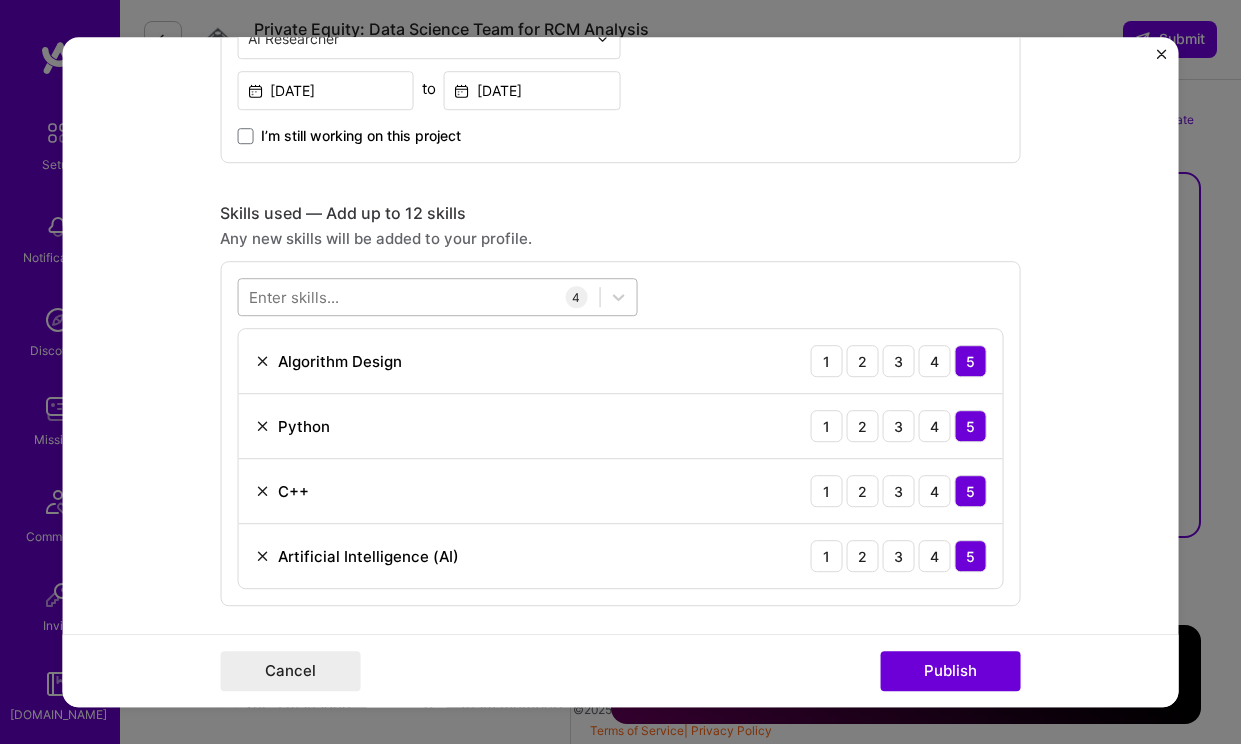 click at bounding box center [418, 297] 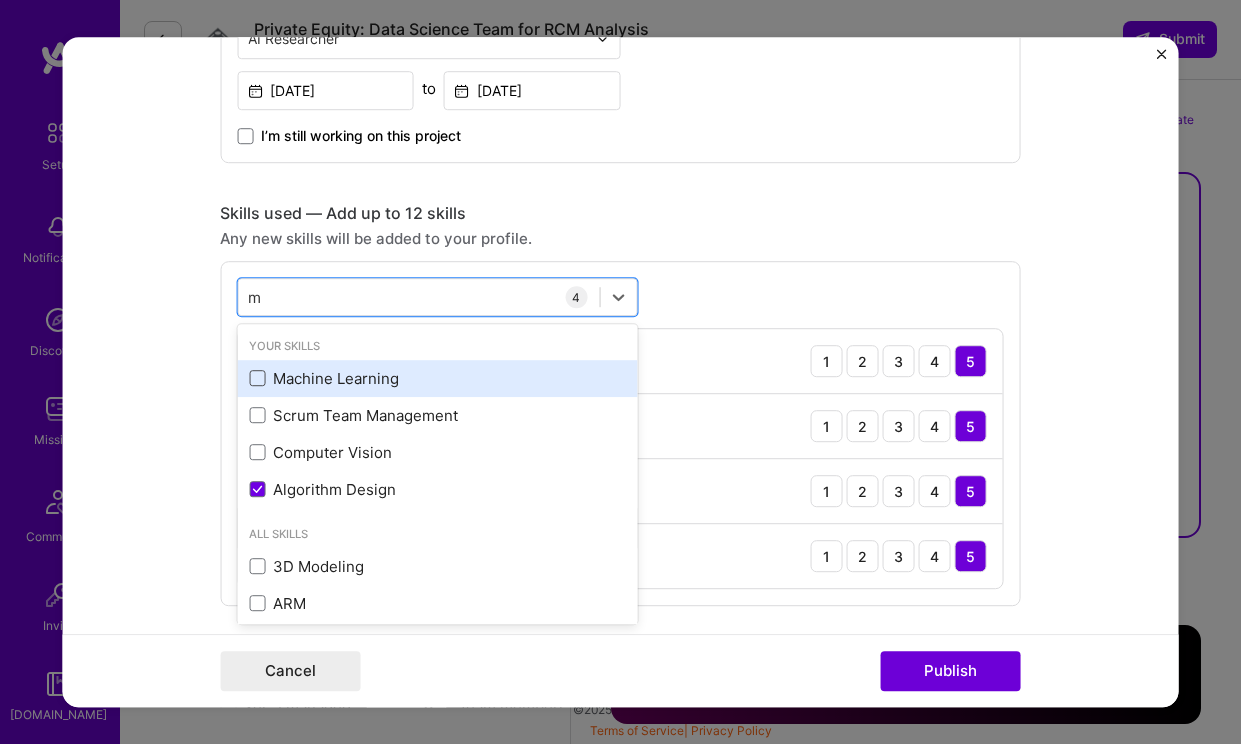 click at bounding box center [257, 379] 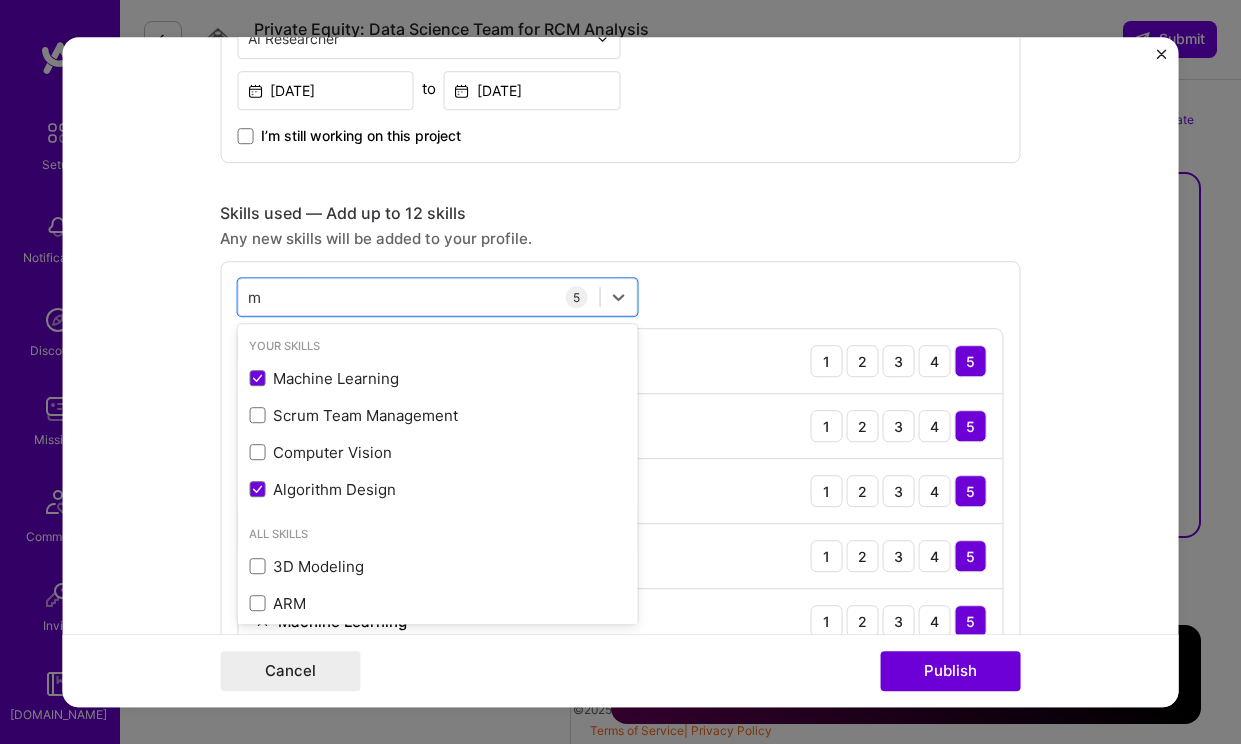 type on "m" 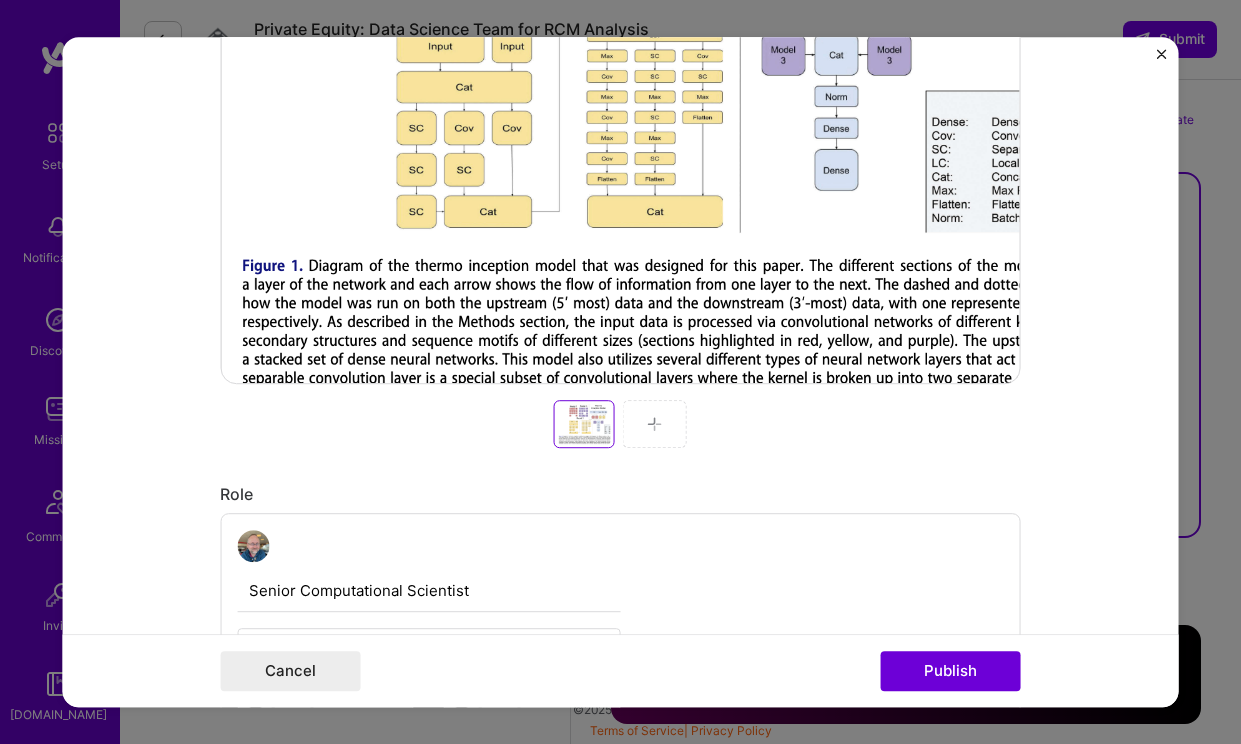 scroll, scrollTop: 892, scrollLeft: 0, axis: vertical 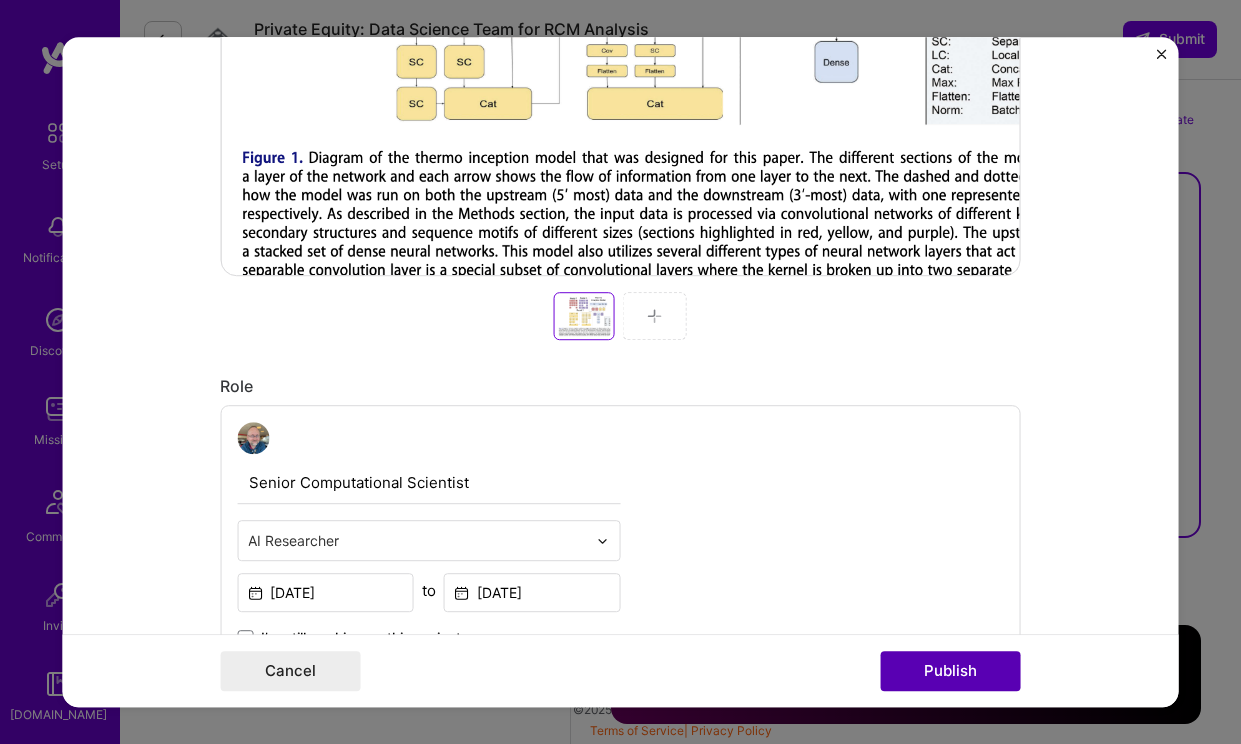 click on "Publish" at bounding box center [950, 671] 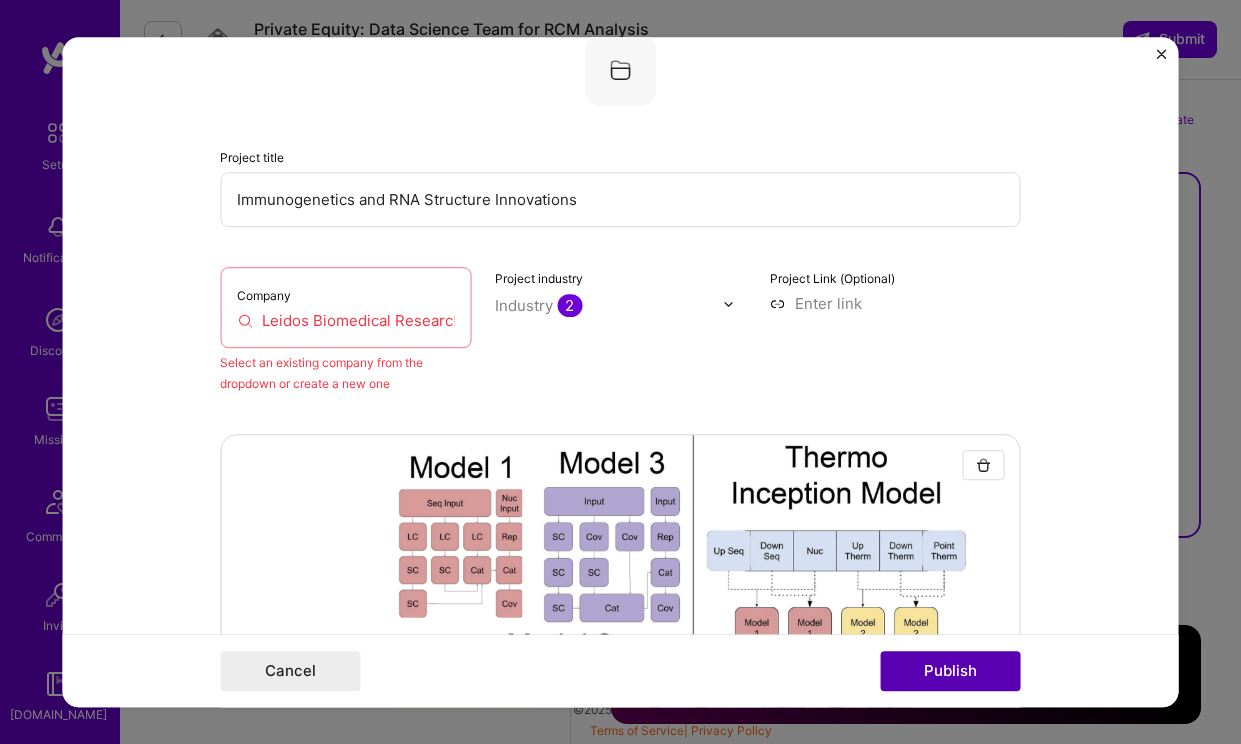 scroll, scrollTop: 131, scrollLeft: 0, axis: vertical 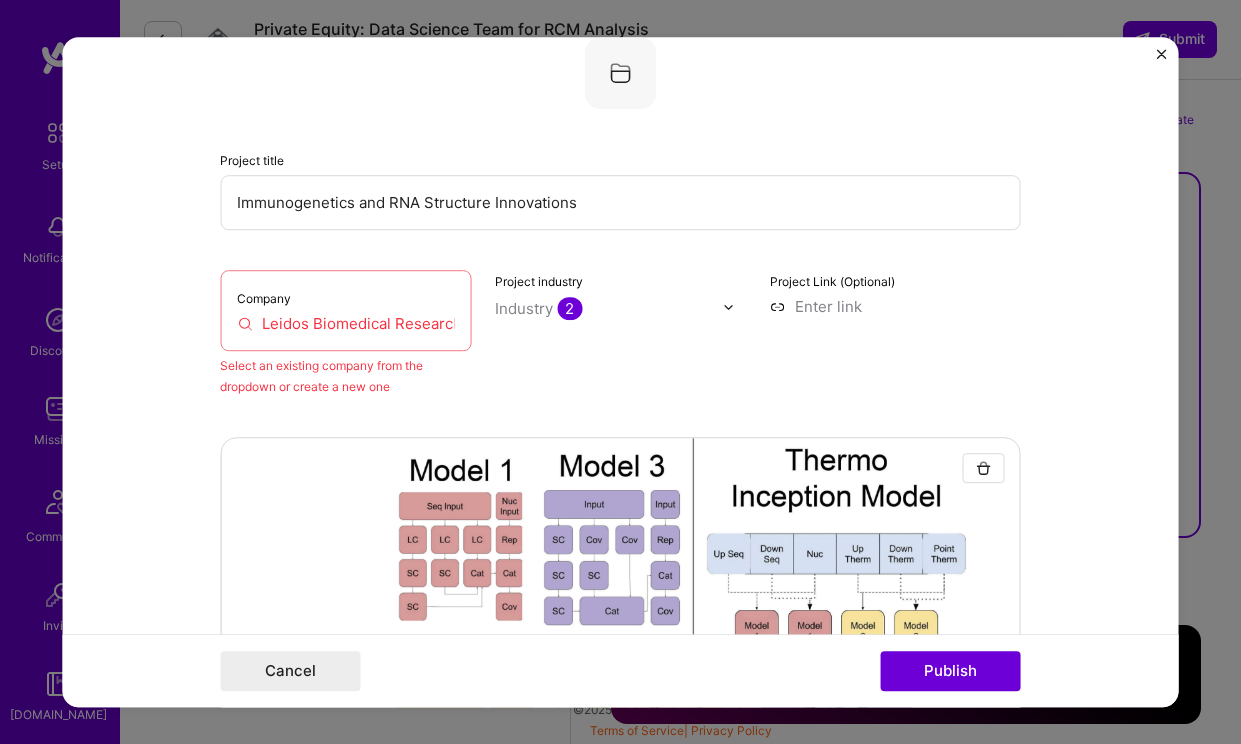 click on "Leidos Biomedical Research, Inc." at bounding box center (345, 323) 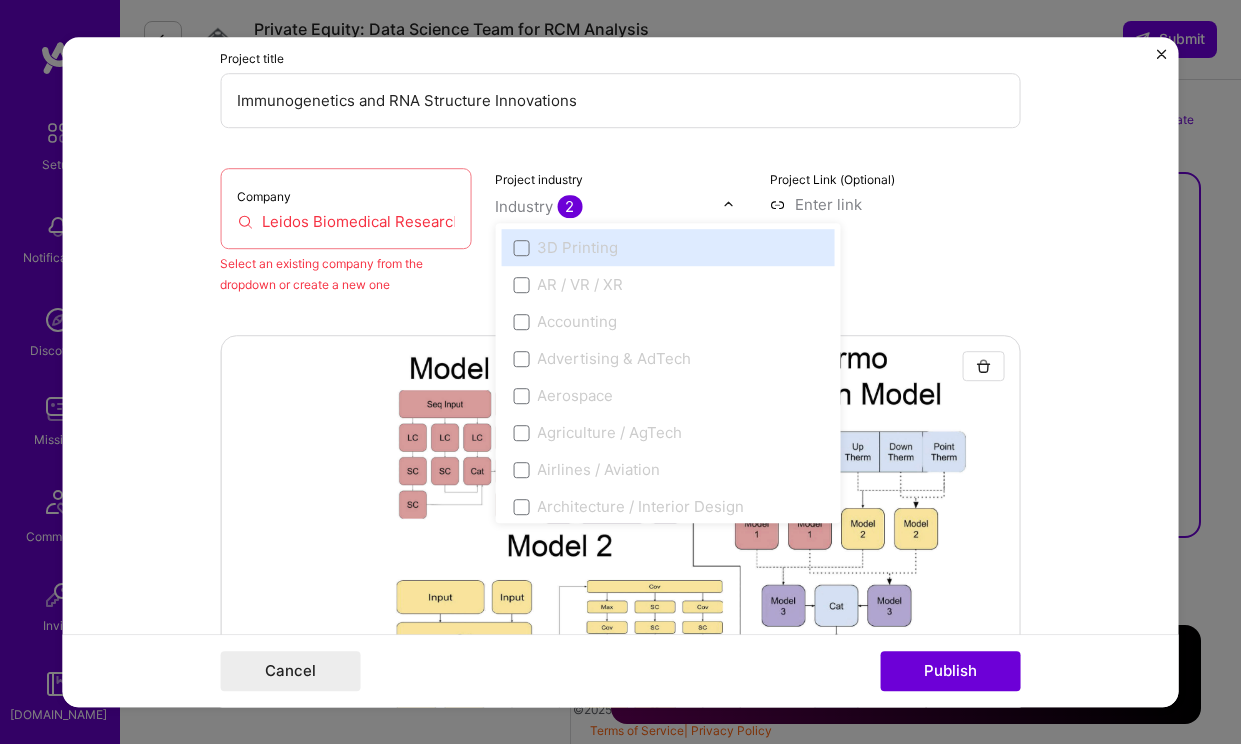 scroll, scrollTop: 44, scrollLeft: 0, axis: vertical 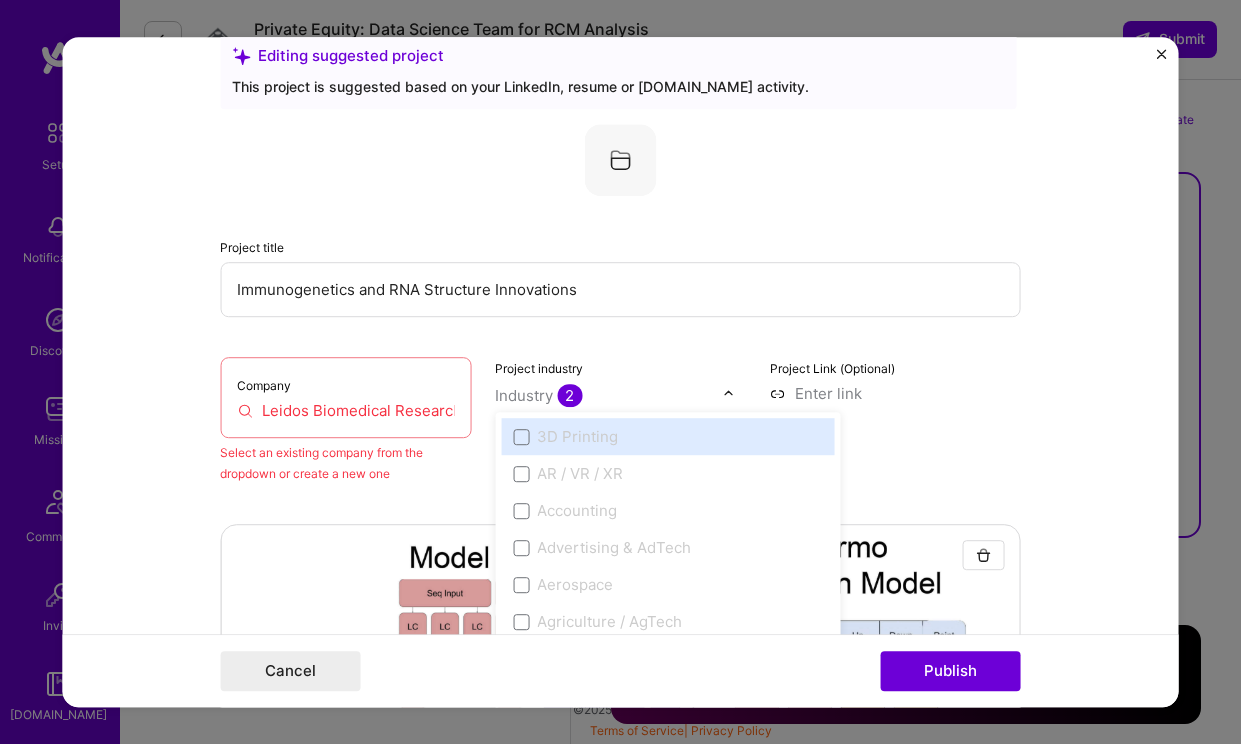 click on "Leidos Biomedical Research, Inc." at bounding box center [345, 410] 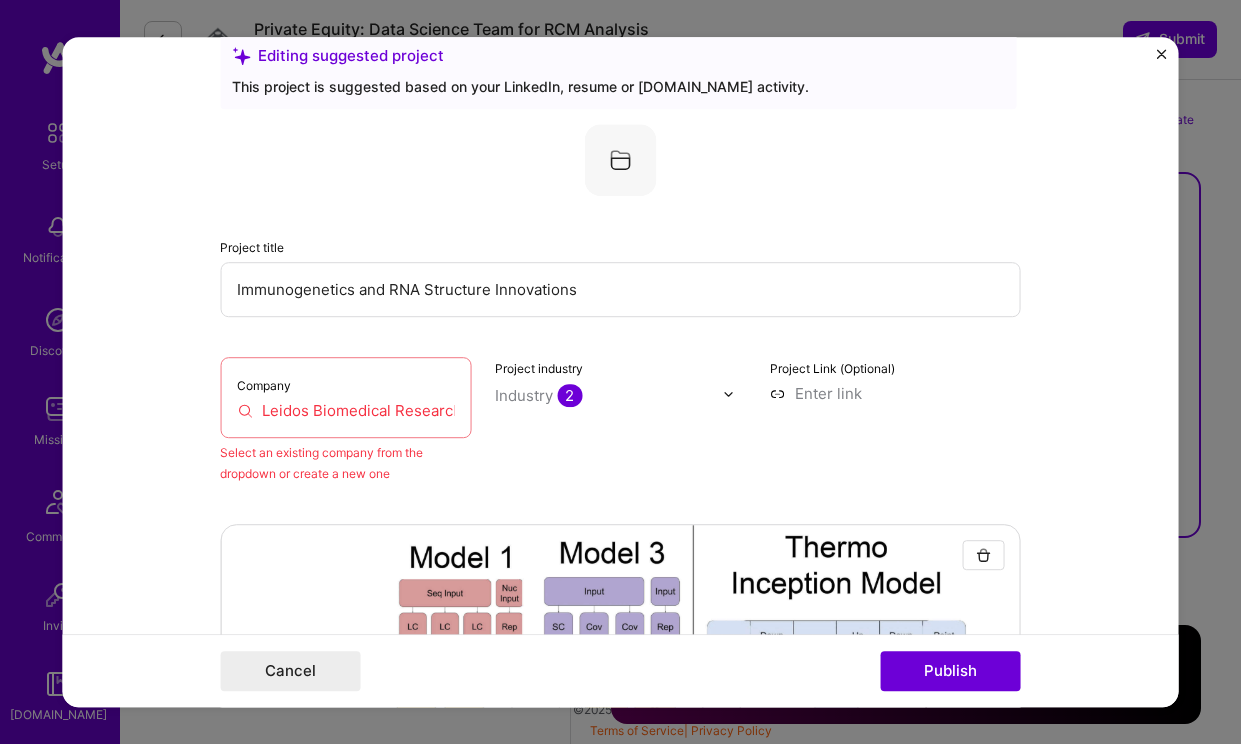 click on "Leidos Biomedical Research, Inc." at bounding box center (345, 410) 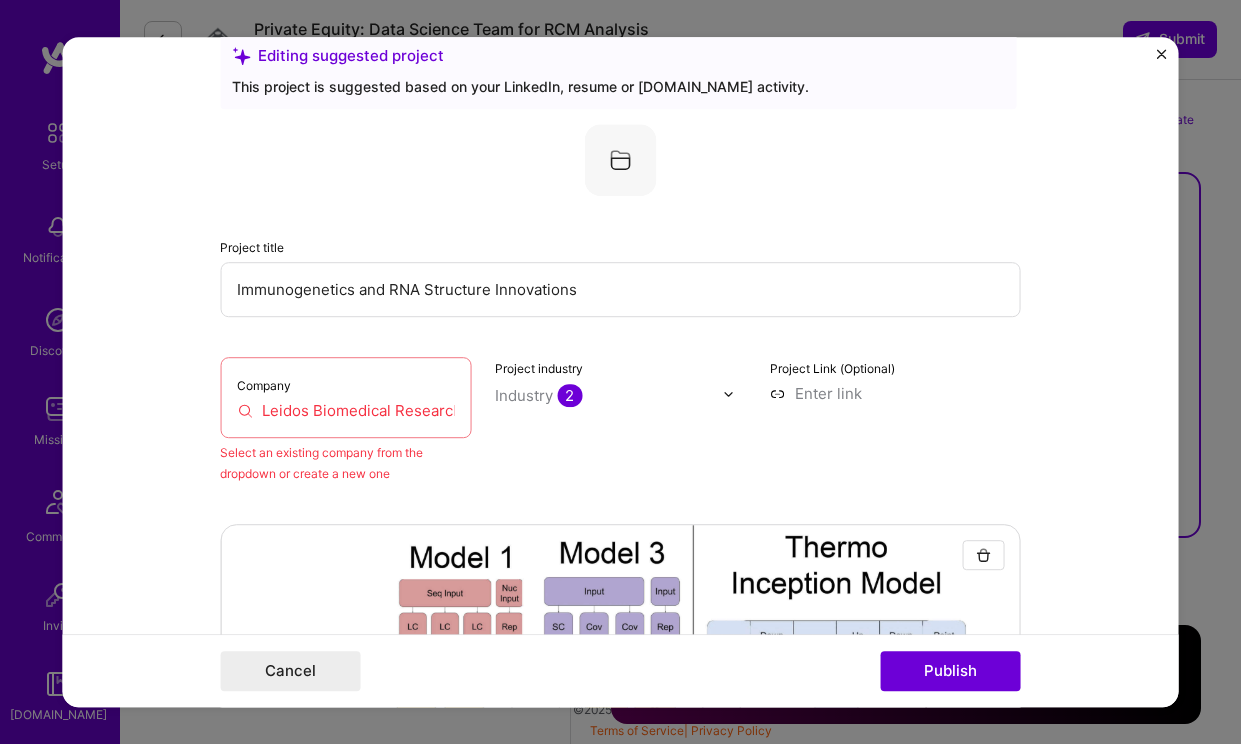 click on "Leidos Biomedical Research, Inc." at bounding box center [345, 410] 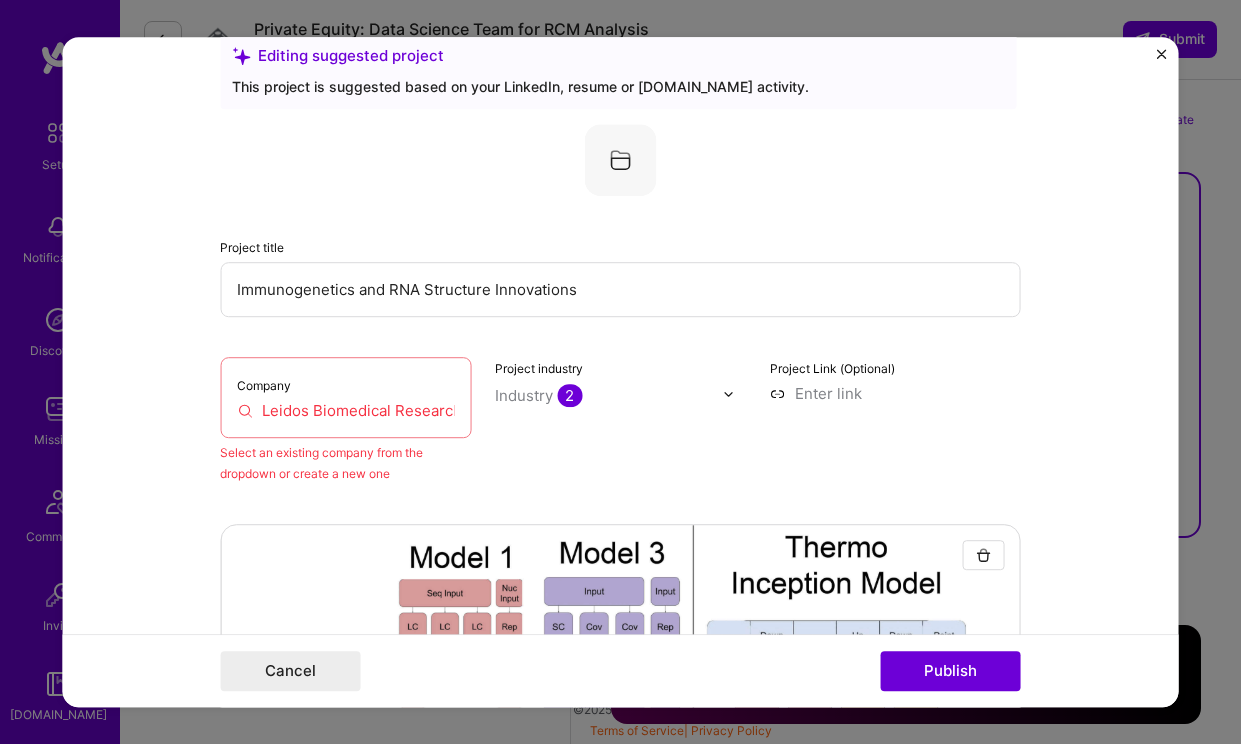 click on "Leidos Biomedical Research, Inc." at bounding box center (345, 410) 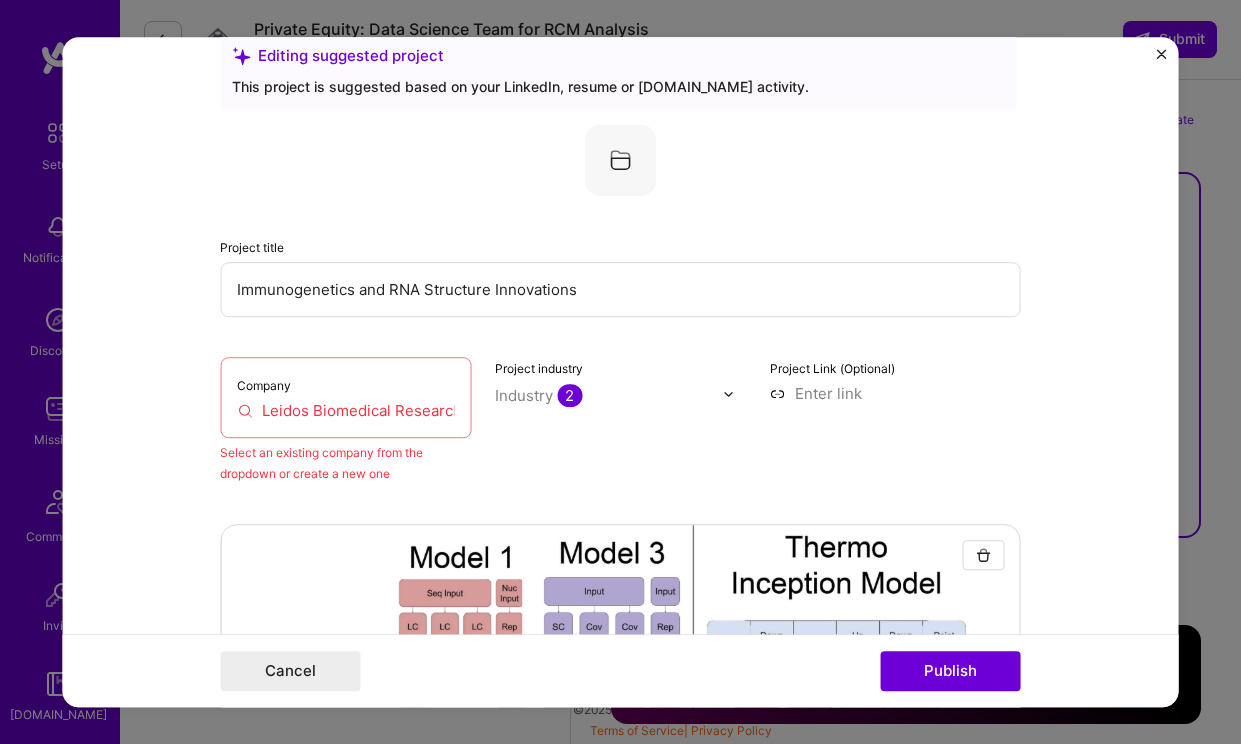 click on "Company" at bounding box center [264, 385] 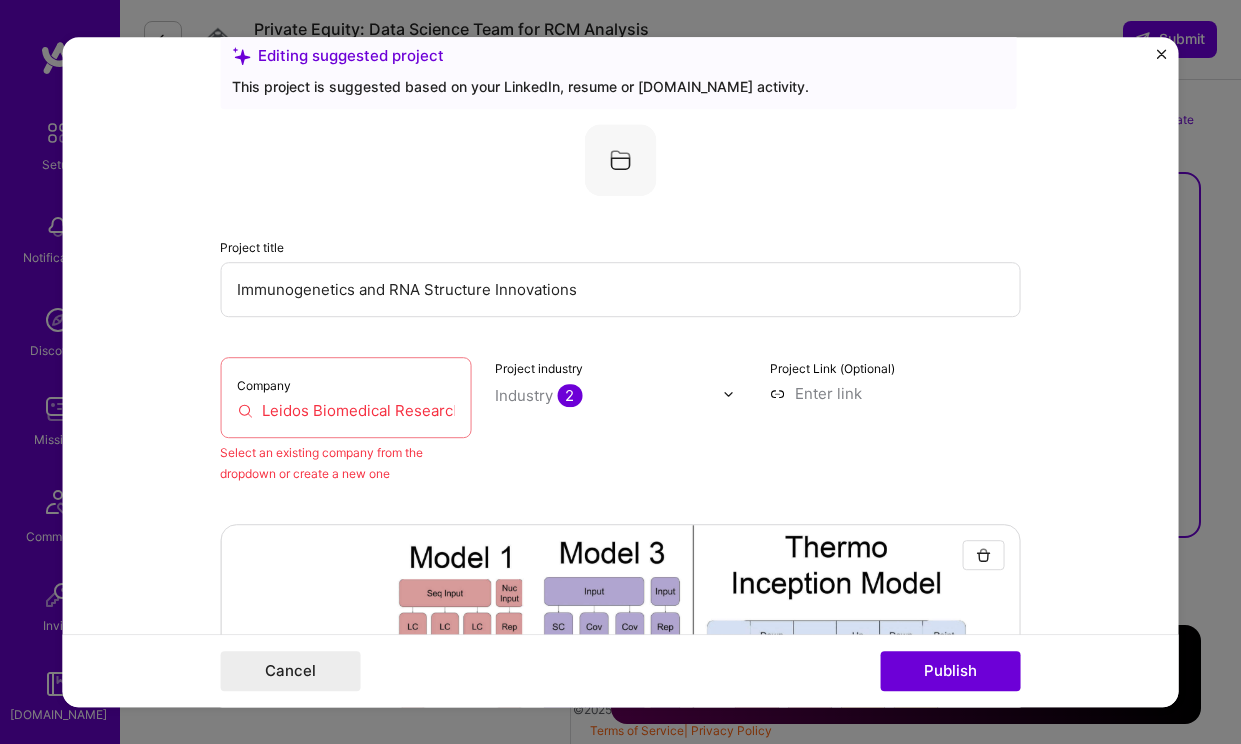 click on "Leidos Biomedical Research, Inc." at bounding box center (345, 410) 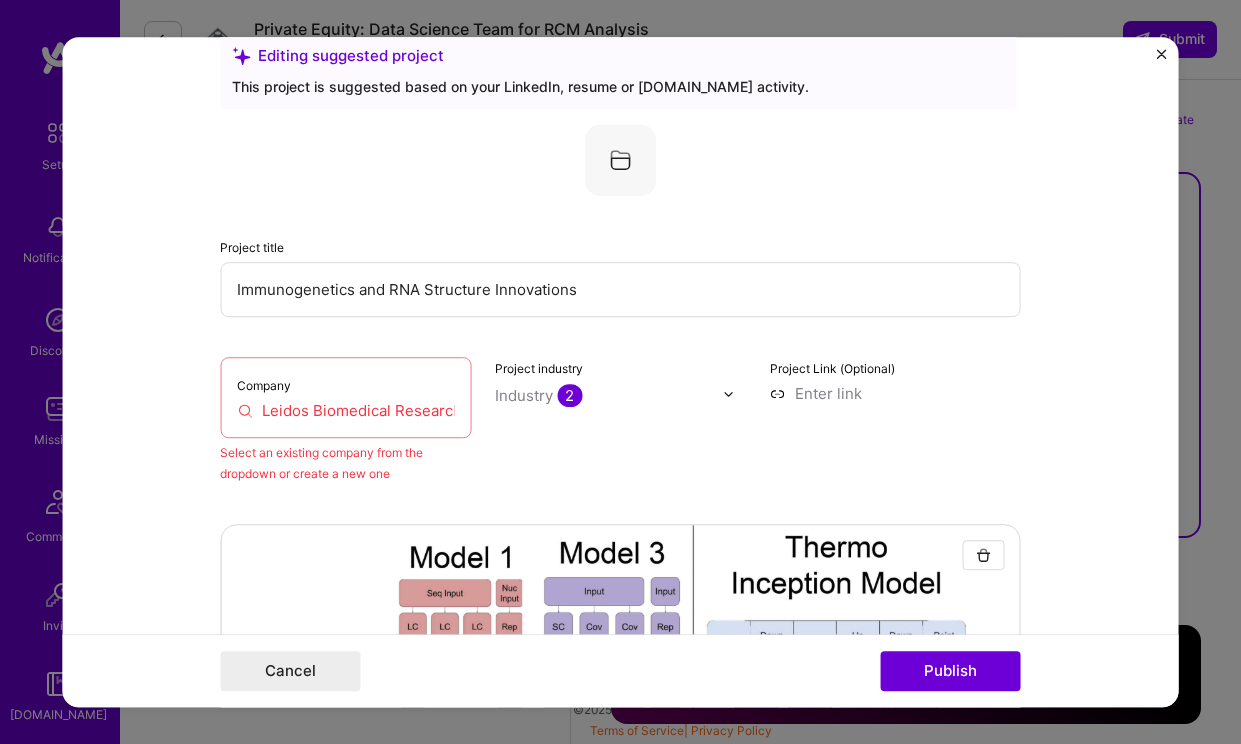 click at bounding box center (895, 393) 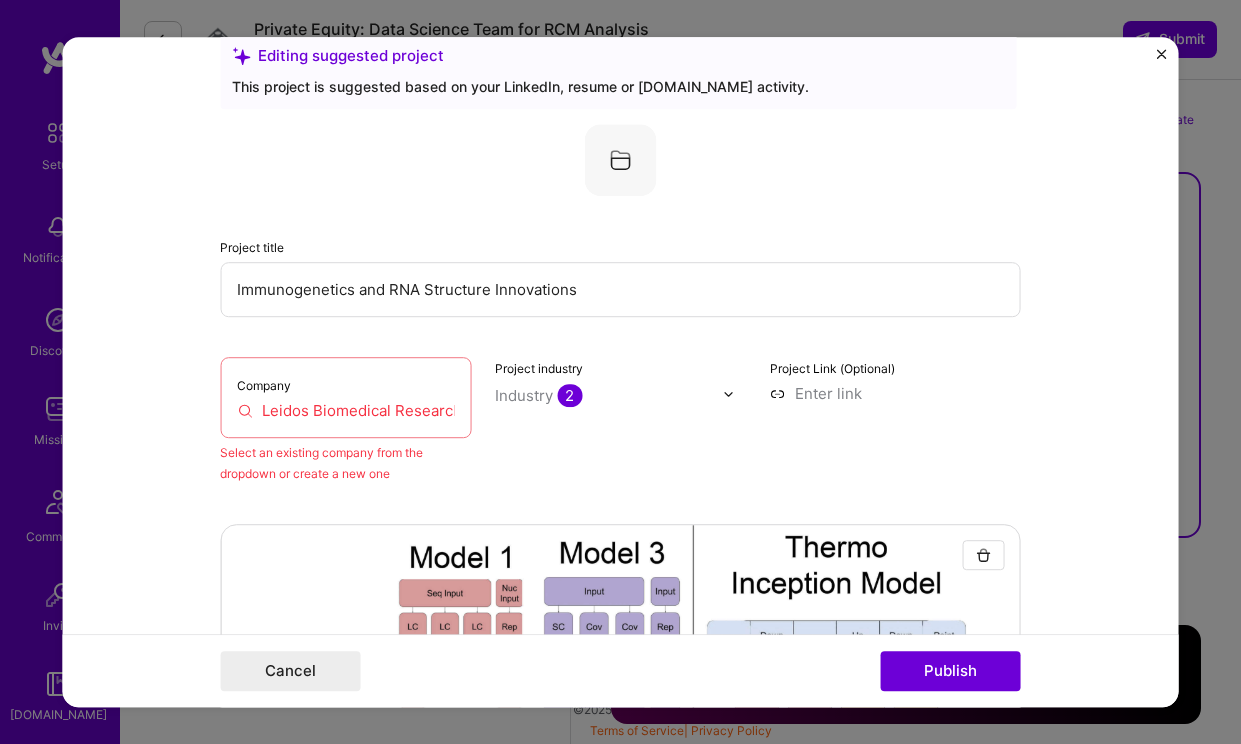 click on "Editing suggested project This project is suggested based on your LinkedIn, resume or [DOMAIN_NAME] activity. Project title Immunogenetics and RNA Structure Innovations Company Leidos Biomedical Research, Inc.
Select an existing company from the dropdown or create a new one Project industry Industry 2 Project Link (Optional)
Add New Image Remove Image Role Senior Computational Scientist AI Researcher [DATE]
to [DATE]
I’m still working on this project Skills used — Add up to 12 skills Any new skills will be added to your profile. m m 5 Algorithm Design 1 2 3 4 5 Python 1 2 3 4 5 C++ 1 2 3 4 5 Artificial Intelligence (AI) 1 2 3 4 5 Machine Learning 1 2 3 4 5 Did this role require you to manage team members? (Optional) Yes, I managed — team members. Were you involved from inception to launch (0  ->  1)? (Optional) I was involved in zero to one with this project Project details   /" at bounding box center [620, 372] 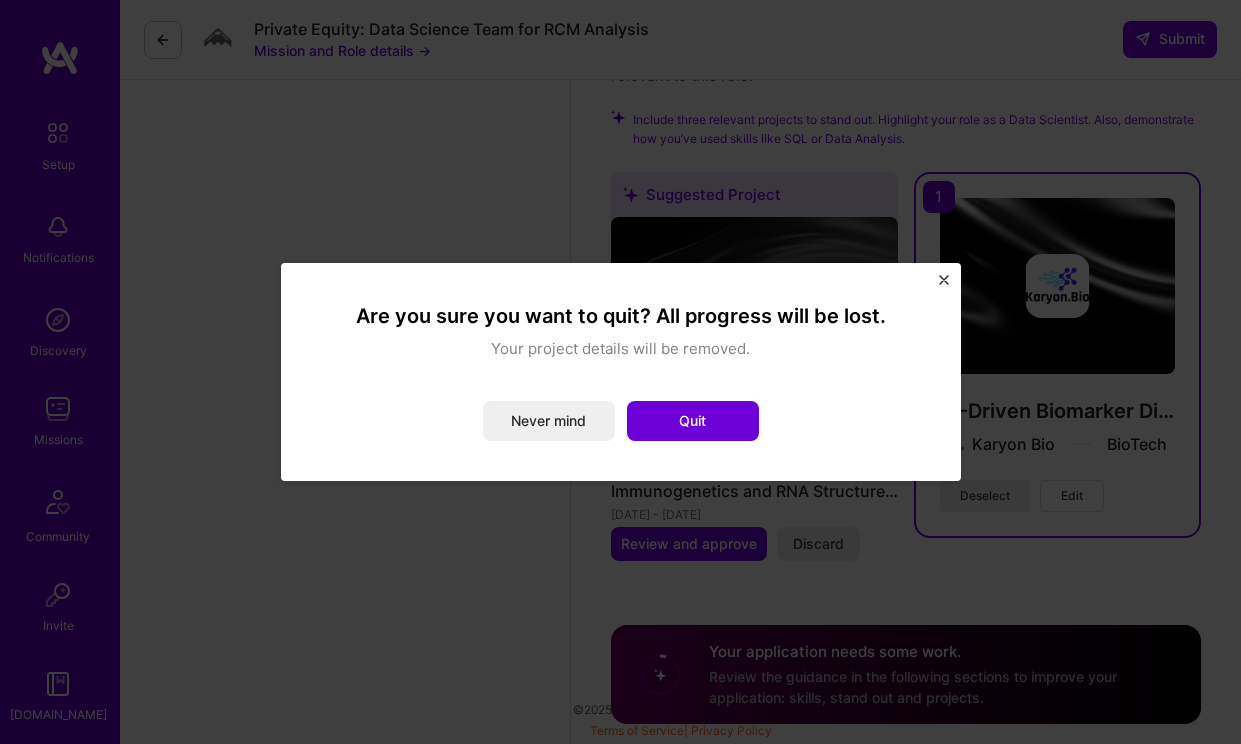 click at bounding box center [944, 280] 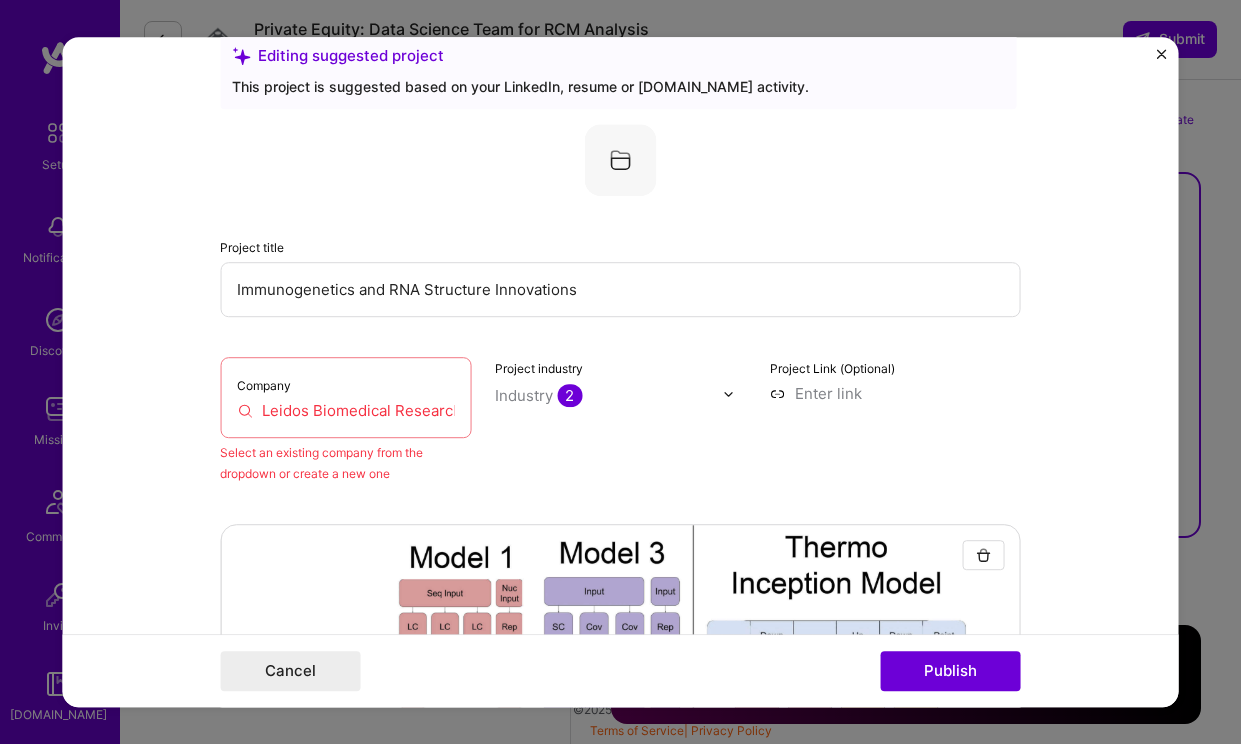 click at bounding box center (895, 393) 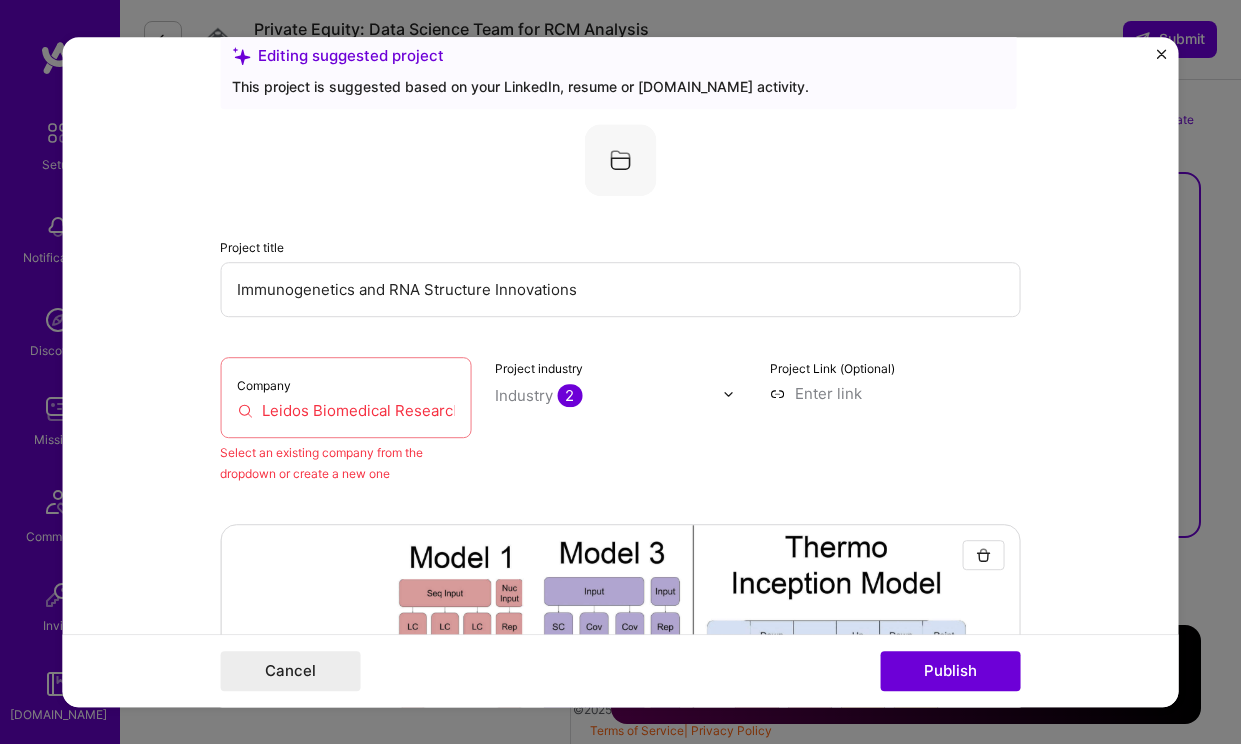 paste on "[URL][DOMAIN_NAME][DOMAIN_NAME]" 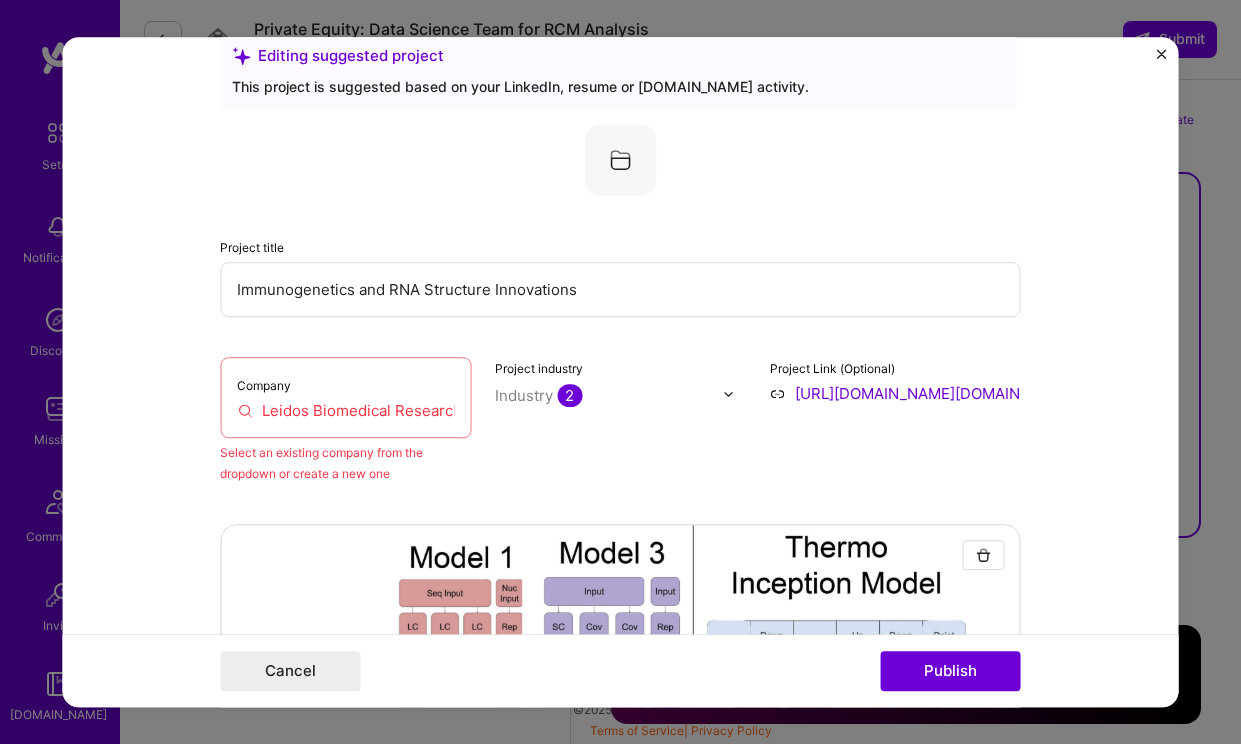 scroll, scrollTop: 0, scrollLeft: 835, axis: horizontal 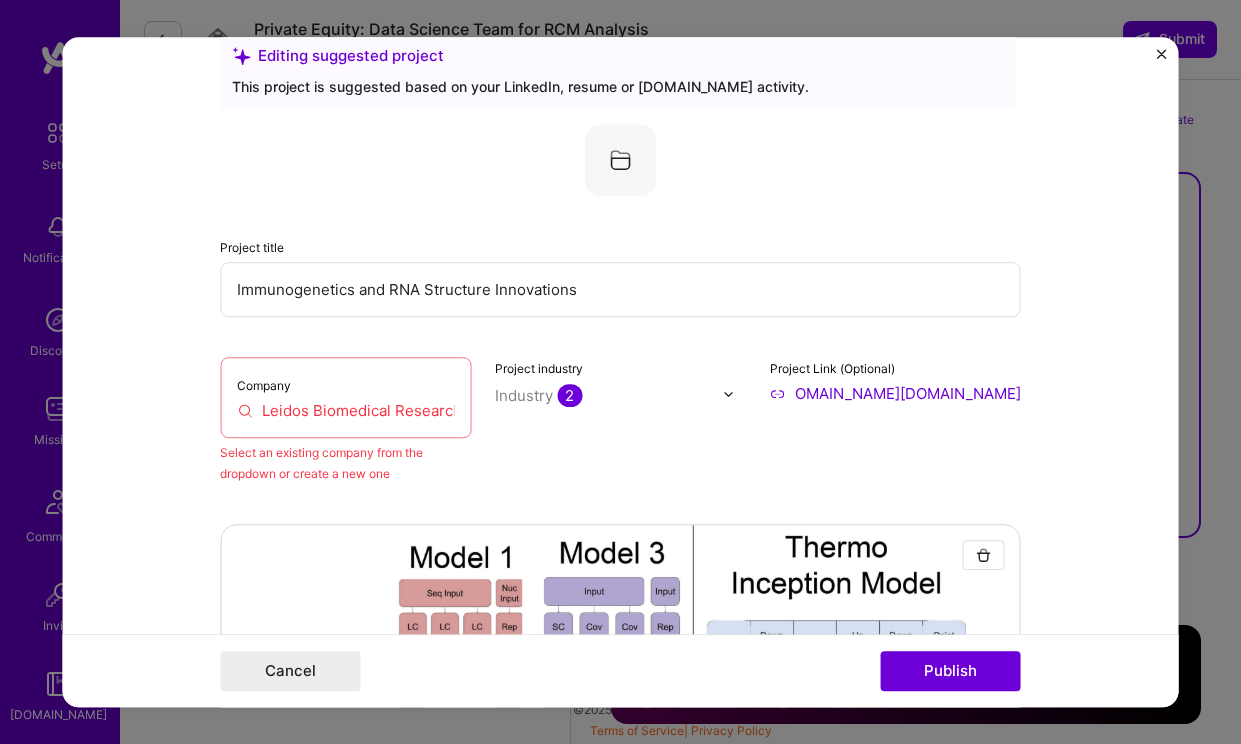 type on "[URL][DOMAIN_NAME][DOMAIN_NAME]" 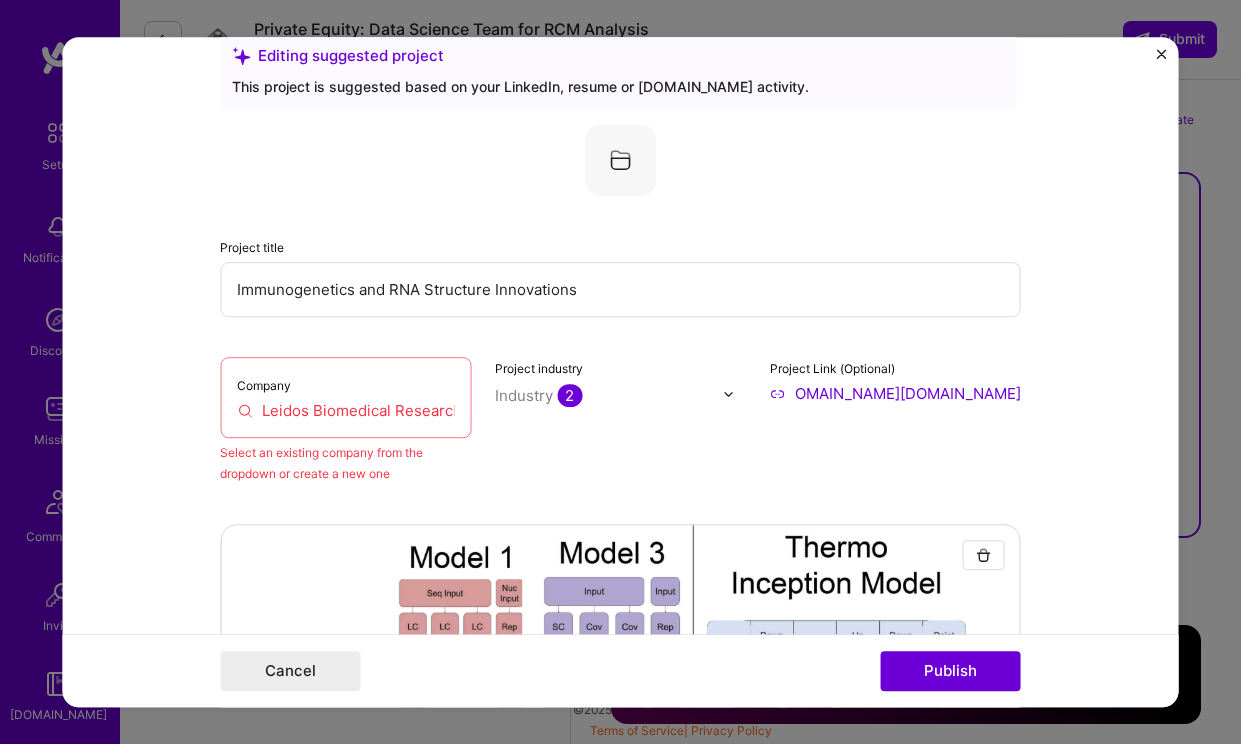 type 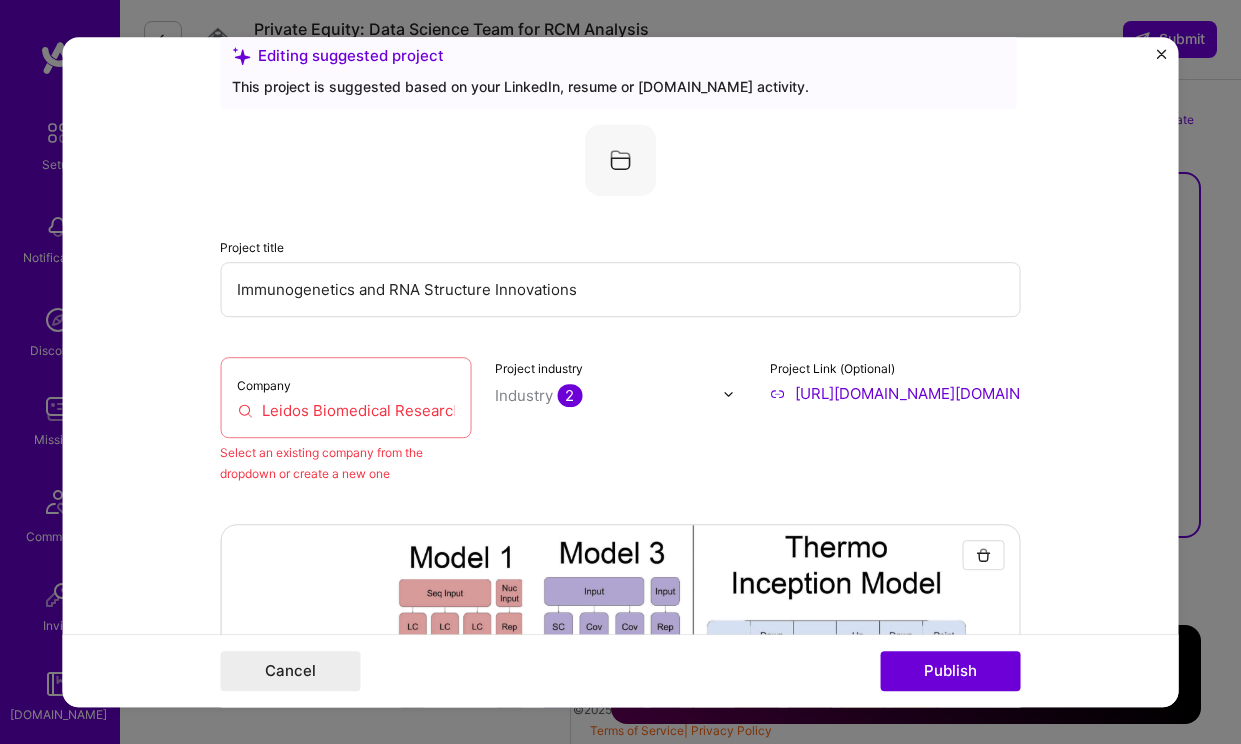 click on "Leidos Biomedical Research, Inc." at bounding box center (345, 410) 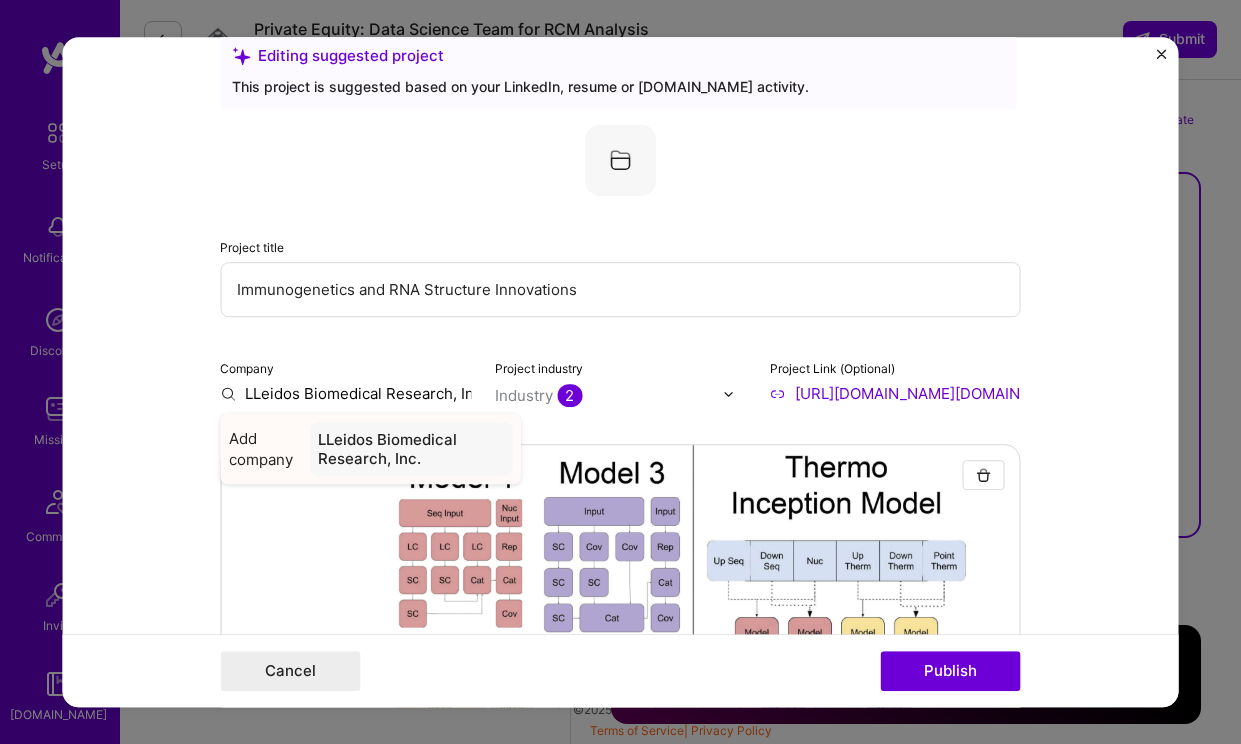 type on "Leidos Biomedical Research, Inc." 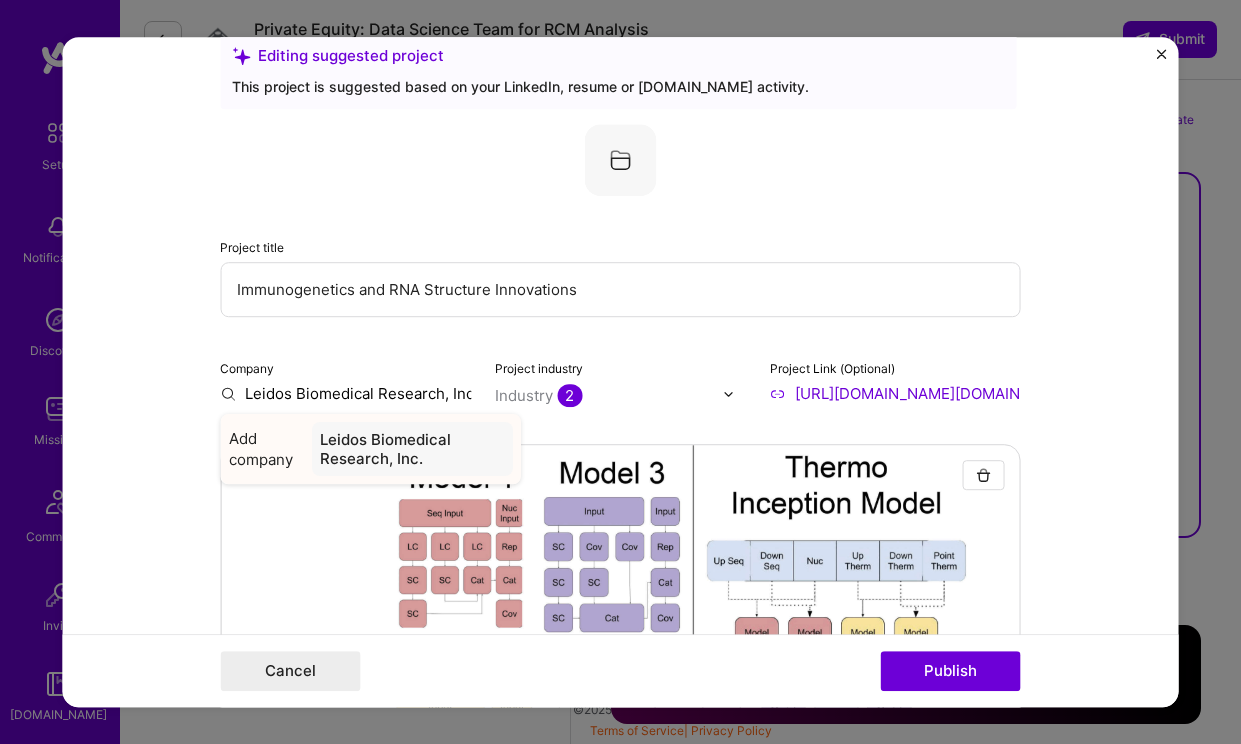 click on "Leidos Biomedical Research, Inc." at bounding box center (411, 449) 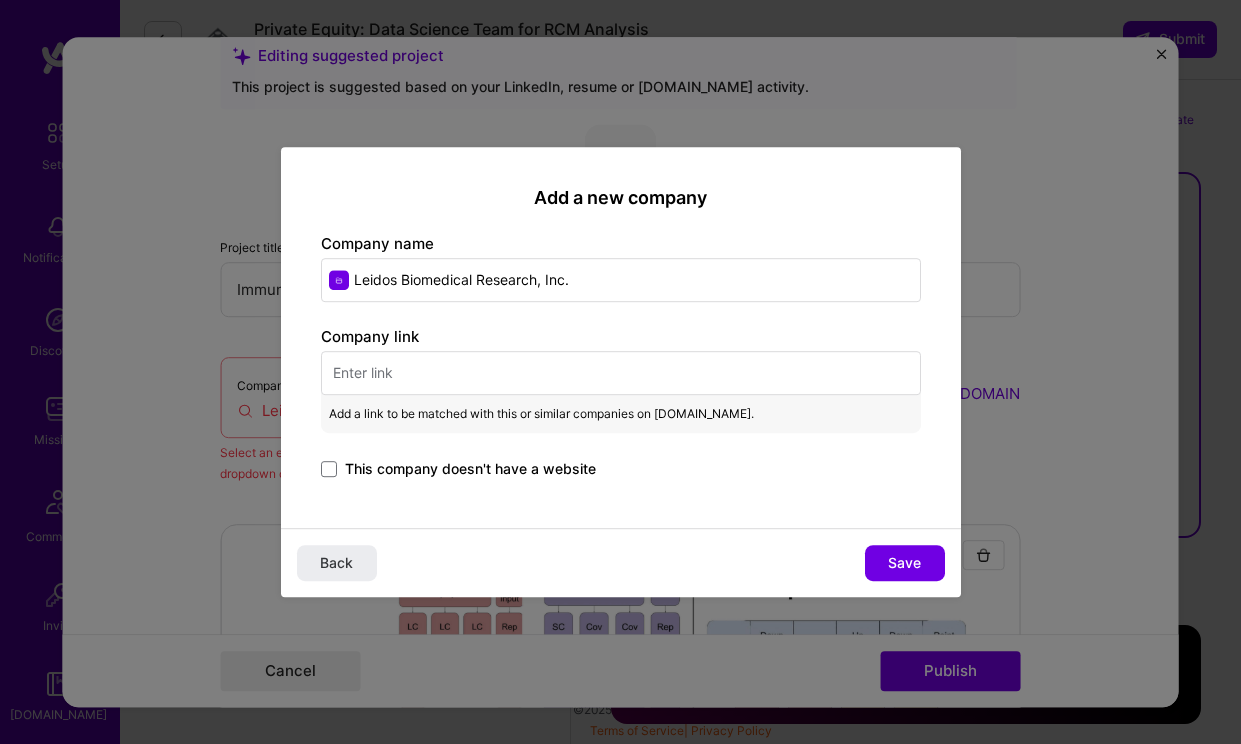 click at bounding box center [621, 373] 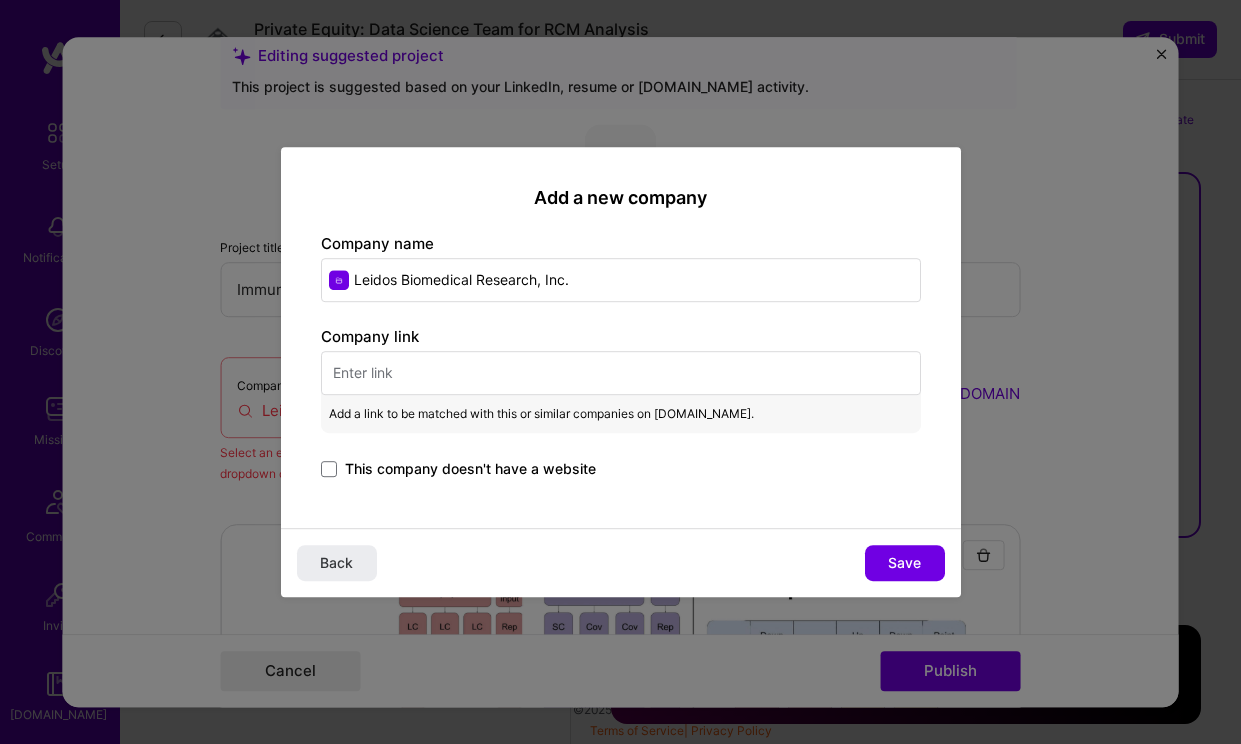 paste on "[URL][DOMAIN_NAME]" 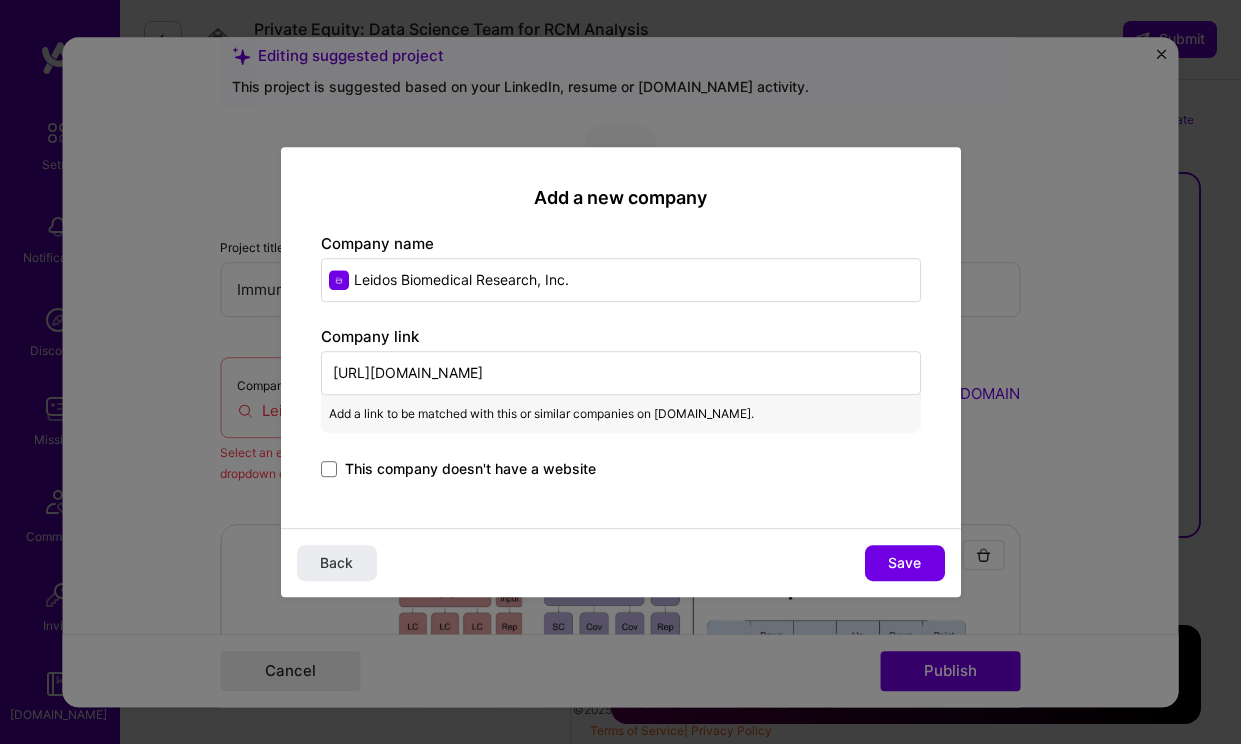scroll, scrollTop: 0, scrollLeft: 438, axis: horizontal 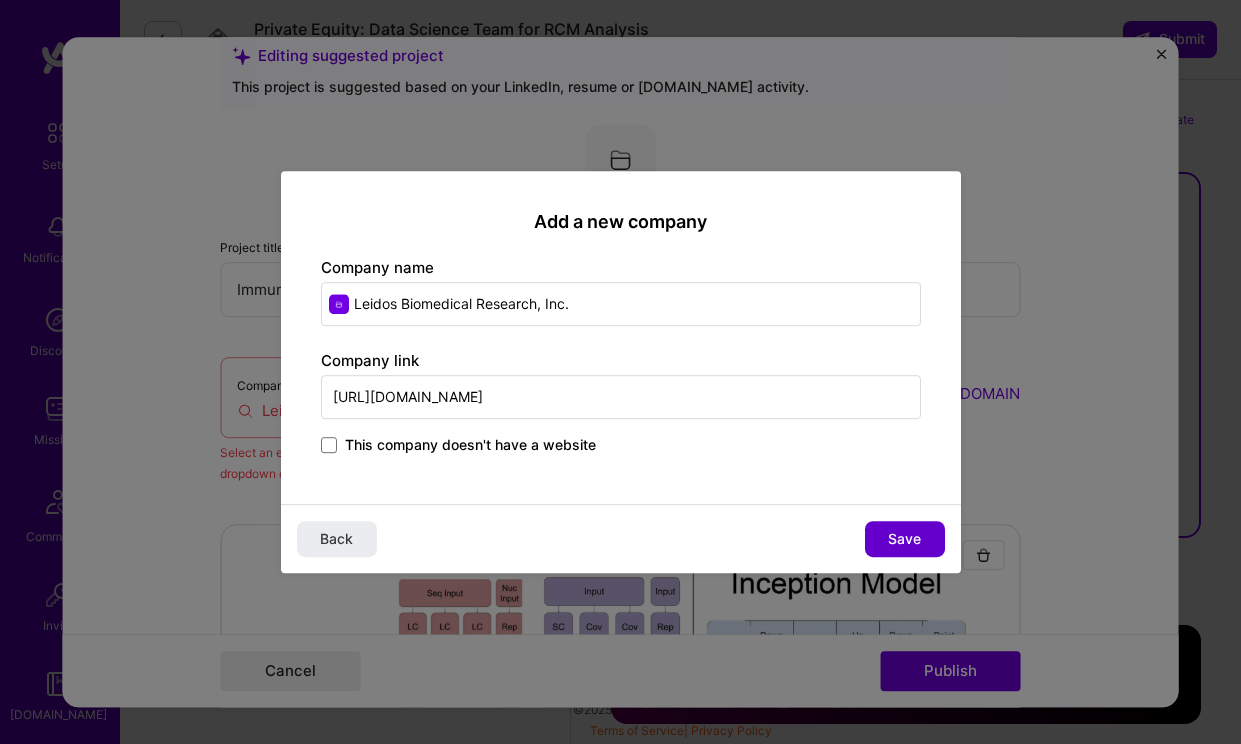 type on "[URL][DOMAIN_NAME]" 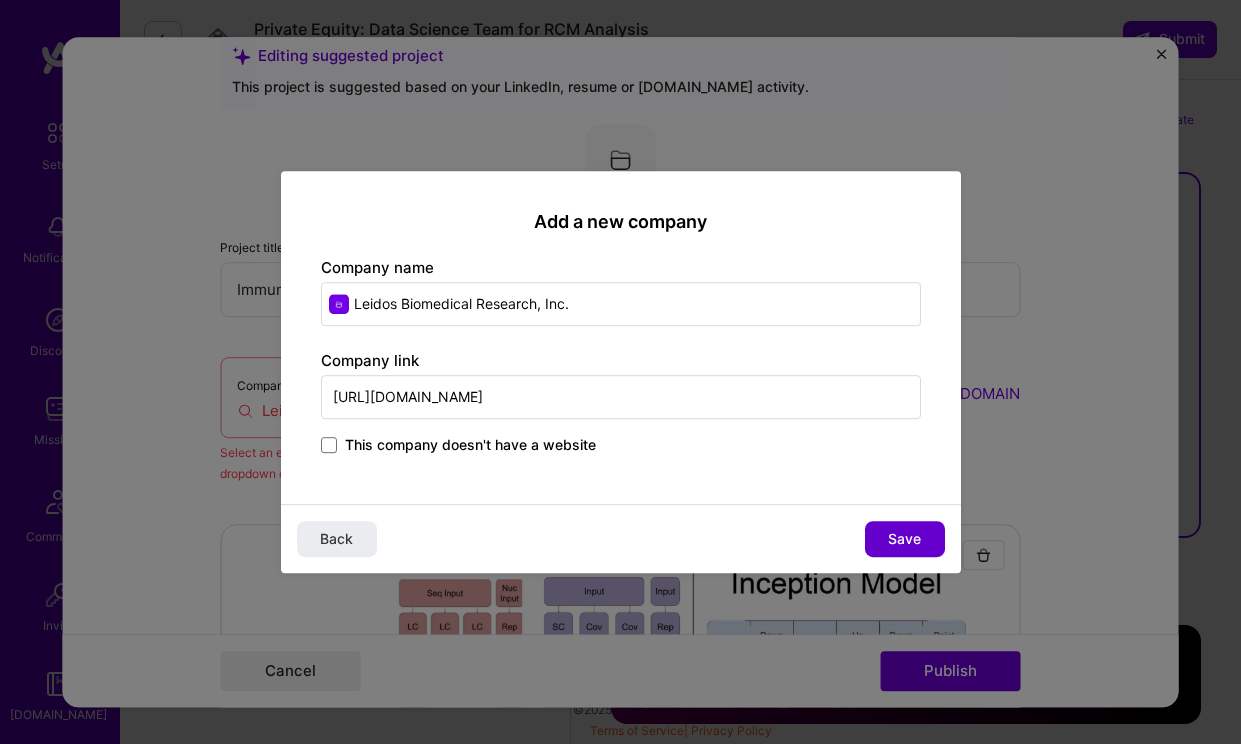 click on "Save" at bounding box center [905, 539] 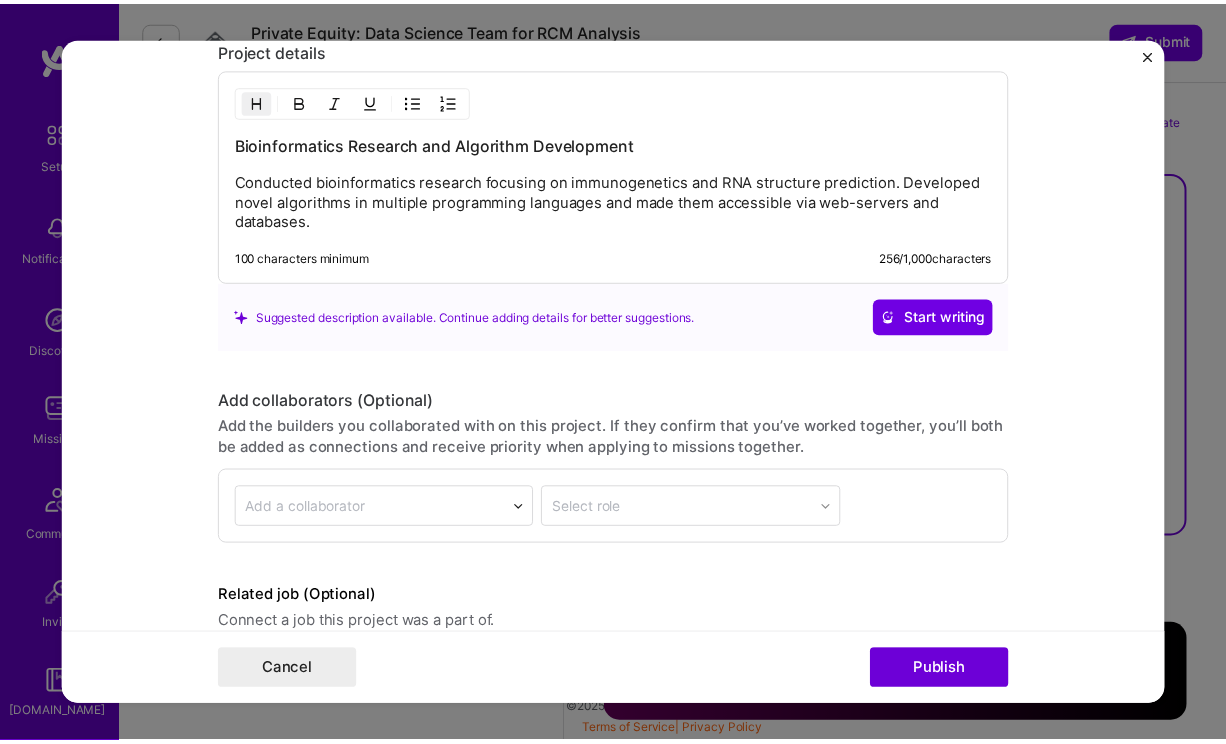 scroll, scrollTop: 2588, scrollLeft: 0, axis: vertical 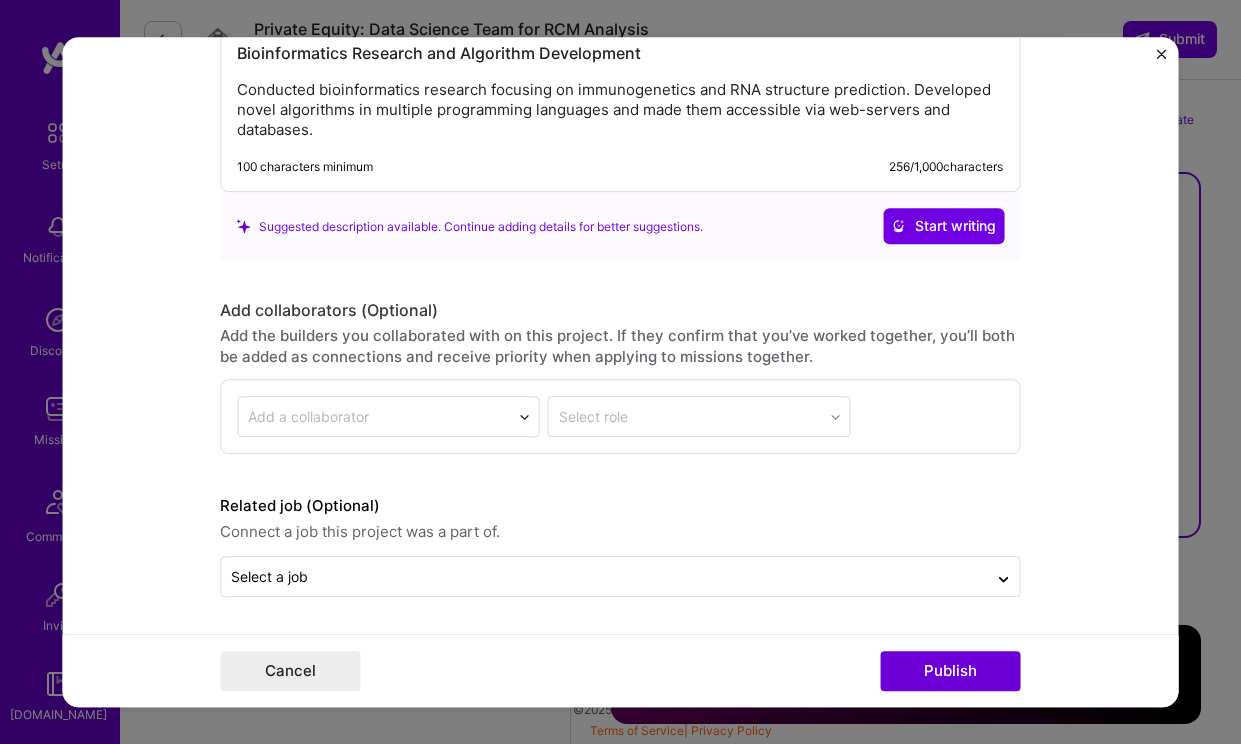click at bounding box center [374, 417] 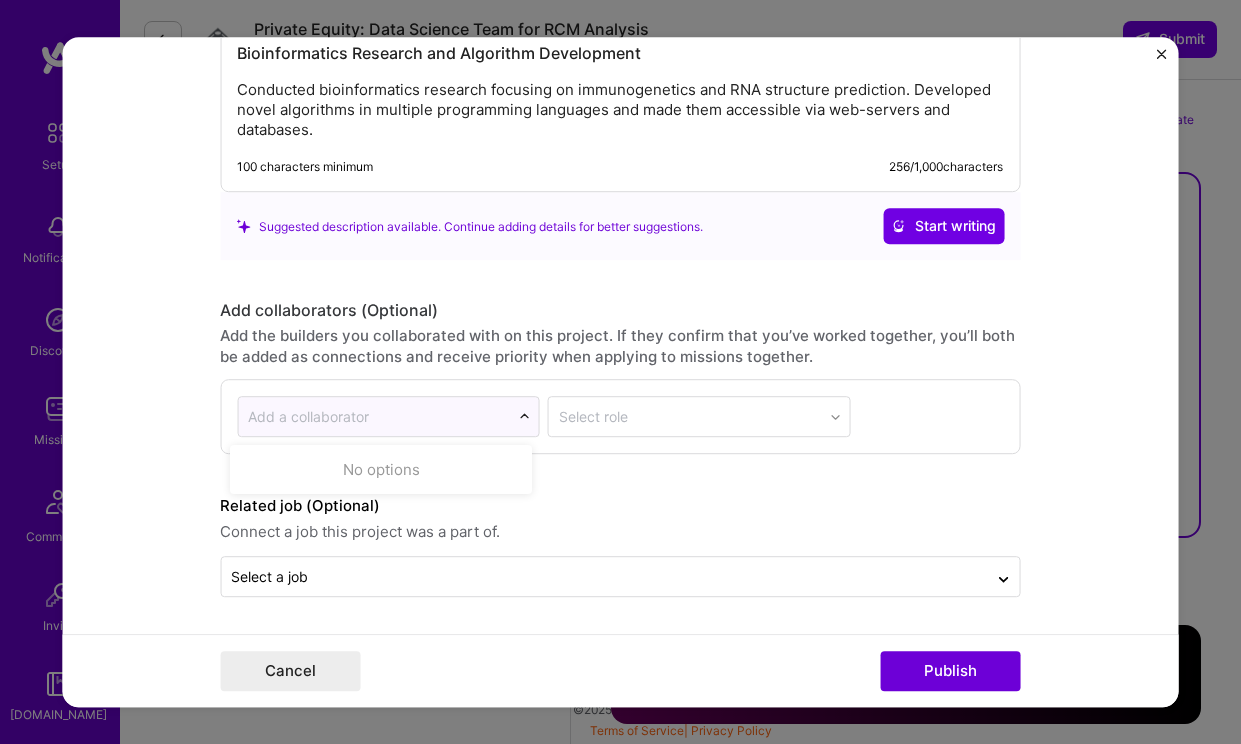 click at bounding box center (374, 417) 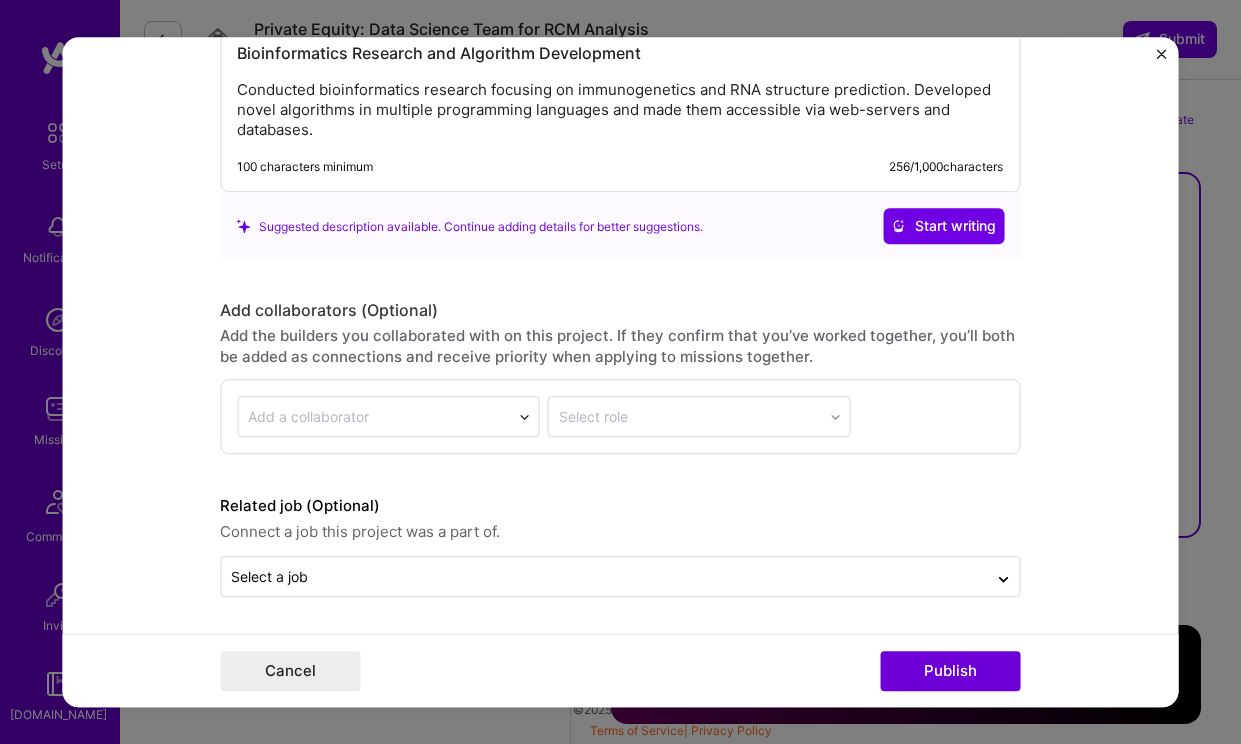 click on "Editing suggested project This project is suggested based on your LinkedIn, resume or [DOMAIN_NAME] activity. Project title Immunogenetics and RNA Structure Innovations Company Leidos Biomedical Research, Inc.
Project industry Industry 2 Project Link (Optional) [URL][DOMAIN_NAME][DOMAIN_NAME]
Add New Image Remove Image Role Senior Computational Scientist AI Researcher [DATE]
to [DATE]
I’m still working on this project Skills used — Add up to 12 skills Any new skills will be added to your profile. m m 5 Algorithm Design 1 2 3 4 5 Python 1 2 3 4 5 C++ 1 2 3 4 5 Artificial Intelligence (AI) 1 2 3 4 5 Machine Learning 1 2 3 4 5 Did this role require you to manage team members? (Optional) Yes, I managed — team members. Were you involved from inception to launch (0  ->   256 /" at bounding box center (620, -956) 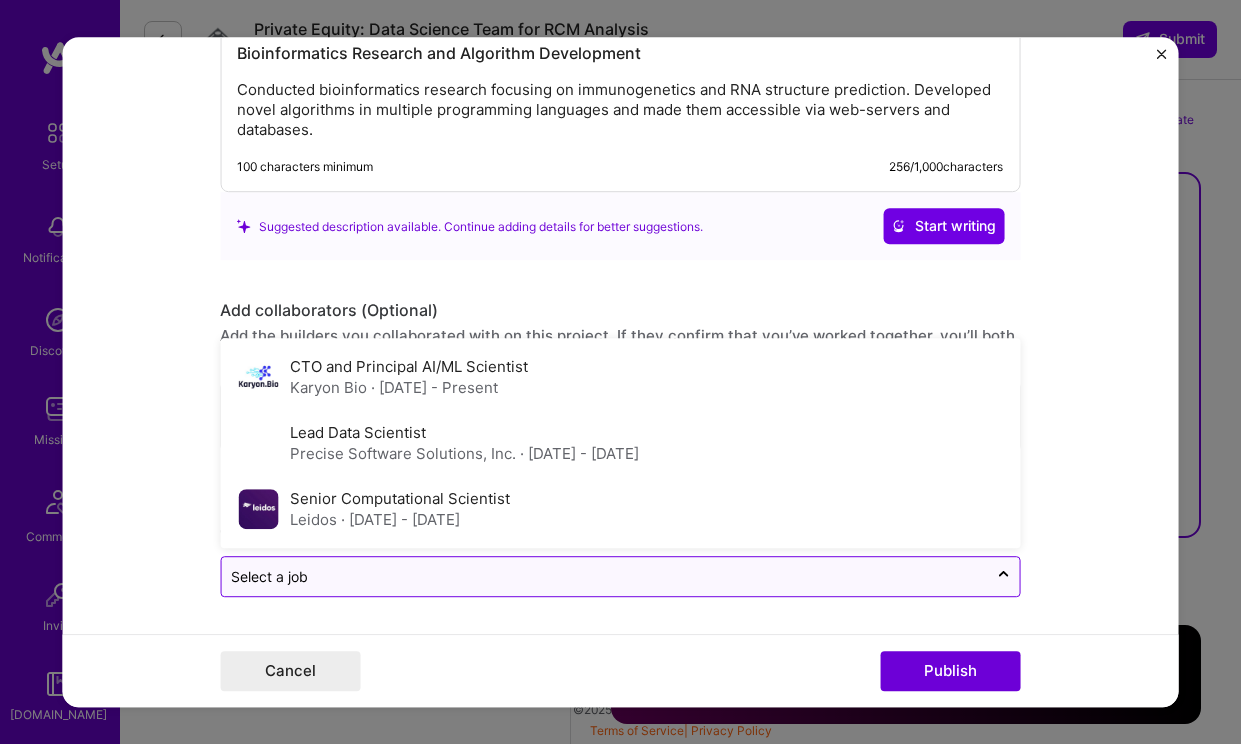 click at bounding box center (604, 577) 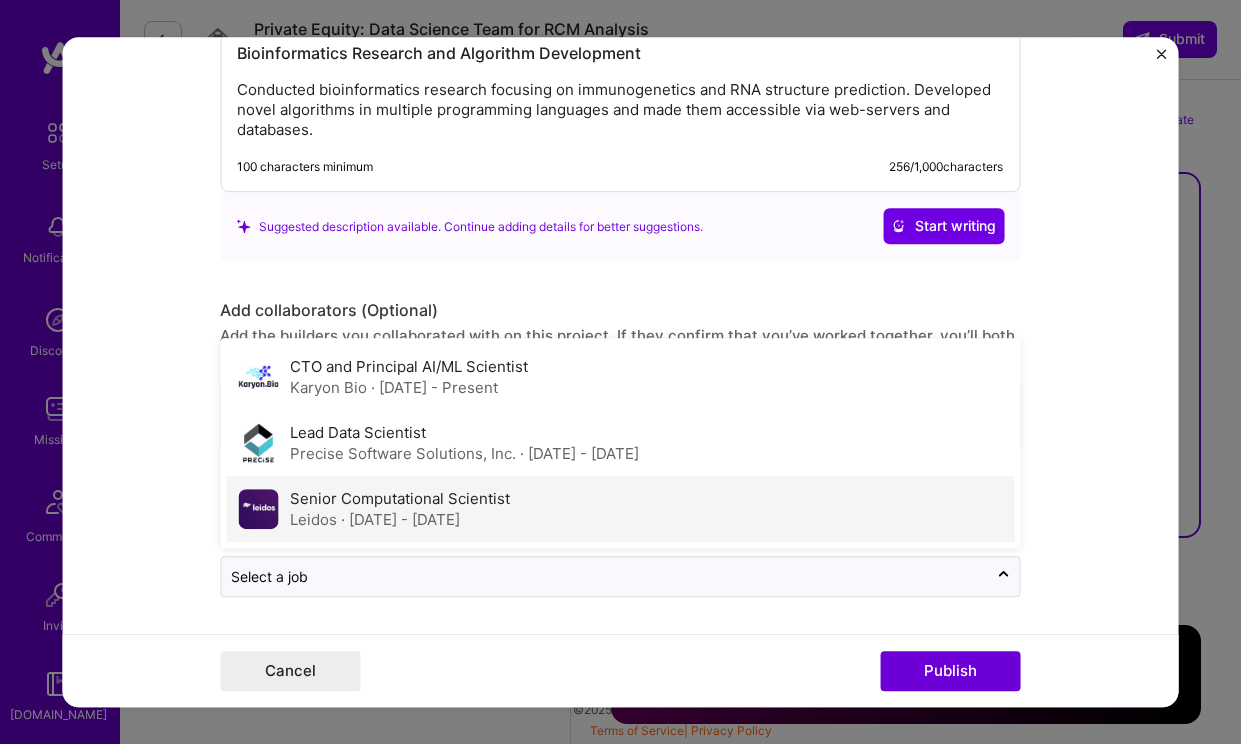 click on "Senior Computational Scientist" at bounding box center (400, 499) 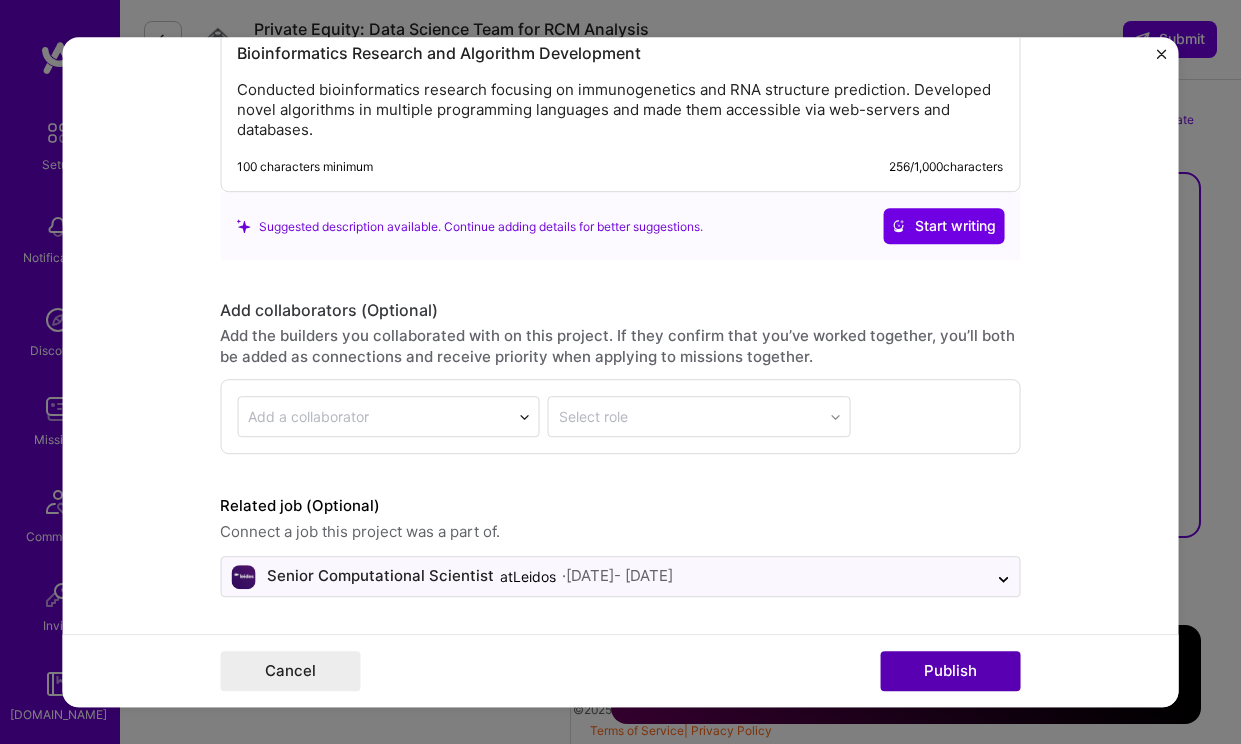 click on "Publish" at bounding box center [950, 671] 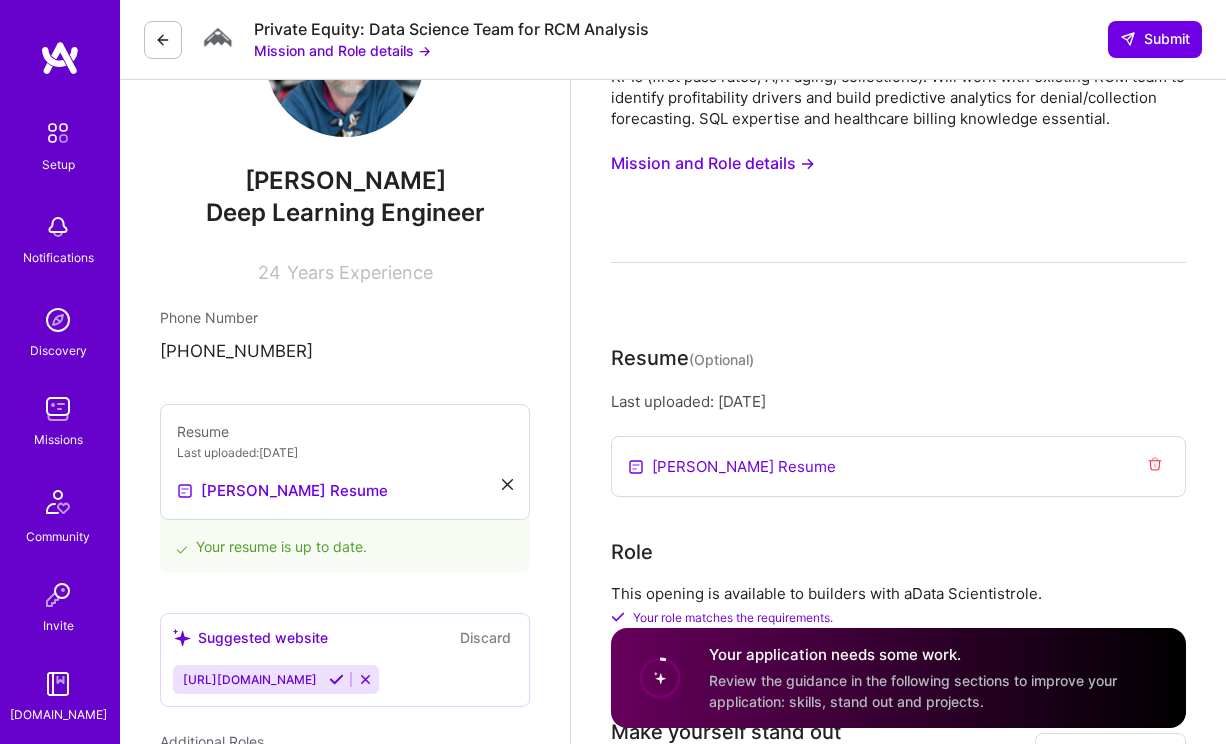 scroll, scrollTop: 0, scrollLeft: 0, axis: both 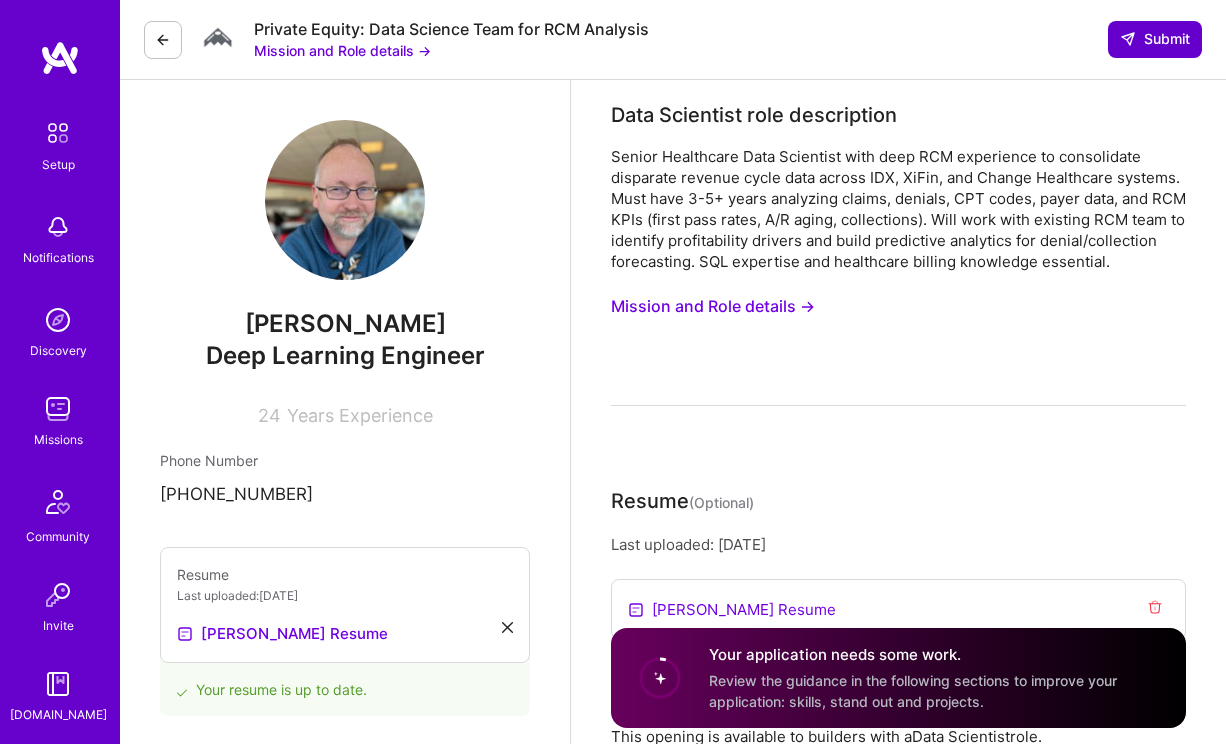 click at bounding box center [1128, 39] 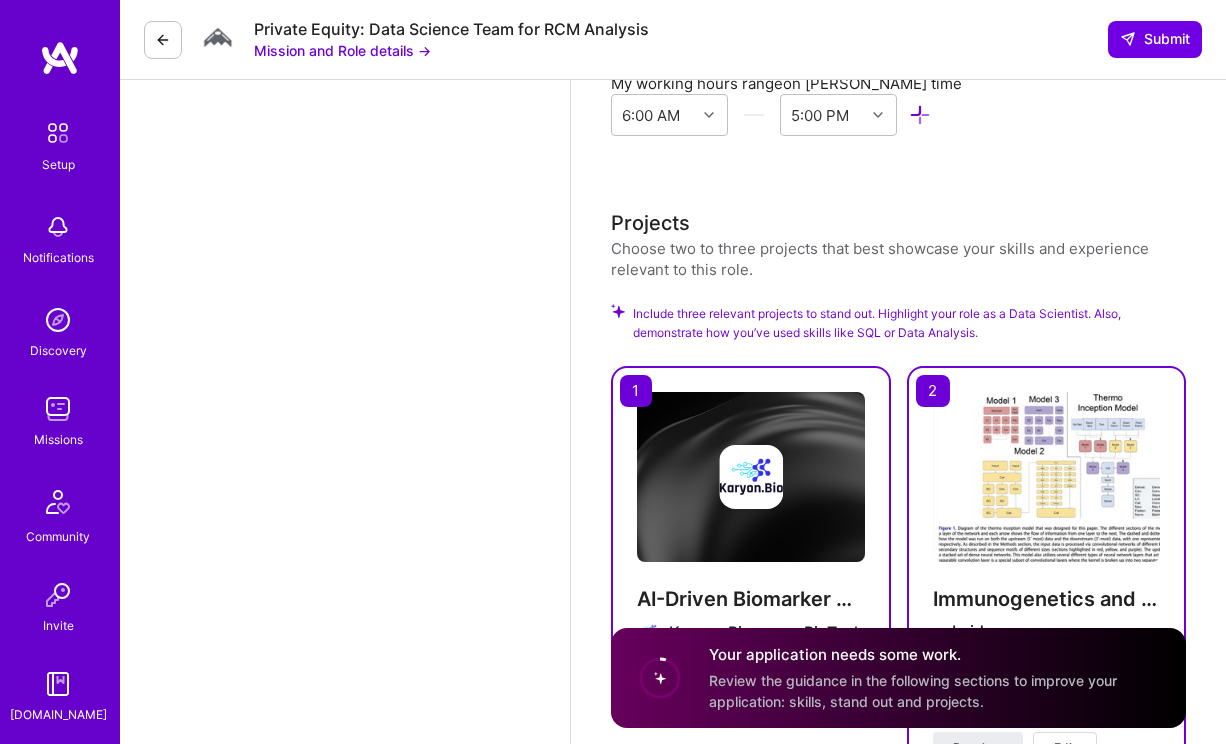 scroll, scrollTop: 2667, scrollLeft: 0, axis: vertical 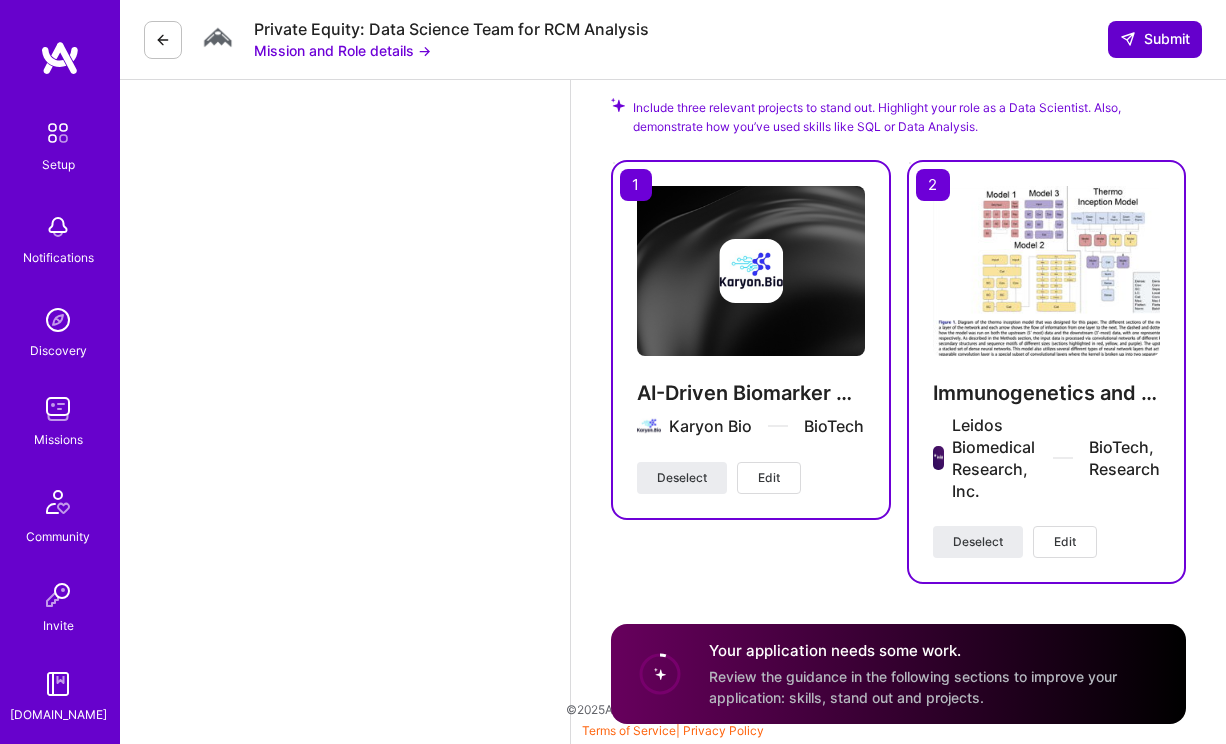 click on "Submit" at bounding box center [1155, 39] 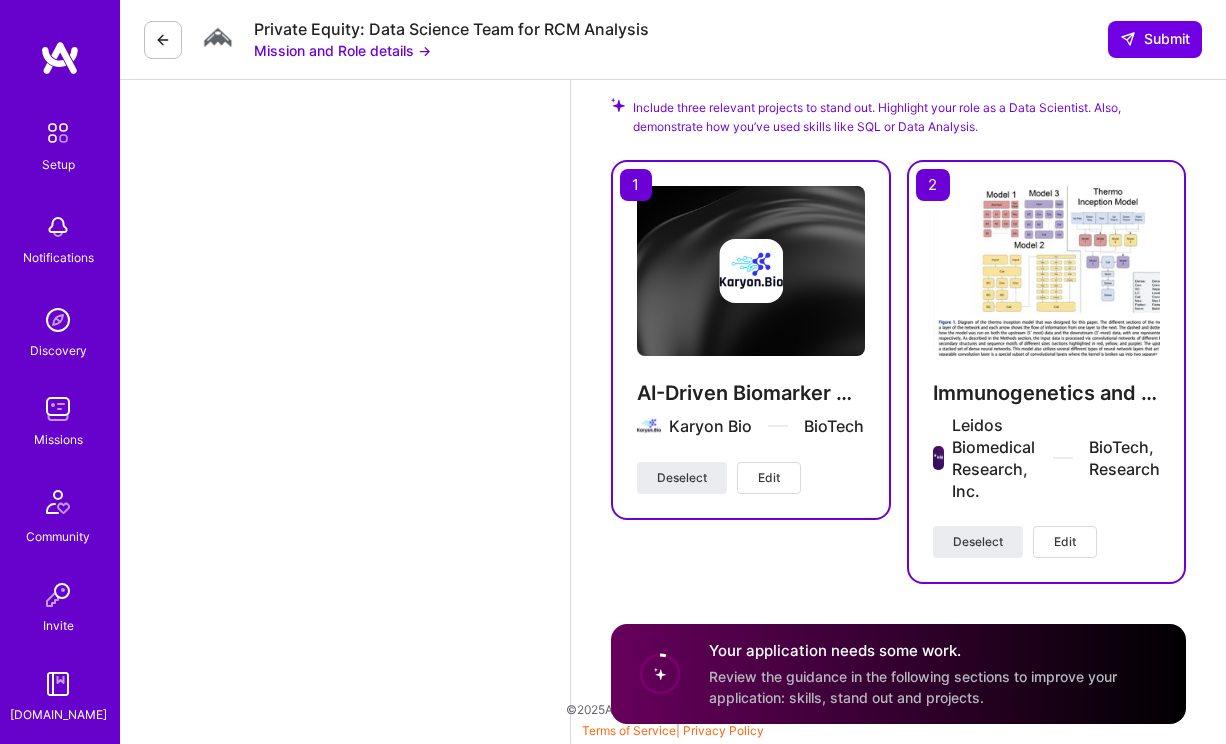 click on "Your application needs some work. Review the guidance in the following sections to improve your application: skills, stand out and projects." at bounding box center (935, 673) 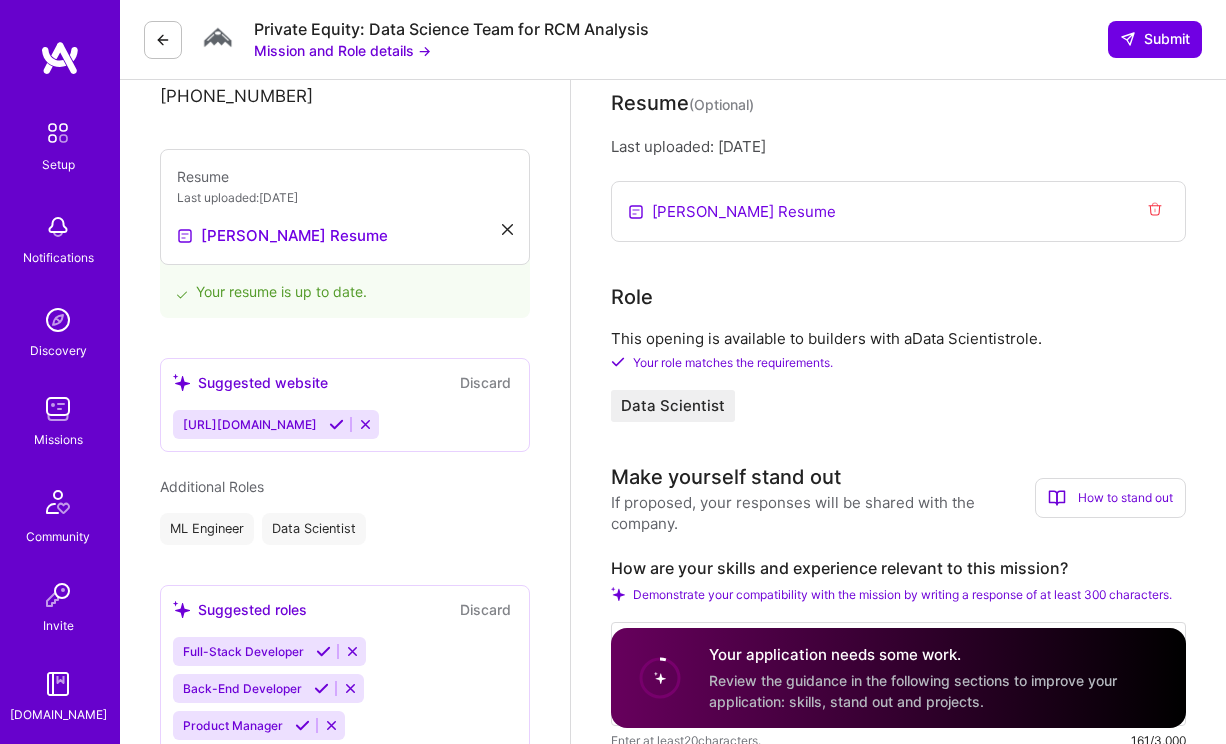 scroll, scrollTop: 0, scrollLeft: 0, axis: both 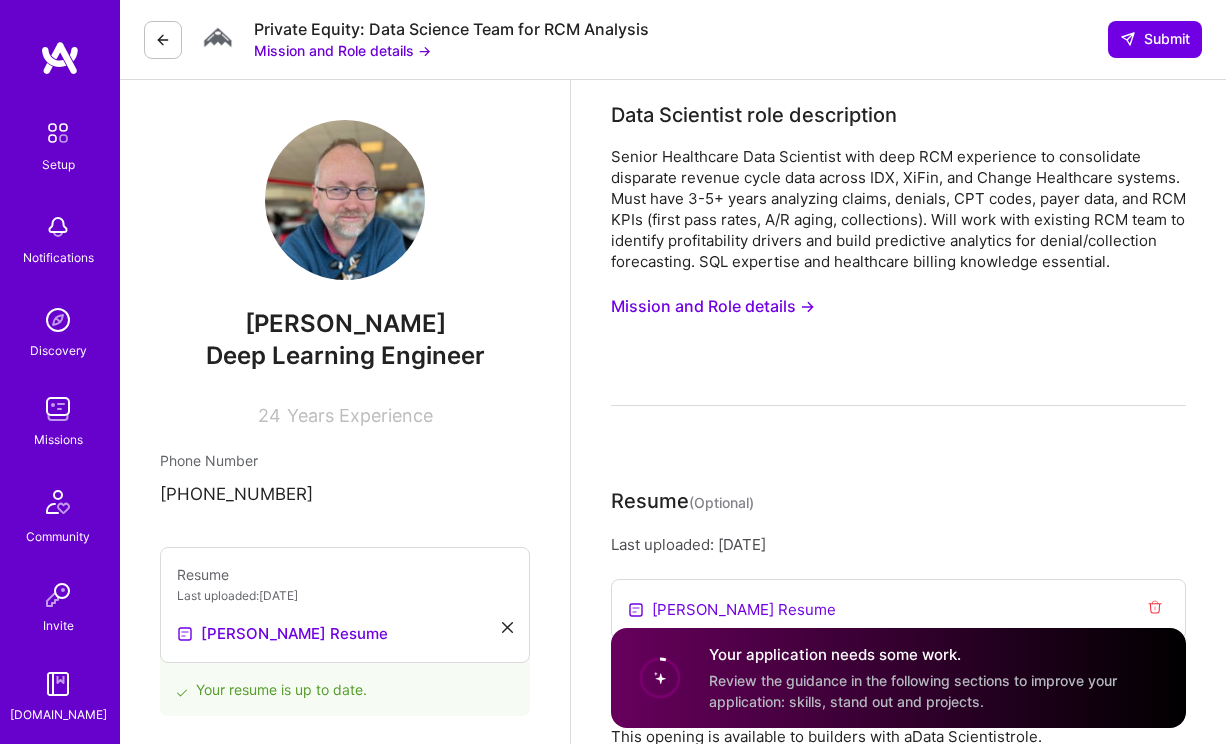 click on "Mission and Role details →" at bounding box center [342, 50] 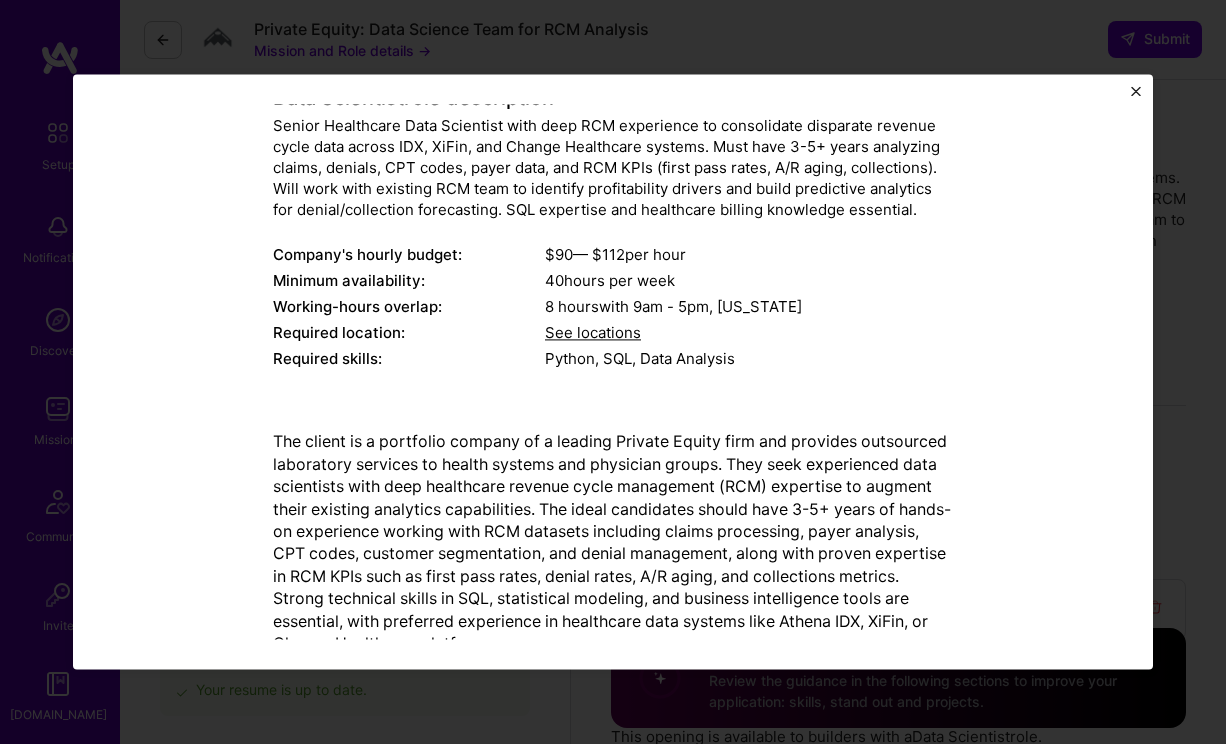 scroll, scrollTop: 0, scrollLeft: 0, axis: both 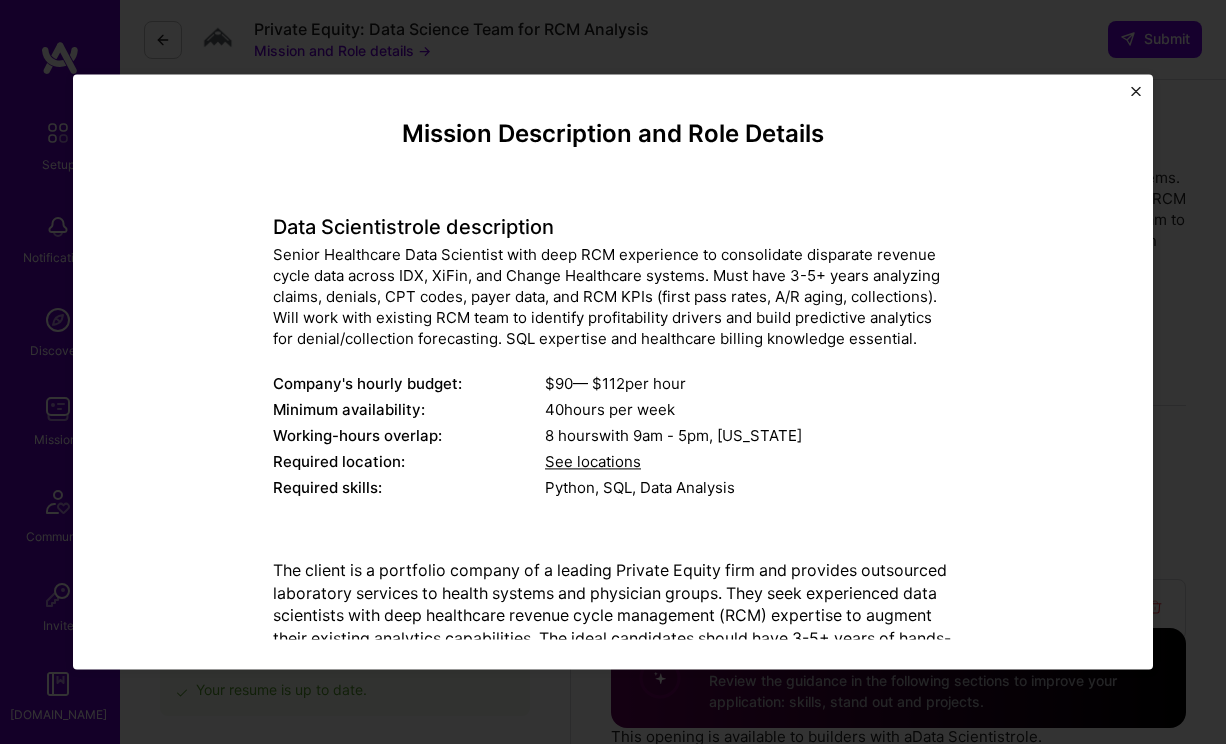 click on "Mission Description and Role Details Data Scientist  role description Senior Healthcare Data Scientist with deep RCM experience to consolidate disparate revenue cycle data across IDX, XiFin, and Change Healthcare systems. Must have 3-5+ years analyzing claims, denials, CPT codes, payer data, and RCM KPIs (first pass rates, A/R aging, collections). Will work with existing RCM team to identify profitability drivers and build predictive analytics for denial/collection forecasting. SQL expertise and healthcare billing knowledge essential. Company's hourly budget: $ 90  — $ 112  per hour Minimum availability: 40  hours per week Working-hours overlap: 8 hours  with   9am    -    5pm ,     [US_STATE] Required location: See locations Required skills: Python, SQL, Data Analysis
Website [URL][DOMAIN_NAME]" at bounding box center (613, 371) 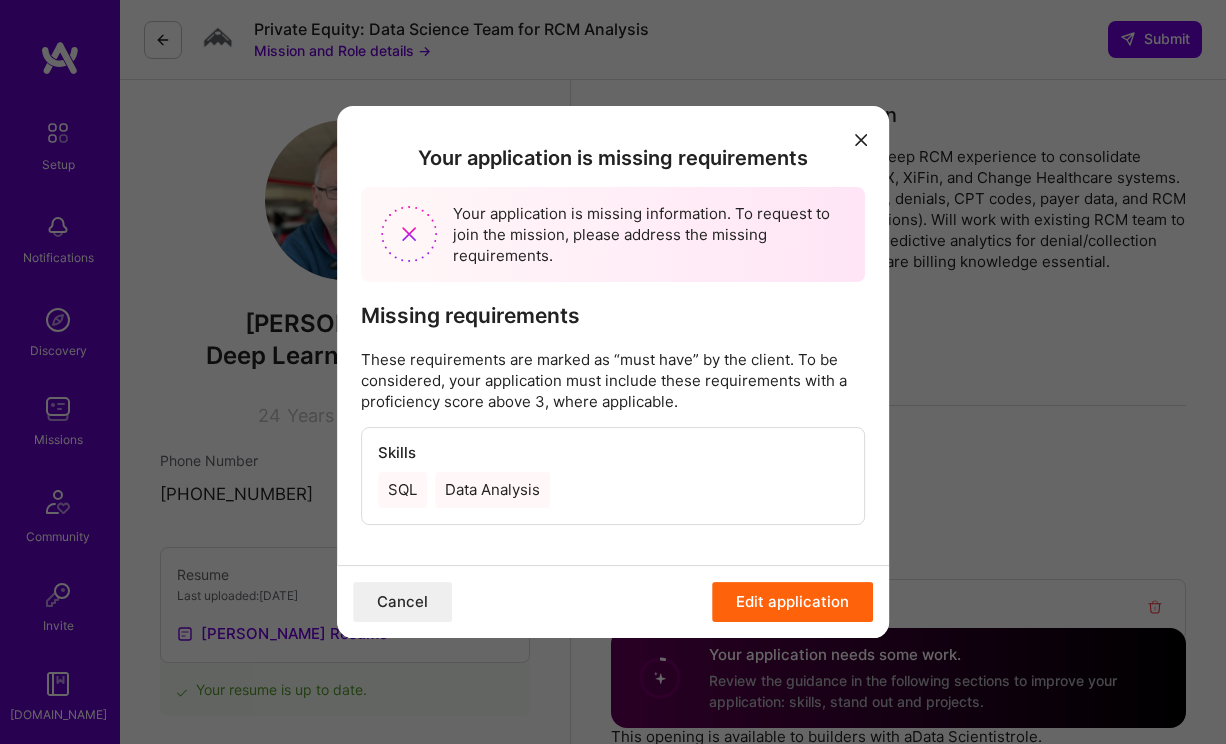 click on "Data Analysis" at bounding box center (492, 490) 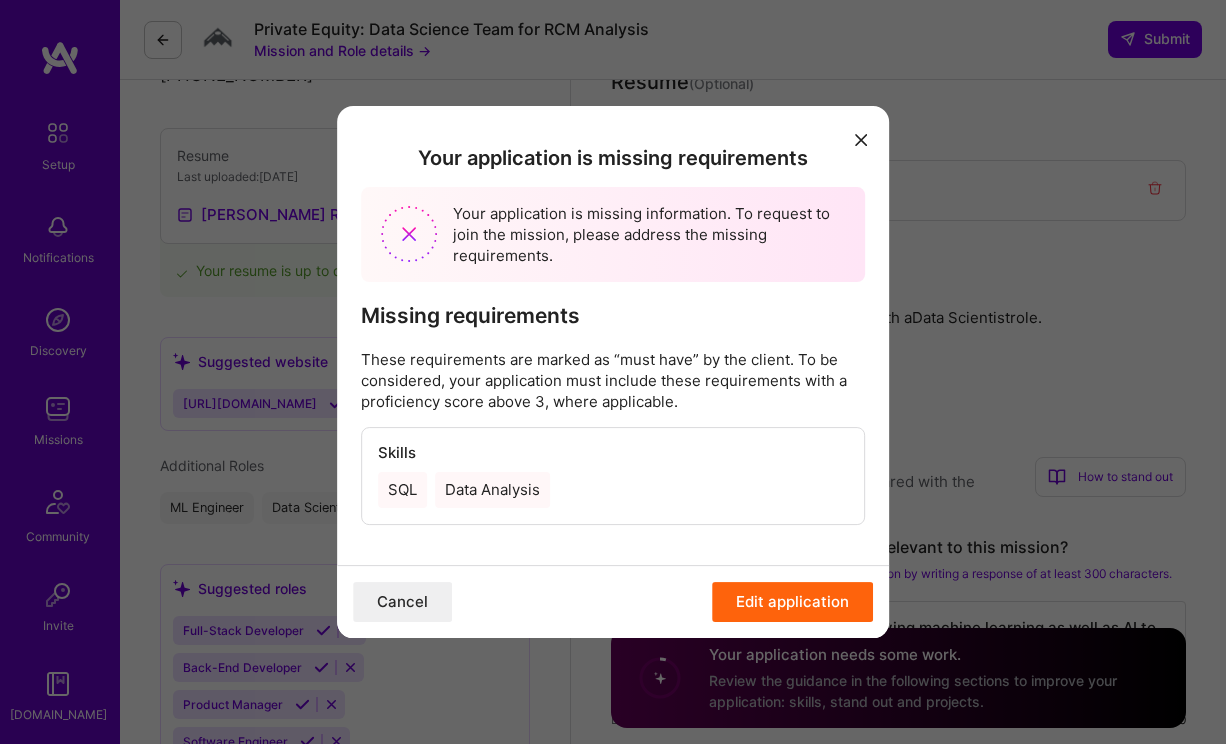 scroll, scrollTop: 425, scrollLeft: 0, axis: vertical 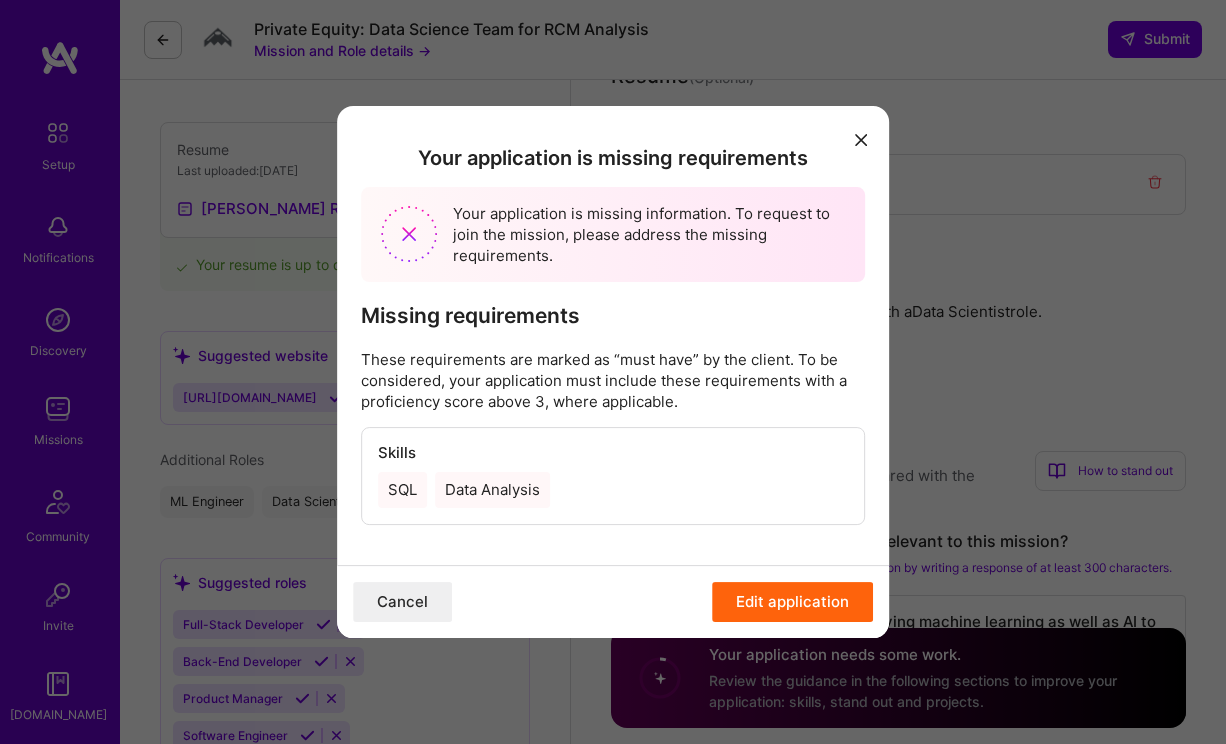 click on "Cancel" at bounding box center (402, 602) 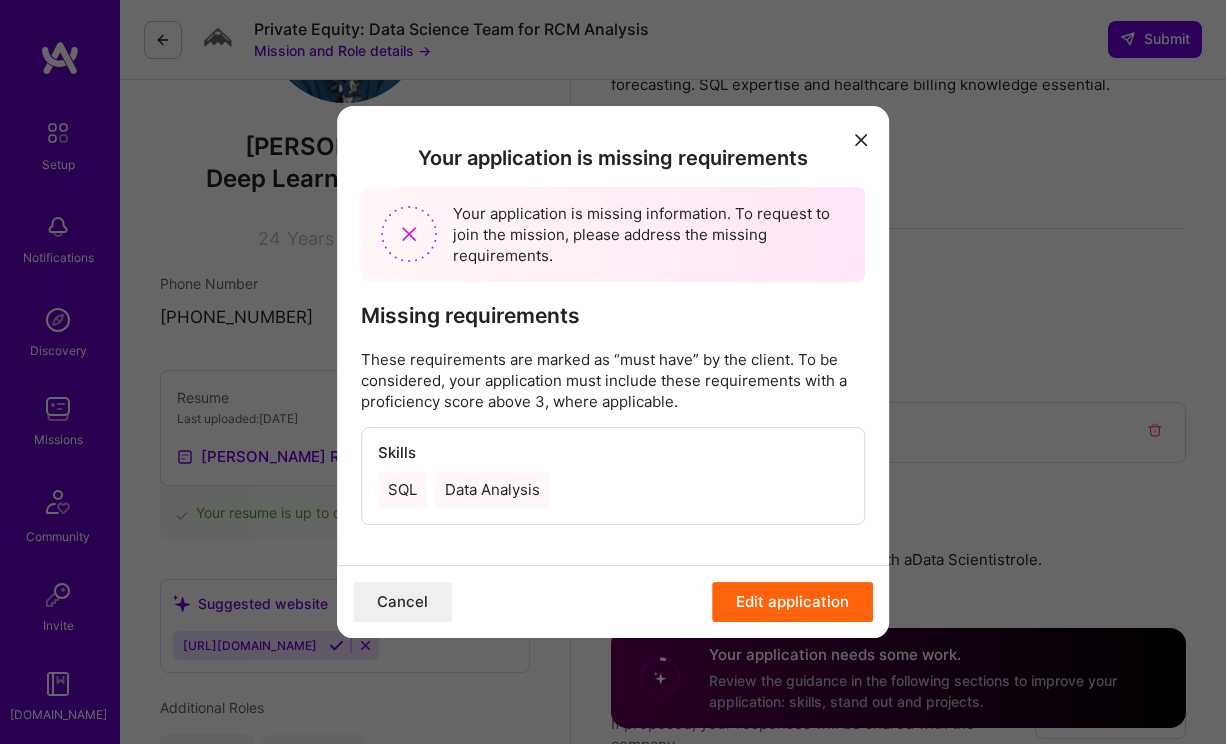 scroll, scrollTop: 0, scrollLeft: 0, axis: both 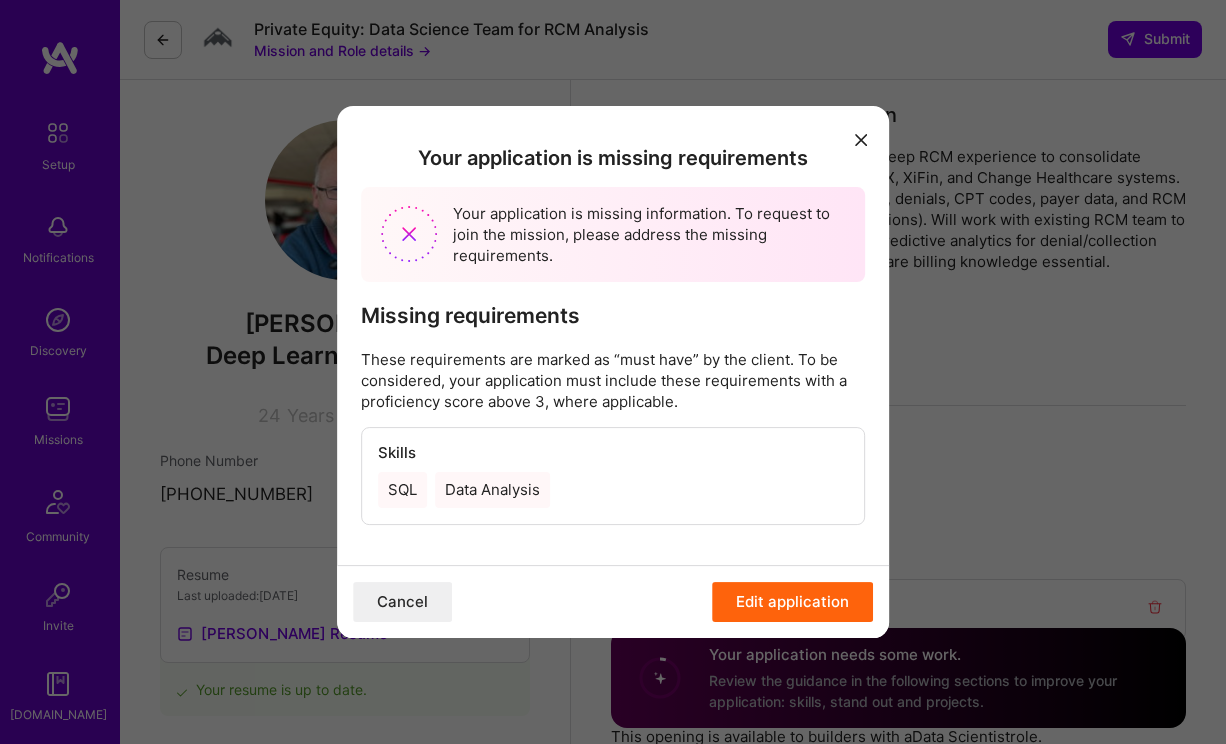 click at bounding box center [861, 138] 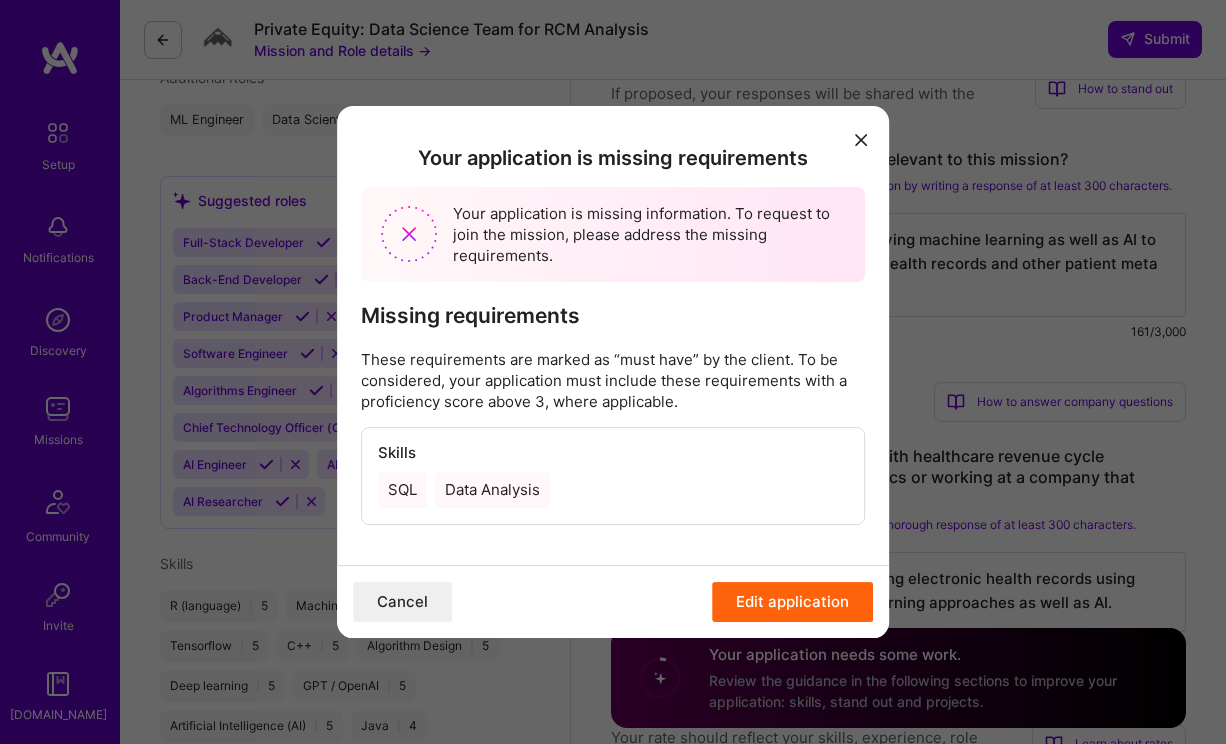 scroll, scrollTop: 910, scrollLeft: 0, axis: vertical 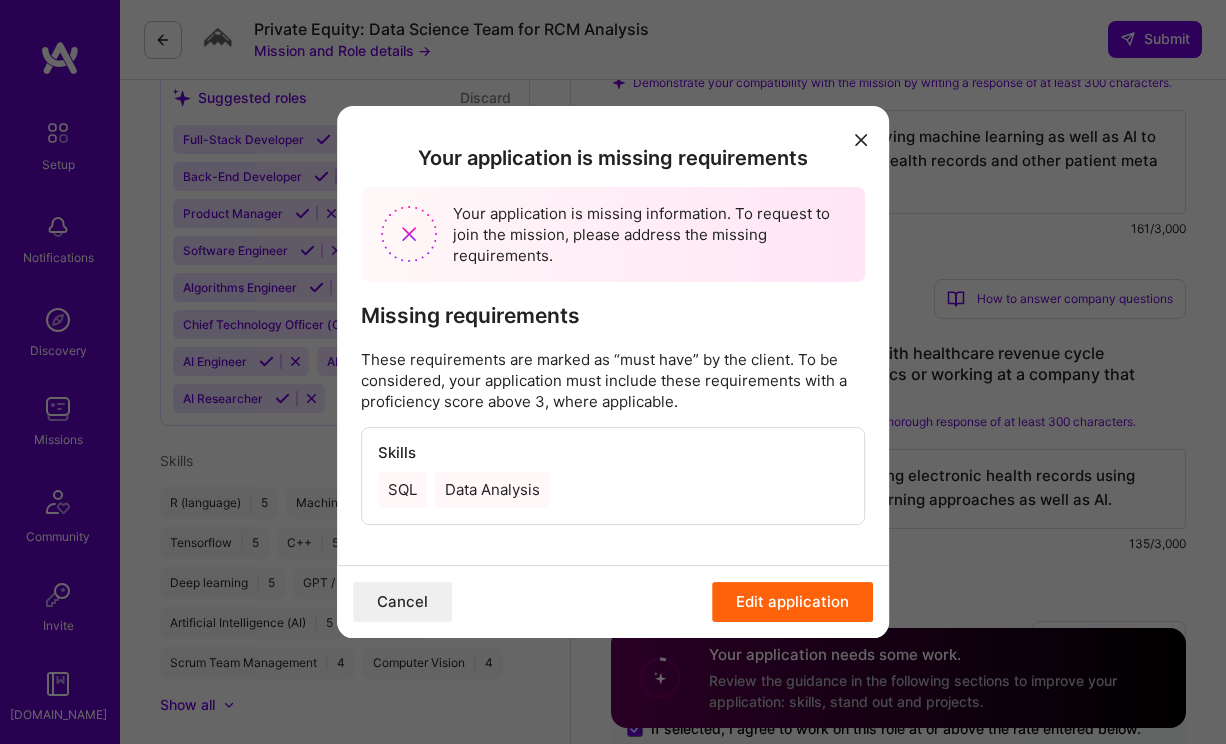 click on "SQL" at bounding box center [402, 490] 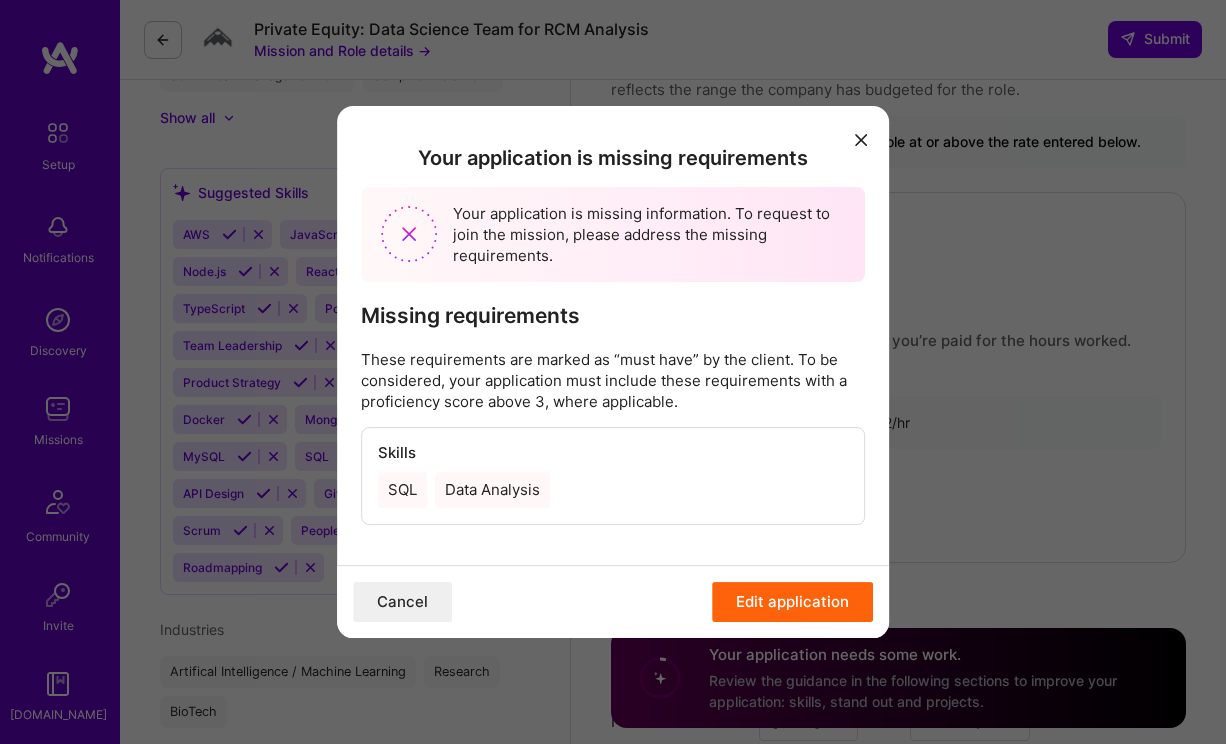 scroll, scrollTop: 1536, scrollLeft: 0, axis: vertical 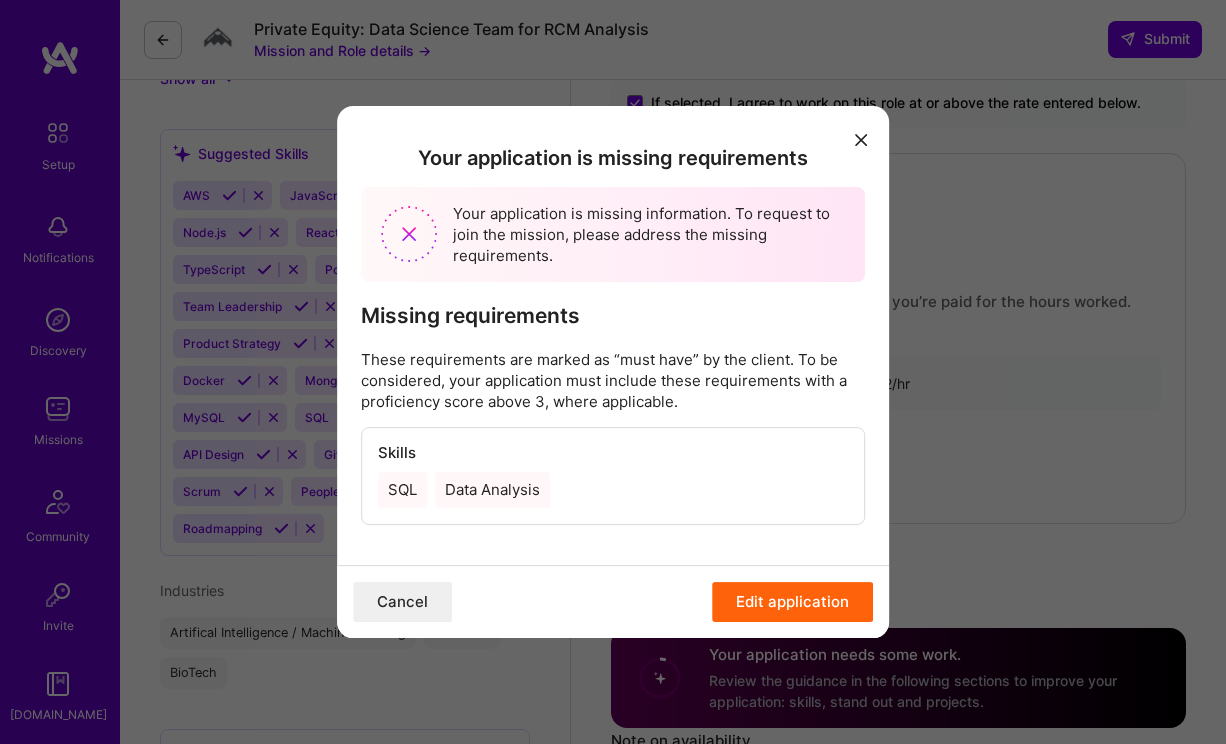click on "Cancel" at bounding box center [402, 602] 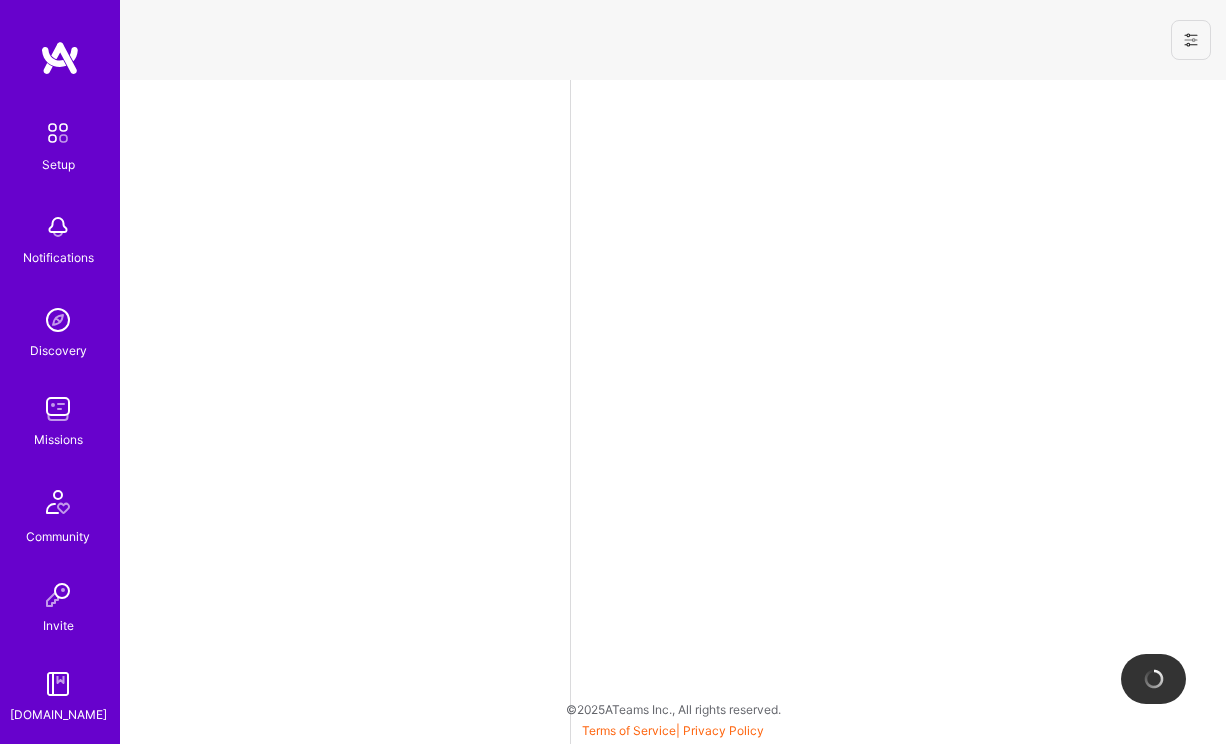 scroll, scrollTop: 0, scrollLeft: 0, axis: both 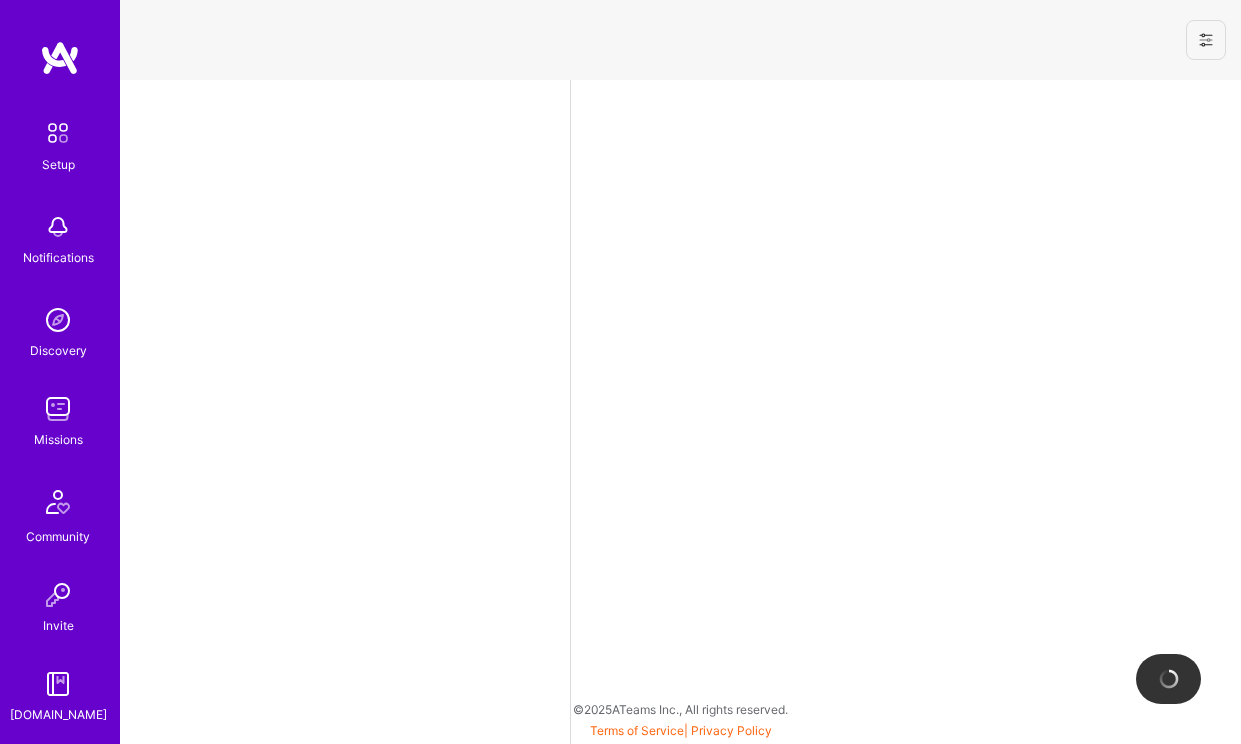 select on "US" 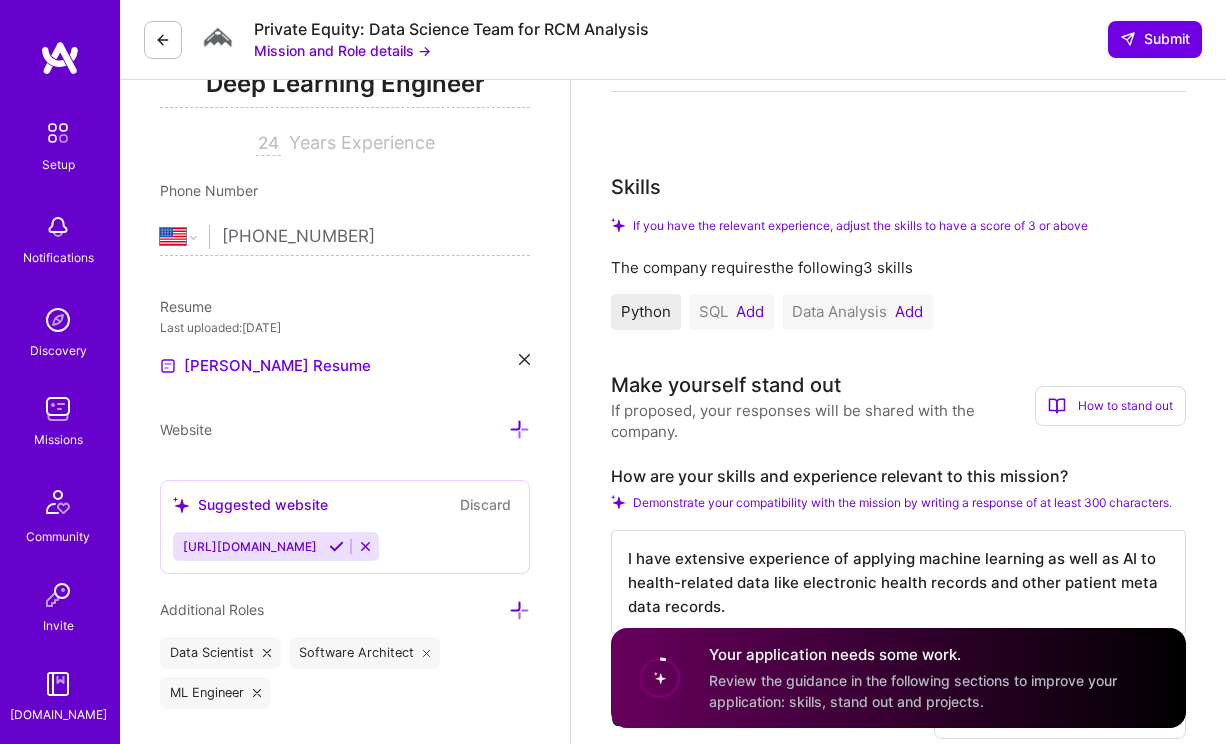scroll, scrollTop: 326, scrollLeft: 0, axis: vertical 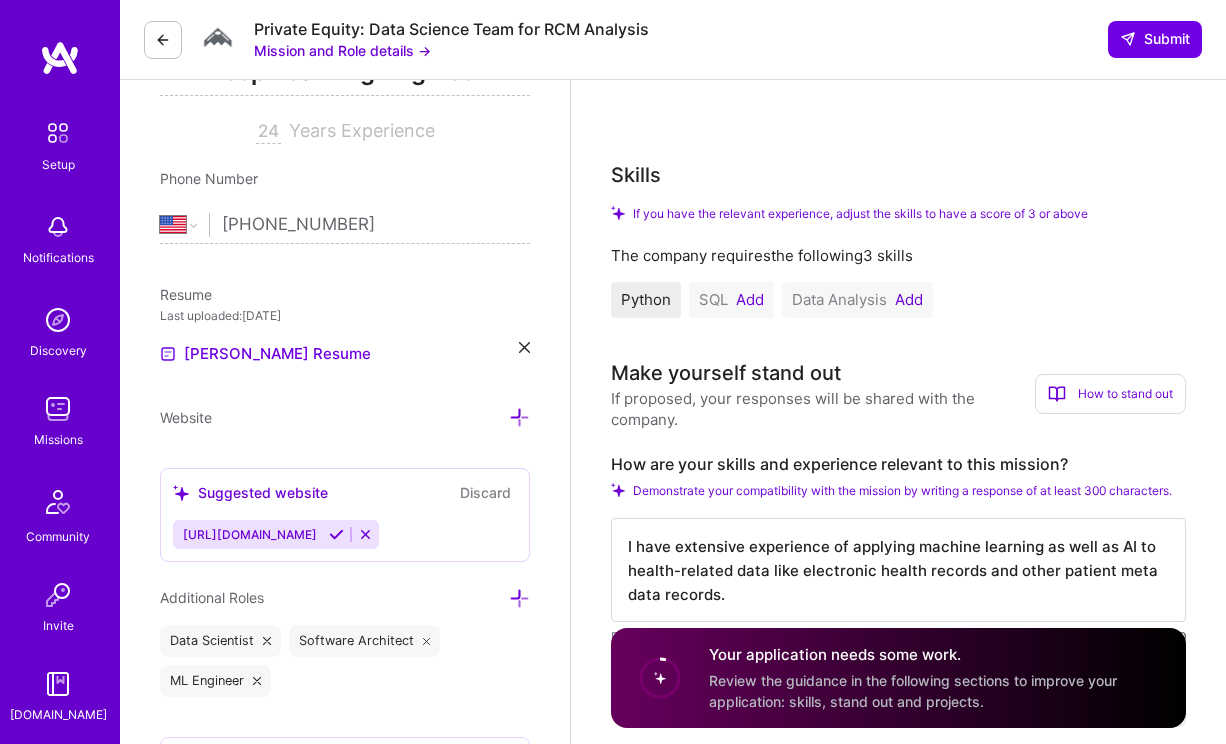 click on "Add" at bounding box center [750, 300] 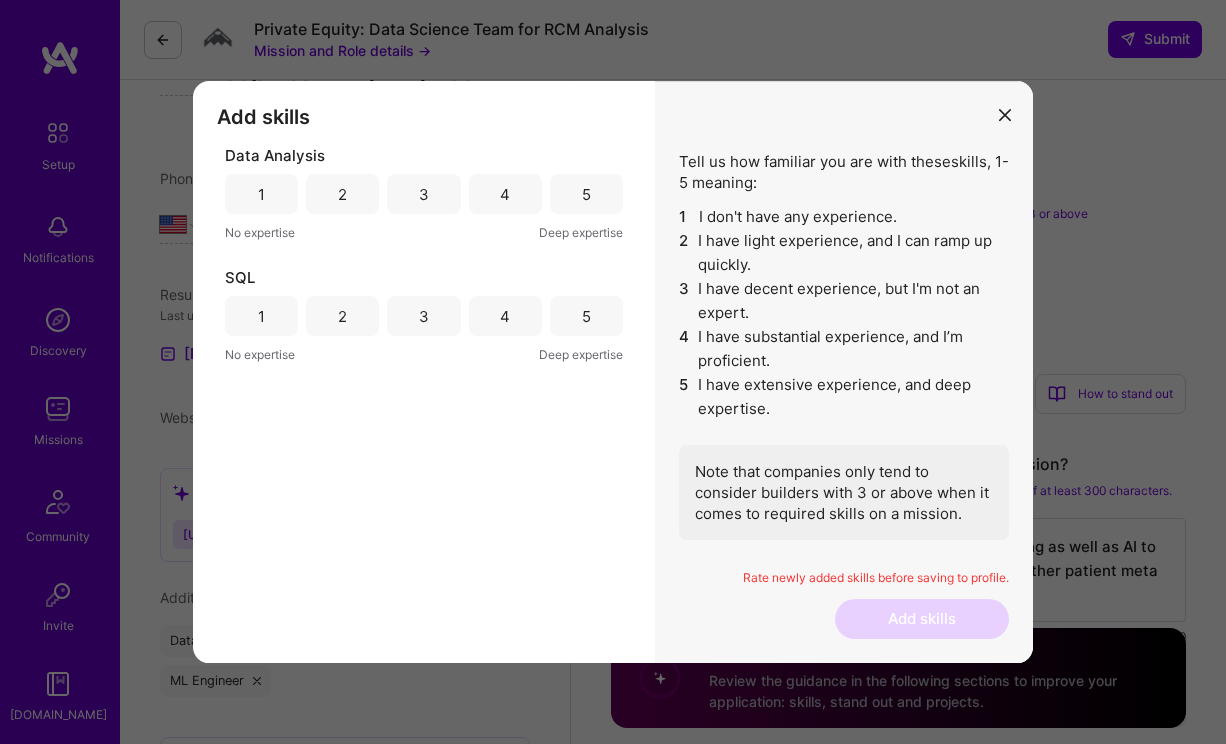 click on "5" at bounding box center [586, 194] 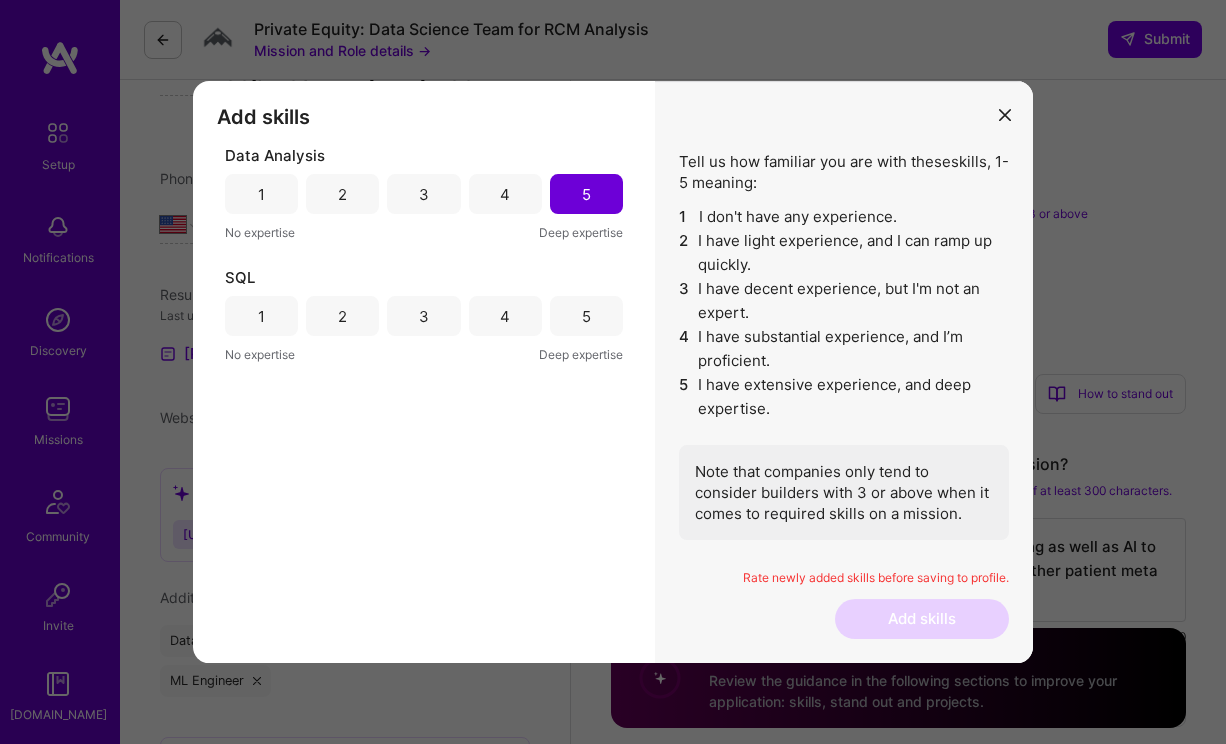 click on "4" at bounding box center (505, 316) 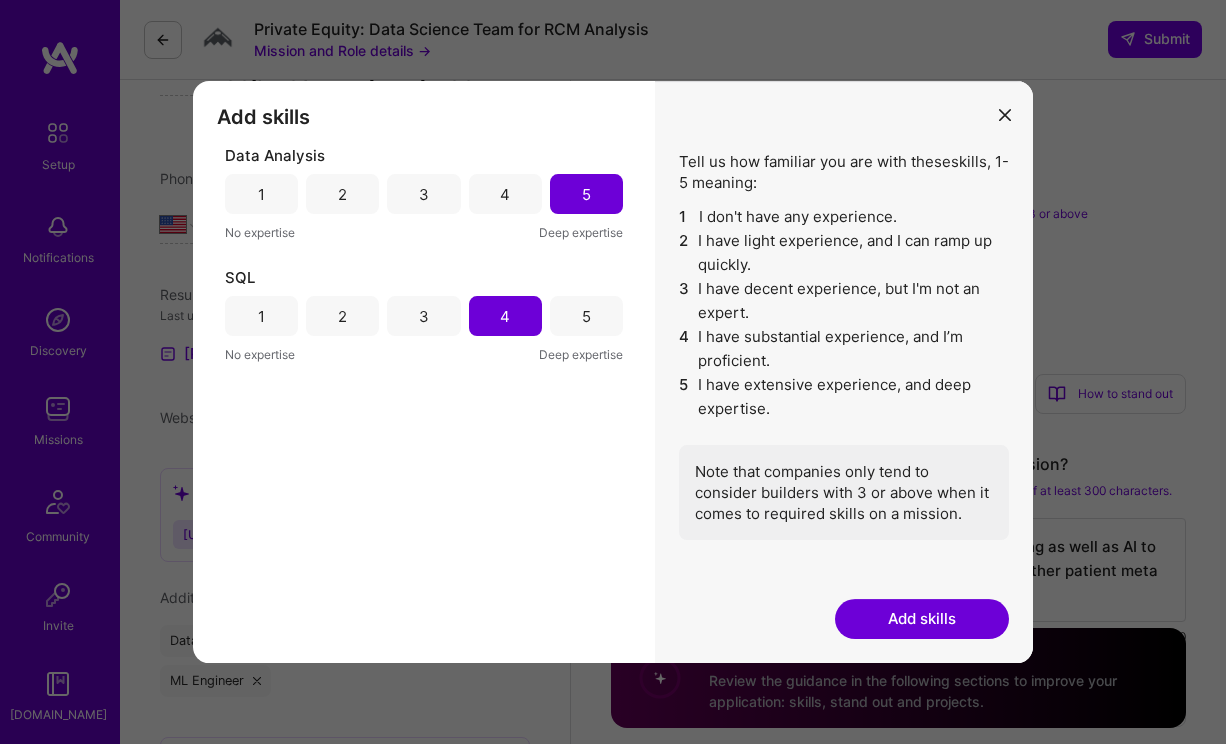 click on "Add skills" at bounding box center (922, 619) 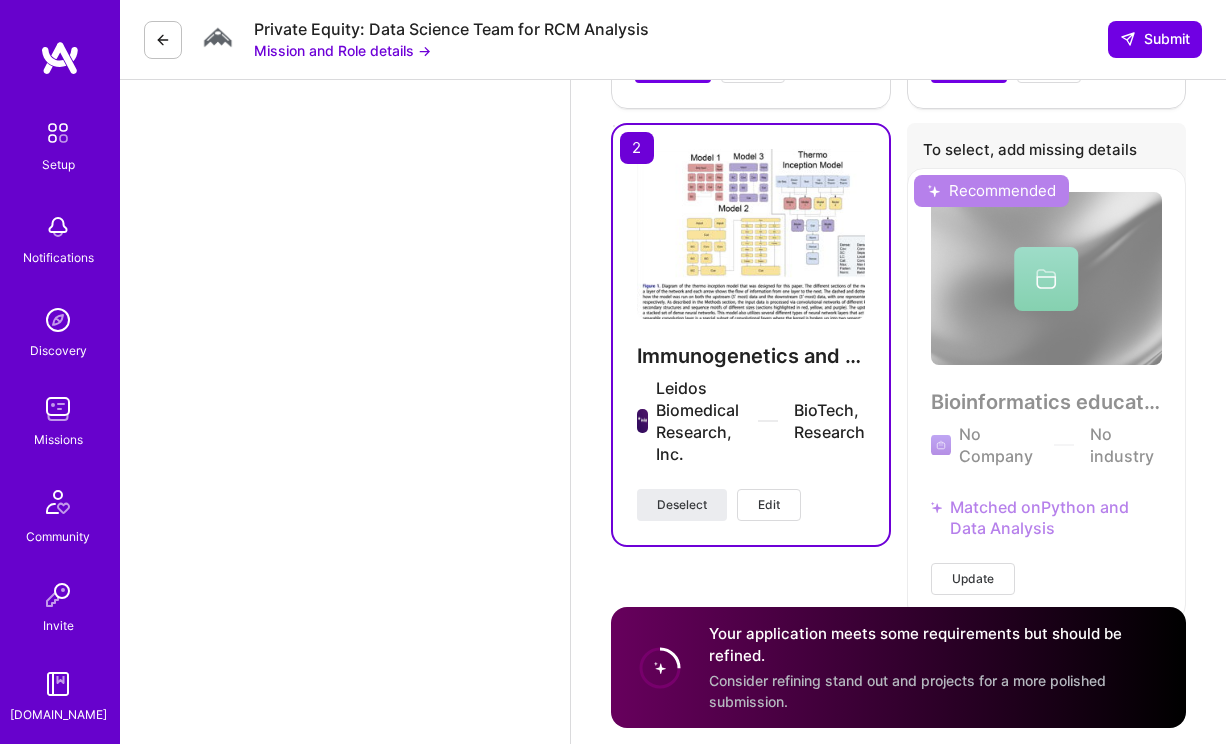 scroll, scrollTop: 3391, scrollLeft: 0, axis: vertical 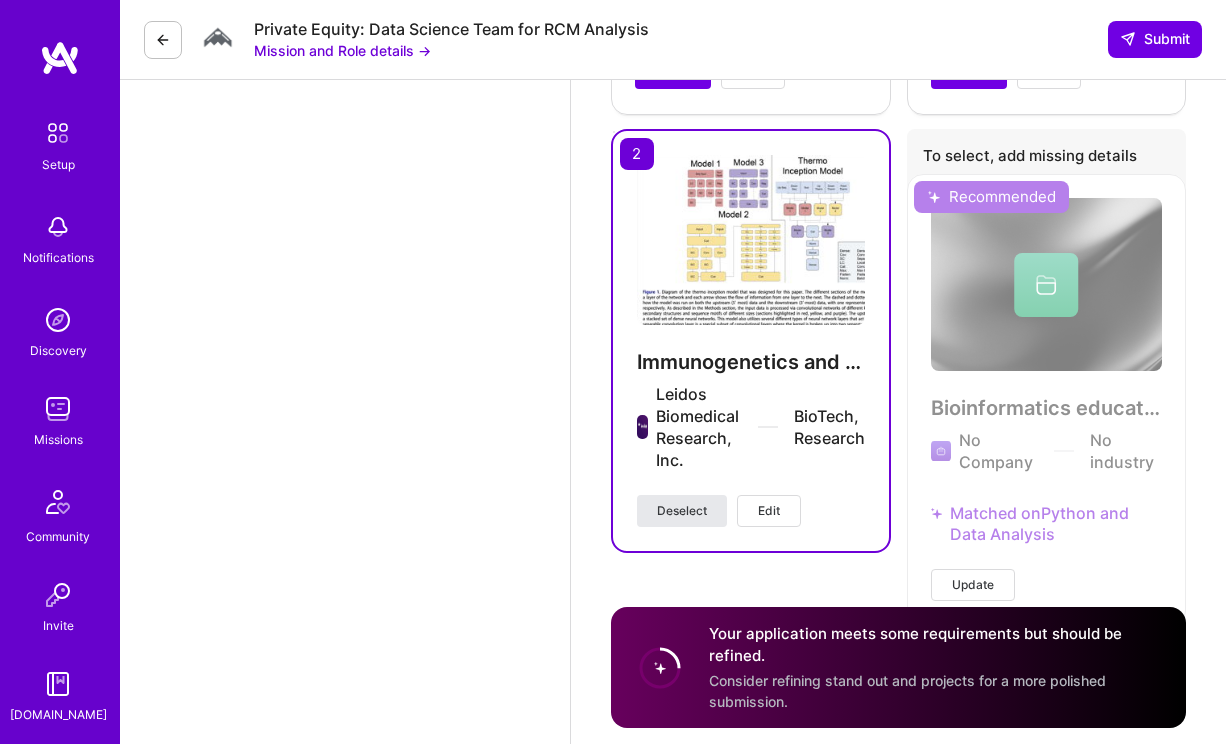 click on "Deselect" at bounding box center (682, 511) 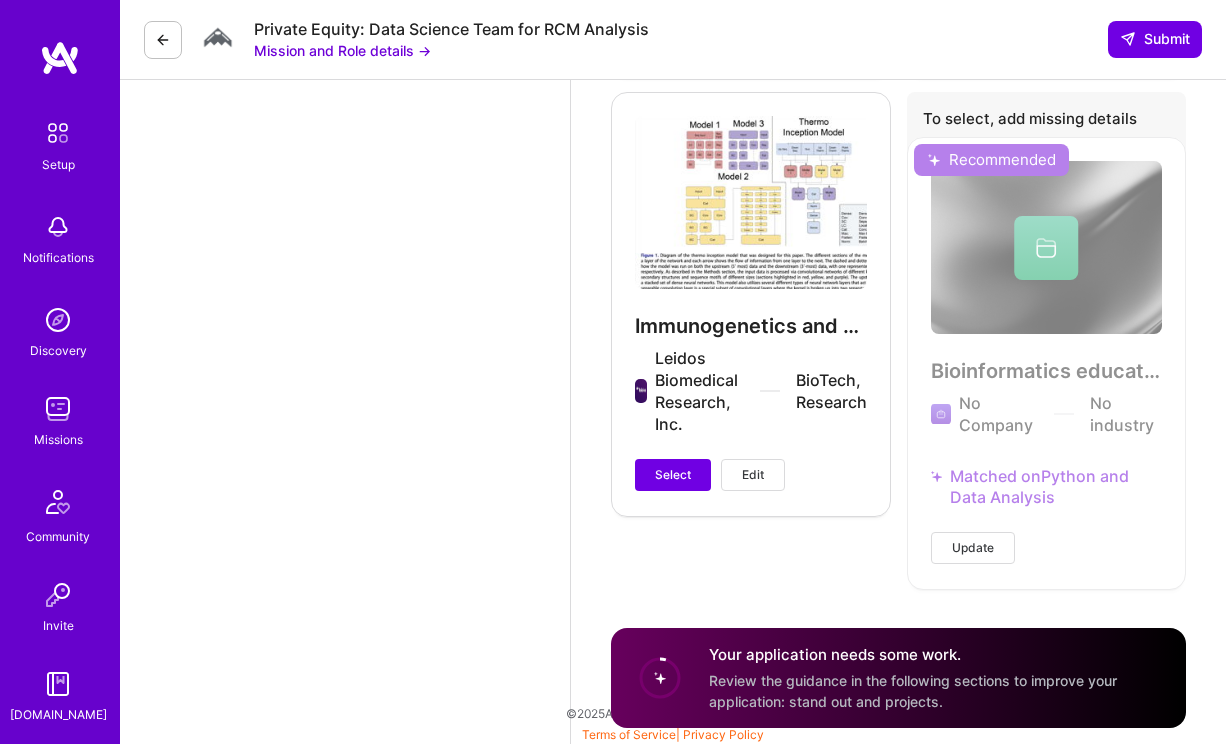 scroll, scrollTop: 3432, scrollLeft: 0, axis: vertical 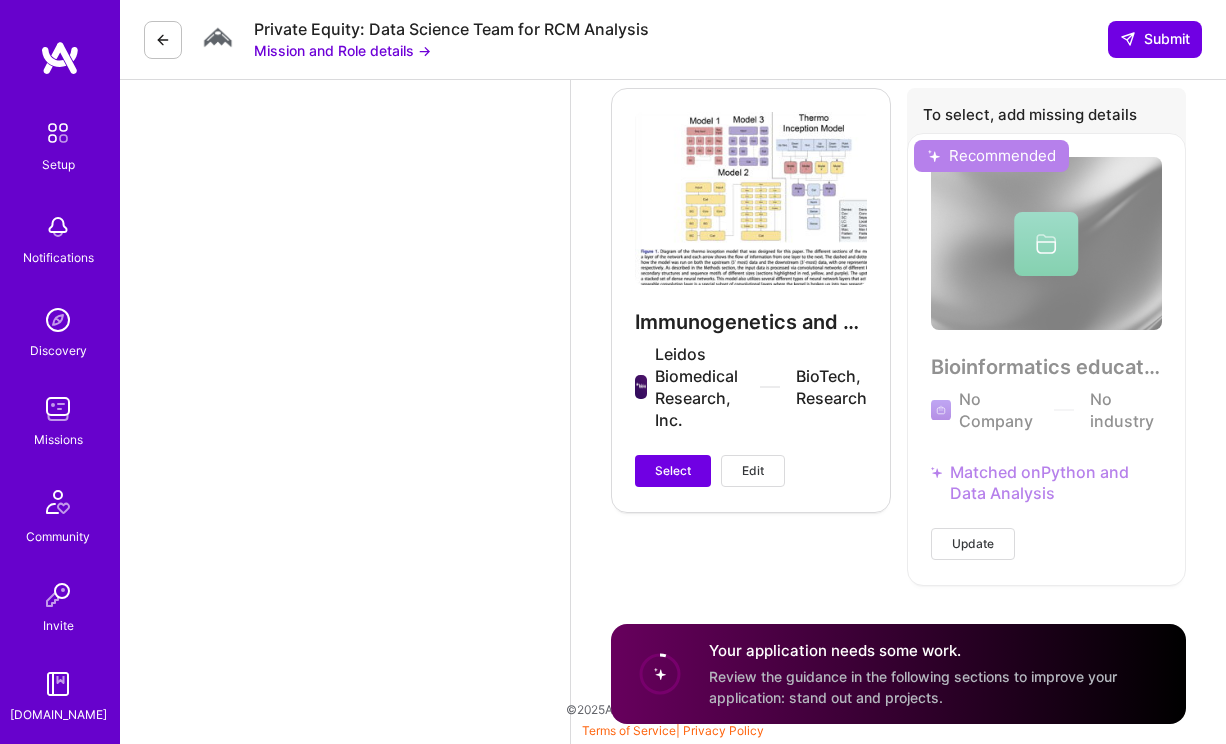 click on "Bioinformatics education No Company   No industry Matched on  Python and Data Analysis Update" at bounding box center [1047, 359] 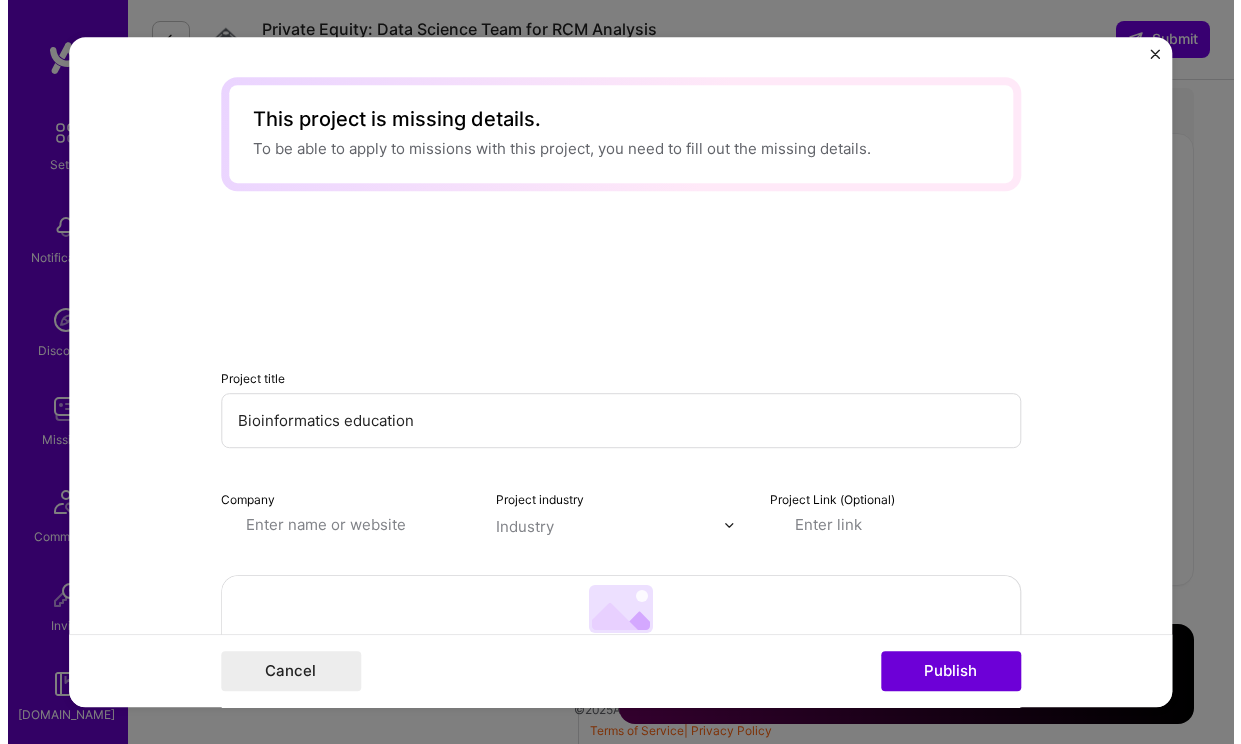 scroll, scrollTop: 3428, scrollLeft: 0, axis: vertical 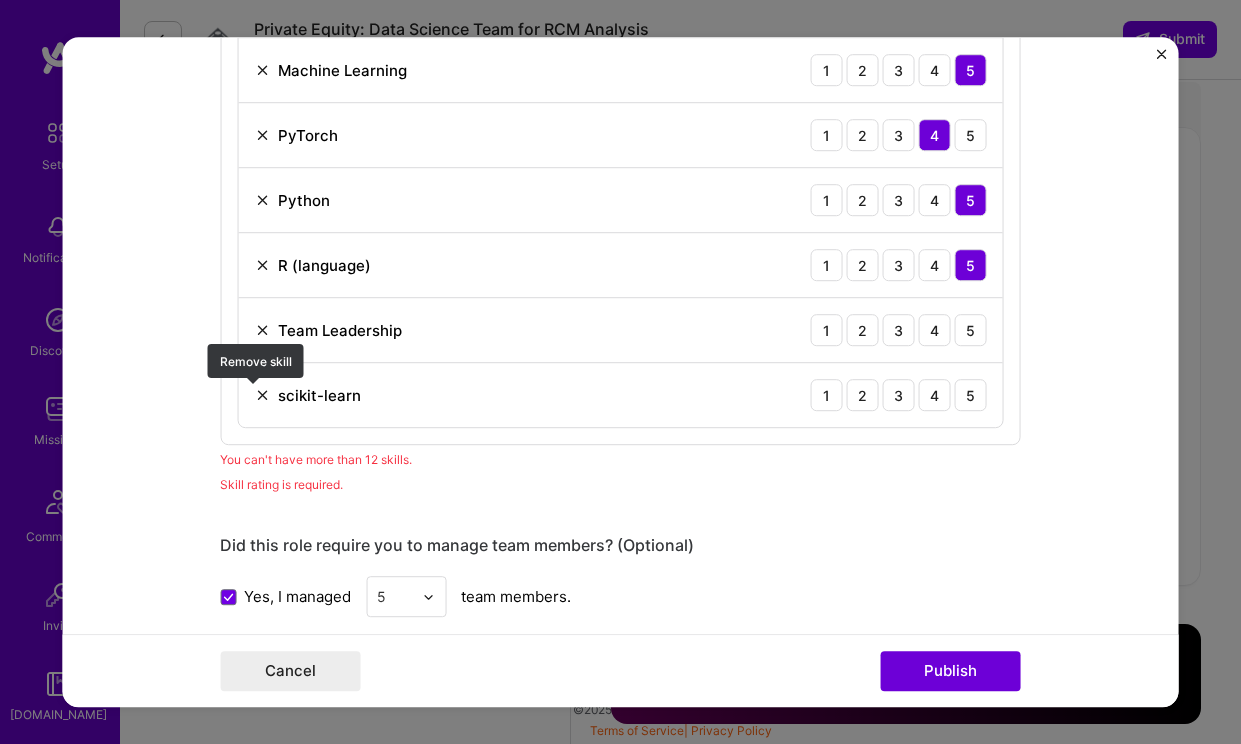 click at bounding box center (262, 395) 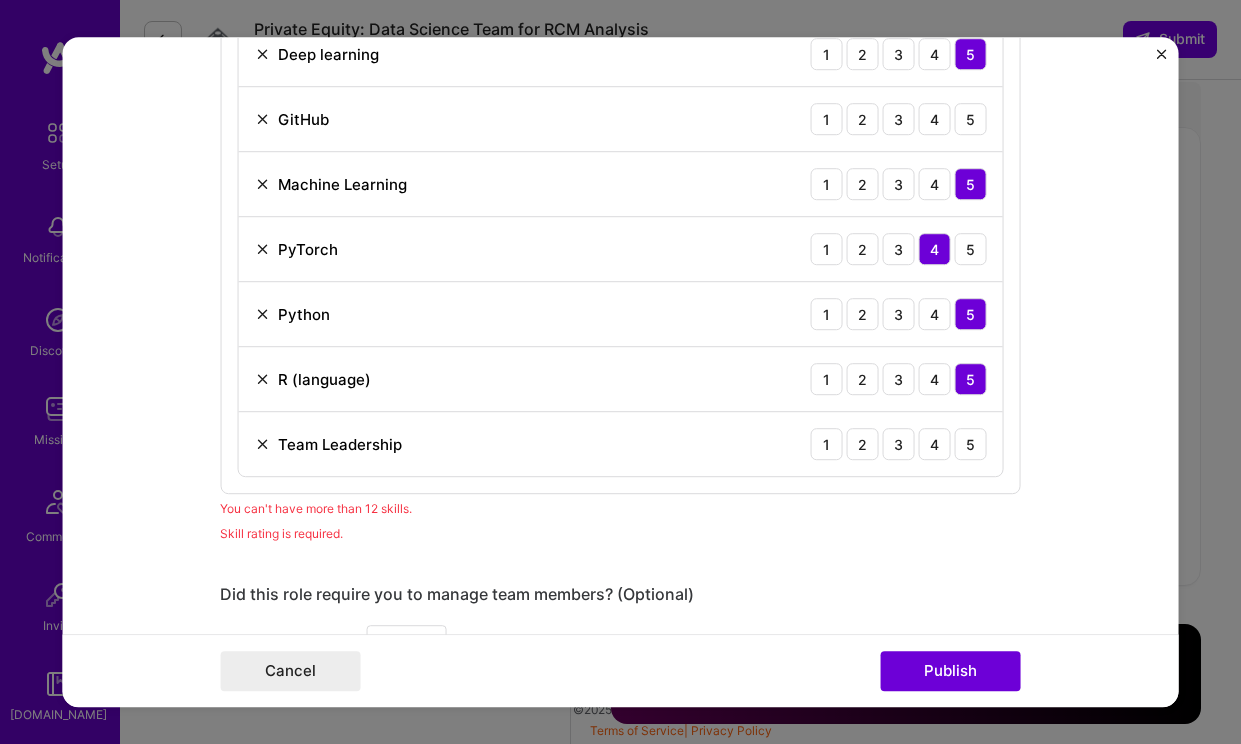 scroll, scrollTop: 1799, scrollLeft: 0, axis: vertical 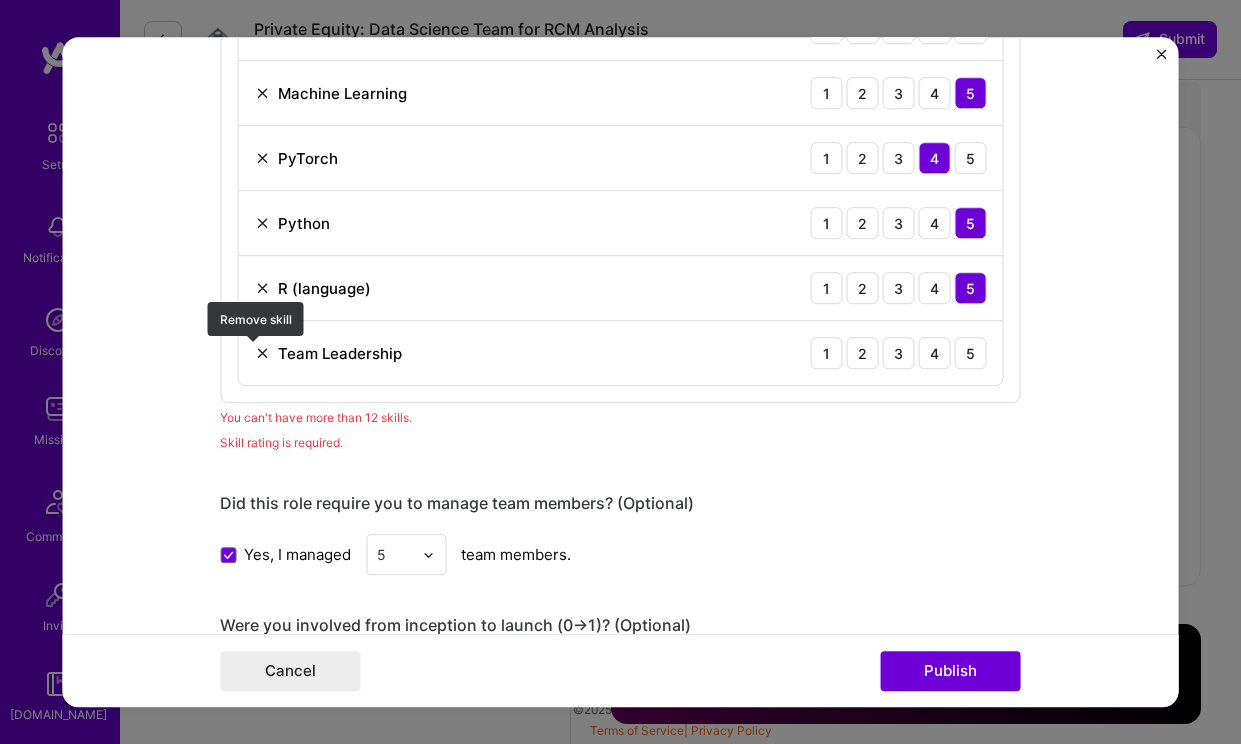 click at bounding box center (262, 353) 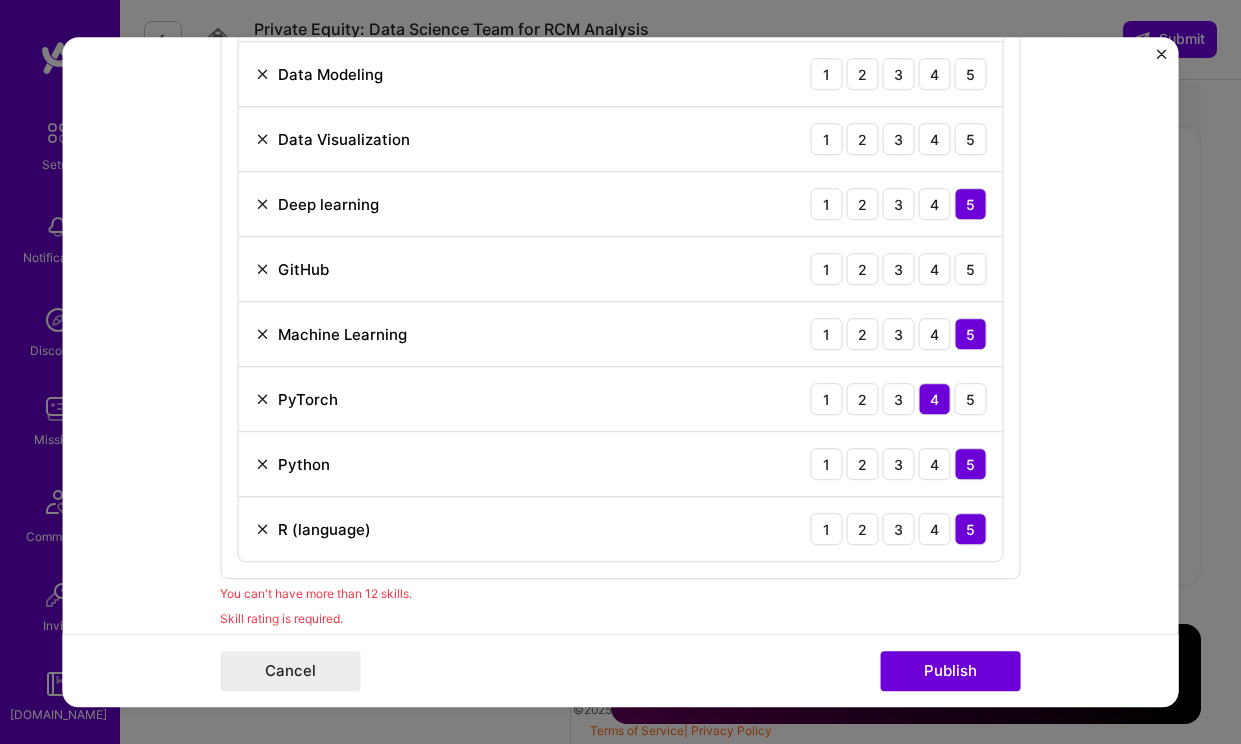 scroll, scrollTop: 1550, scrollLeft: 0, axis: vertical 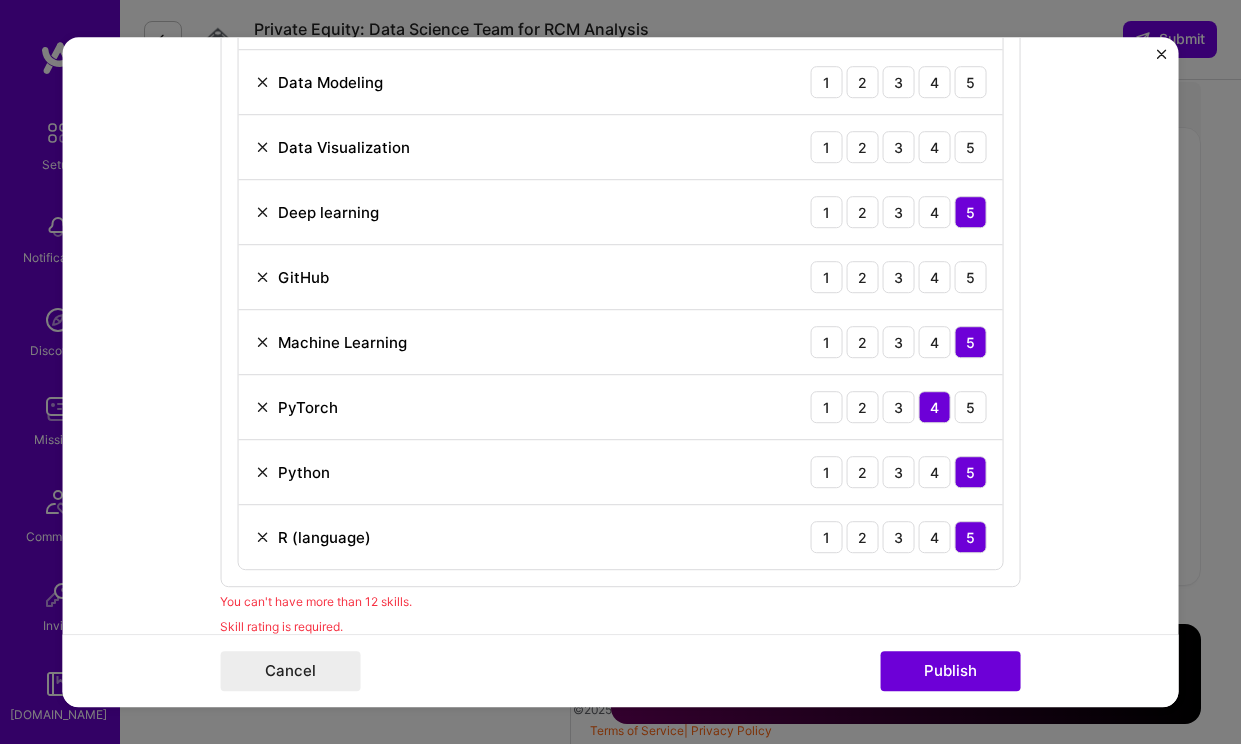 click at bounding box center (262, 277) 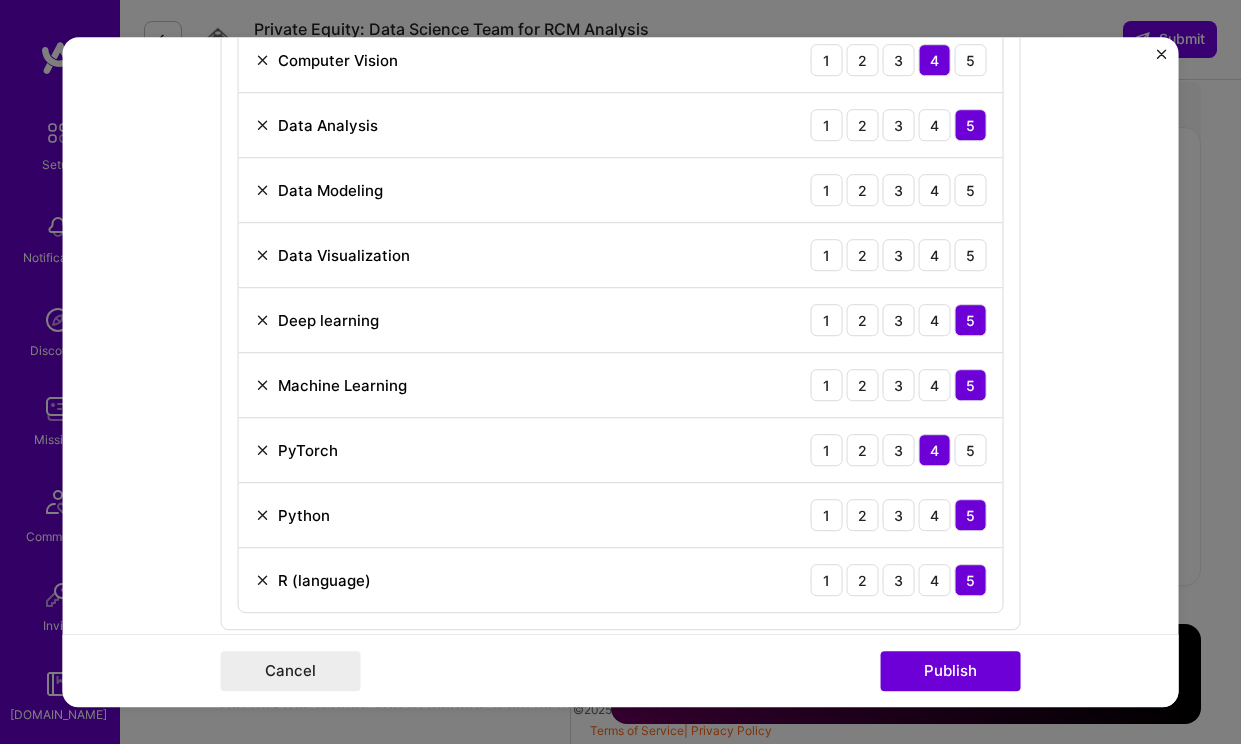 scroll, scrollTop: 1437, scrollLeft: 0, axis: vertical 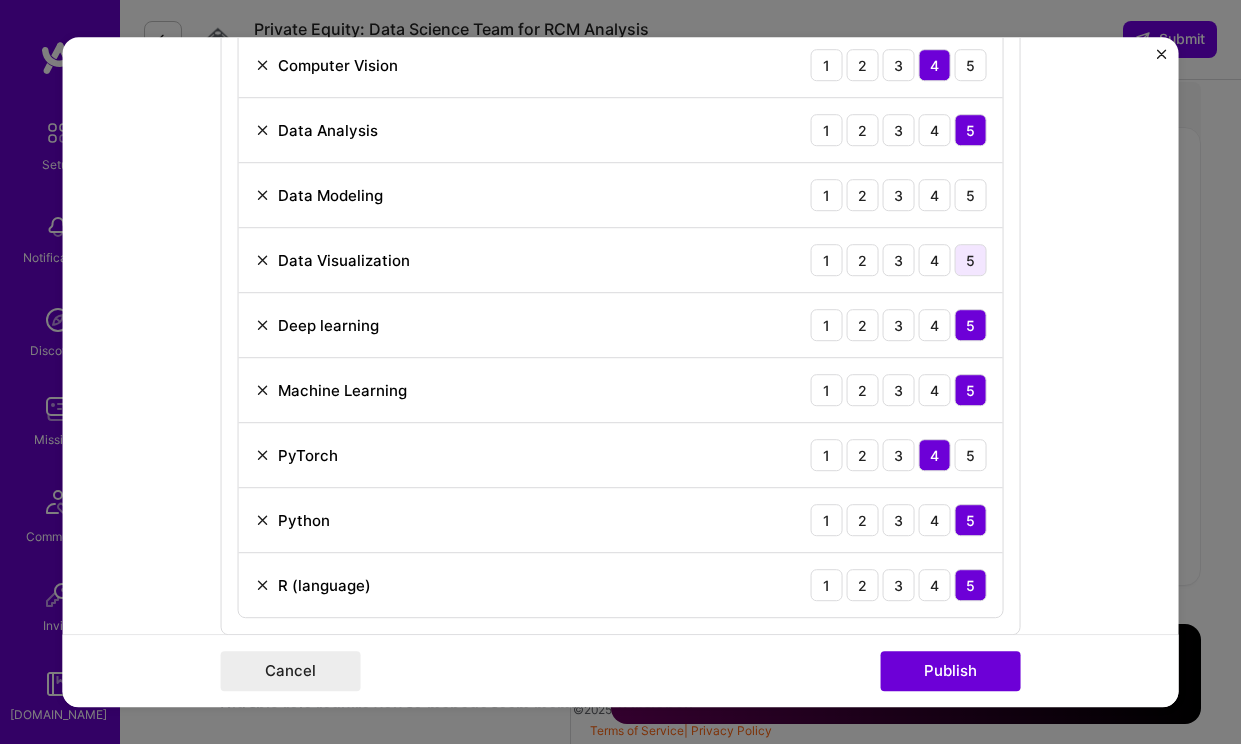 click on "5" at bounding box center [970, 260] 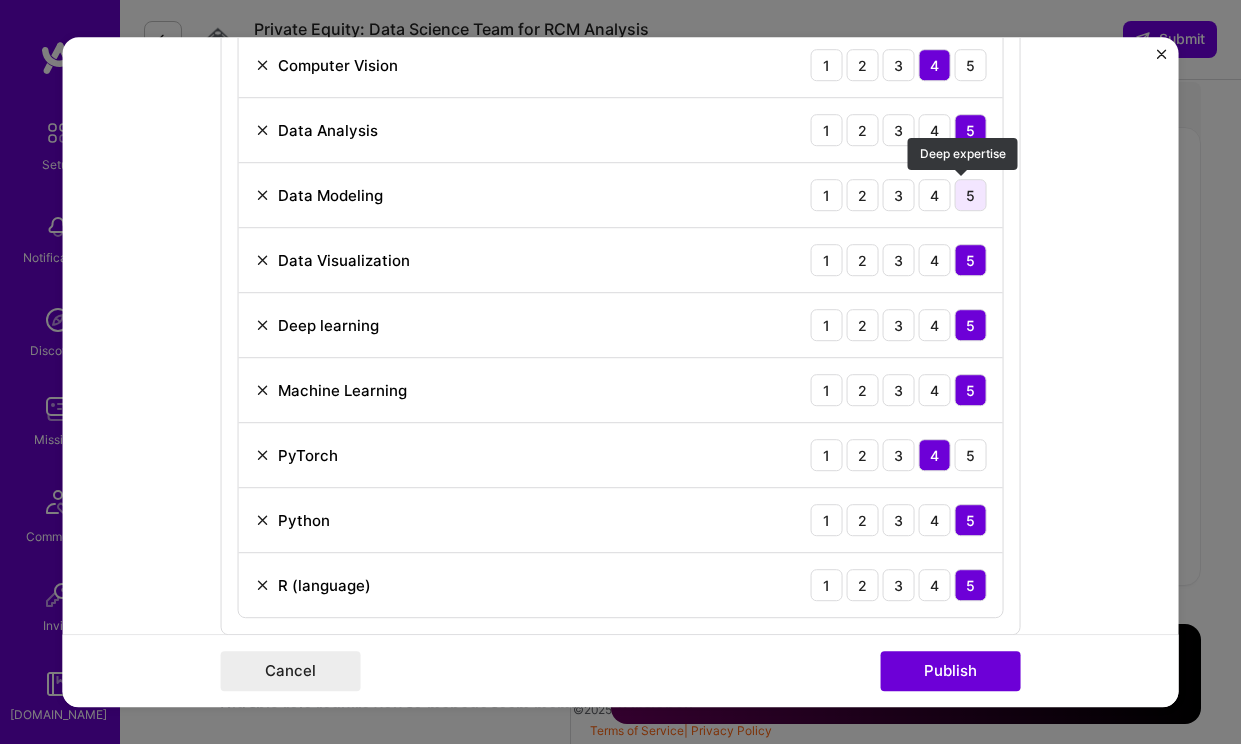 click on "5" at bounding box center [970, 195] 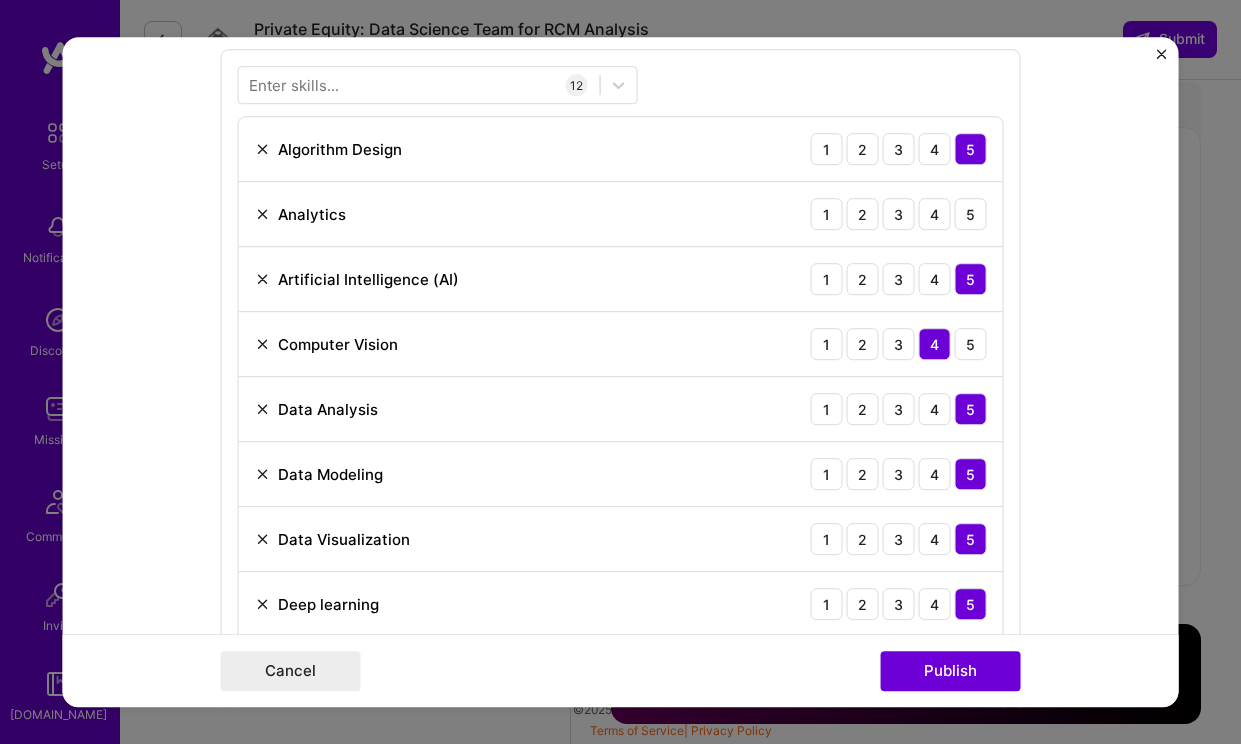 scroll, scrollTop: 1145, scrollLeft: 0, axis: vertical 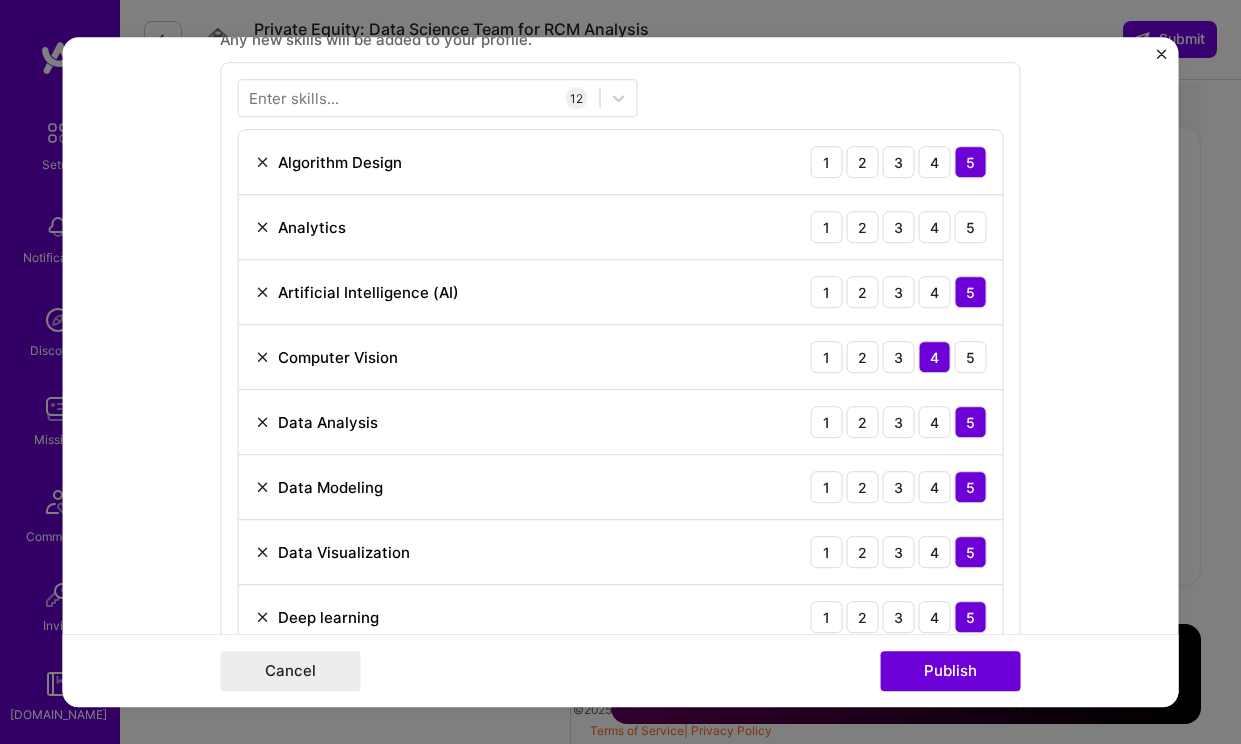click at bounding box center [262, 227] 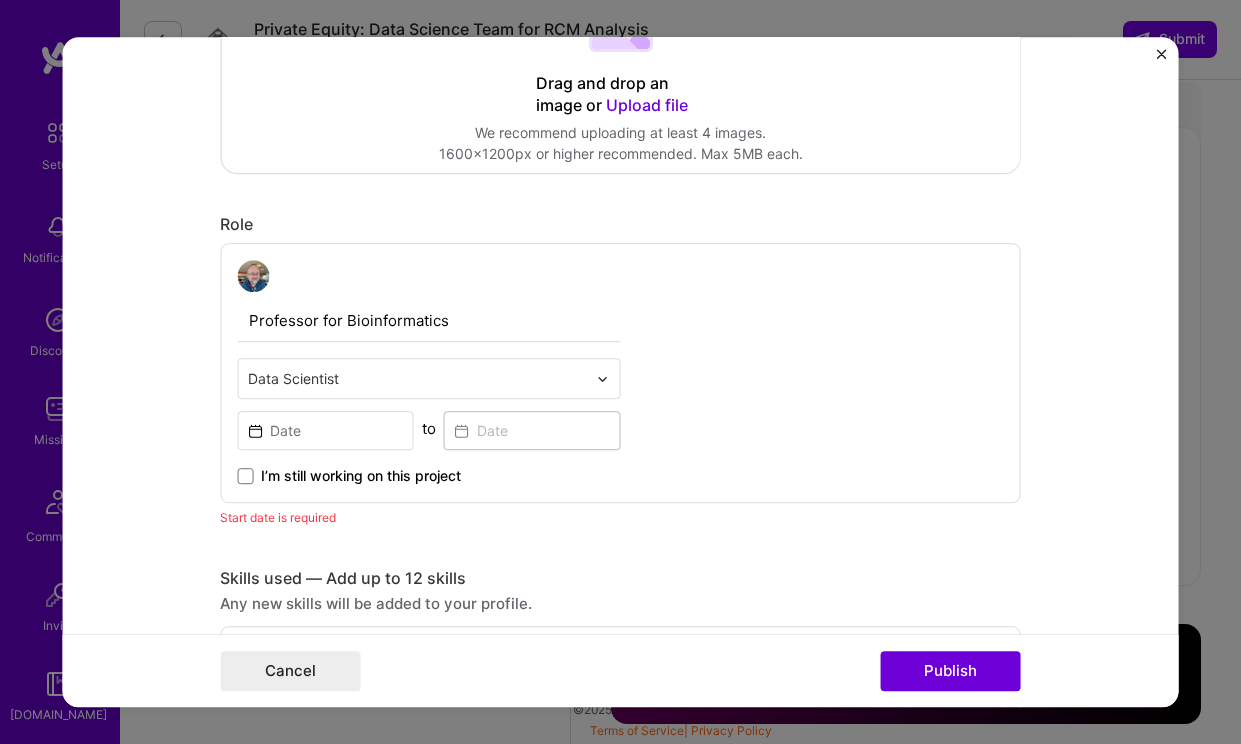 scroll, scrollTop: 574, scrollLeft: 0, axis: vertical 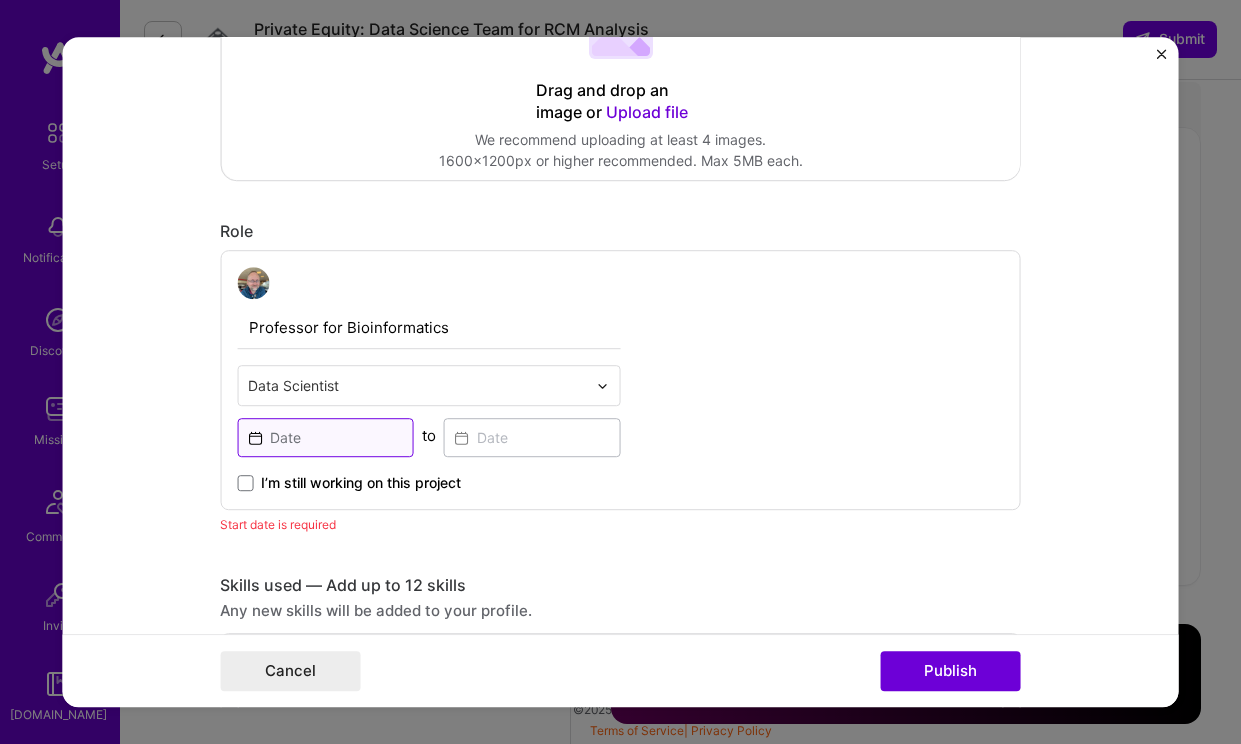 click at bounding box center [325, 437] 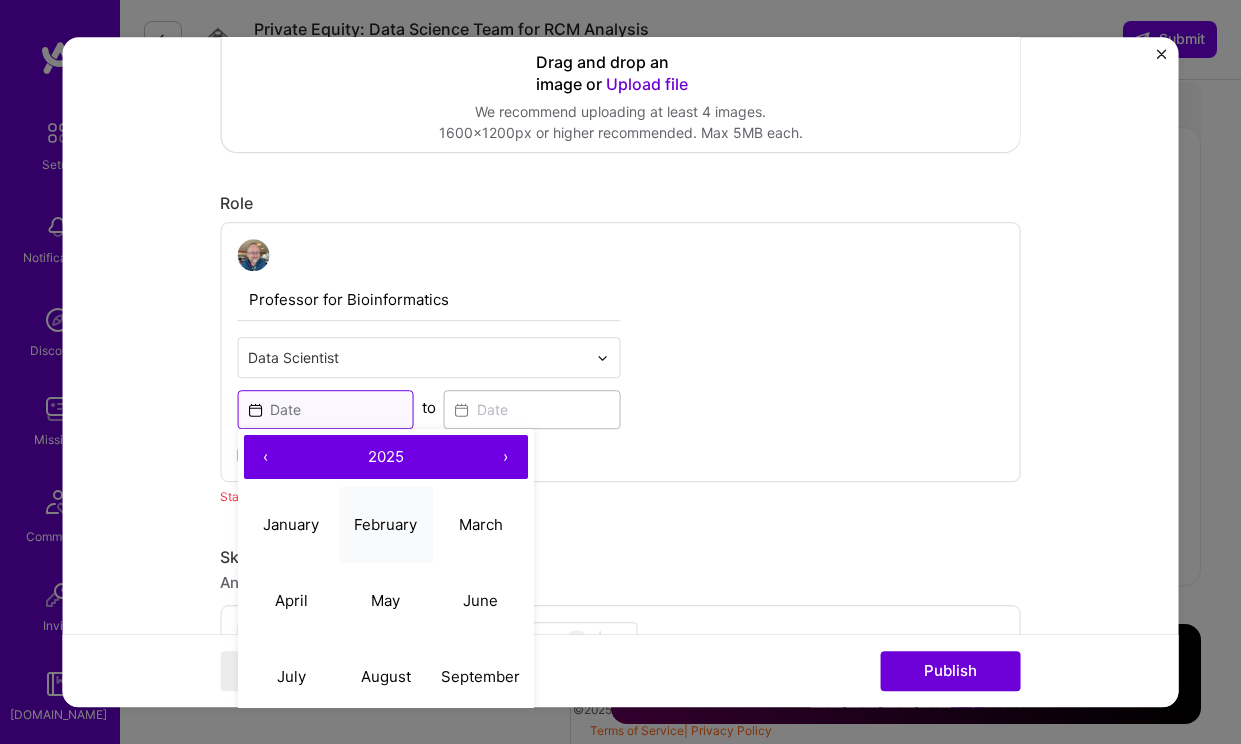 scroll, scrollTop: 613, scrollLeft: 0, axis: vertical 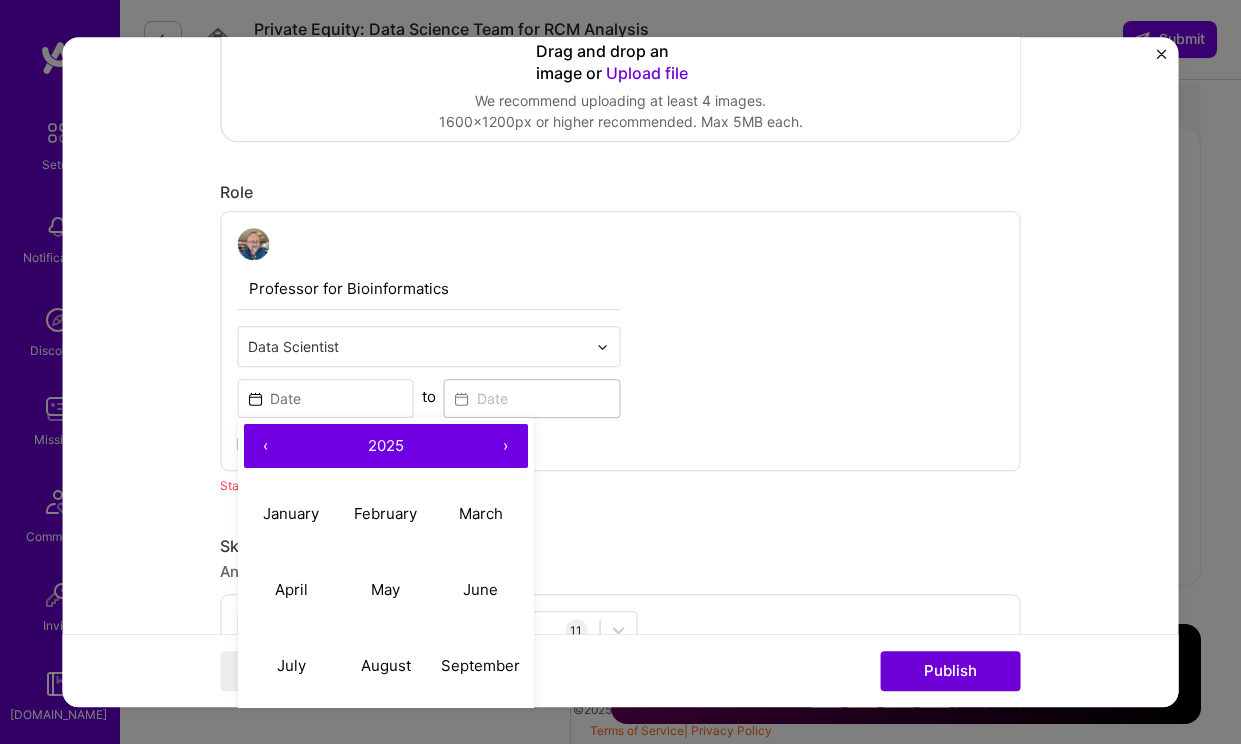 click on "‹" at bounding box center [265, 446] 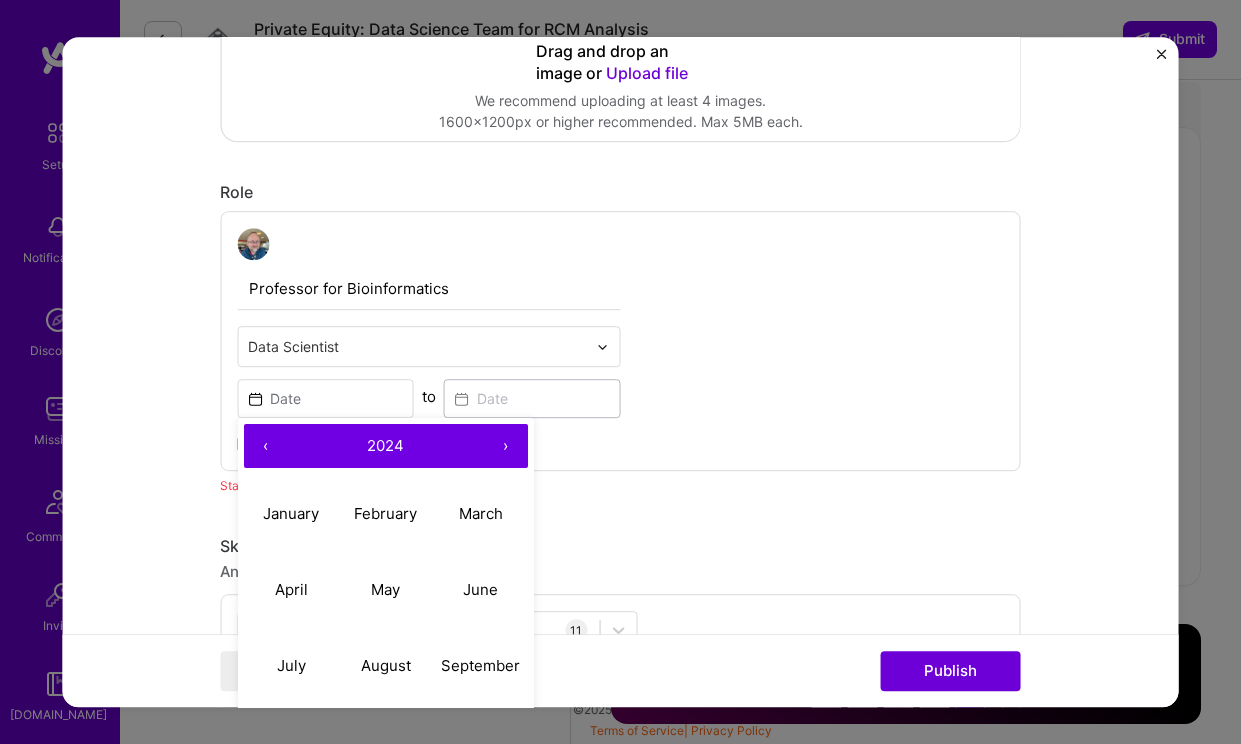 click on "‹" at bounding box center (265, 446) 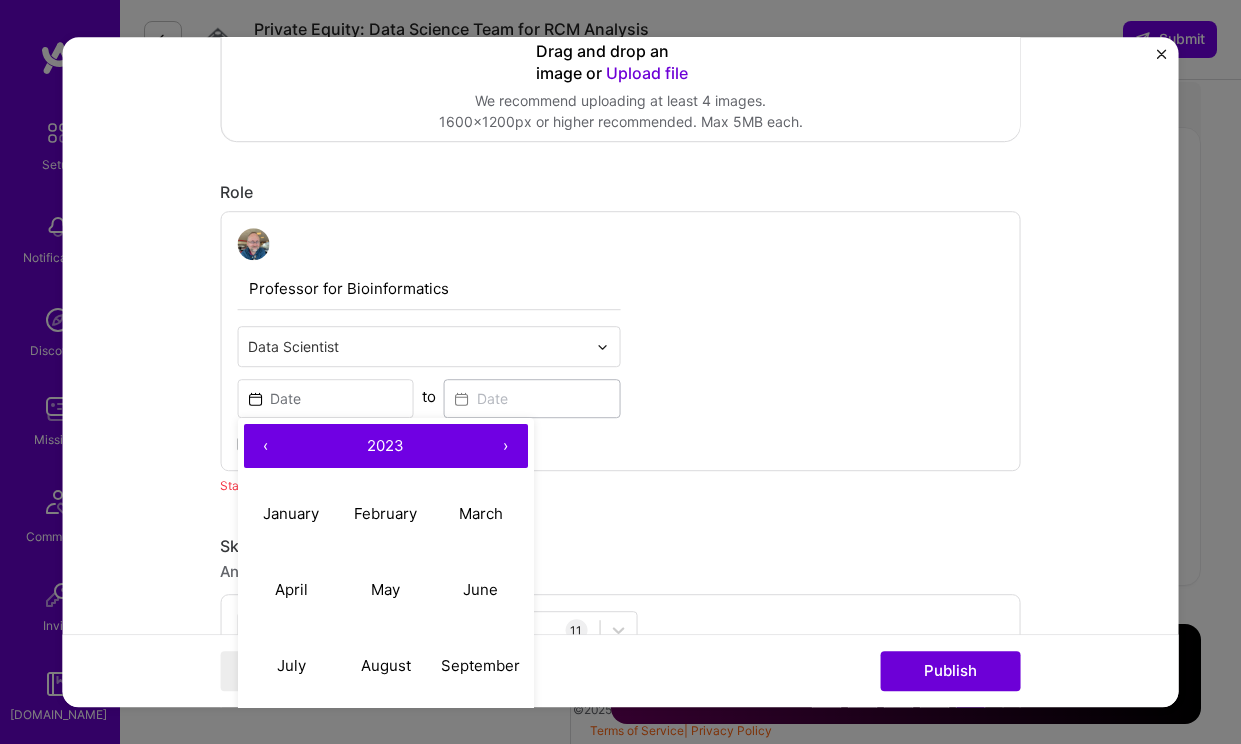 click on "‹" at bounding box center [265, 446] 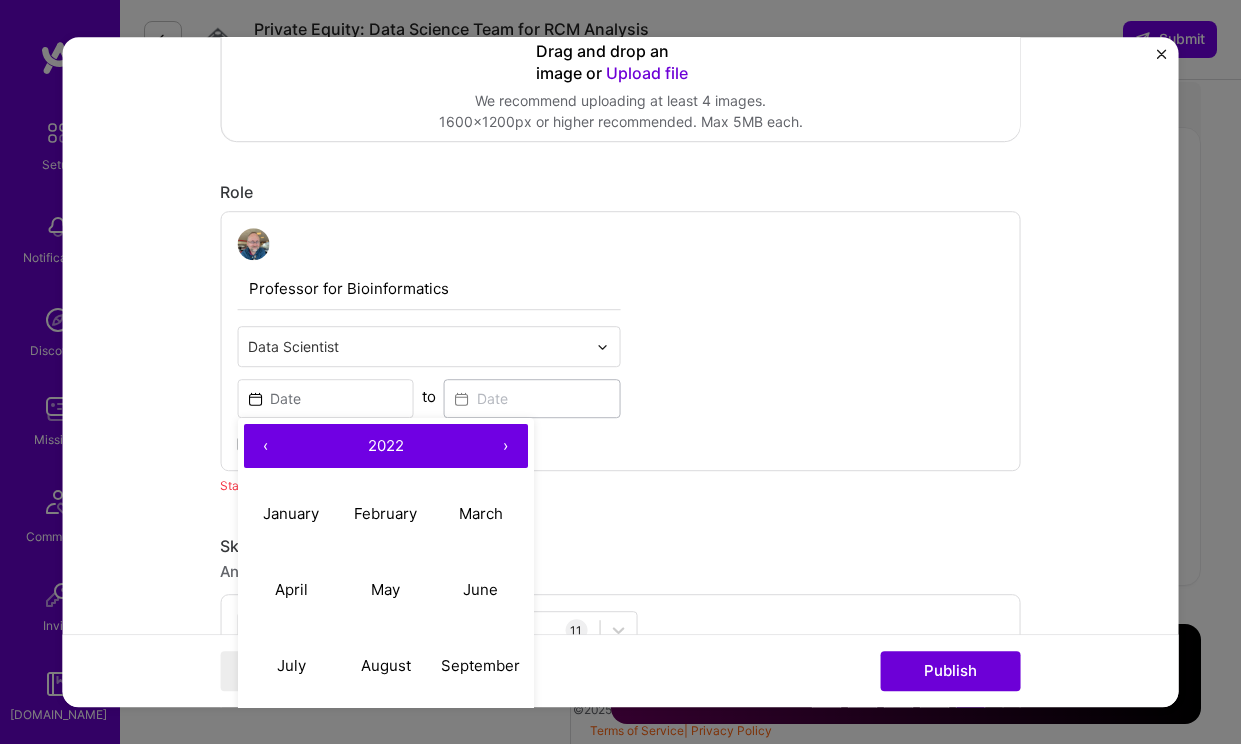 click on "‹" at bounding box center (265, 446) 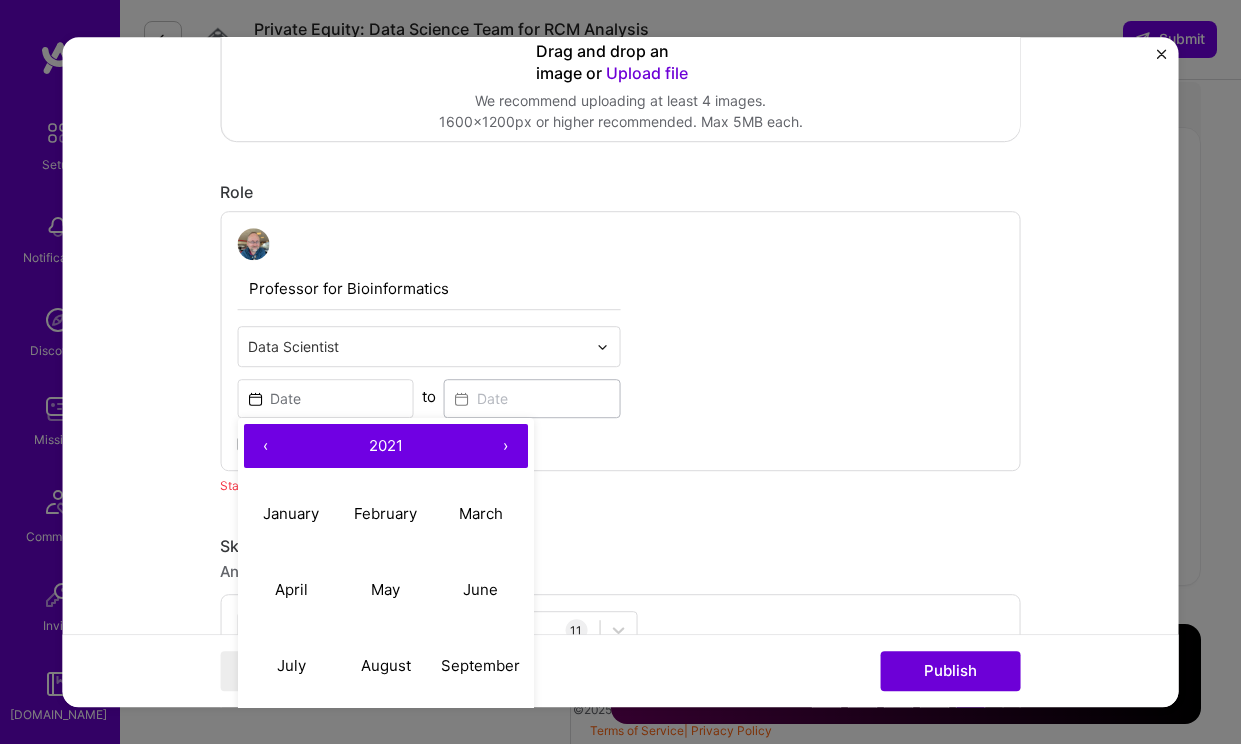click on "‹" at bounding box center (265, 446) 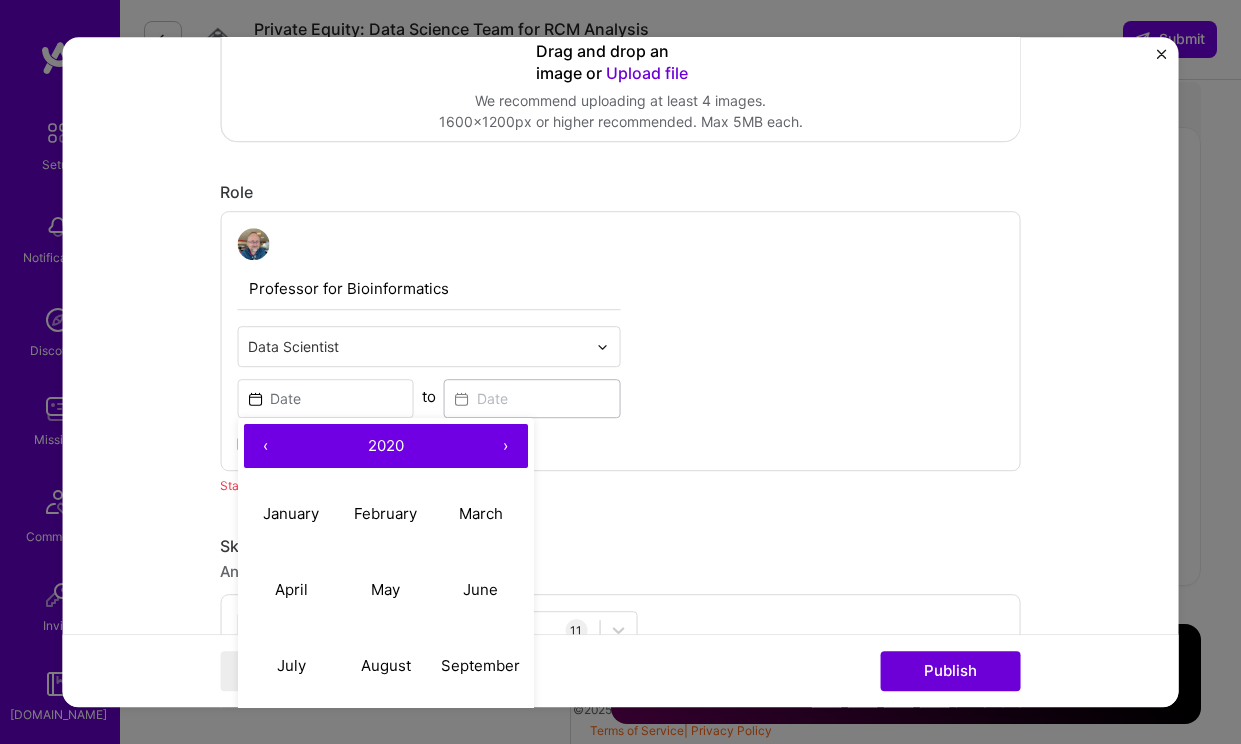 click on "‹" at bounding box center [265, 446] 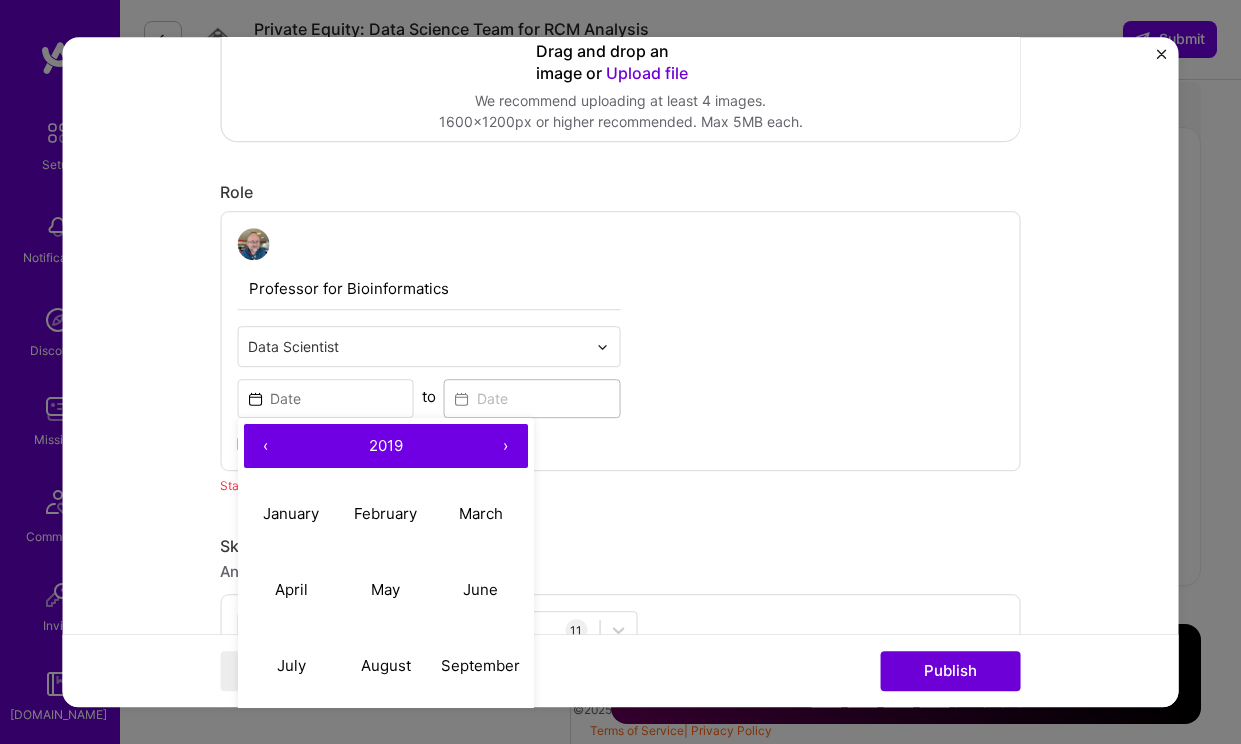 click on "‹" at bounding box center [265, 446] 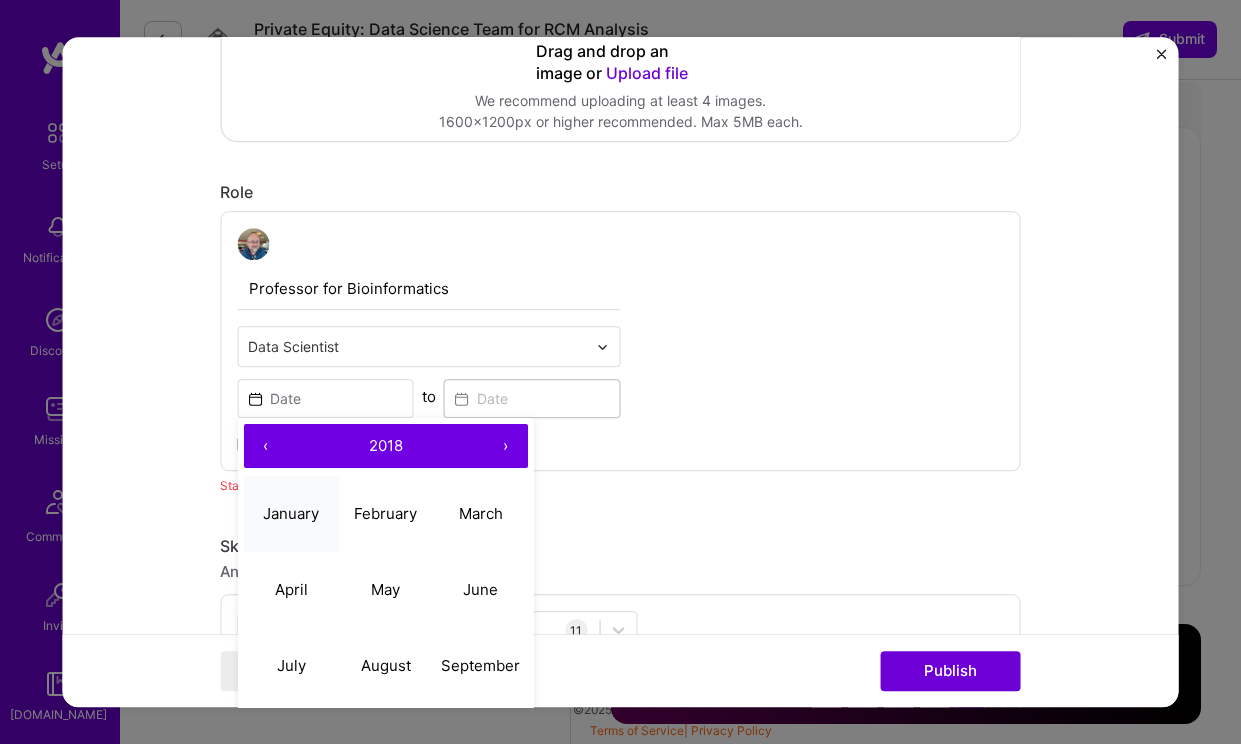 click on "January" at bounding box center (291, 513) 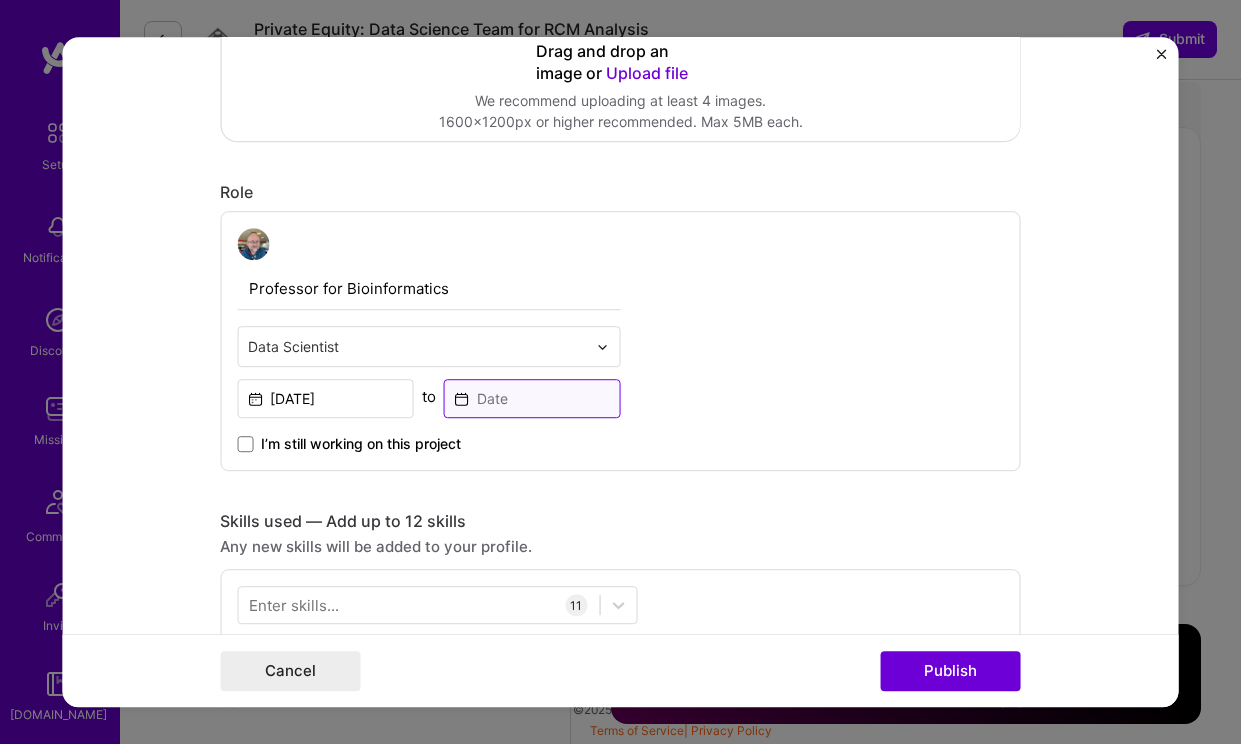 click at bounding box center (532, 398) 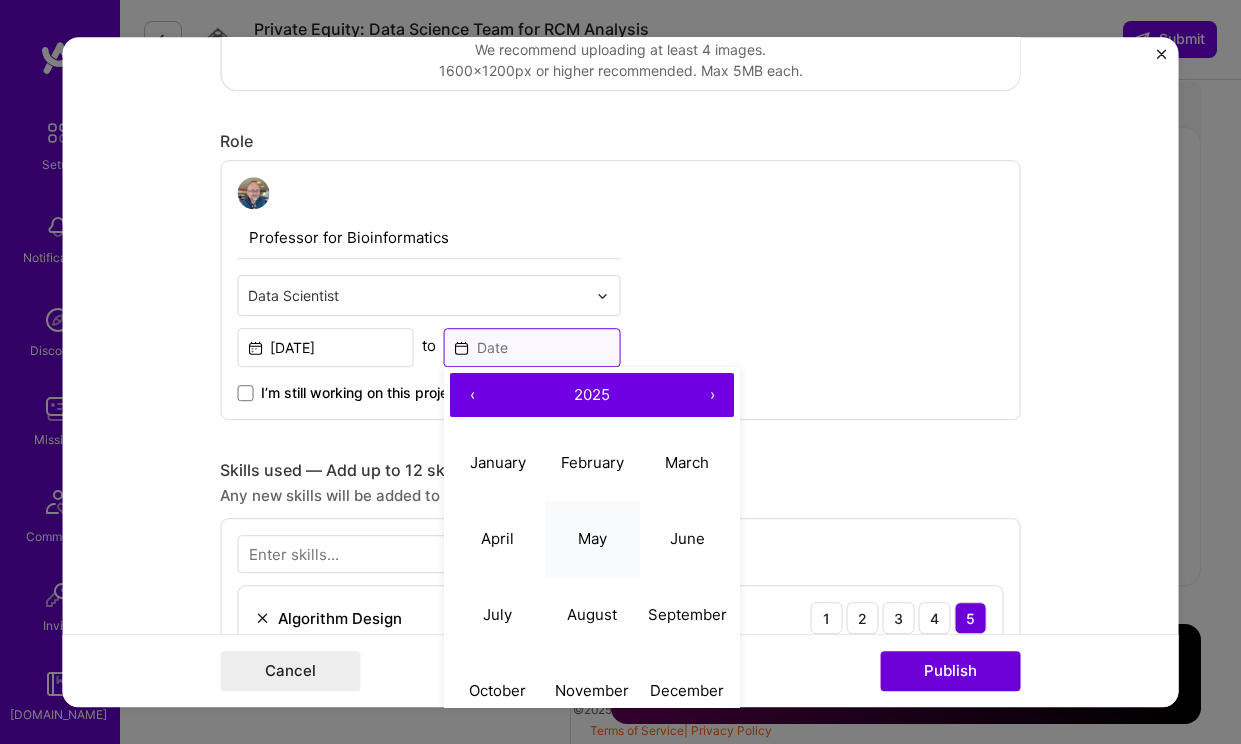scroll, scrollTop: 697, scrollLeft: 0, axis: vertical 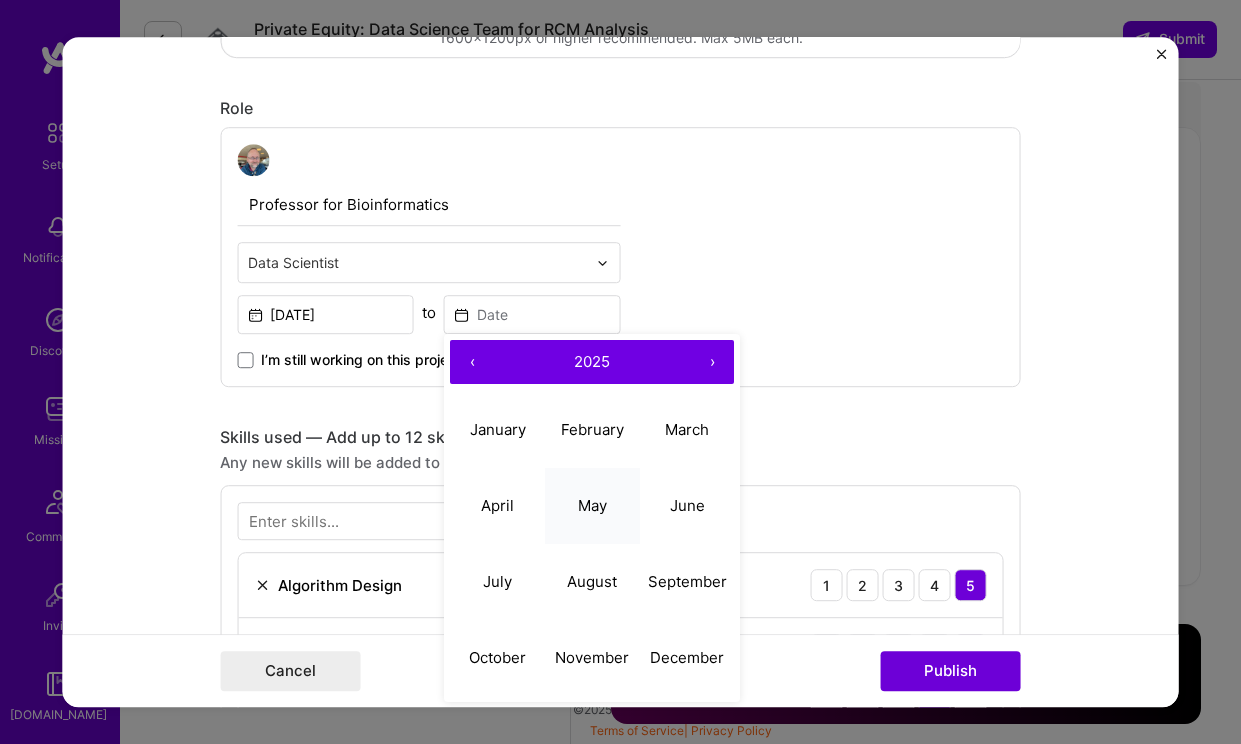 click on "May" at bounding box center (591, 505) 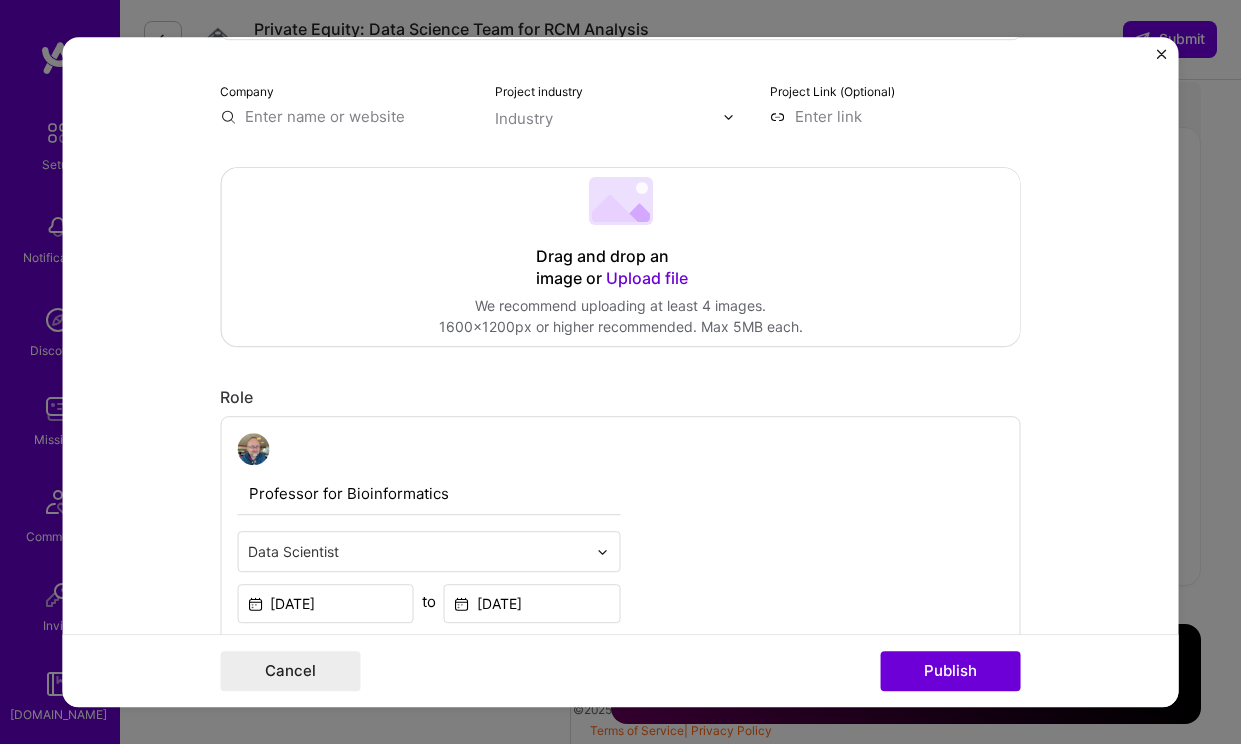 scroll, scrollTop: 374, scrollLeft: 0, axis: vertical 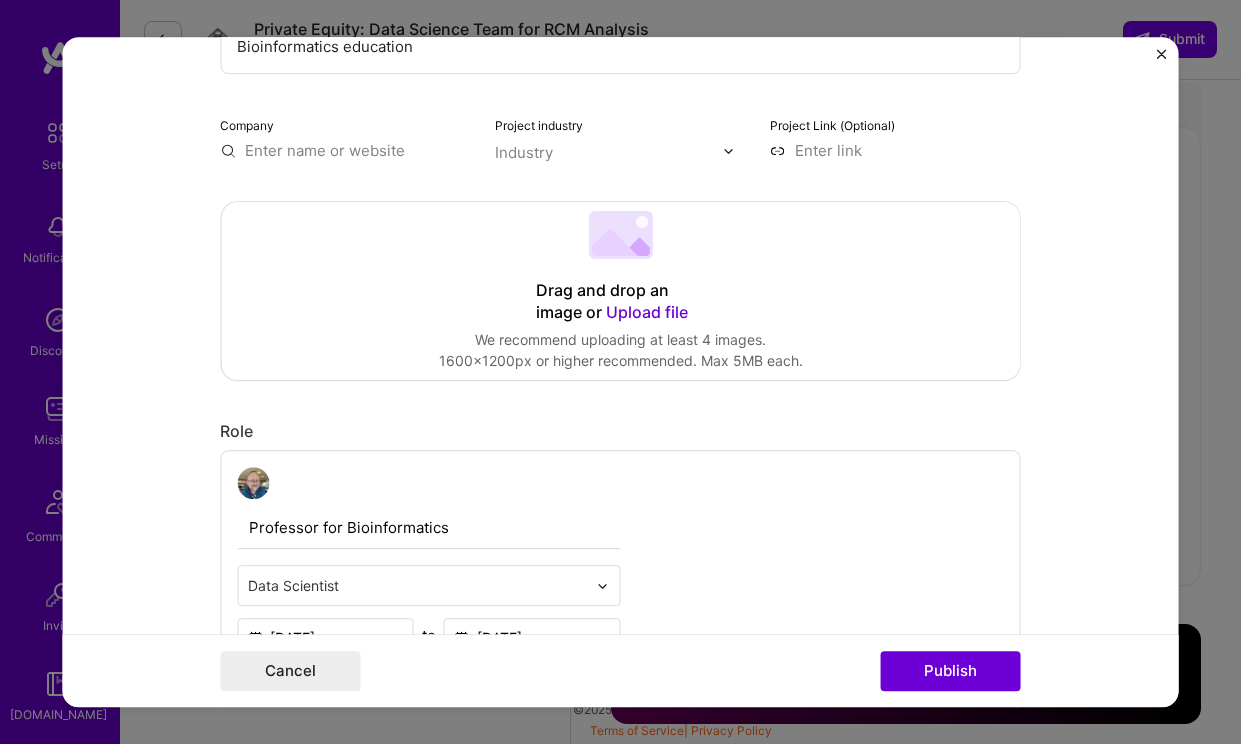 click on "Professor for Bioinformatics" at bounding box center [428, 528] 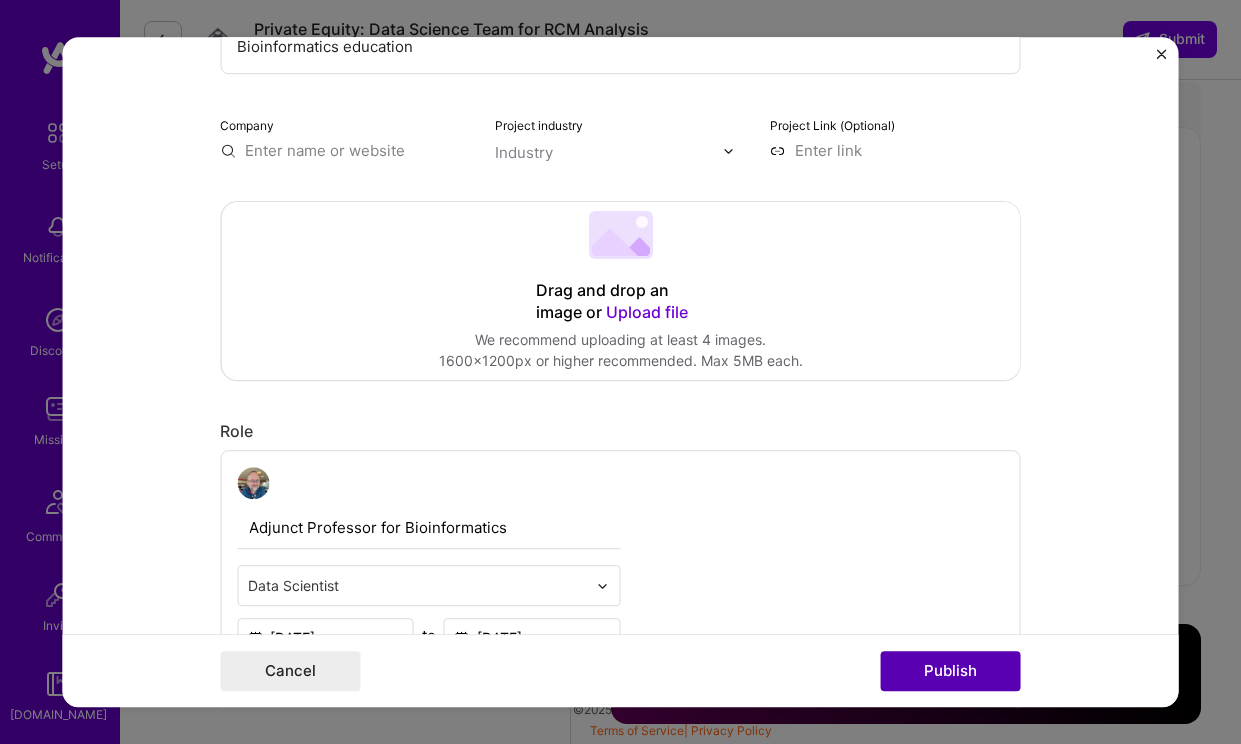 type on "Adjunct Professor for Bioinformatics" 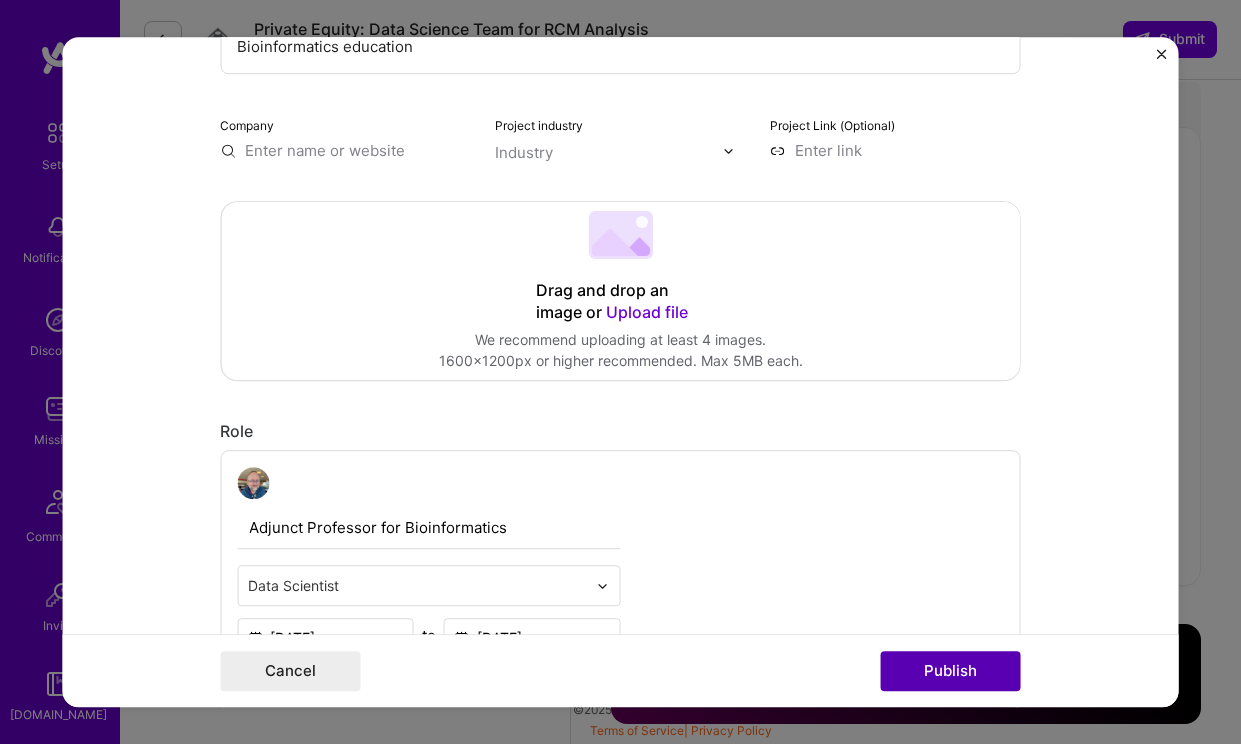 click on "Publish" at bounding box center [950, 671] 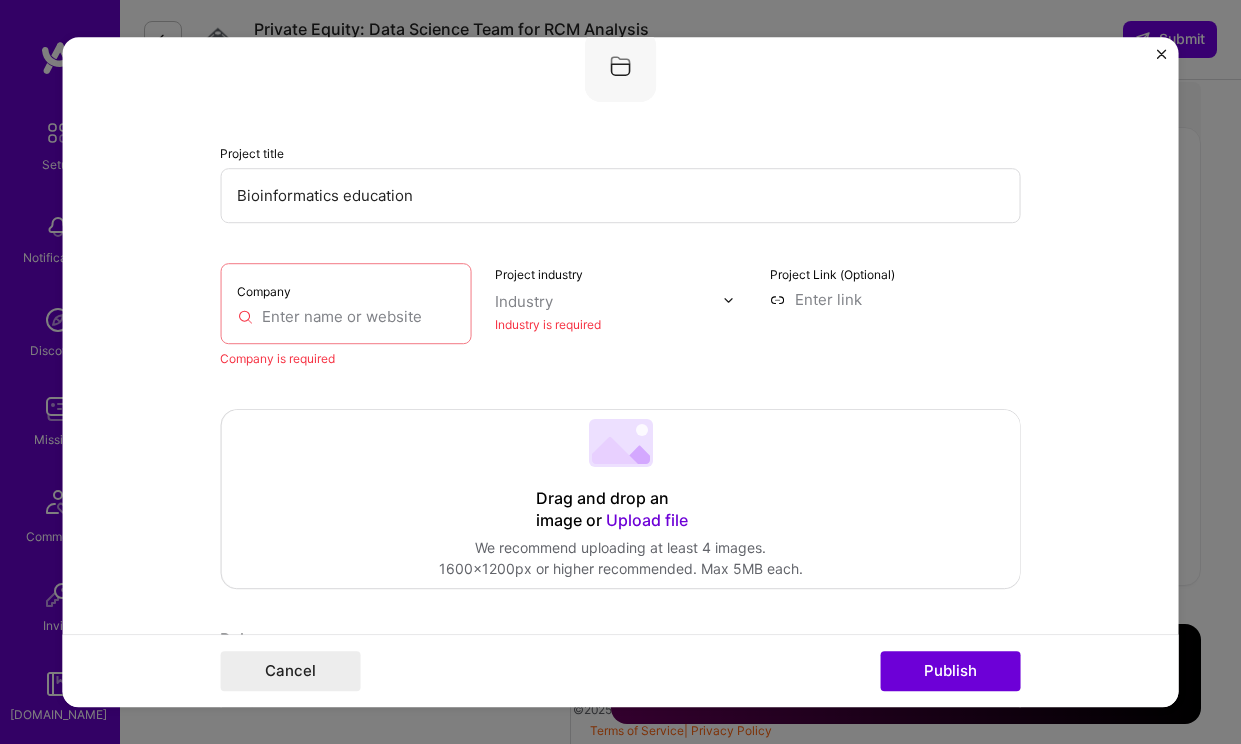 scroll, scrollTop: 218, scrollLeft: 0, axis: vertical 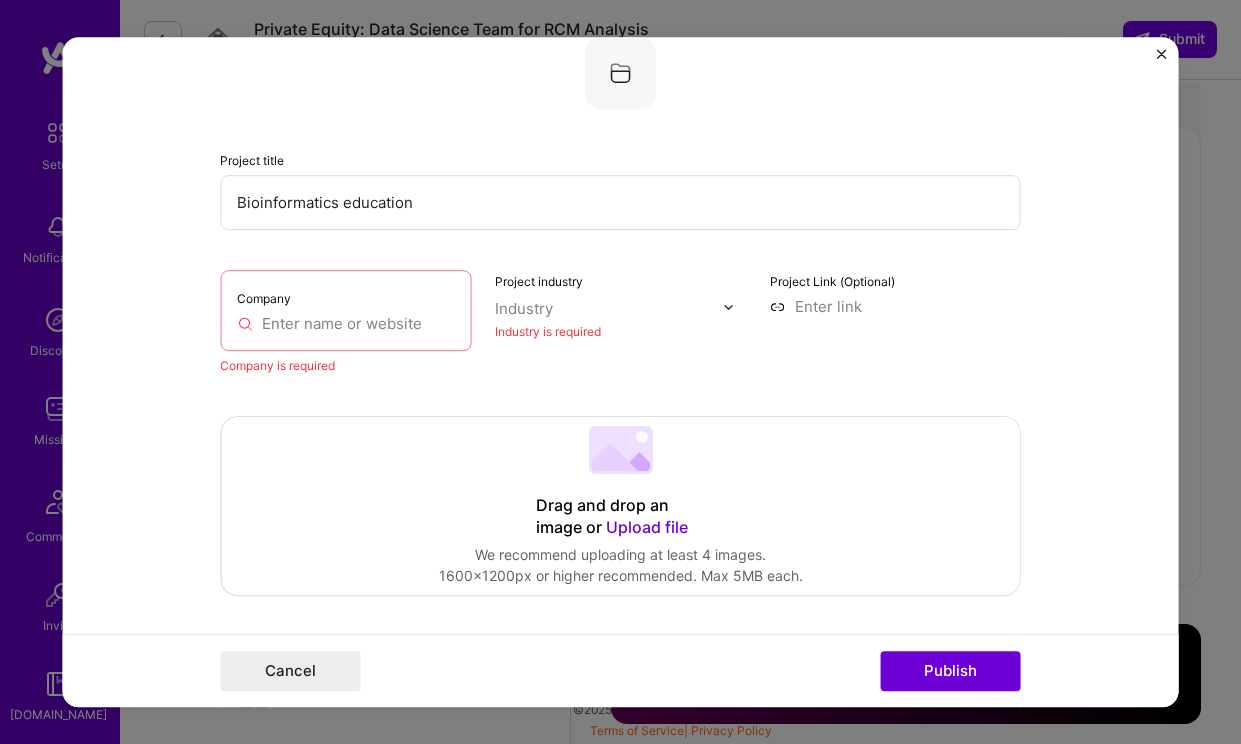 click on "Company" at bounding box center [345, 310] 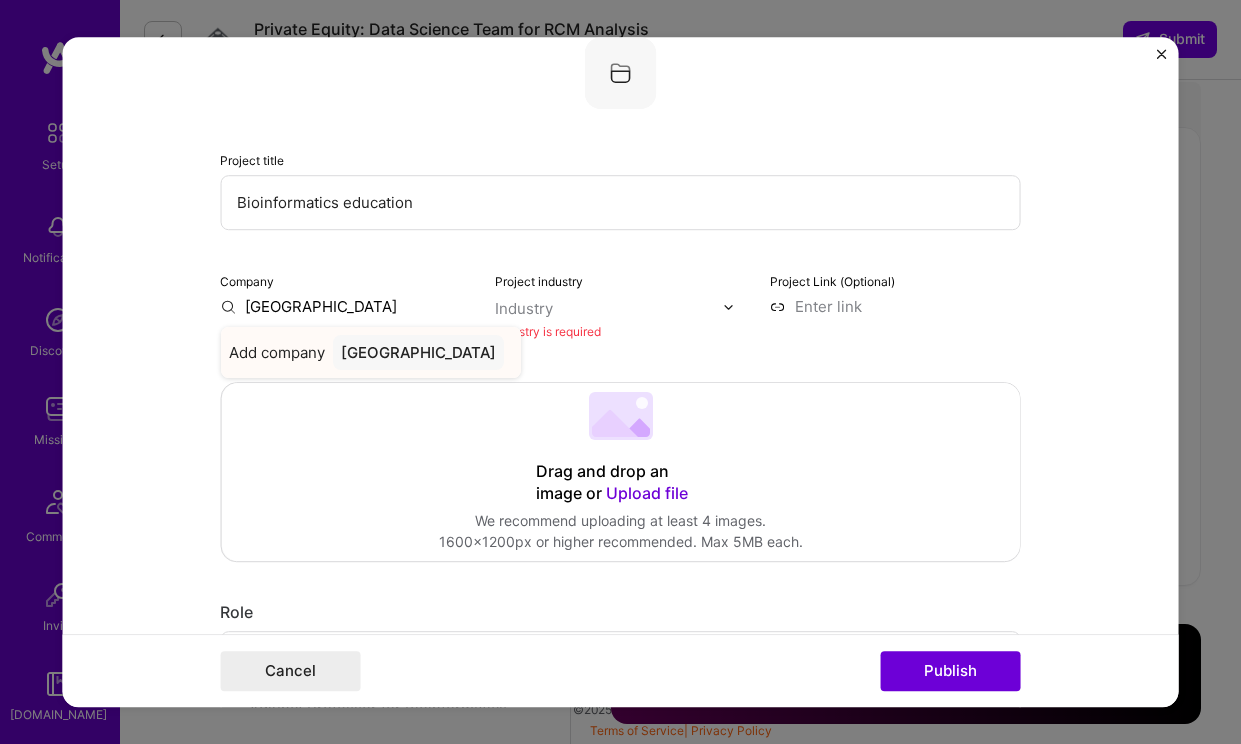 type on "Hood College" 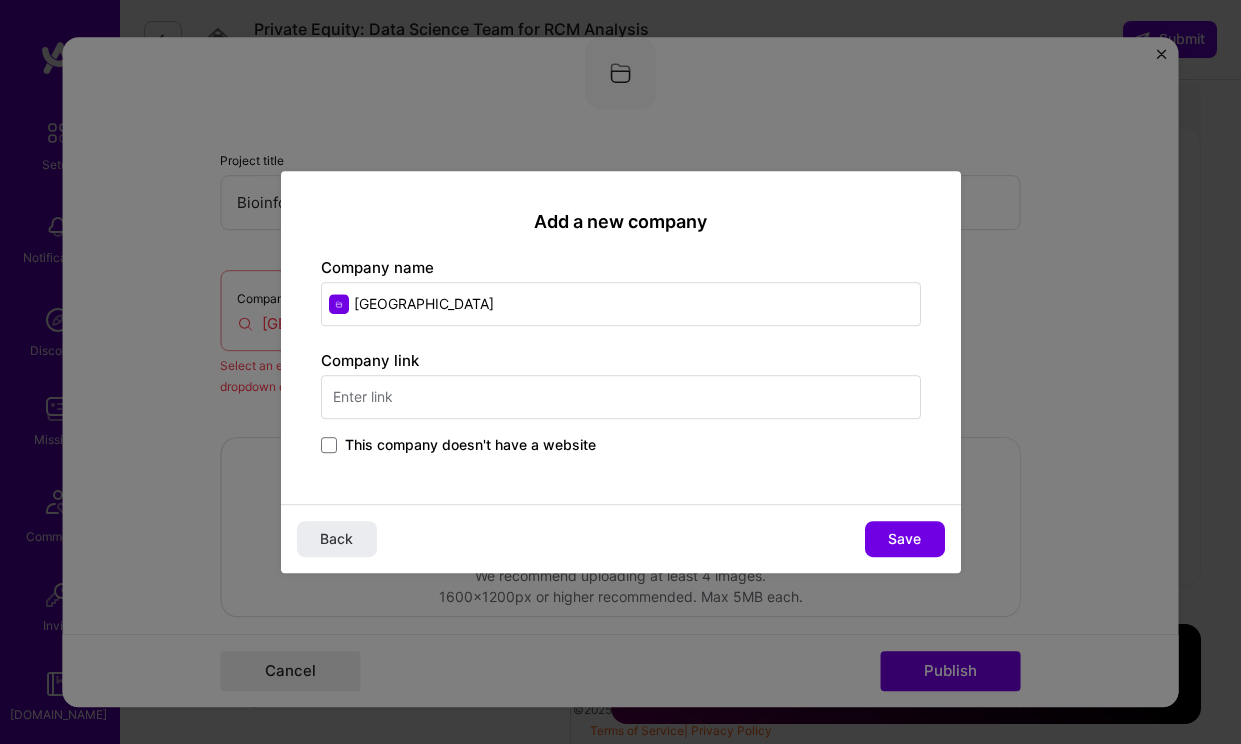 click at bounding box center [621, 397] 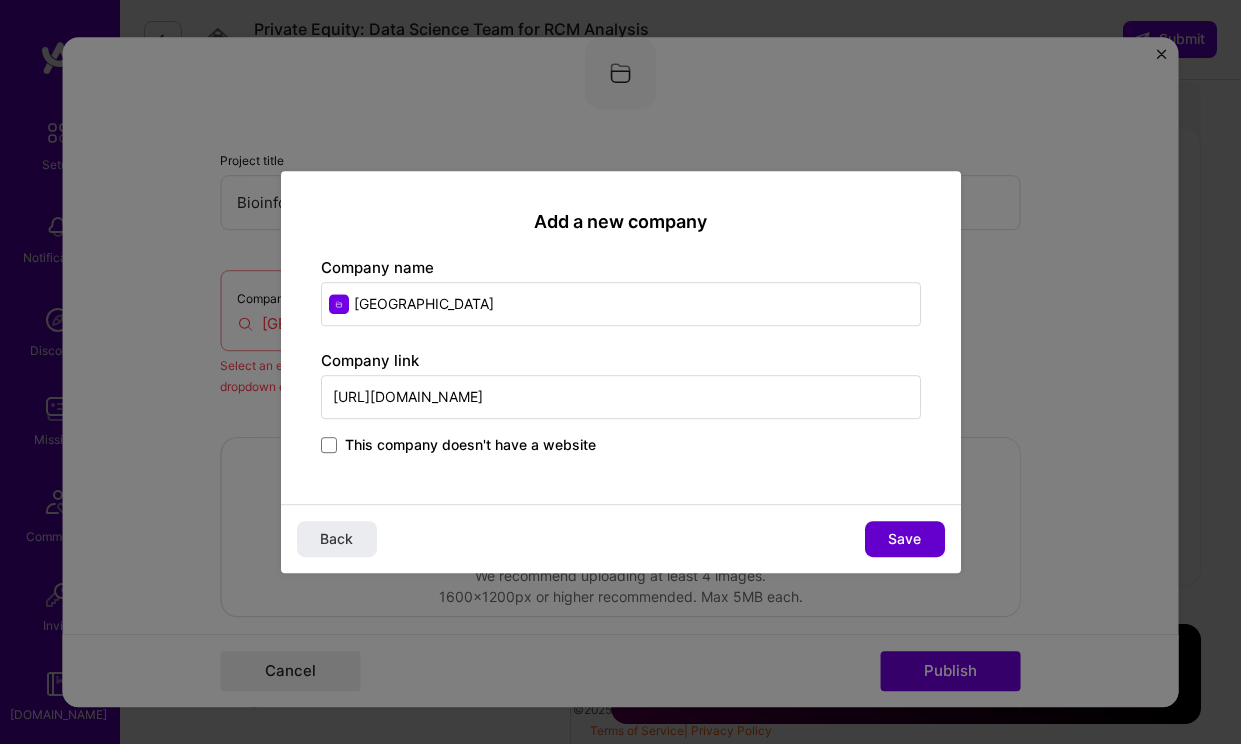 type on "https://hood.edu" 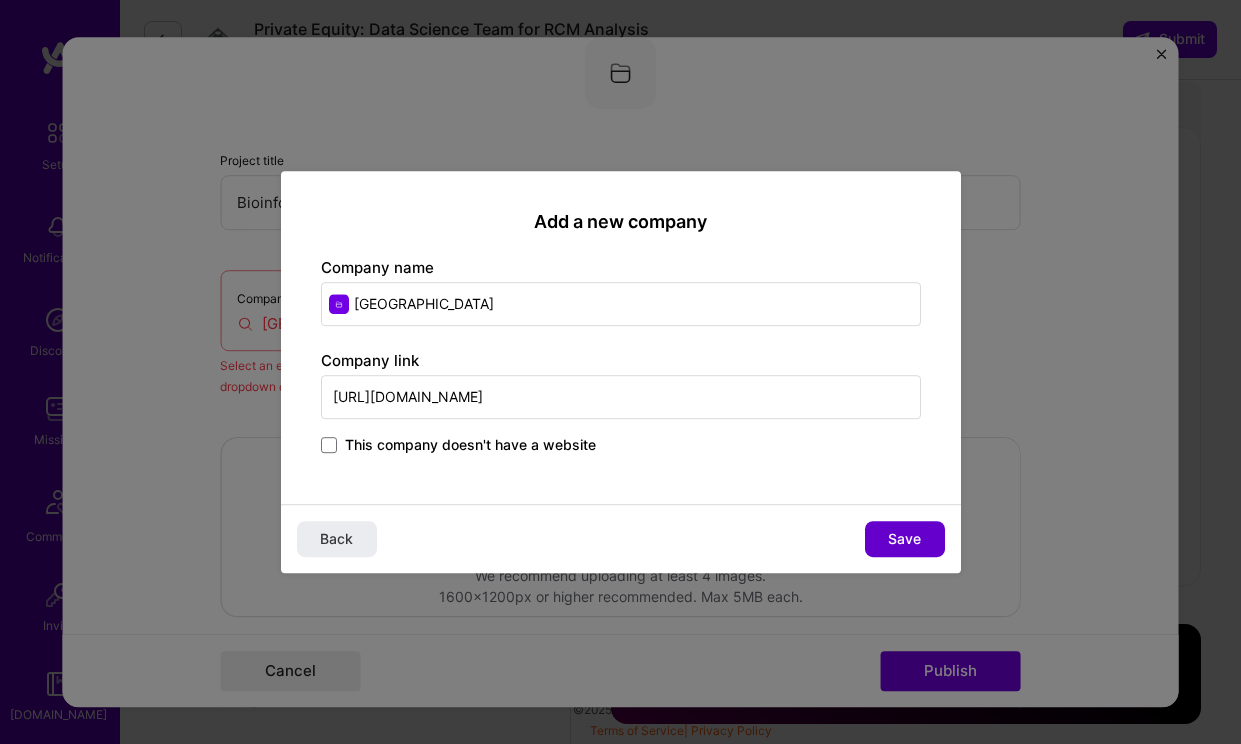 click on "Save" at bounding box center [904, 539] 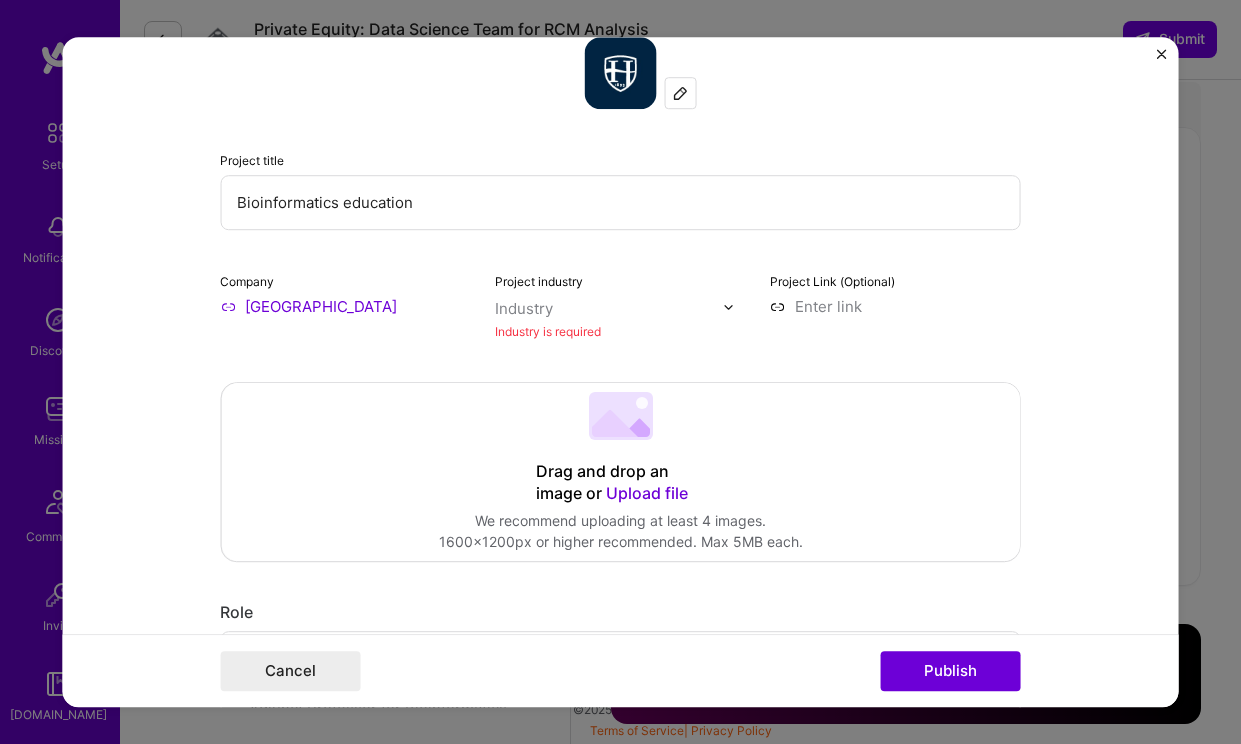 click on "Industry" at bounding box center (524, 308) 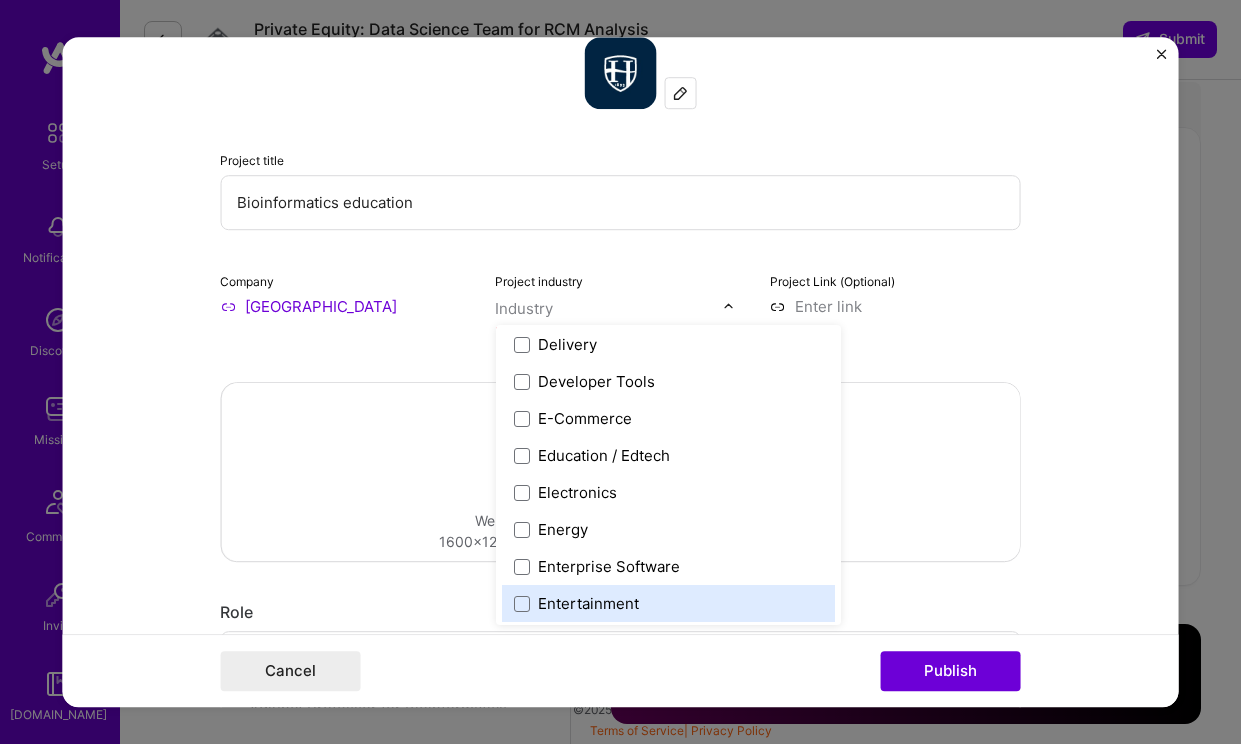 scroll, scrollTop: 1705, scrollLeft: 0, axis: vertical 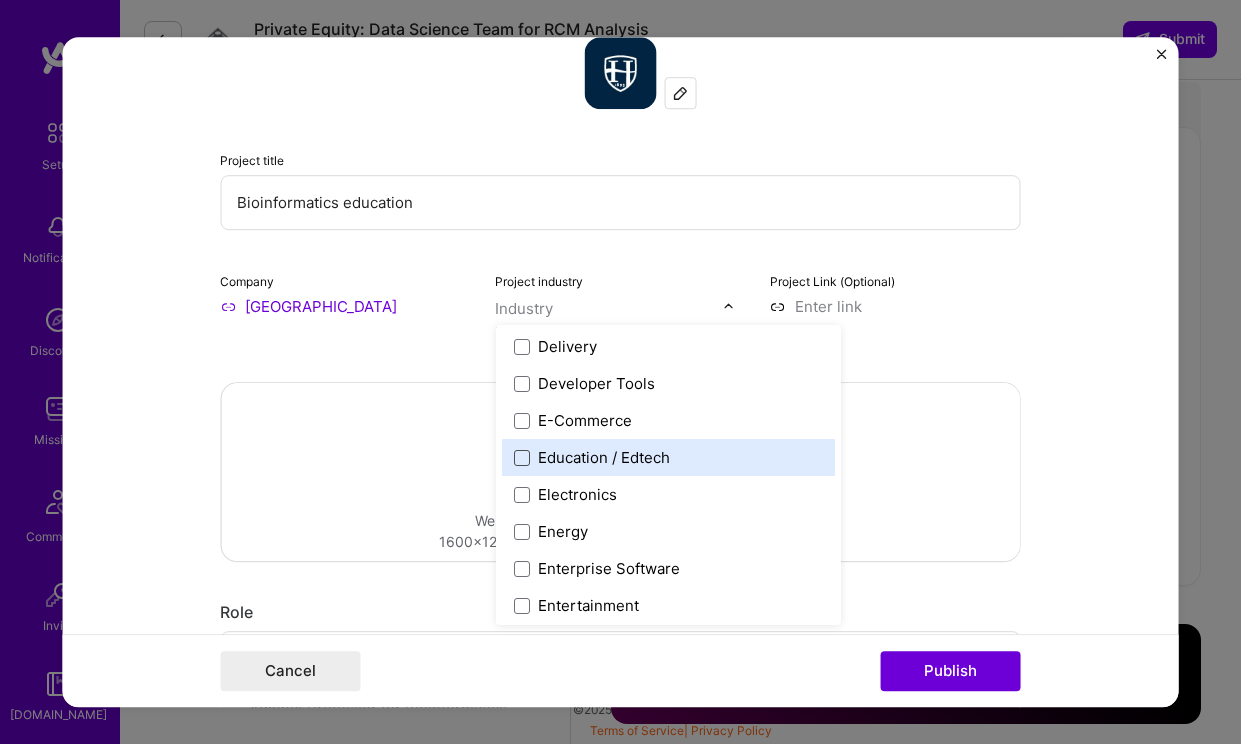 click at bounding box center [521, 458] 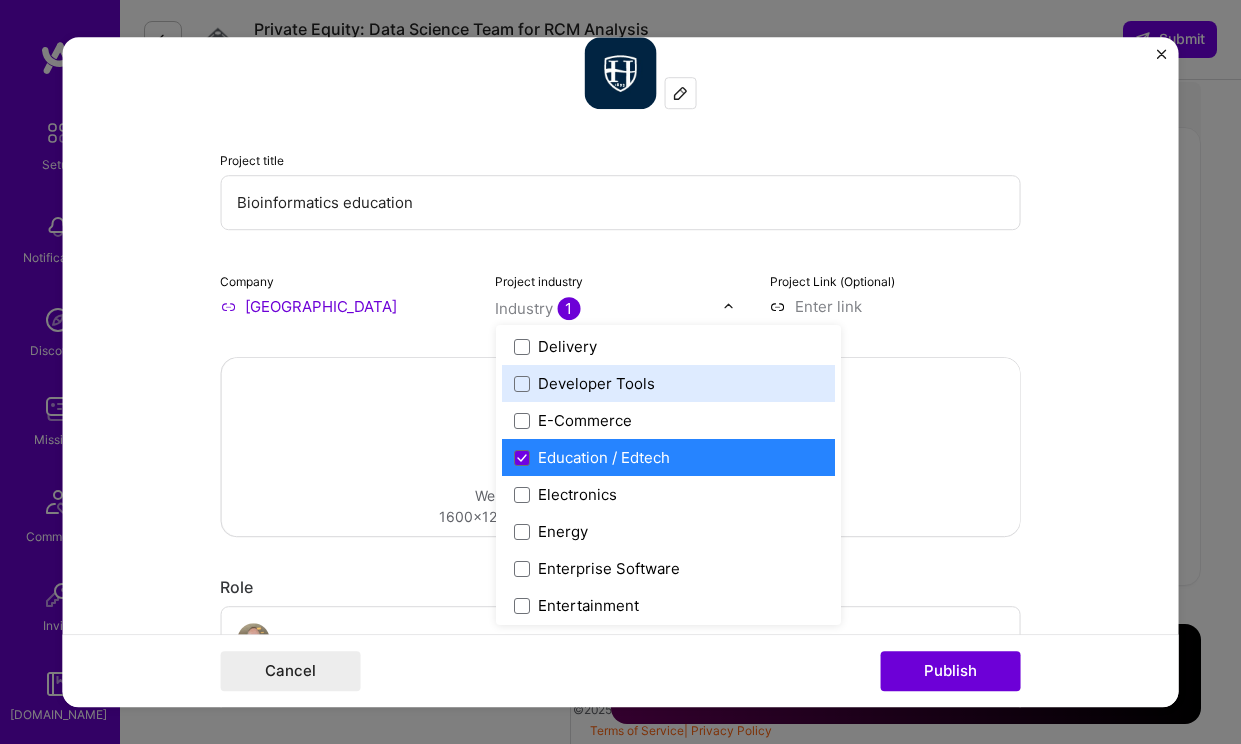 click at bounding box center [895, 306] 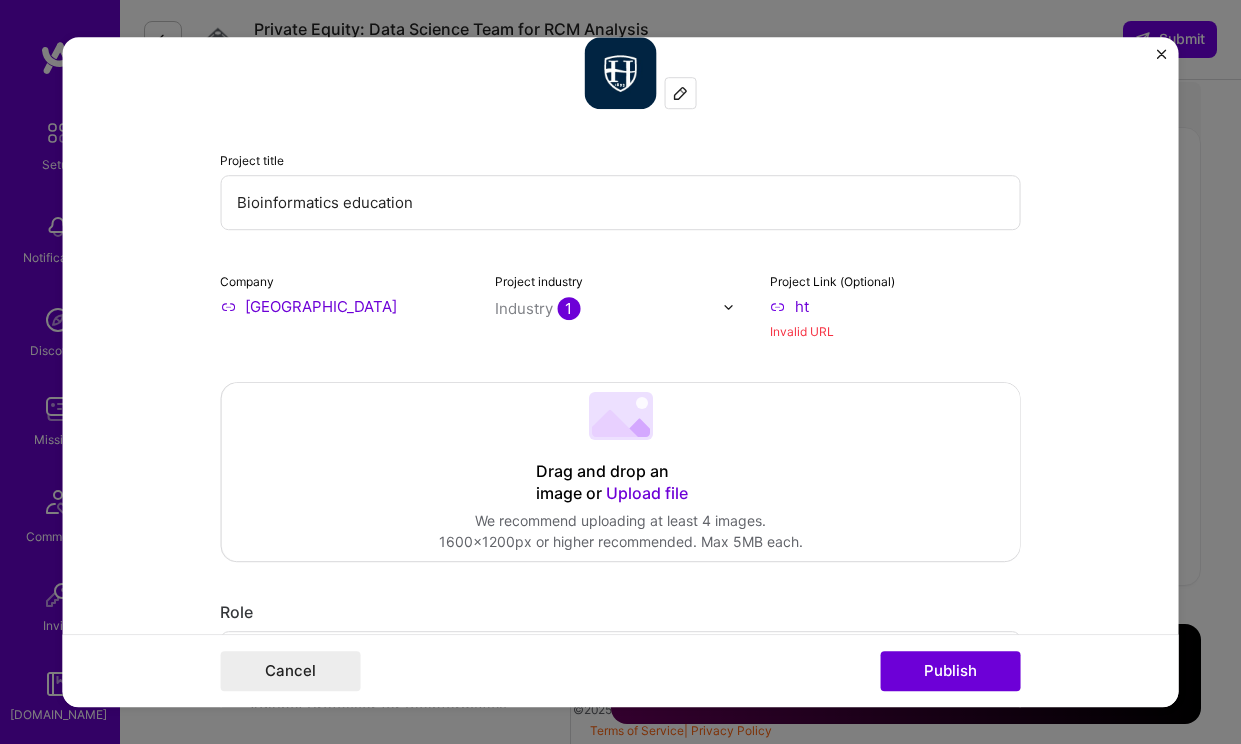 type on "h" 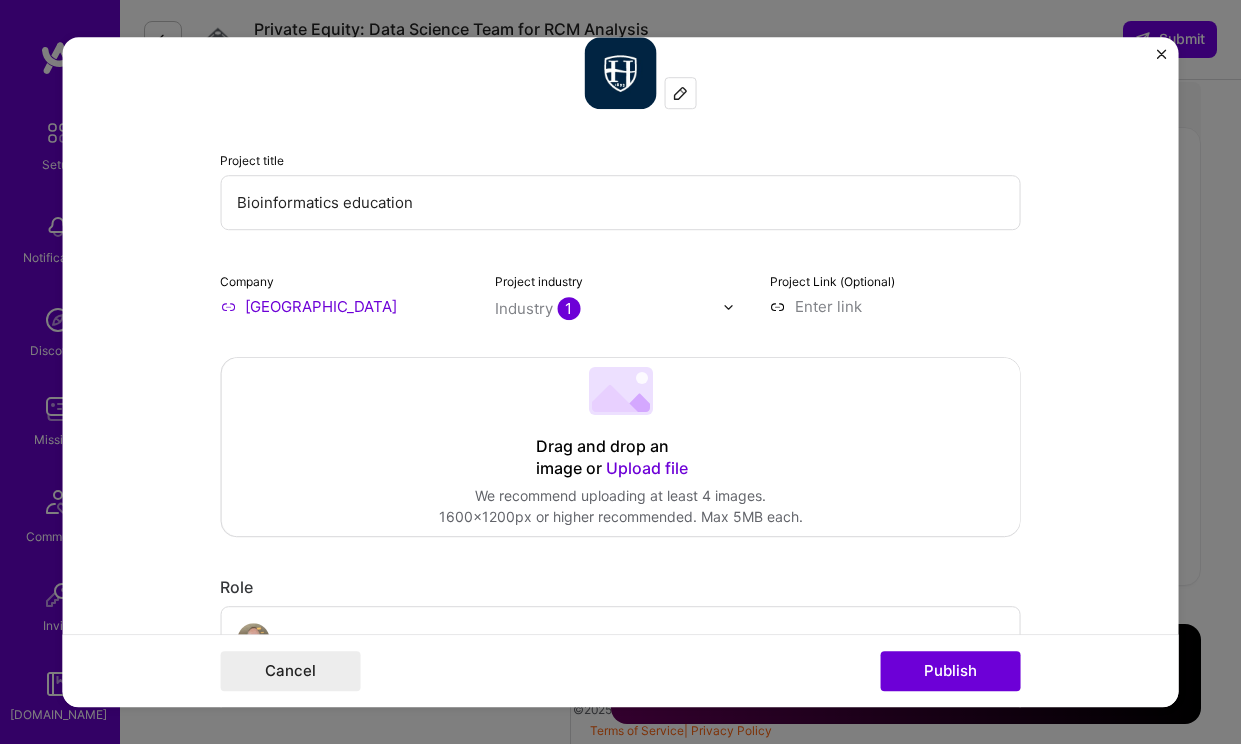 paste on "https://www.hood.edu/graduate/academics/programs/bioinformatics-ms" 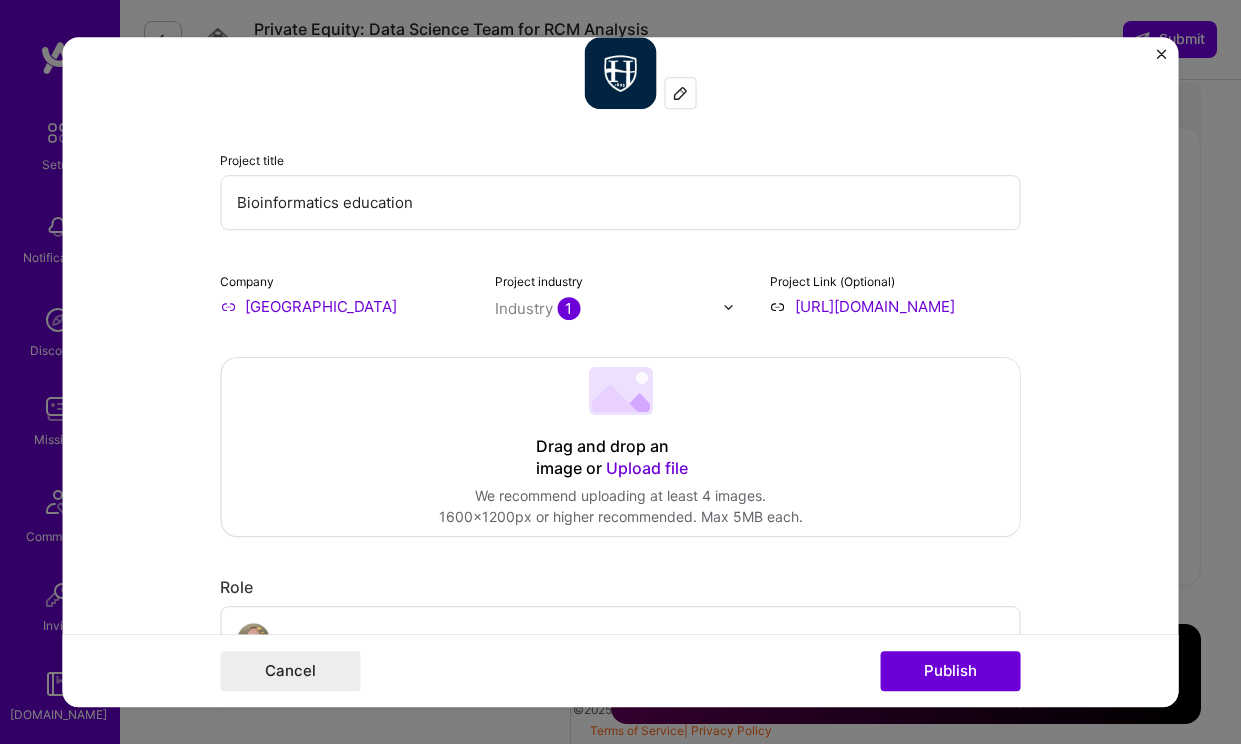 scroll, scrollTop: 0, scrollLeft: 289, axis: horizontal 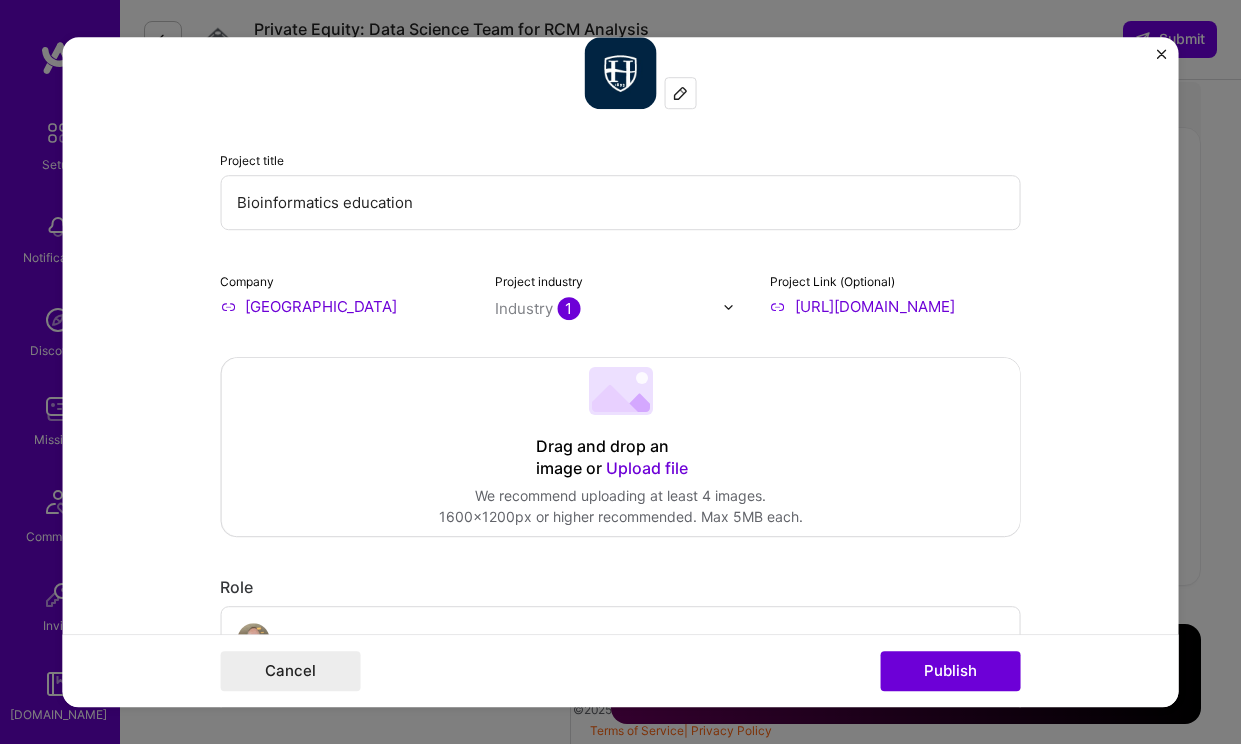 type on "https://www.hood.edu/graduate/academics/programs/bioinformatics-ms" 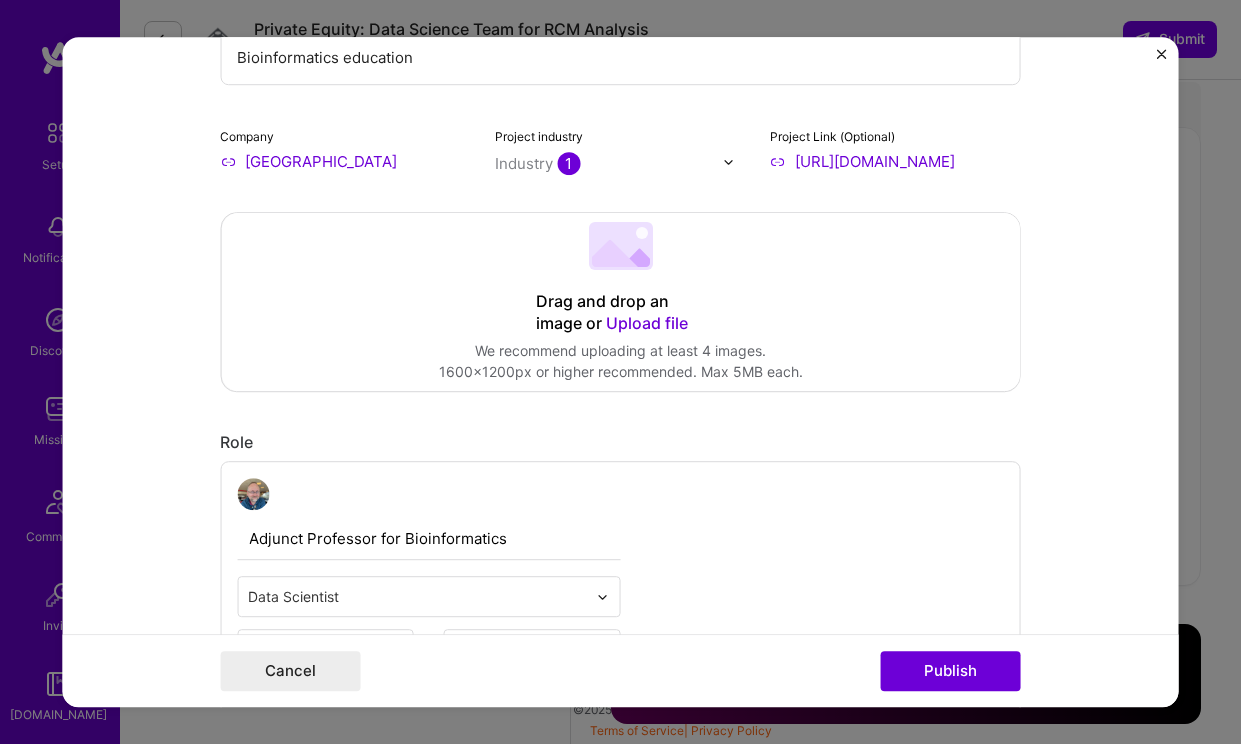 scroll, scrollTop: 348, scrollLeft: 0, axis: vertical 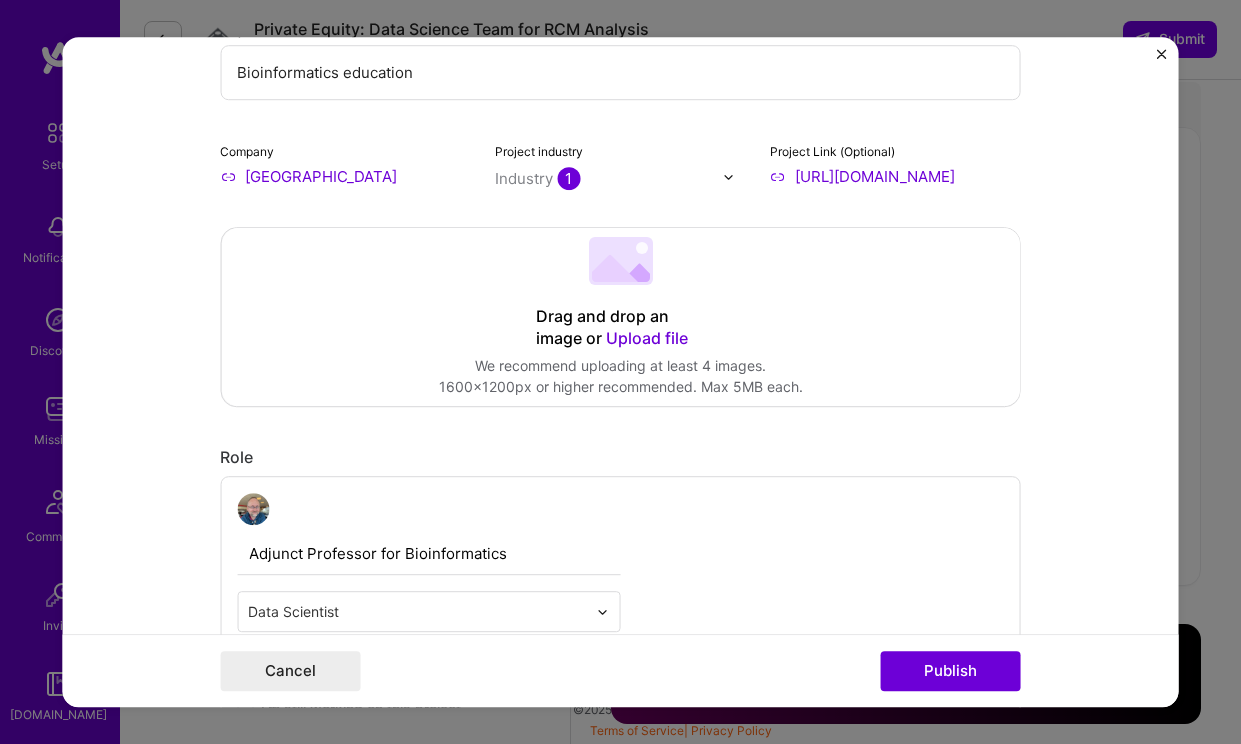 click on "Upload file" at bounding box center (646, 338) 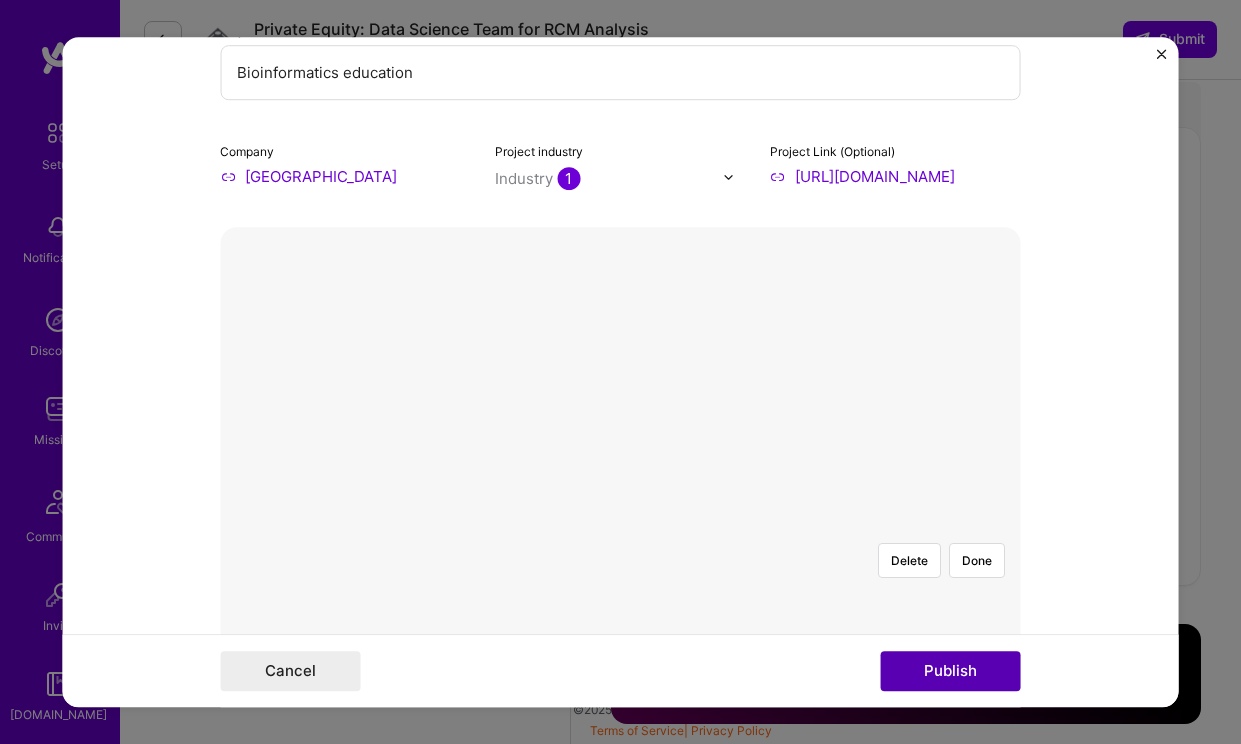click on "Publish" at bounding box center (950, 671) 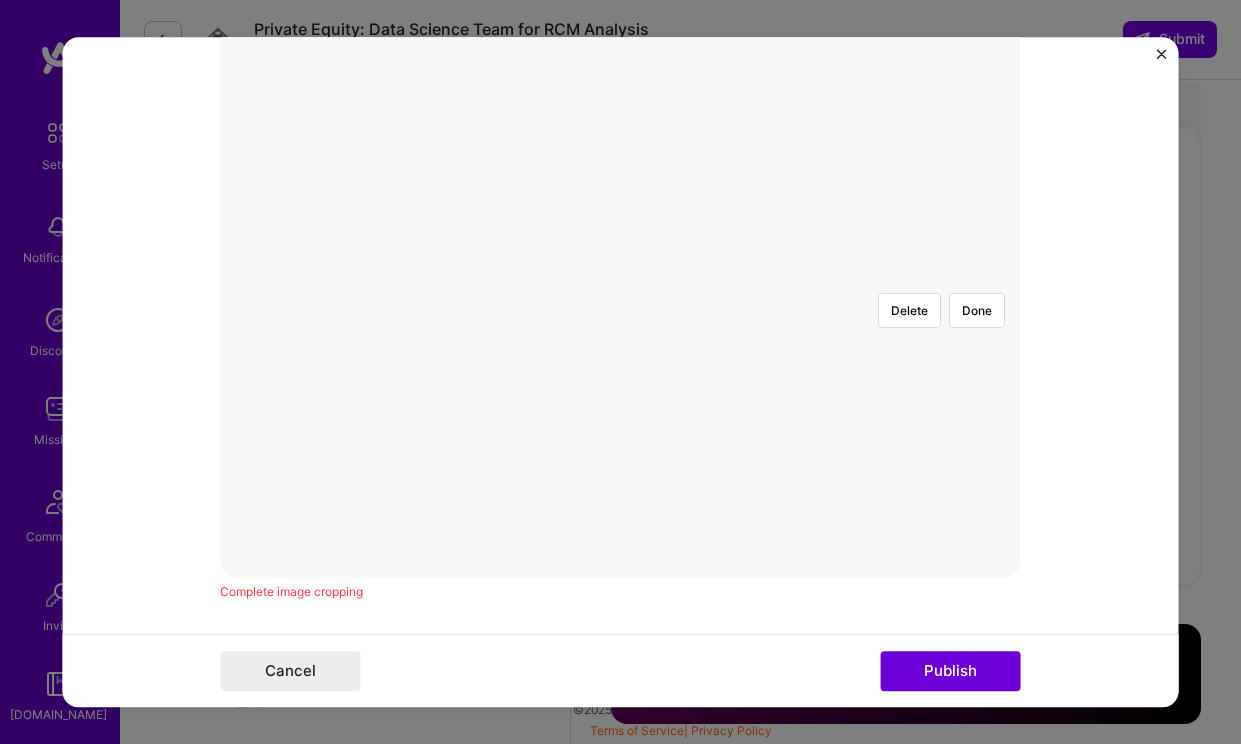 scroll, scrollTop: 672, scrollLeft: 0, axis: vertical 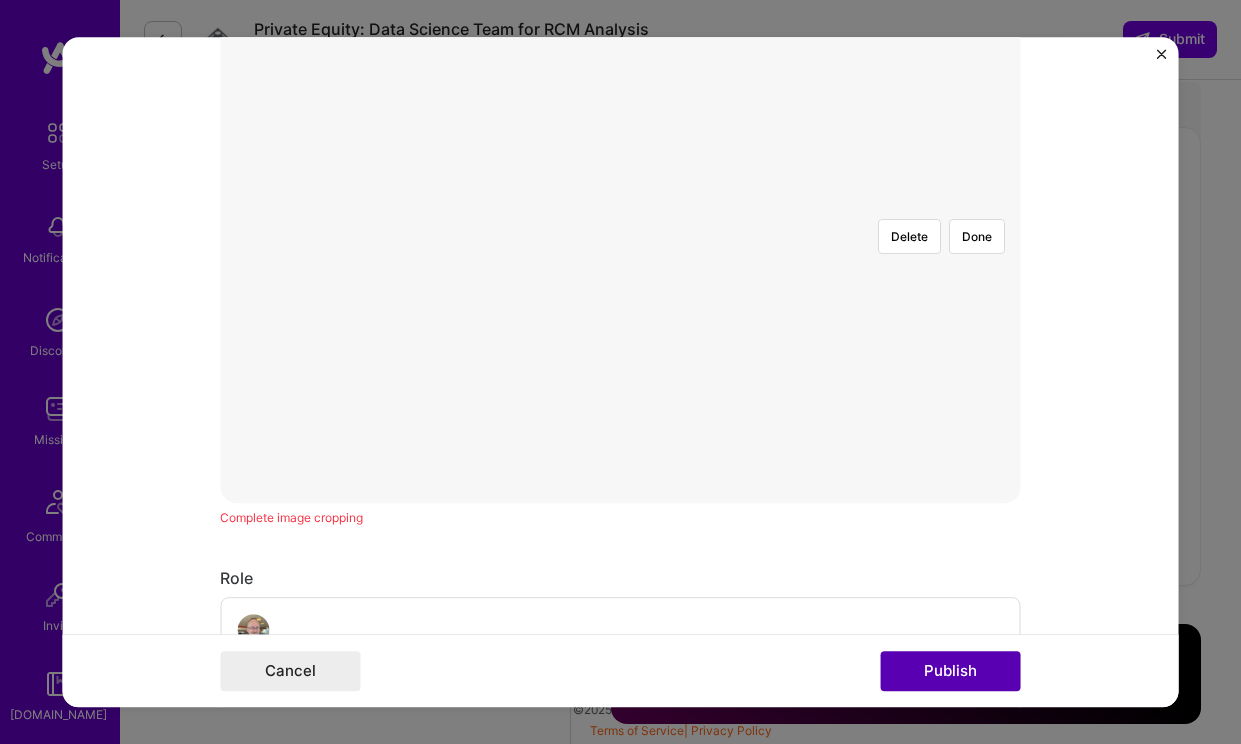 click on "Publish" at bounding box center [950, 671] 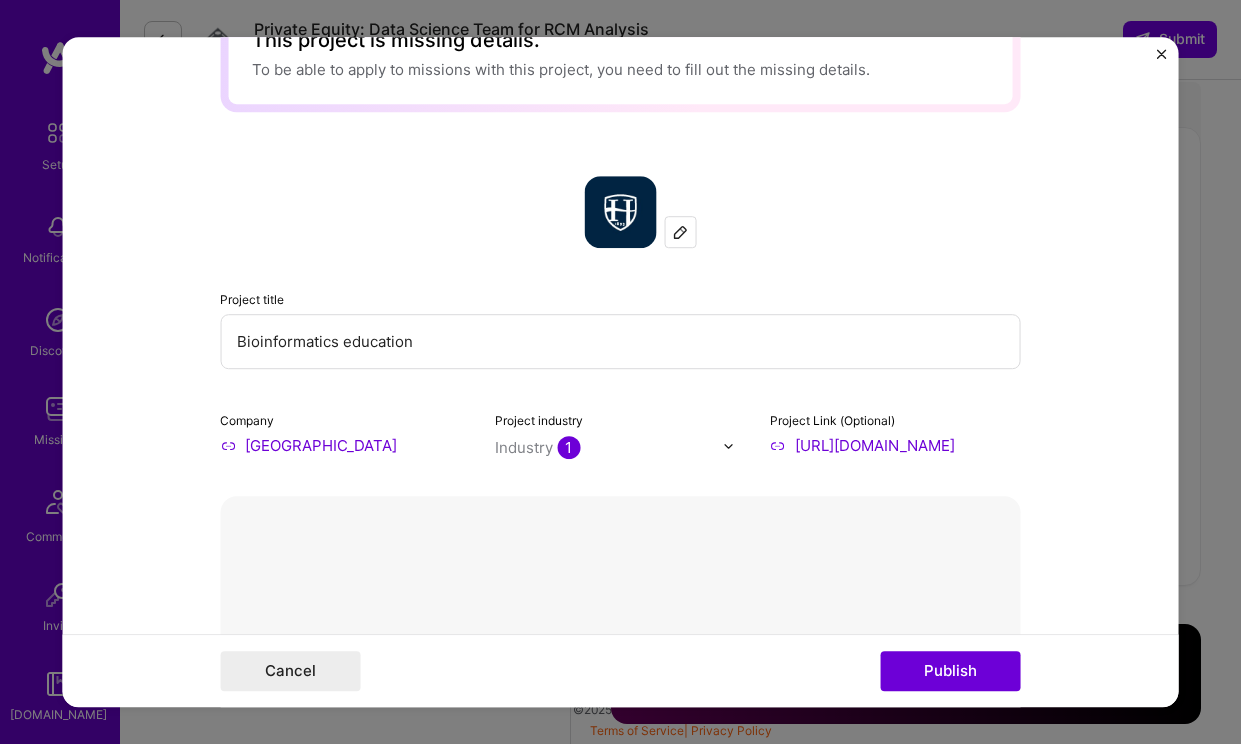 scroll, scrollTop: 0, scrollLeft: 0, axis: both 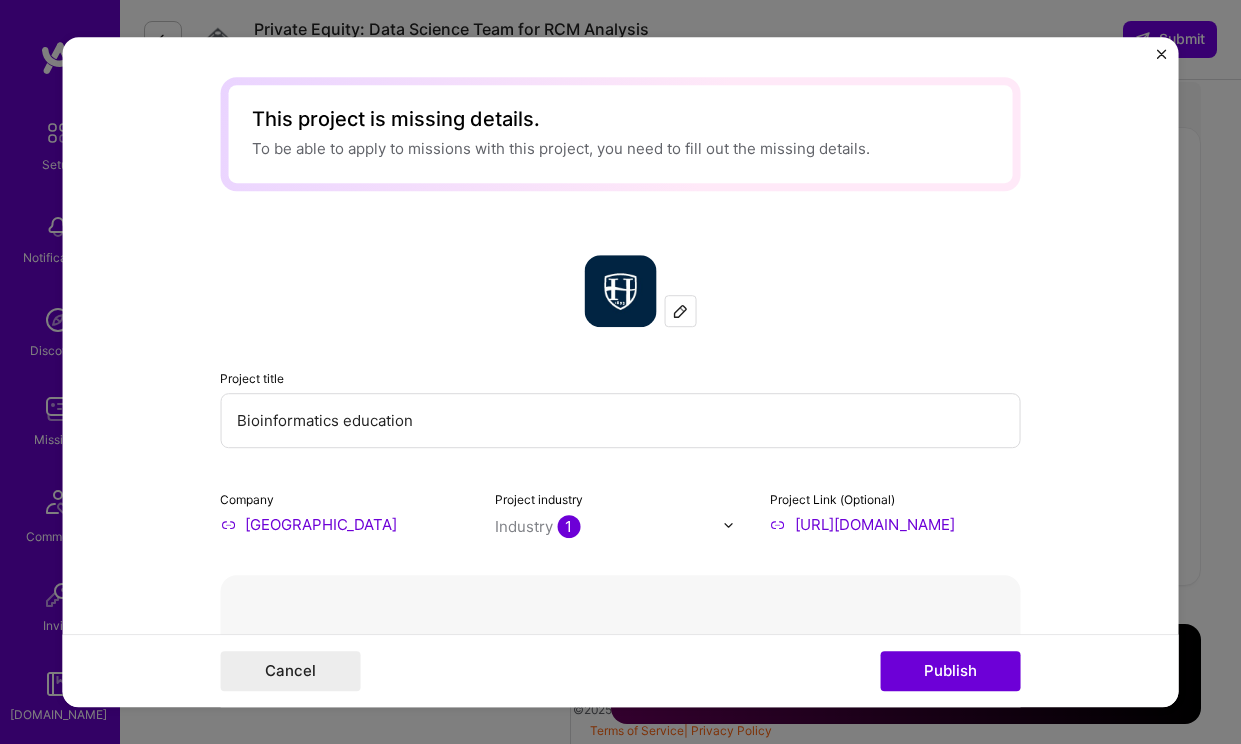 click on "To be able to apply to missions with this project, you need to fill out the missing details." at bounding box center (620, 148) 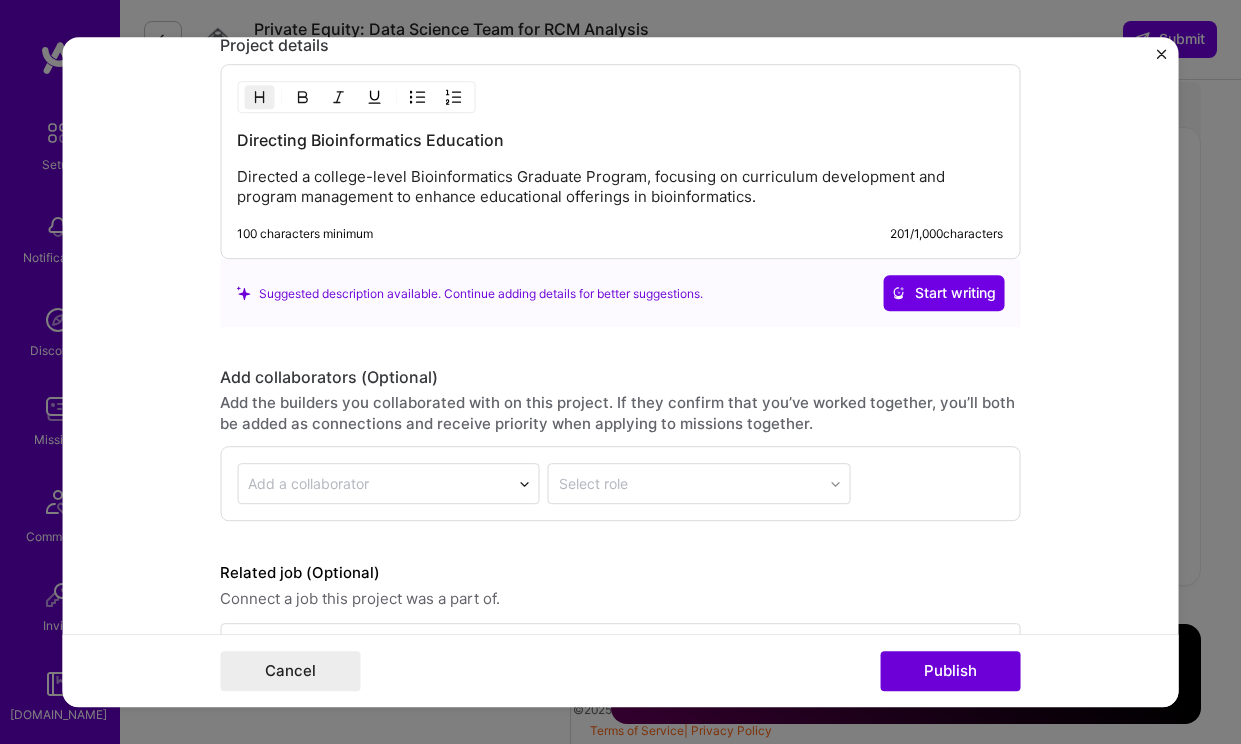 scroll, scrollTop: 3010, scrollLeft: 0, axis: vertical 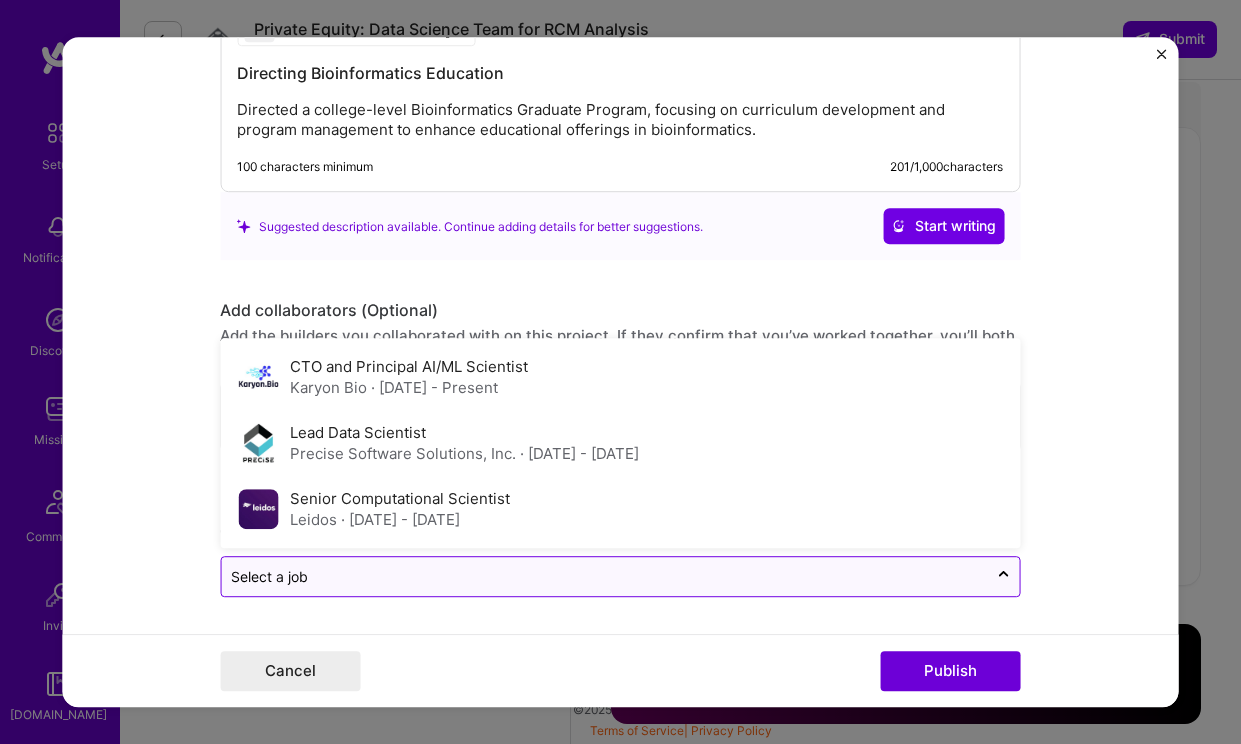click at bounding box center [604, 577] 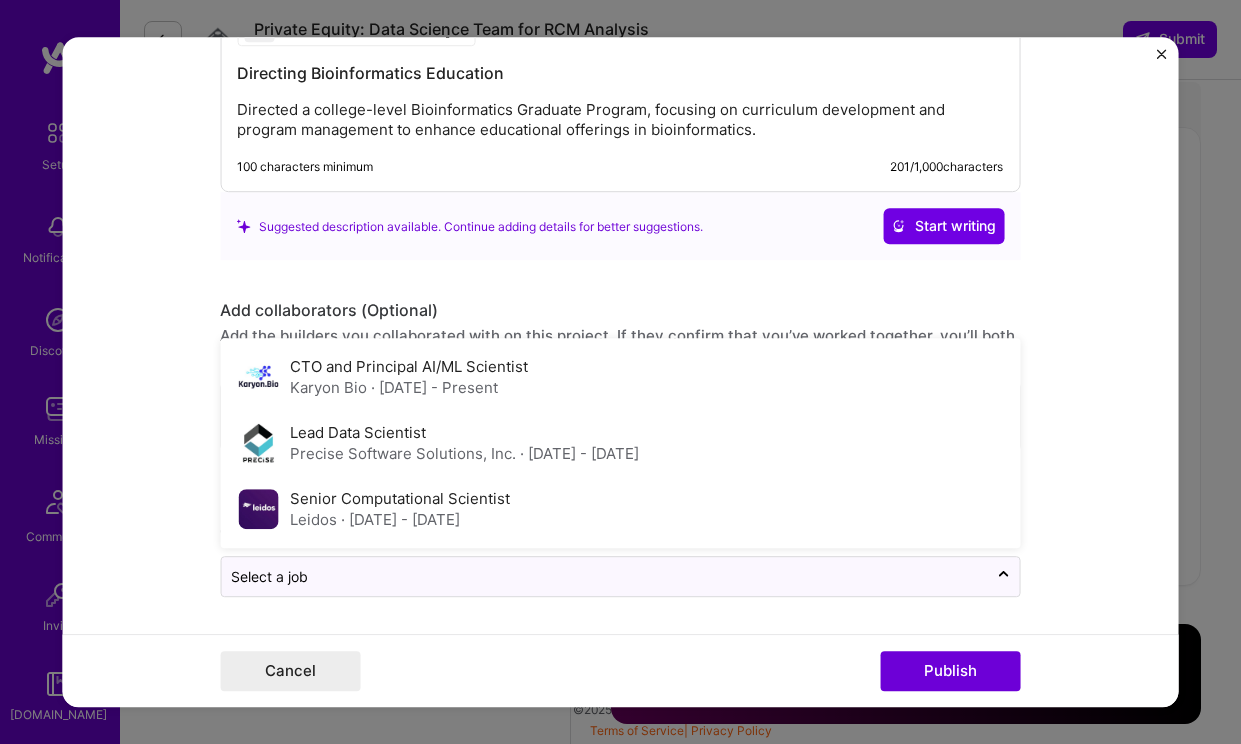 click on "This project is missing details. To be able to apply to missions with this project, you need to fill out the missing details. Project title Bioinformatics education Company Hood College
Project industry Industry 1 Project Link (Optional) https://www.hood.edu/graduate/academics/programs/bioinformatics-ms
Delete Done Complete image cropping Role Adjunct Professor for Bioinformatics Data Scientist Jan, 2018
to May, 2025
I’m still working on this project Skills used — Add up to 12 skills Any new skills will be added to your profile. Enter skills... 11 Algorithm Design 1 2 3 4 5 Artificial Intelligence (AI) 1 2 3 4 5 Computer Vision 1 2 3 4 5 Data Analysis 1 2 3 4 5 Data Modeling 1 2 3 4 5 Data Visualization 1 2 3 4 5 Deep learning 1 2 3 4 5 Machine Learning 1 2 3 4 5 PyTorch 1 2 3 4 5 Python 1 2 3 4 5 R (language) 1 2 3 4 5 Did this role require you to manage team members? (Optional)" at bounding box center [620, 372] 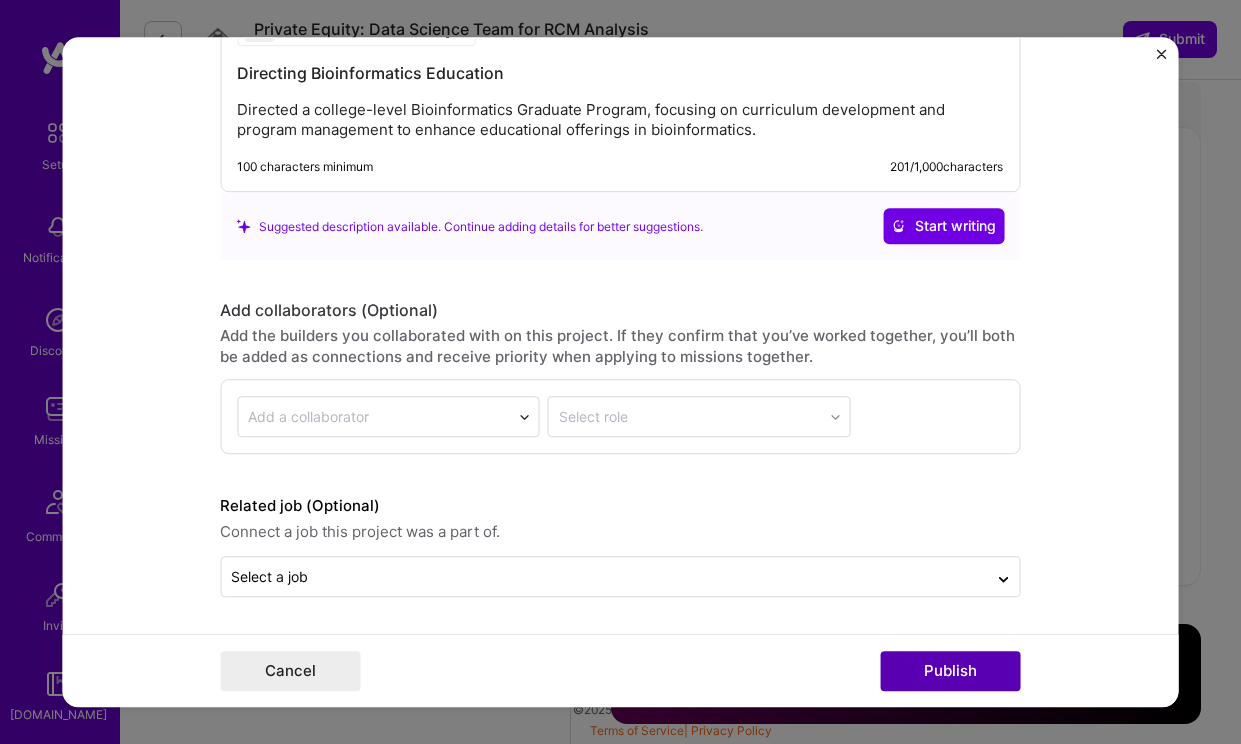 click on "Publish" at bounding box center (950, 671) 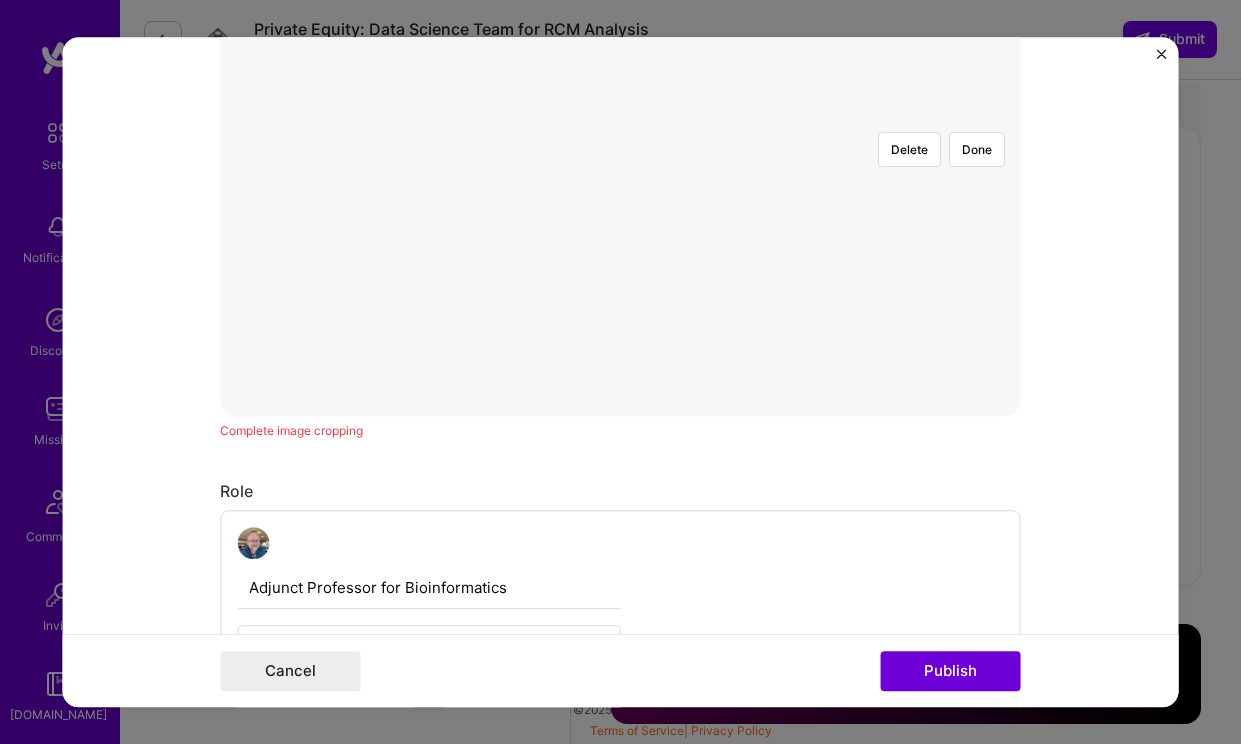 scroll, scrollTop: 774, scrollLeft: 0, axis: vertical 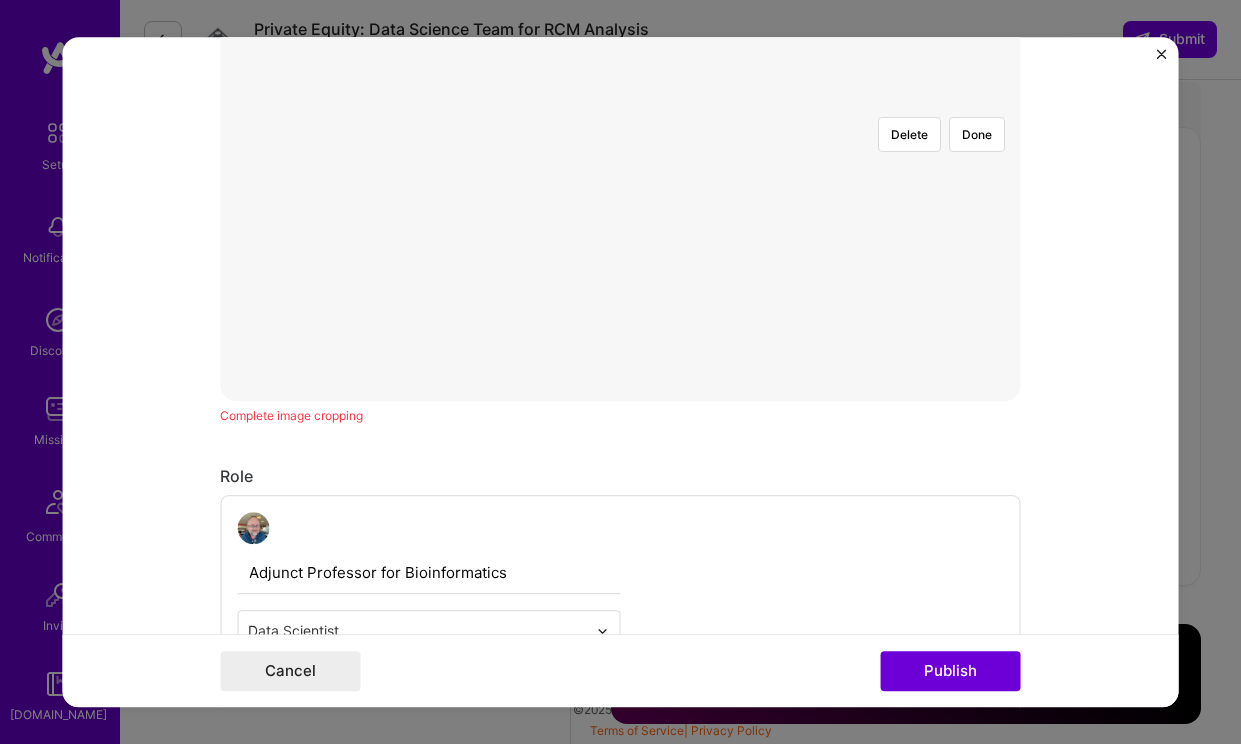 click at bounding box center (1003, 389) 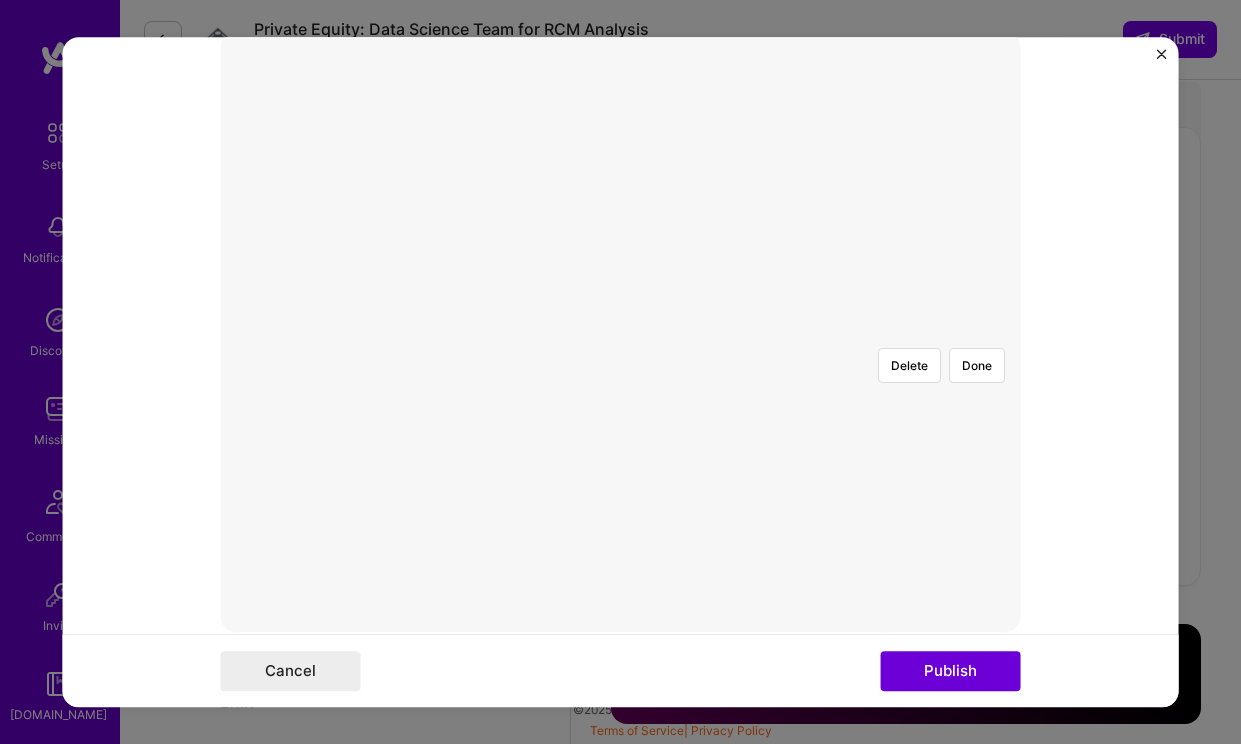 scroll, scrollTop: 457, scrollLeft: 0, axis: vertical 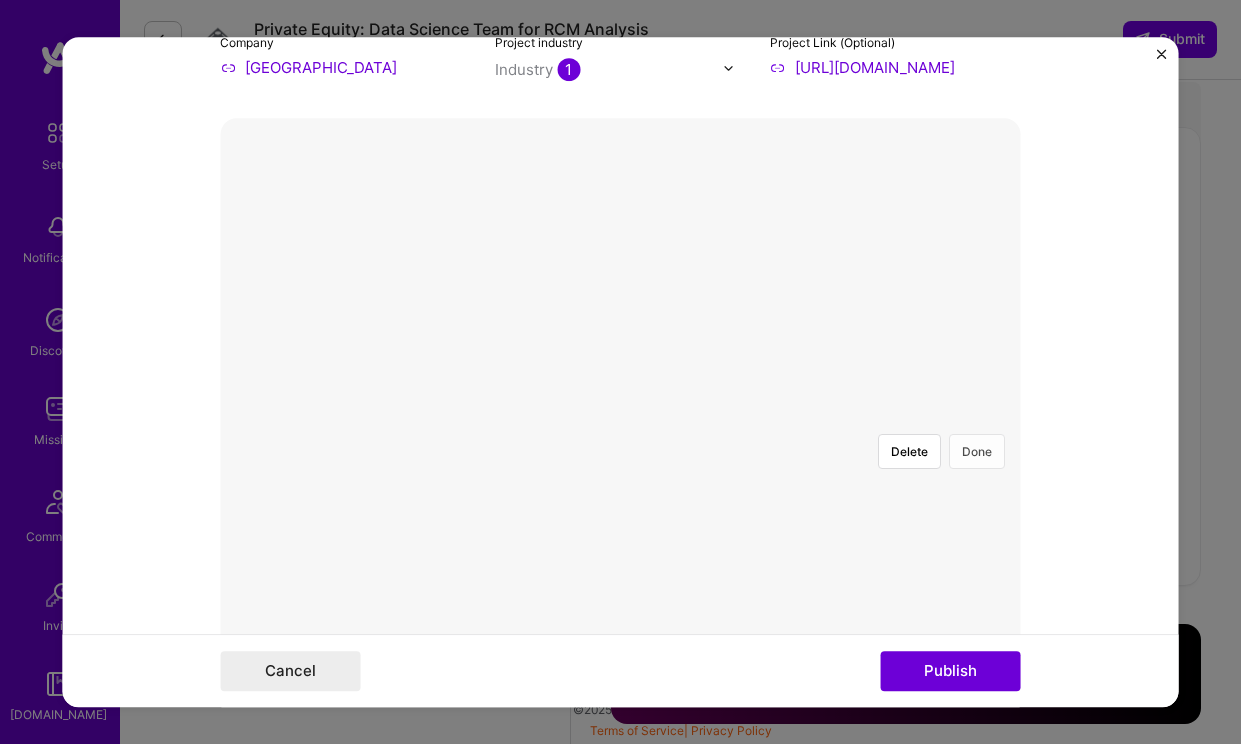 click on "Done" at bounding box center (976, 451) 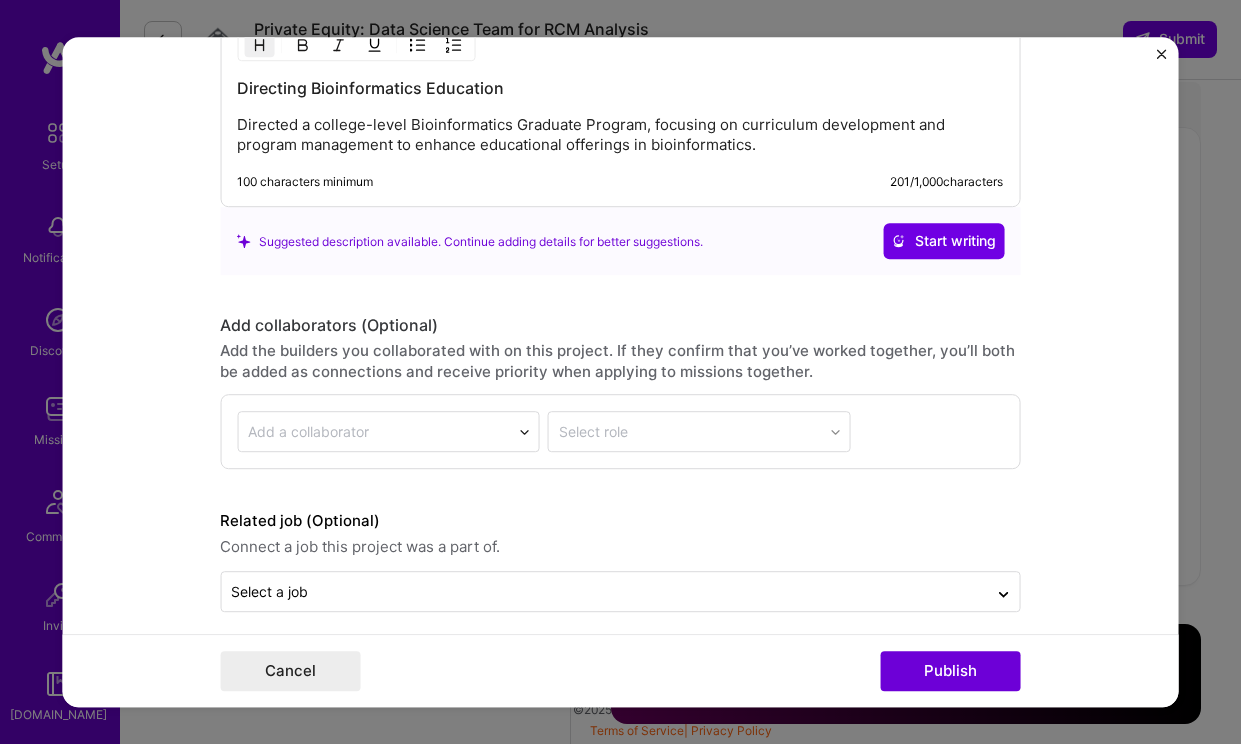 scroll, scrollTop: 3045, scrollLeft: 0, axis: vertical 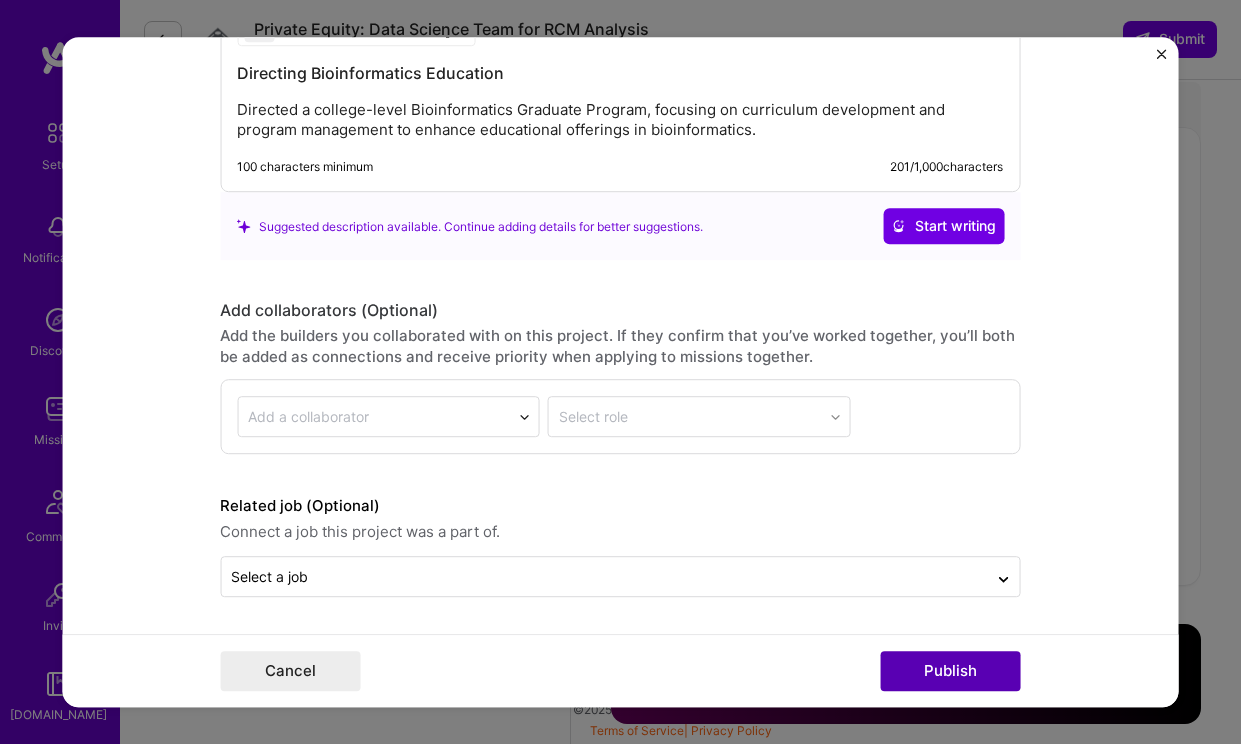 click on "Publish" at bounding box center (950, 671) 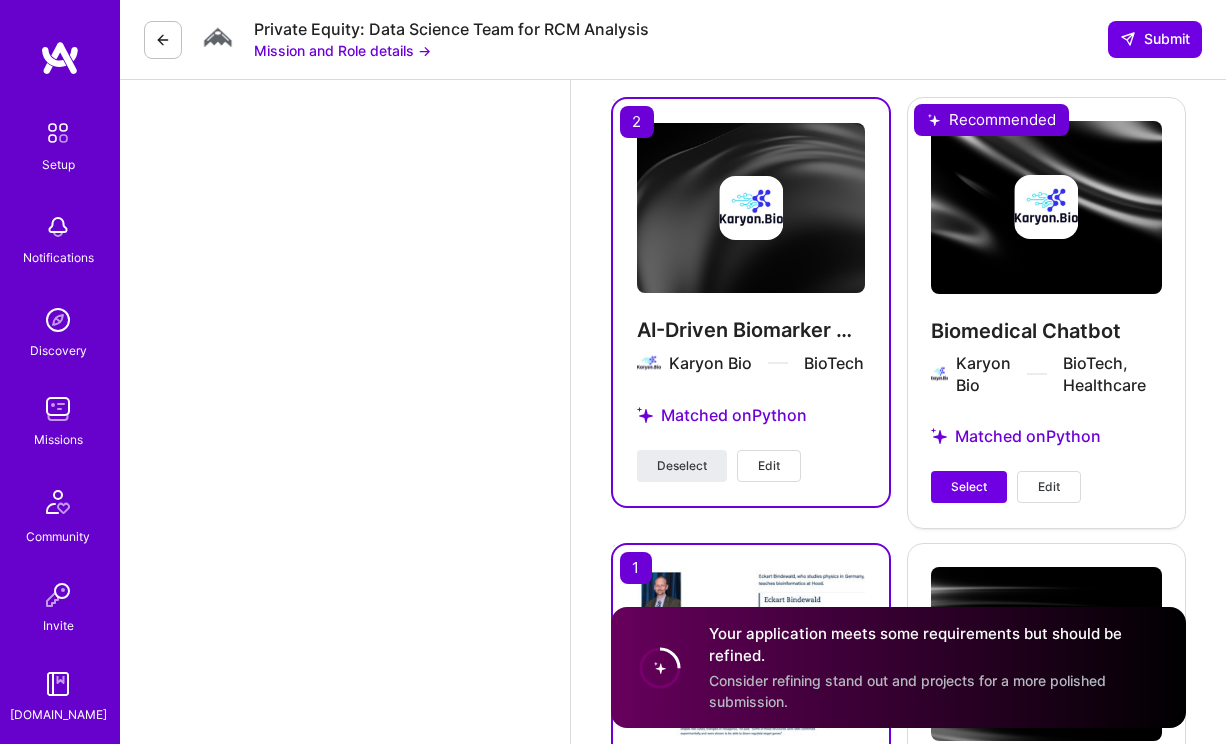 scroll, scrollTop: 2547, scrollLeft: 0, axis: vertical 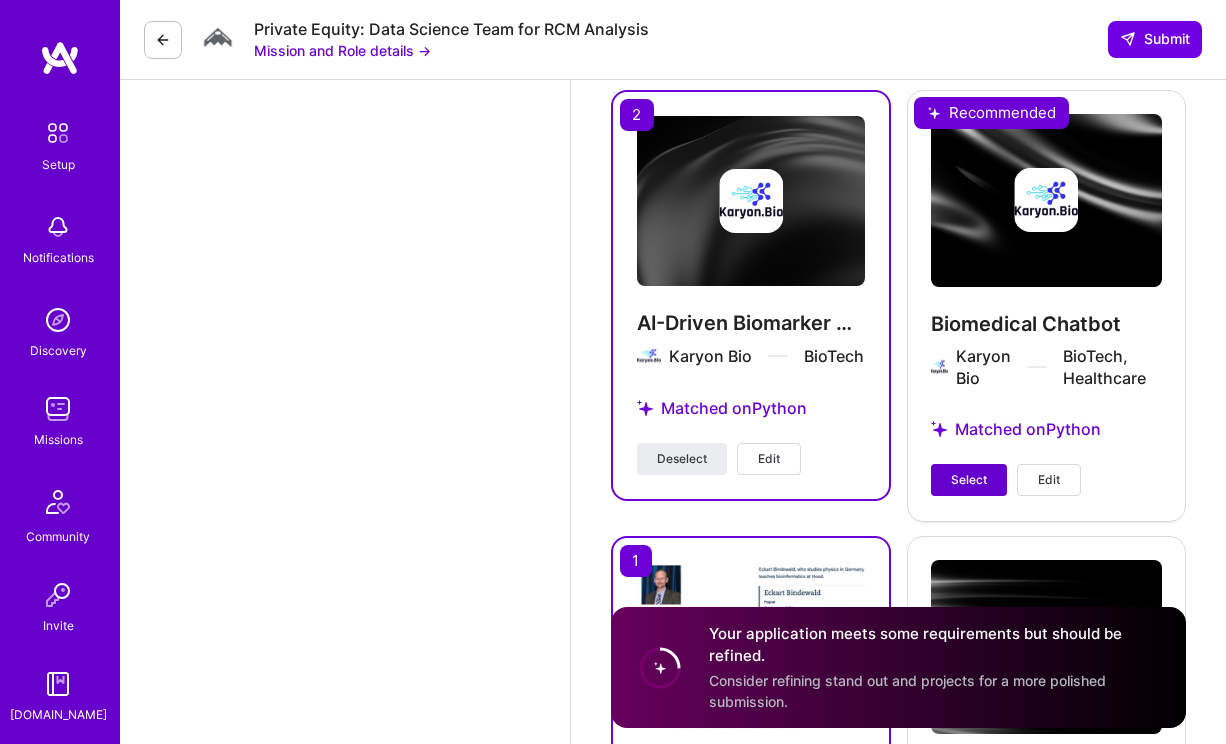 click on "Select" at bounding box center (969, 480) 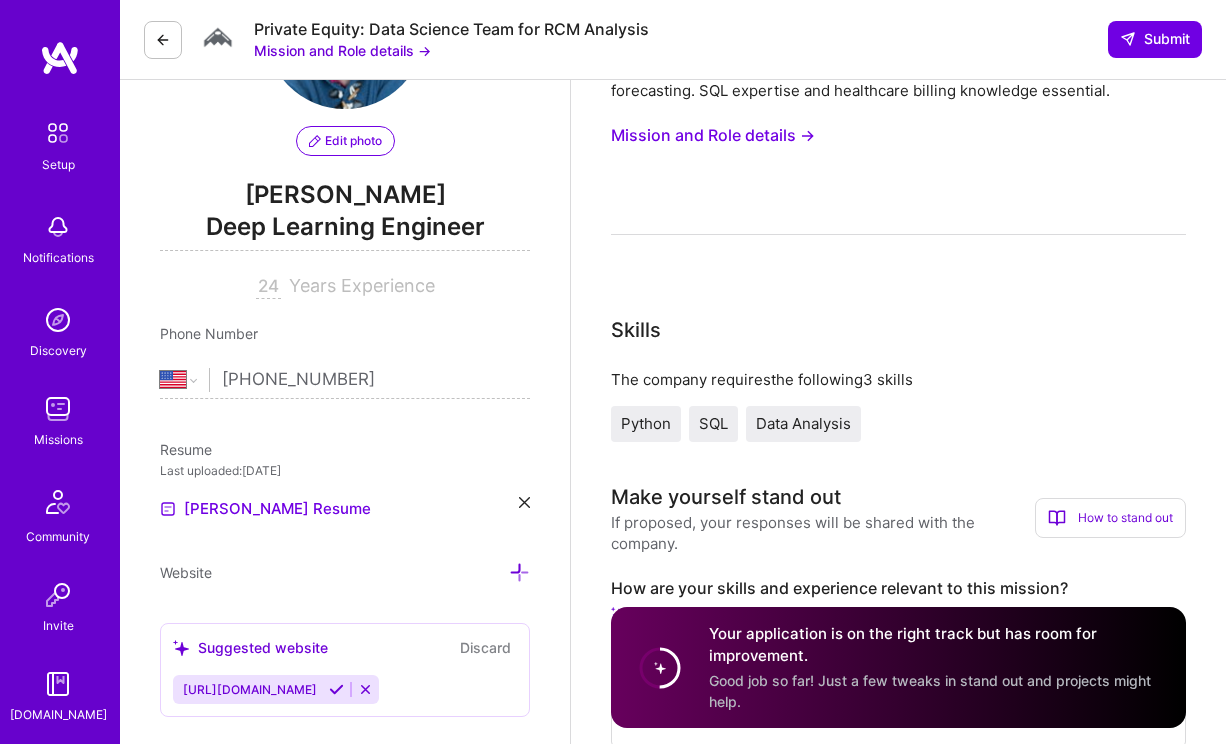 scroll, scrollTop: 124, scrollLeft: 0, axis: vertical 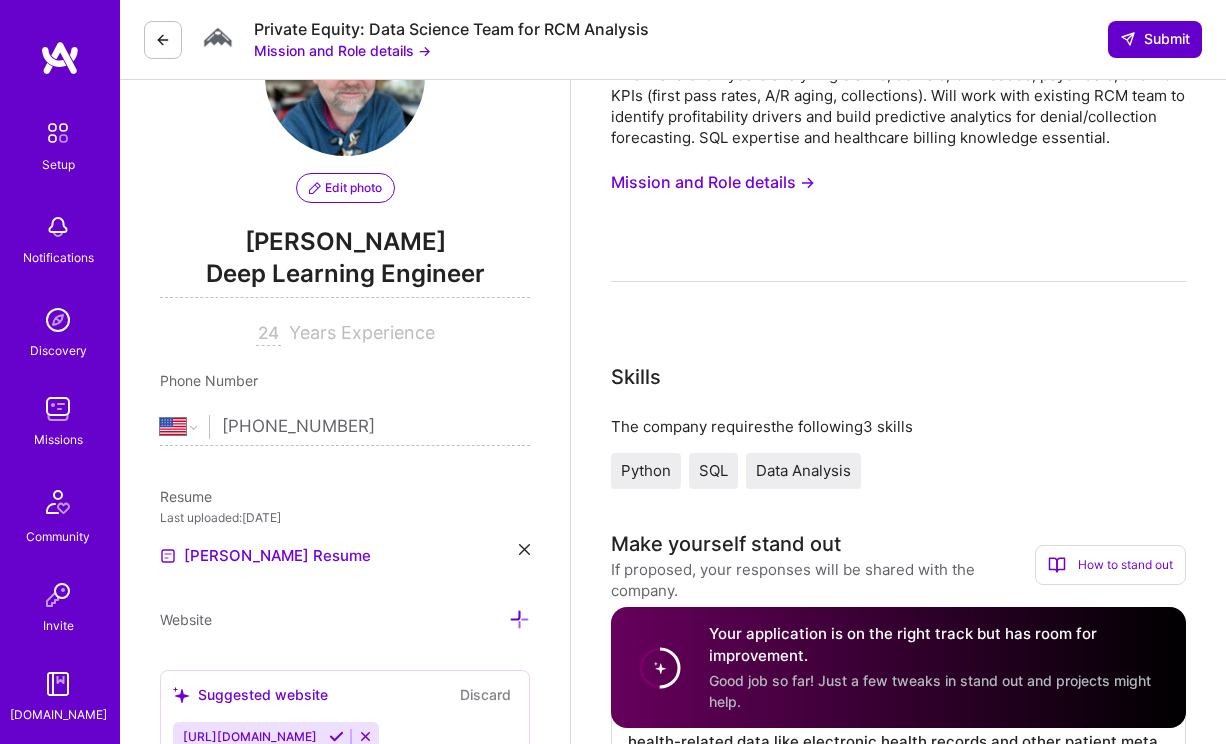 click at bounding box center (1128, 39) 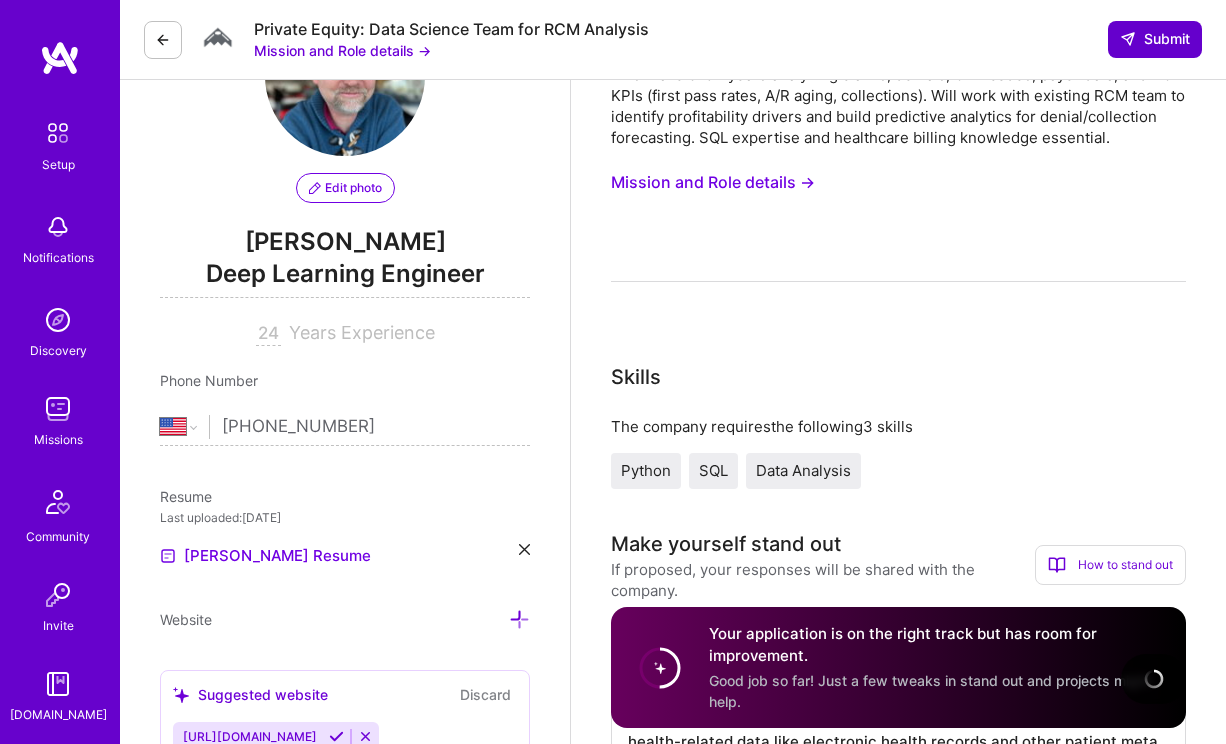 click at bounding box center (1128, 39) 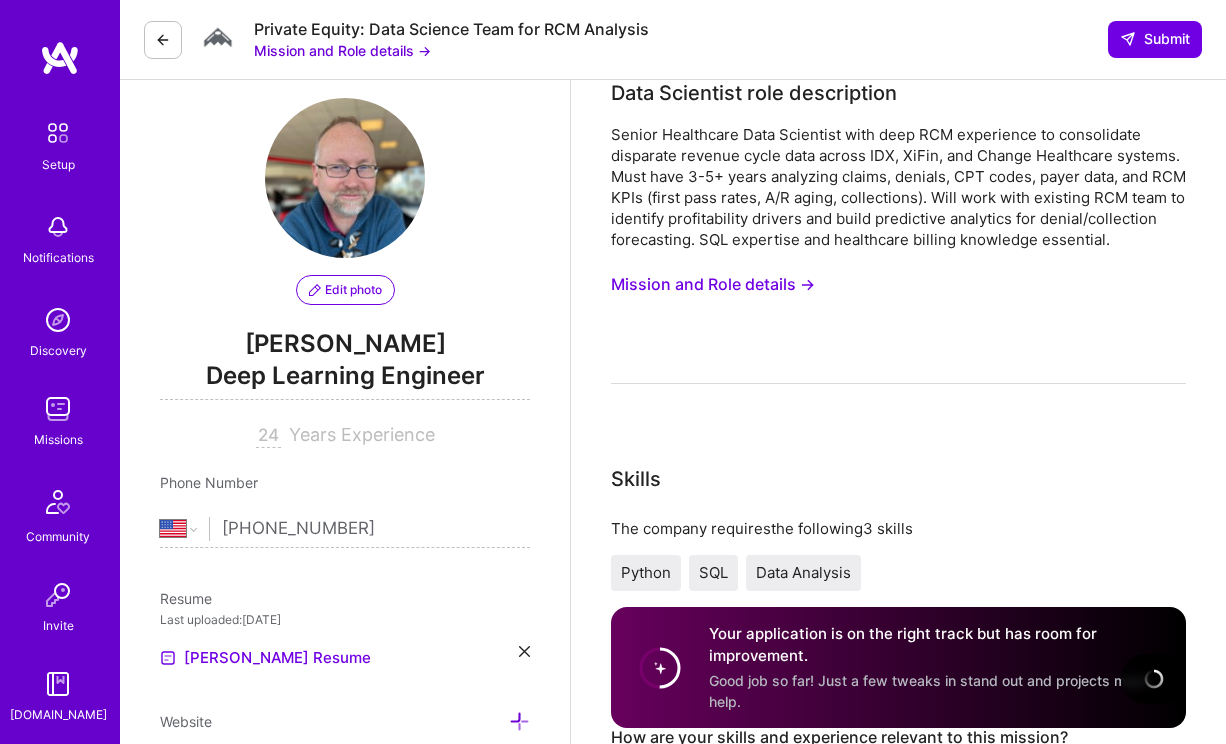 scroll, scrollTop: 0, scrollLeft: 0, axis: both 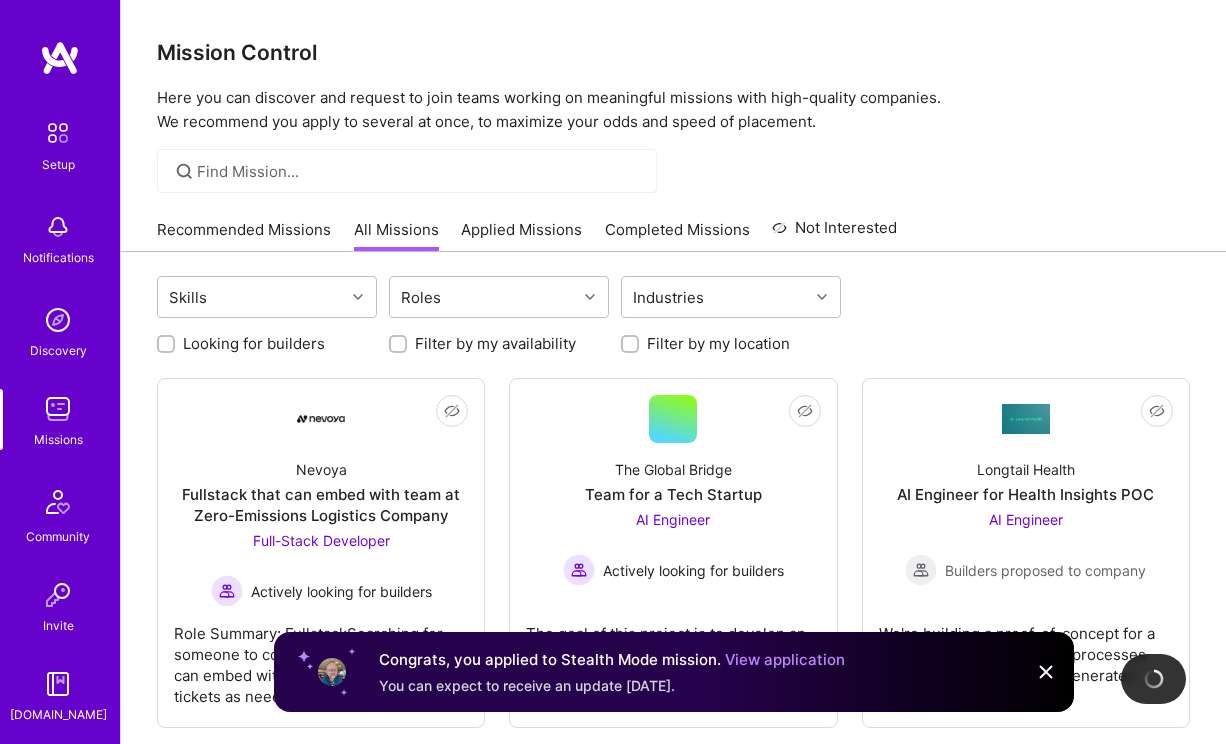 click on "Applied Missions" at bounding box center (521, 235) 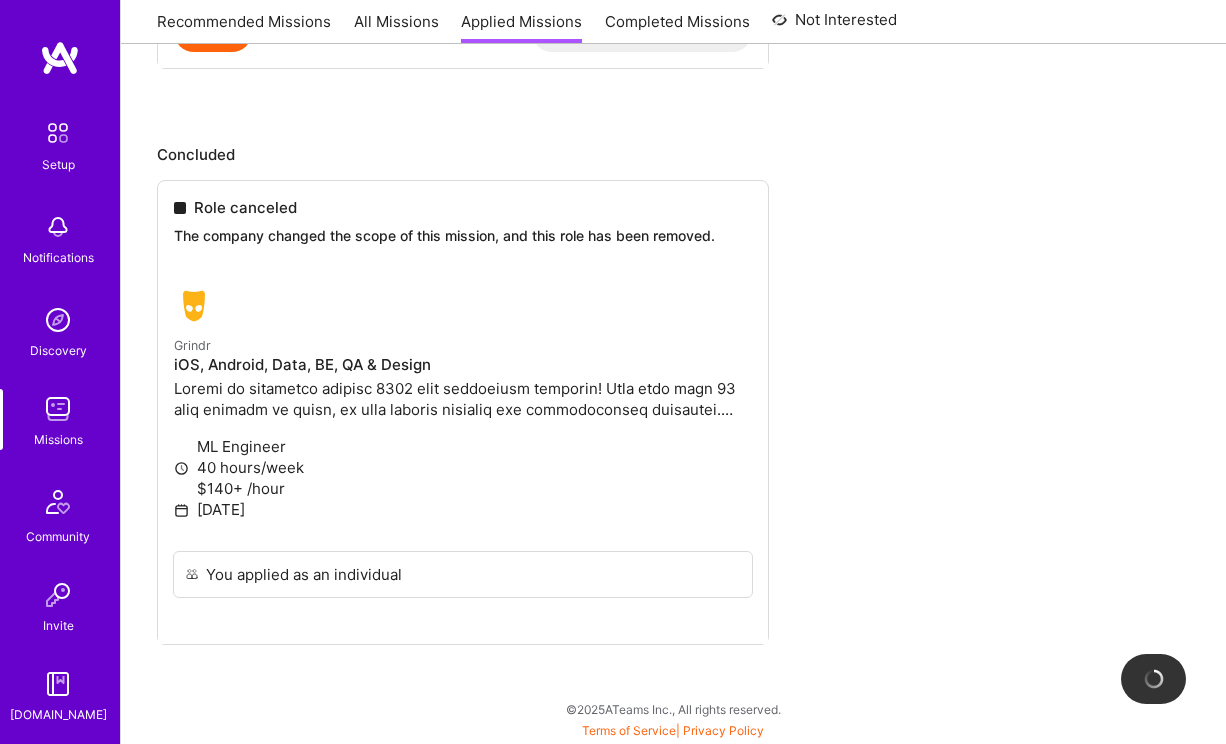 scroll, scrollTop: 704, scrollLeft: 0, axis: vertical 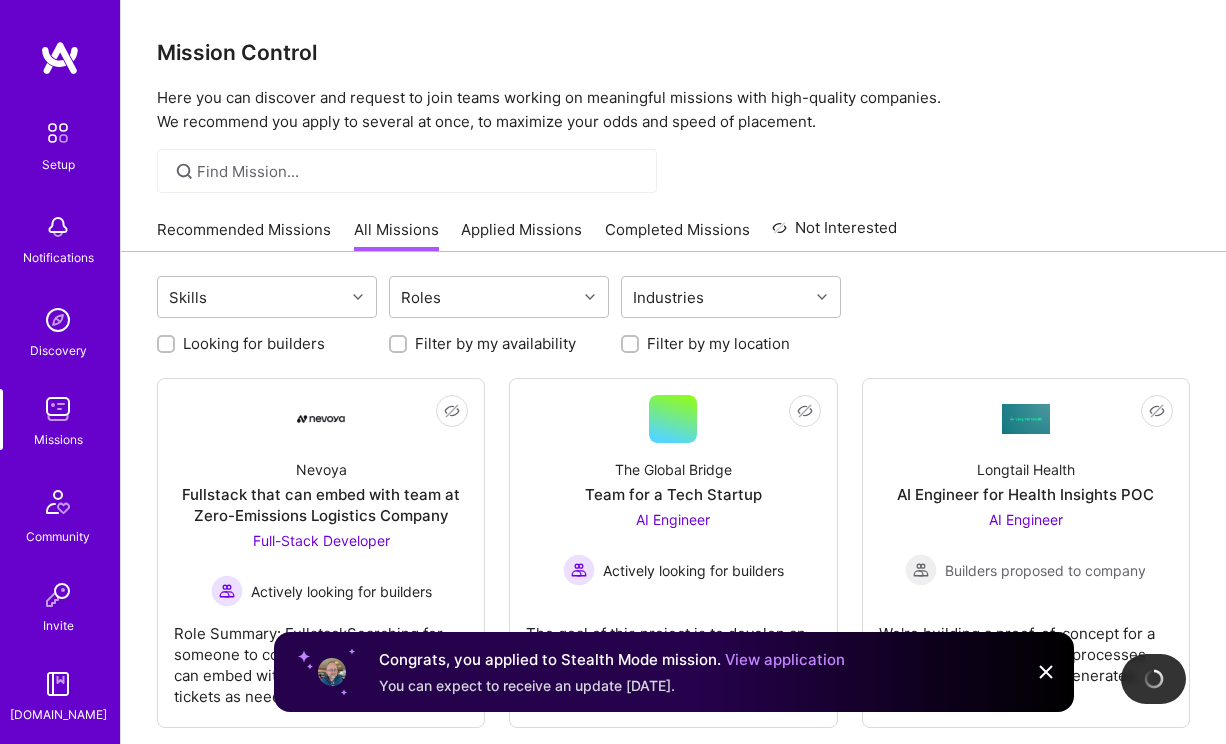 click on "Recommended Missions" at bounding box center [244, 235] 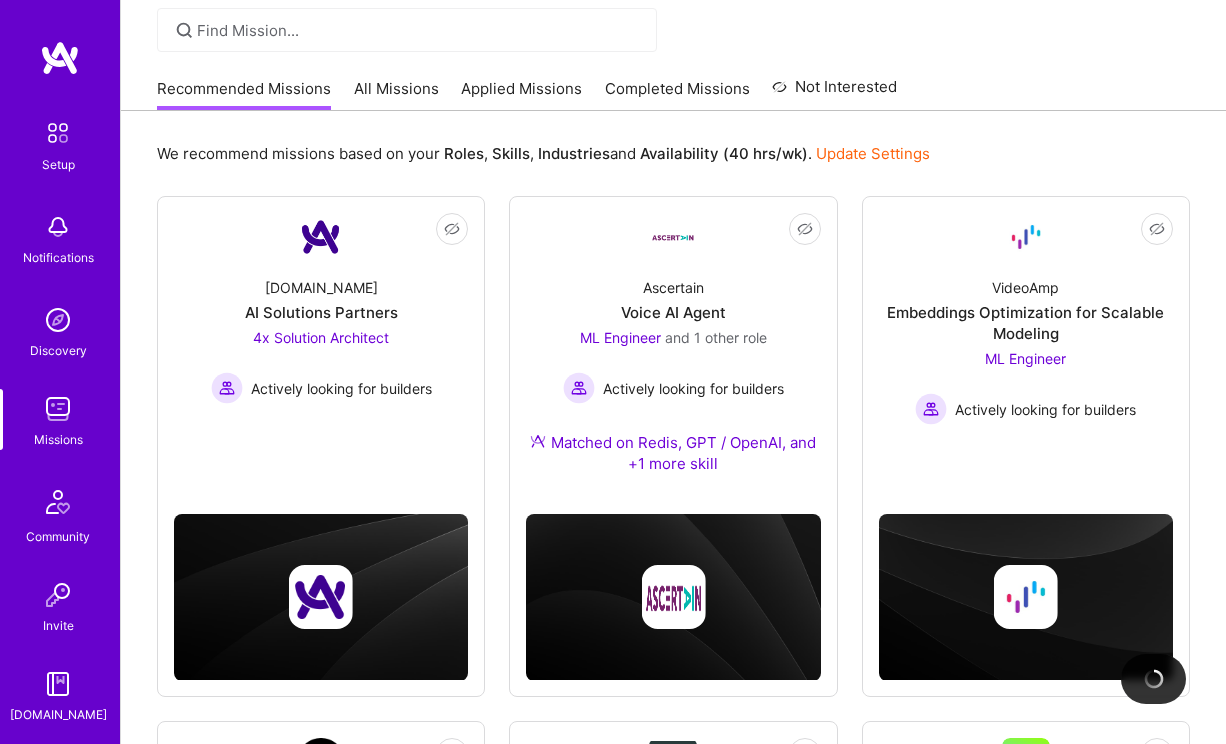 scroll, scrollTop: 120, scrollLeft: 0, axis: vertical 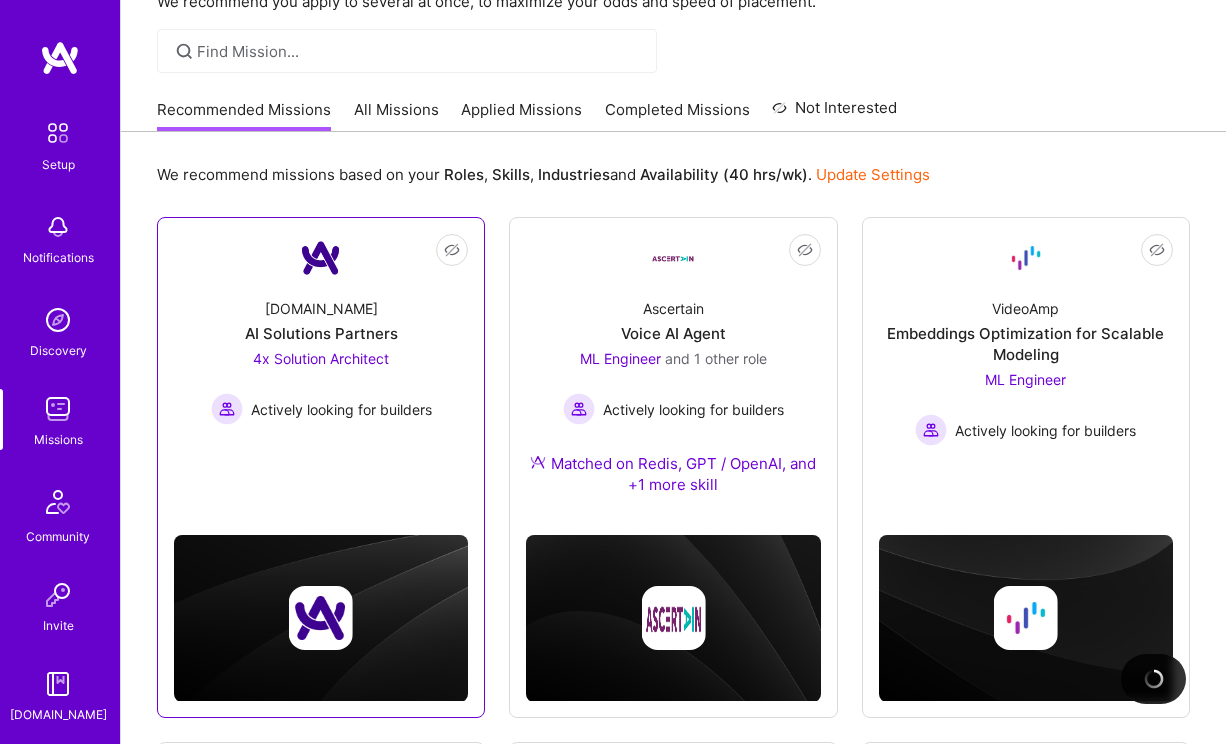 click on "AI Solutions Partners" at bounding box center (321, 333) 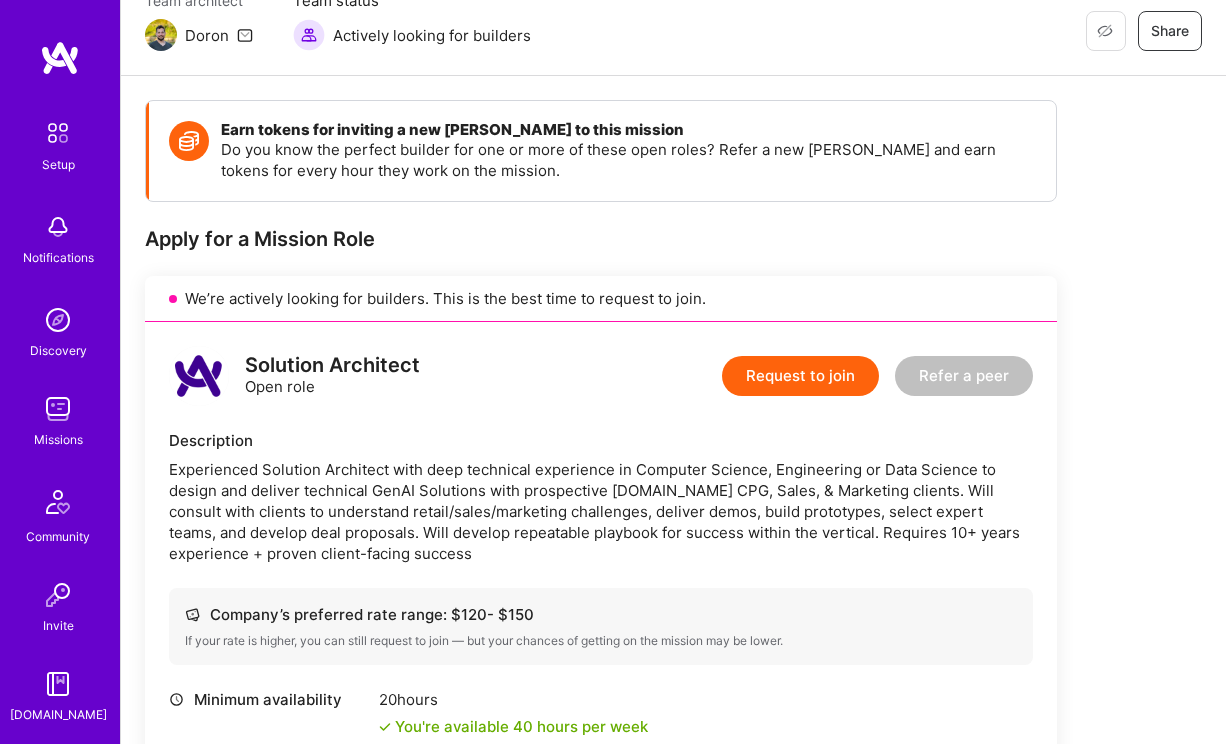 scroll, scrollTop: 214, scrollLeft: 0, axis: vertical 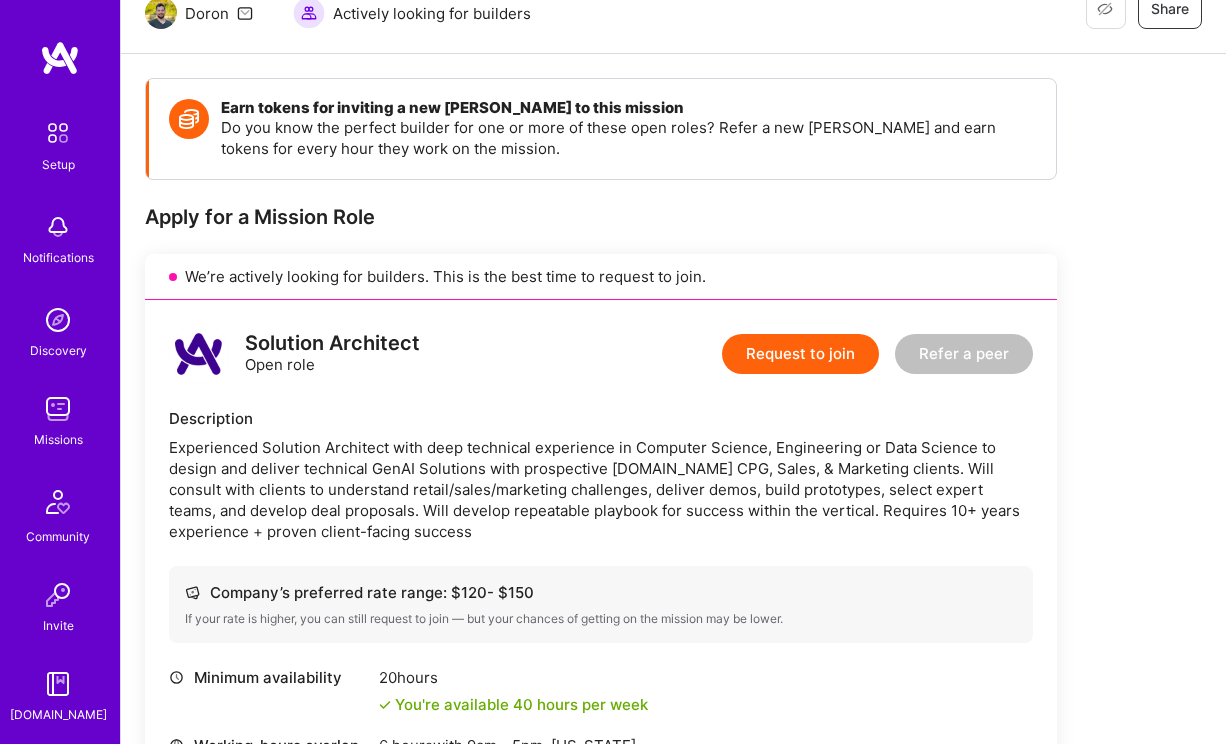 click on "Request to join" at bounding box center (800, 354) 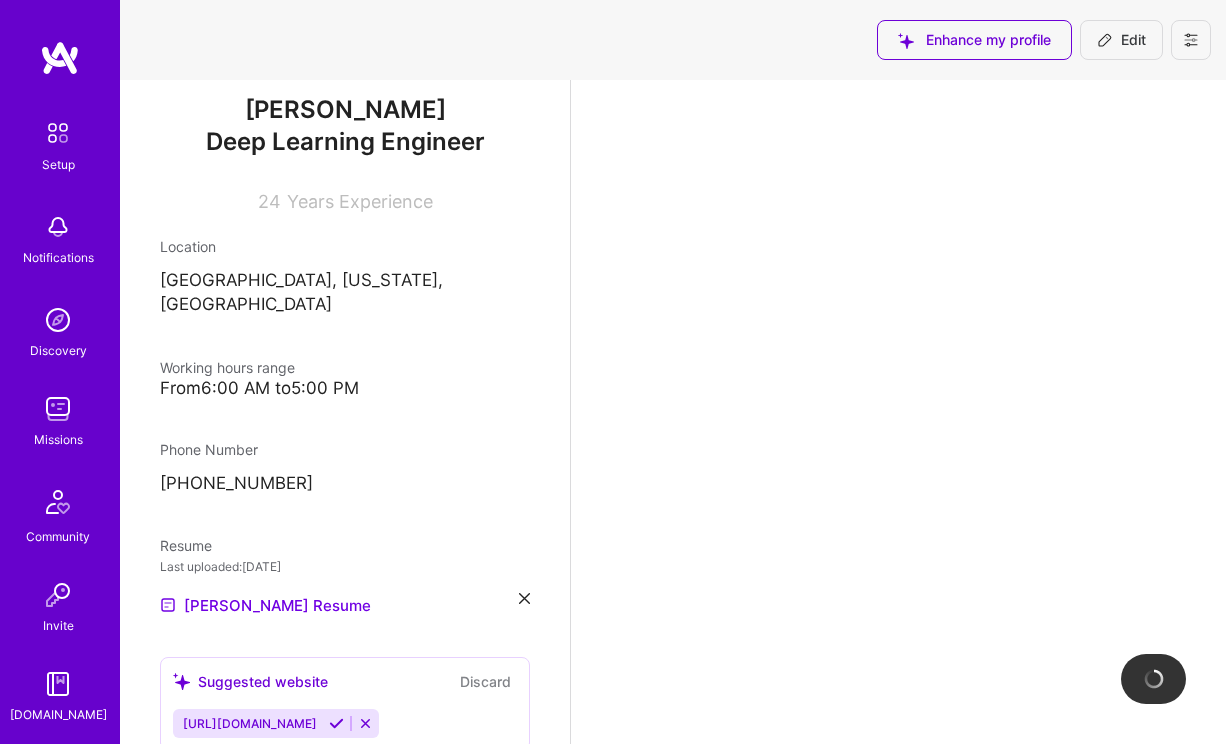 scroll, scrollTop: 0, scrollLeft: 0, axis: both 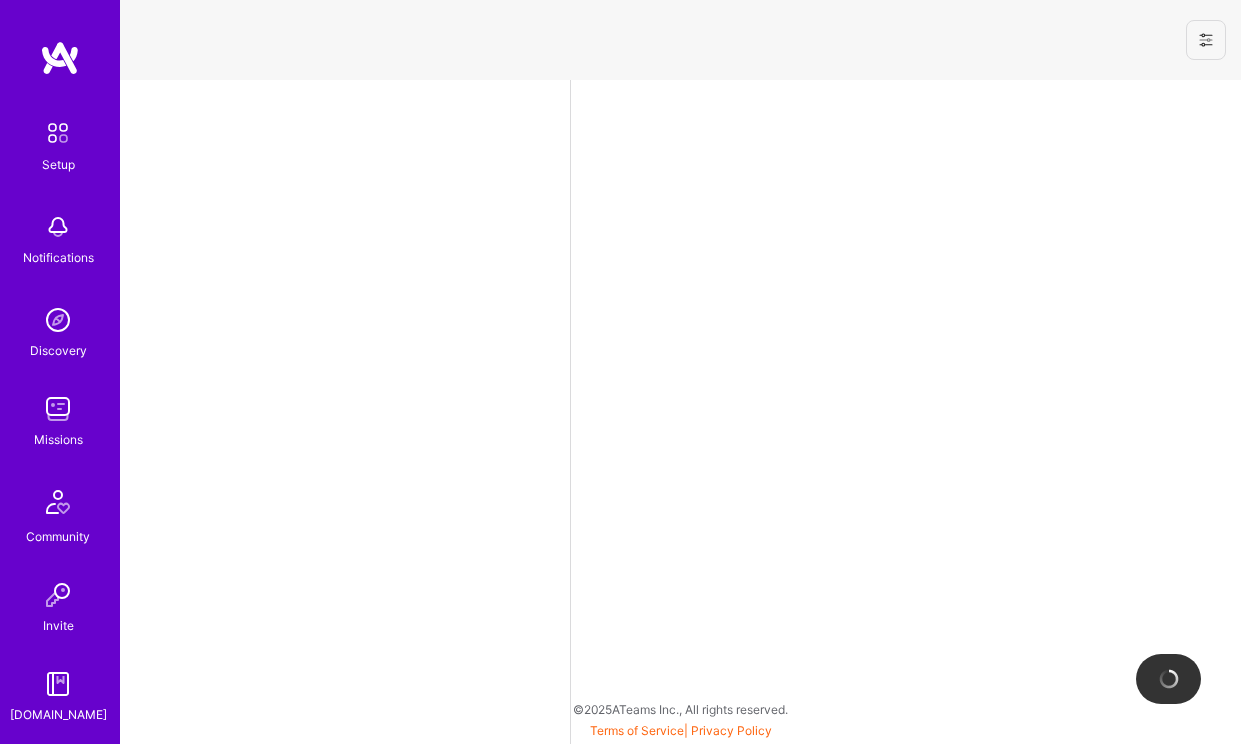 select on "US" 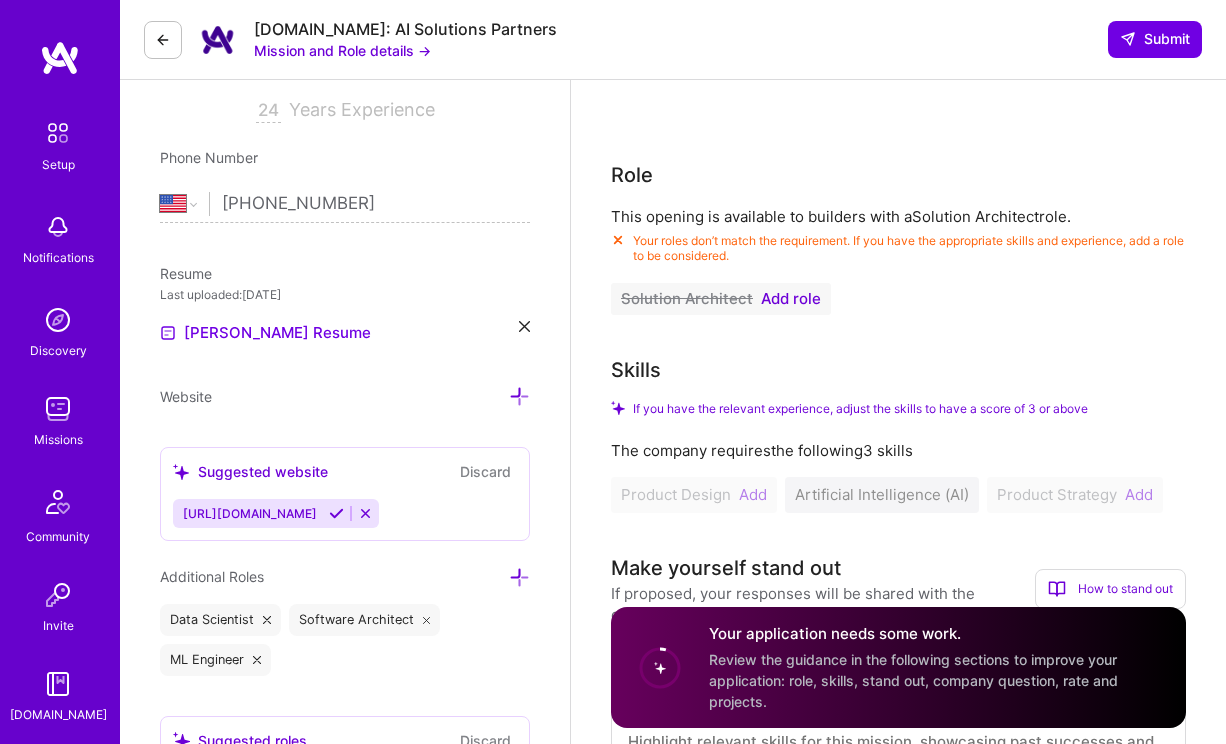 scroll, scrollTop: 355, scrollLeft: 0, axis: vertical 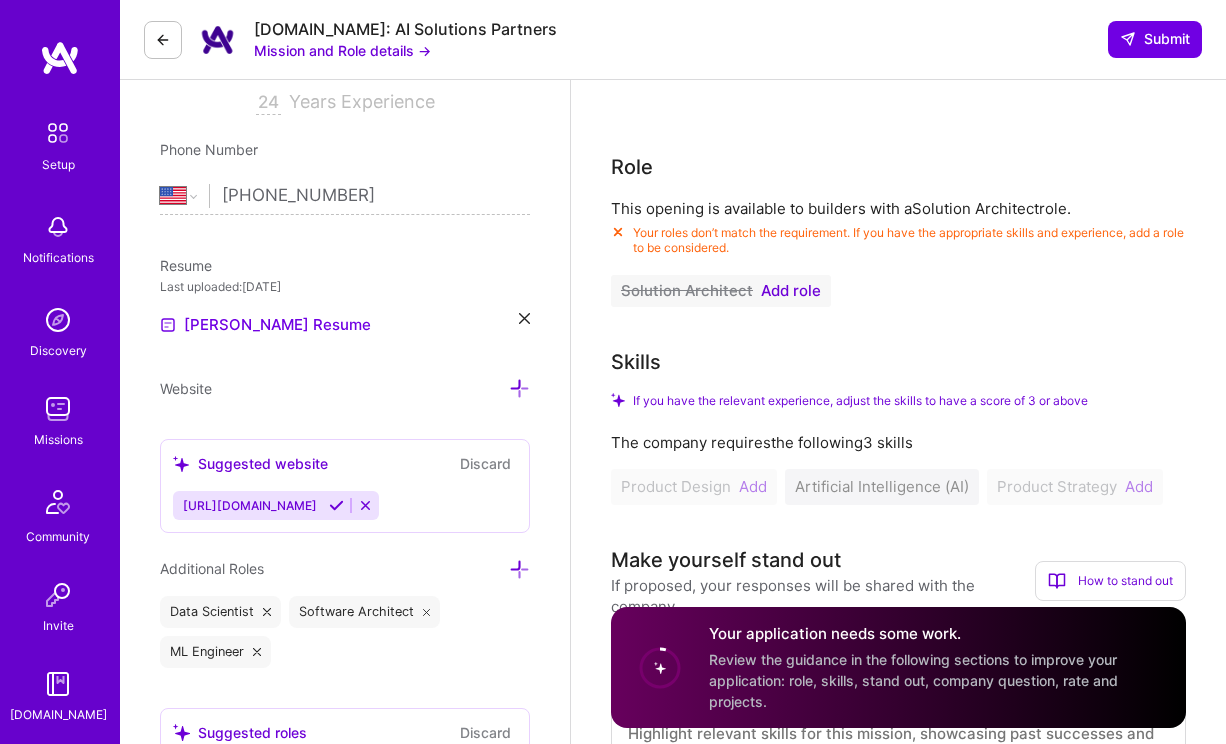 click on "Add role" at bounding box center [791, 291] 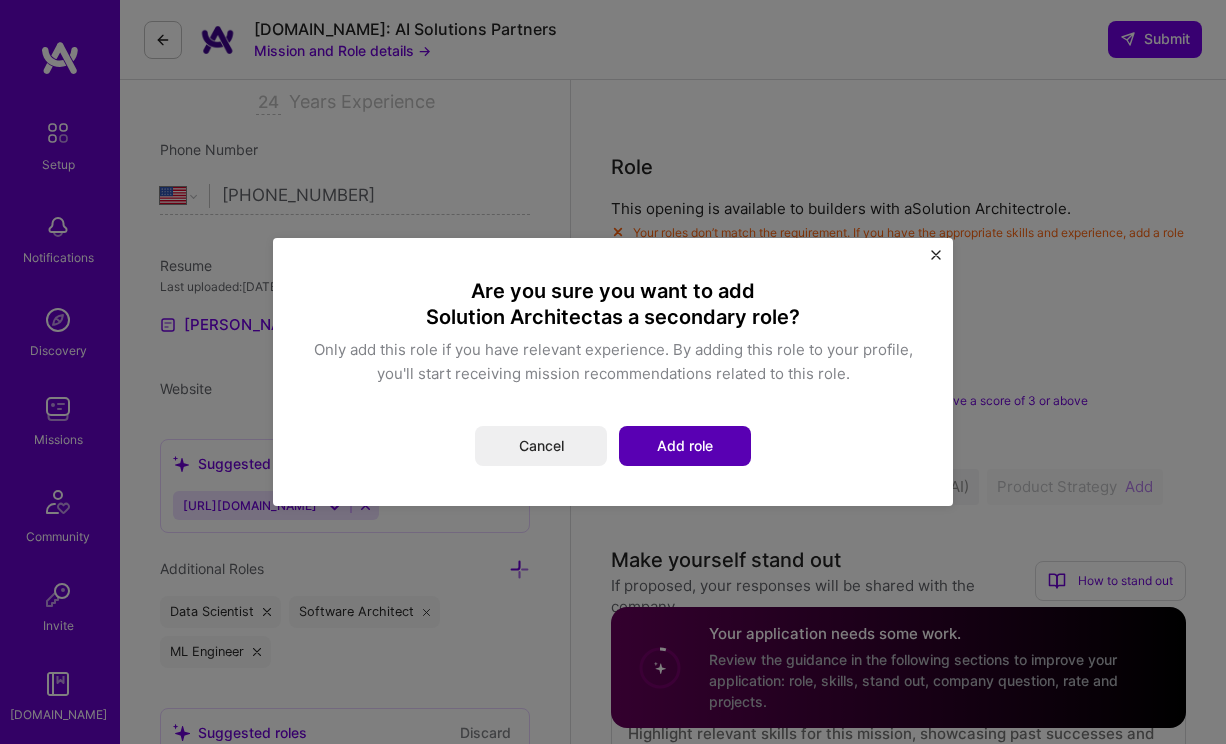 click on "Add role" at bounding box center (685, 446) 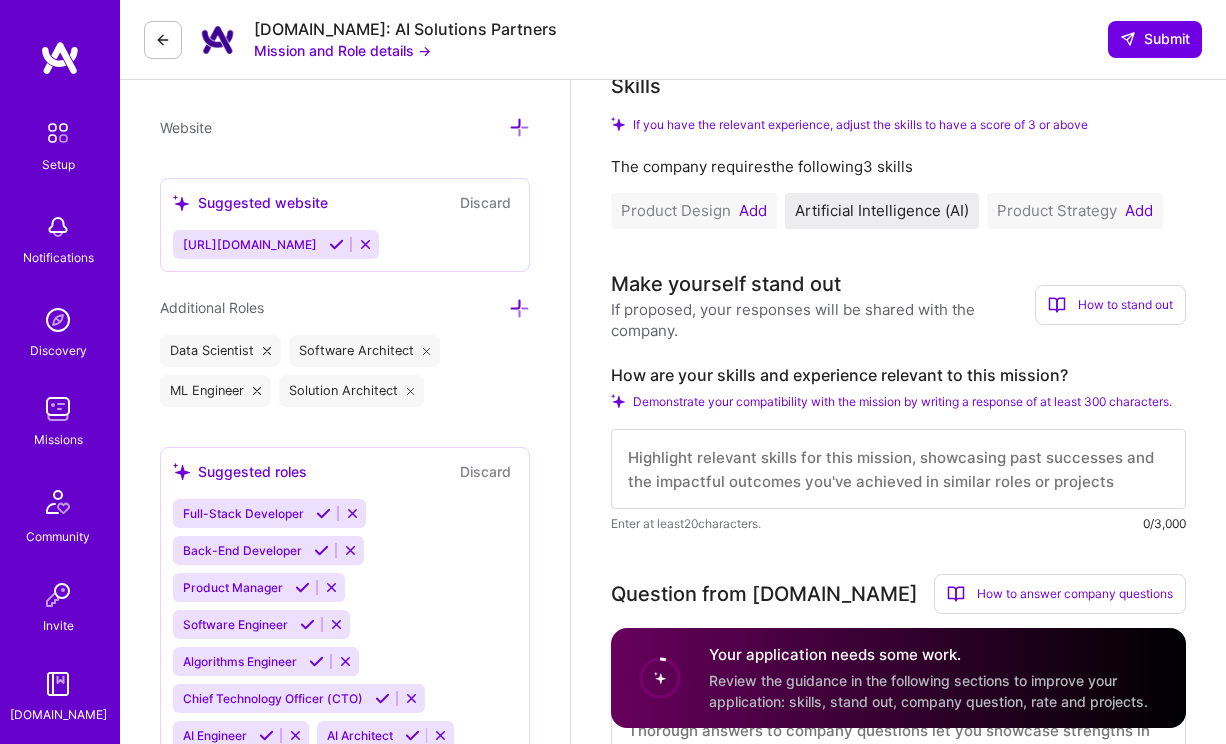 scroll, scrollTop: 621, scrollLeft: 0, axis: vertical 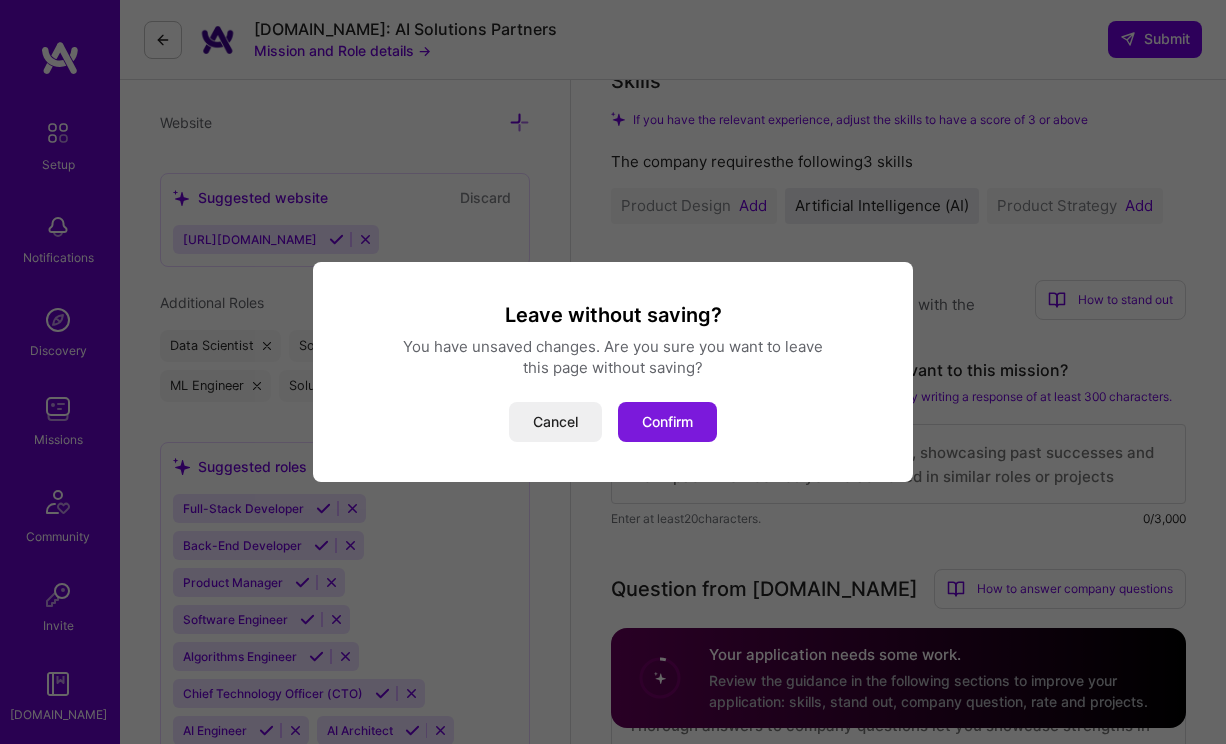 click on "Confirm" at bounding box center [667, 422] 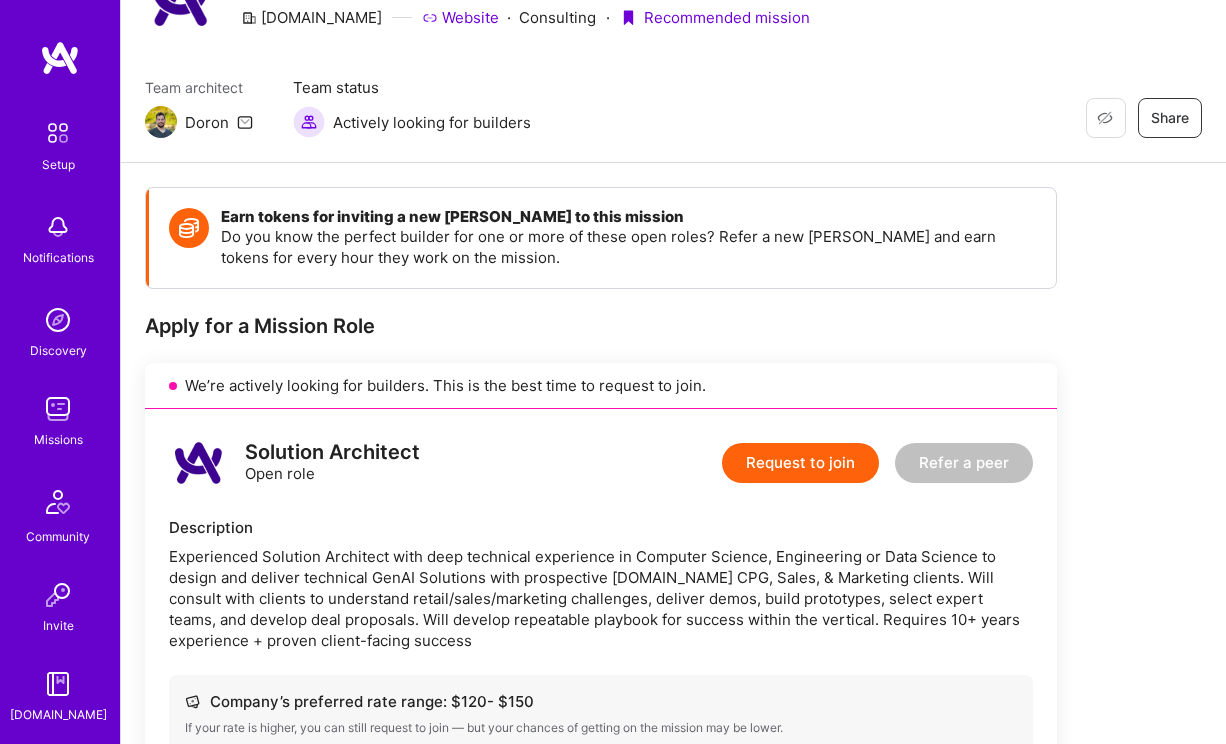scroll, scrollTop: 0, scrollLeft: 0, axis: both 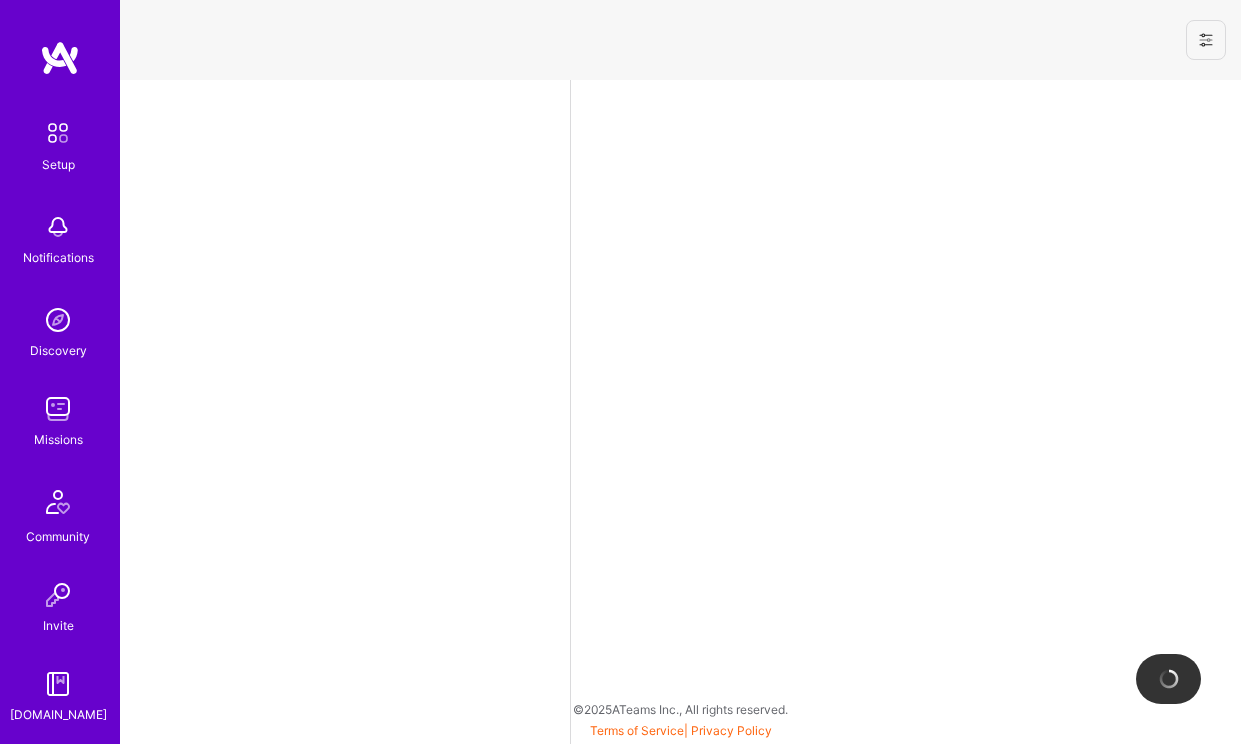 select on "US" 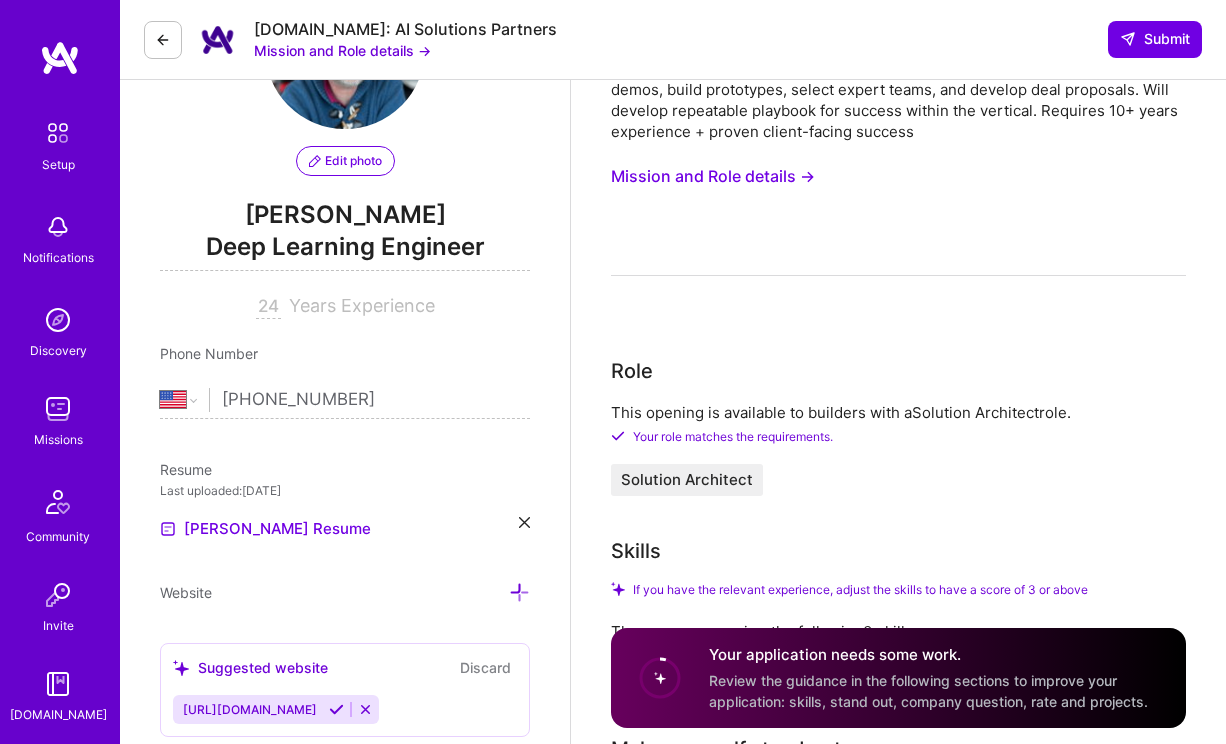 scroll, scrollTop: 0, scrollLeft: 0, axis: both 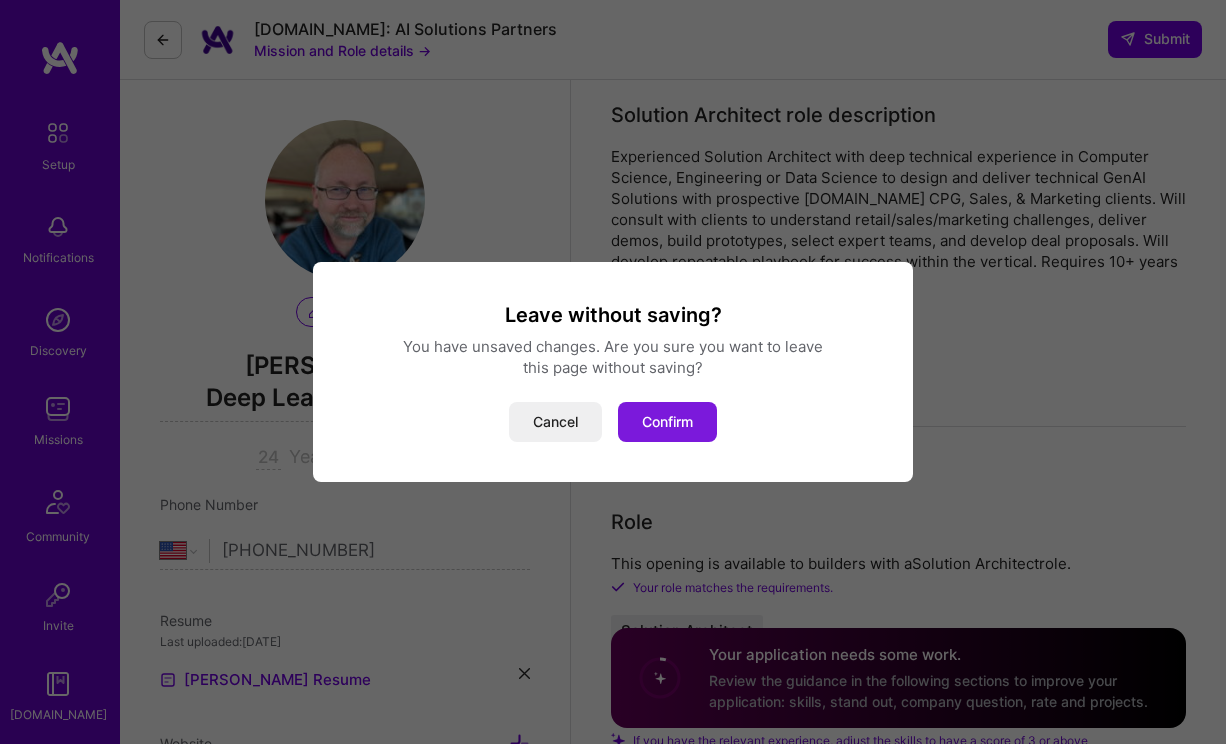 click on "Confirm" at bounding box center [667, 422] 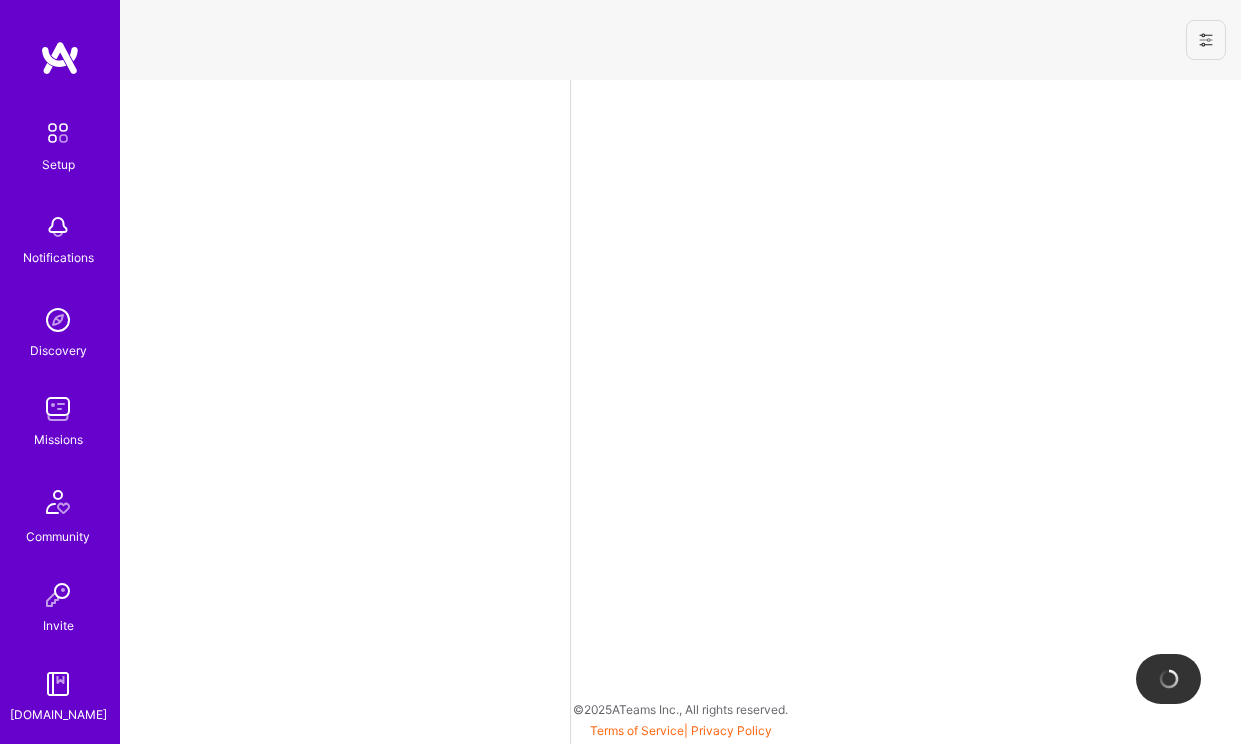 select on "US" 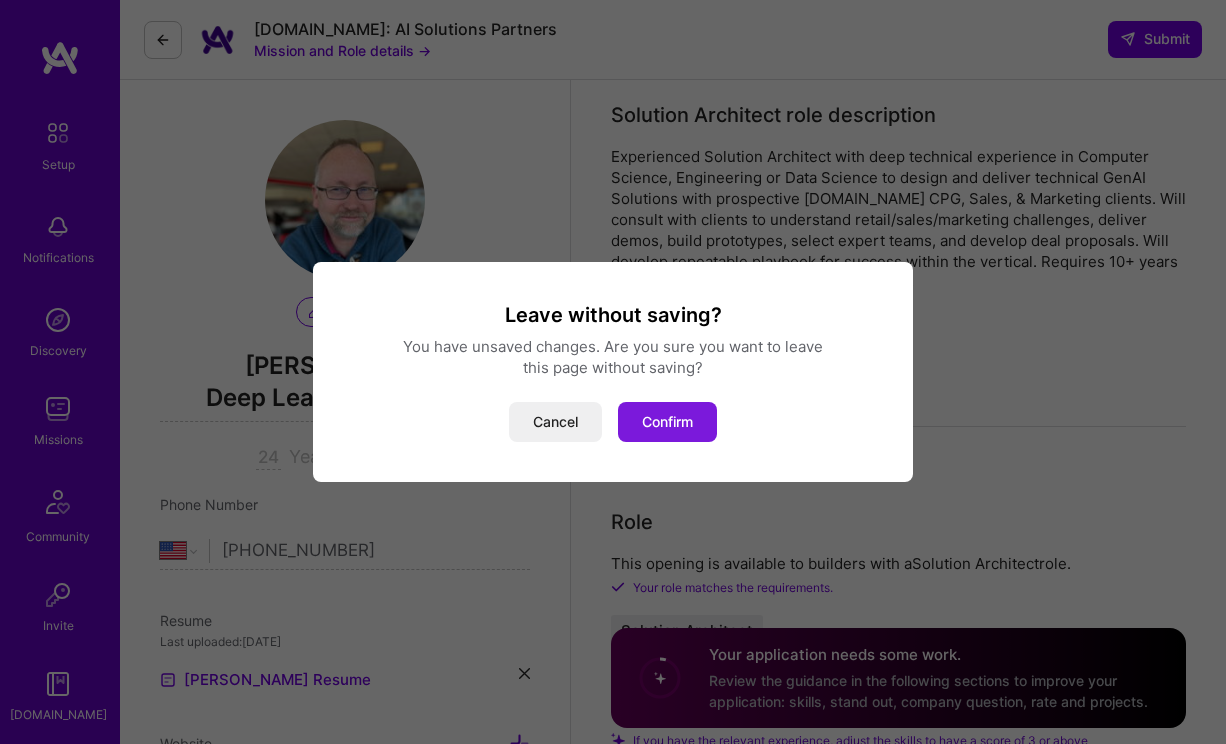 click on "Confirm" at bounding box center (667, 422) 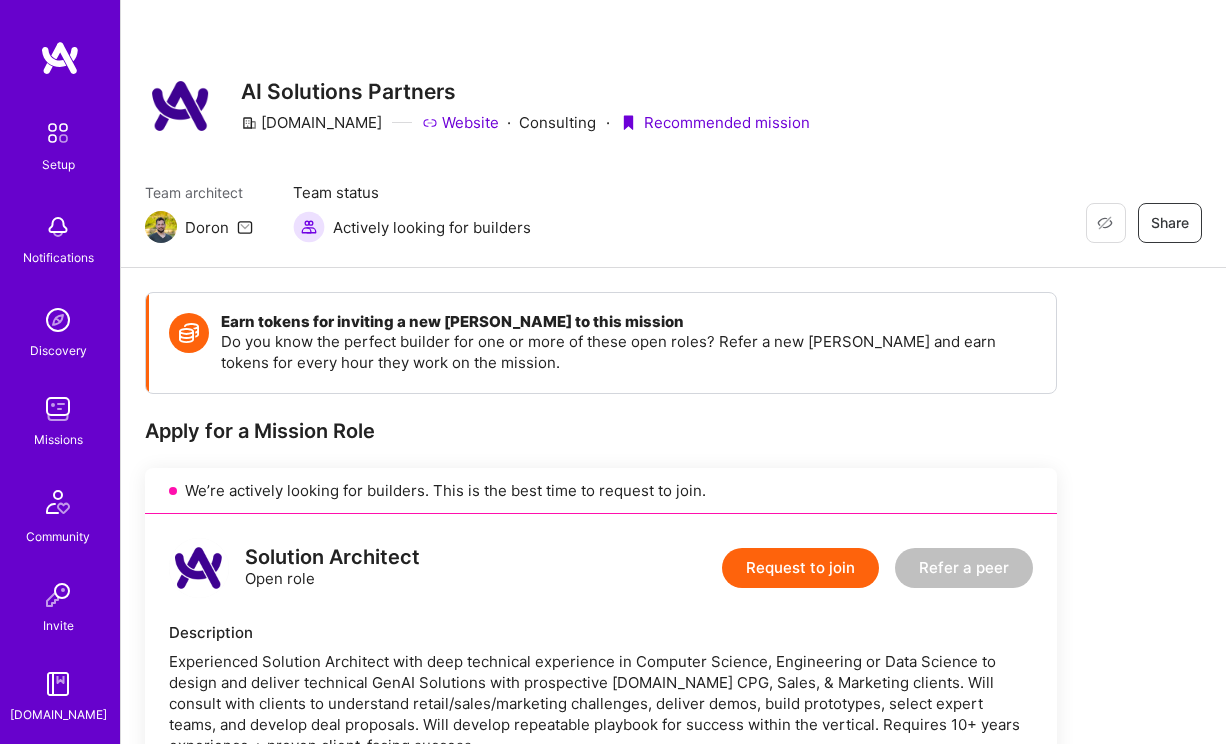 click at bounding box center [58, 409] 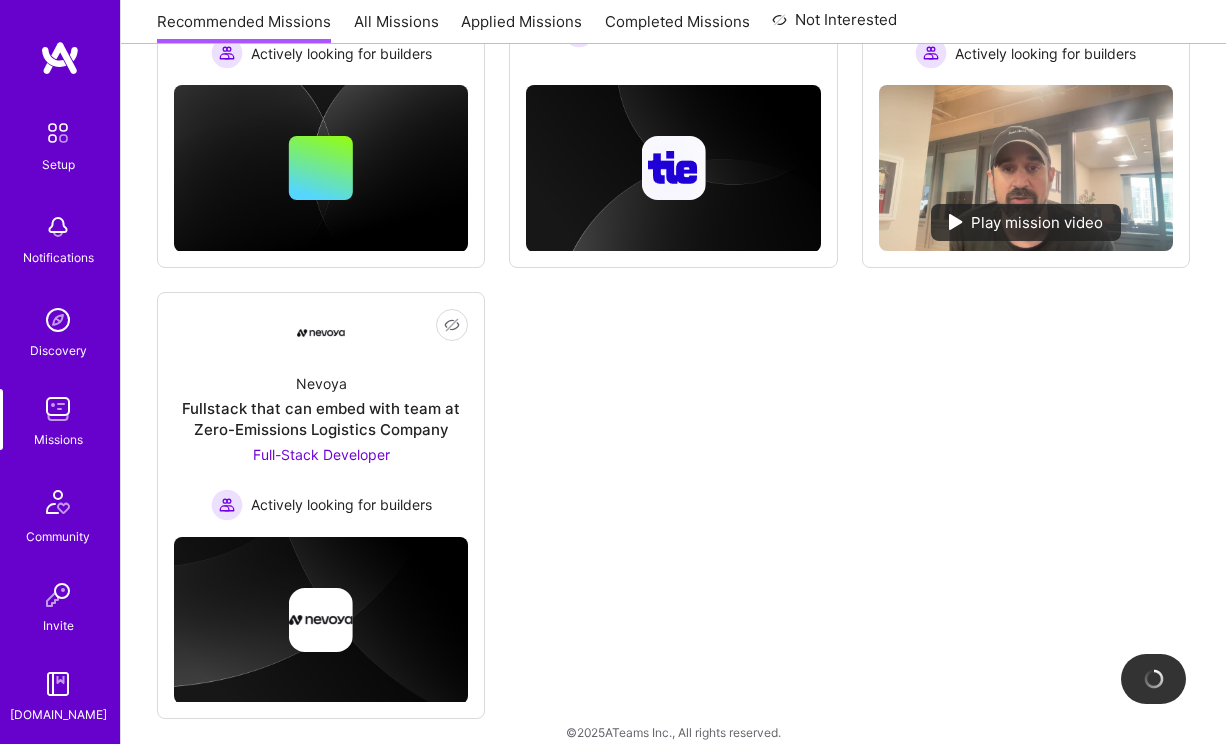 scroll, scrollTop: 1569, scrollLeft: 0, axis: vertical 